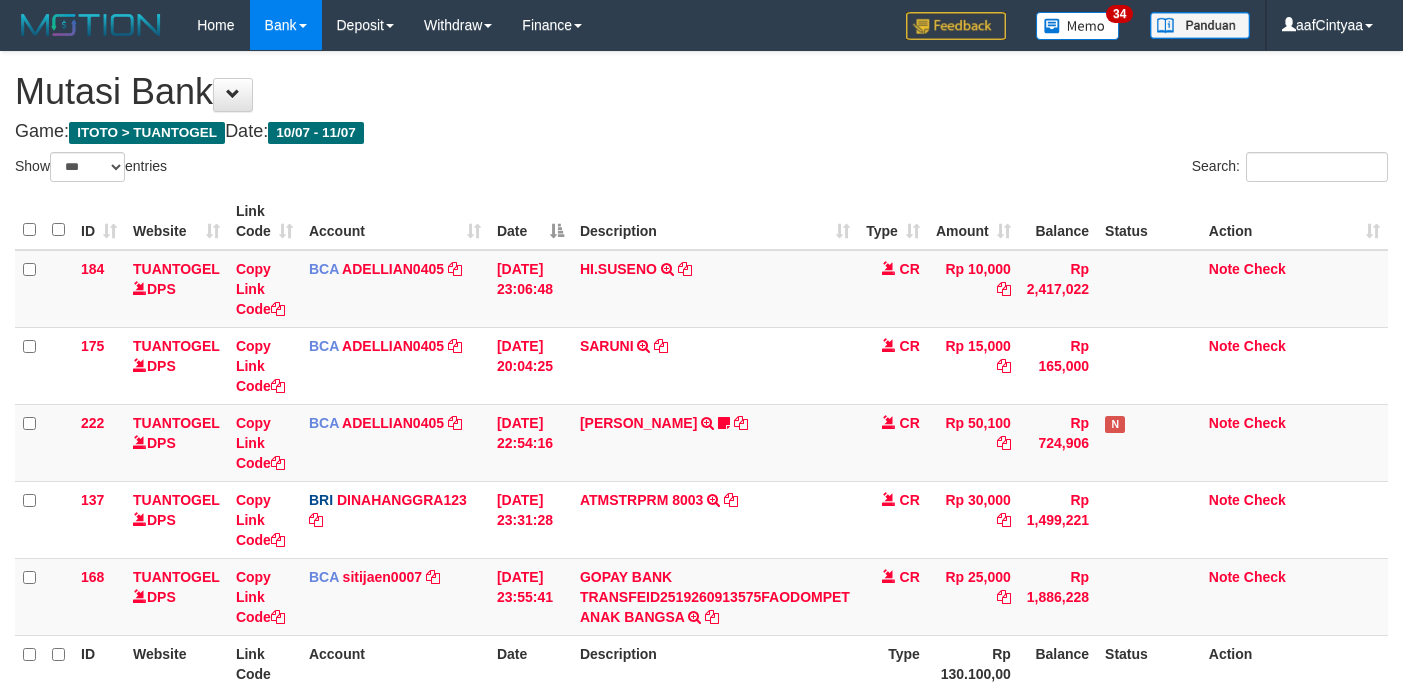 select on "***" 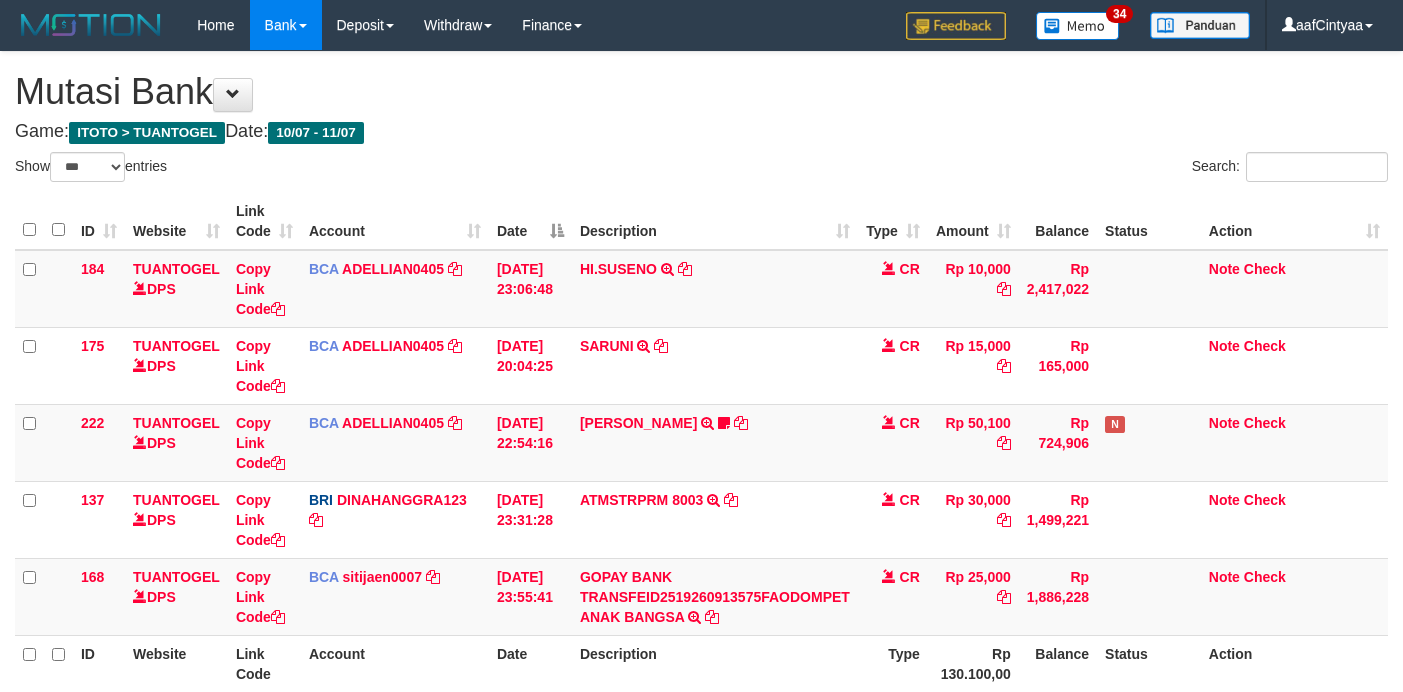 scroll, scrollTop: 37, scrollLeft: 0, axis: vertical 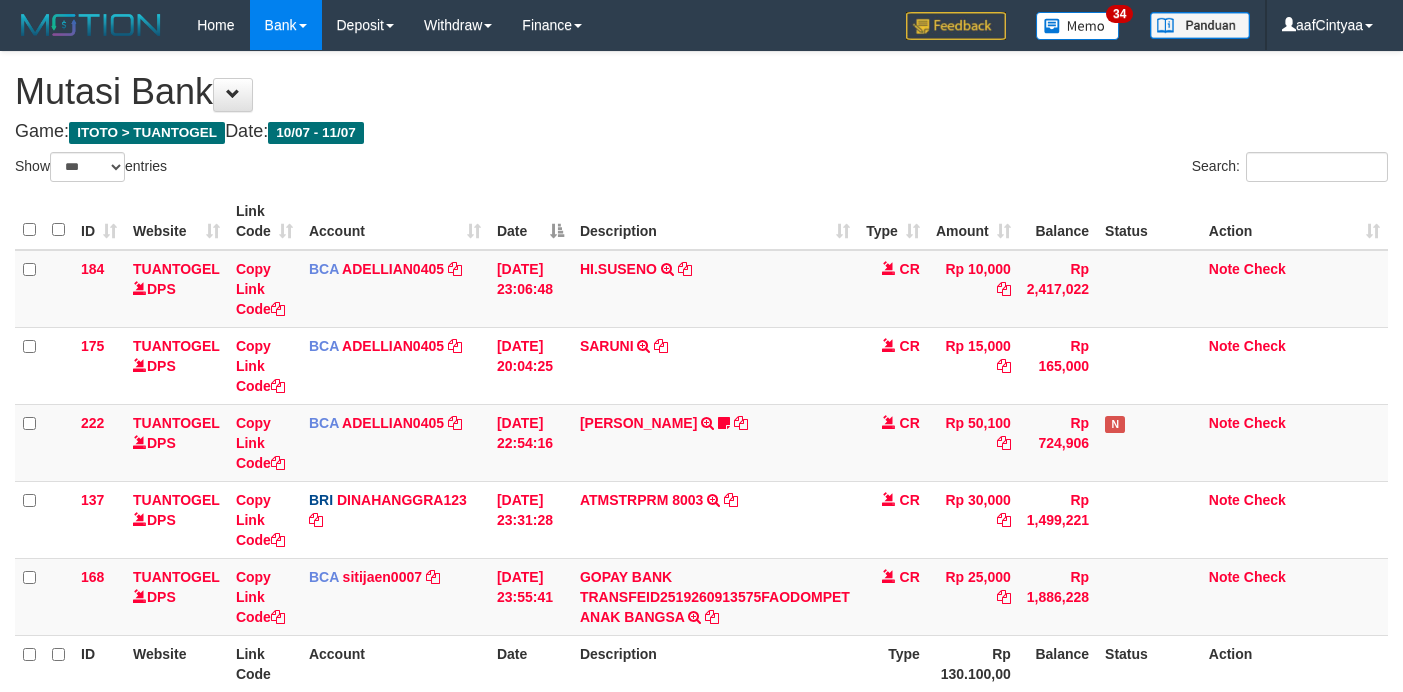 select on "***" 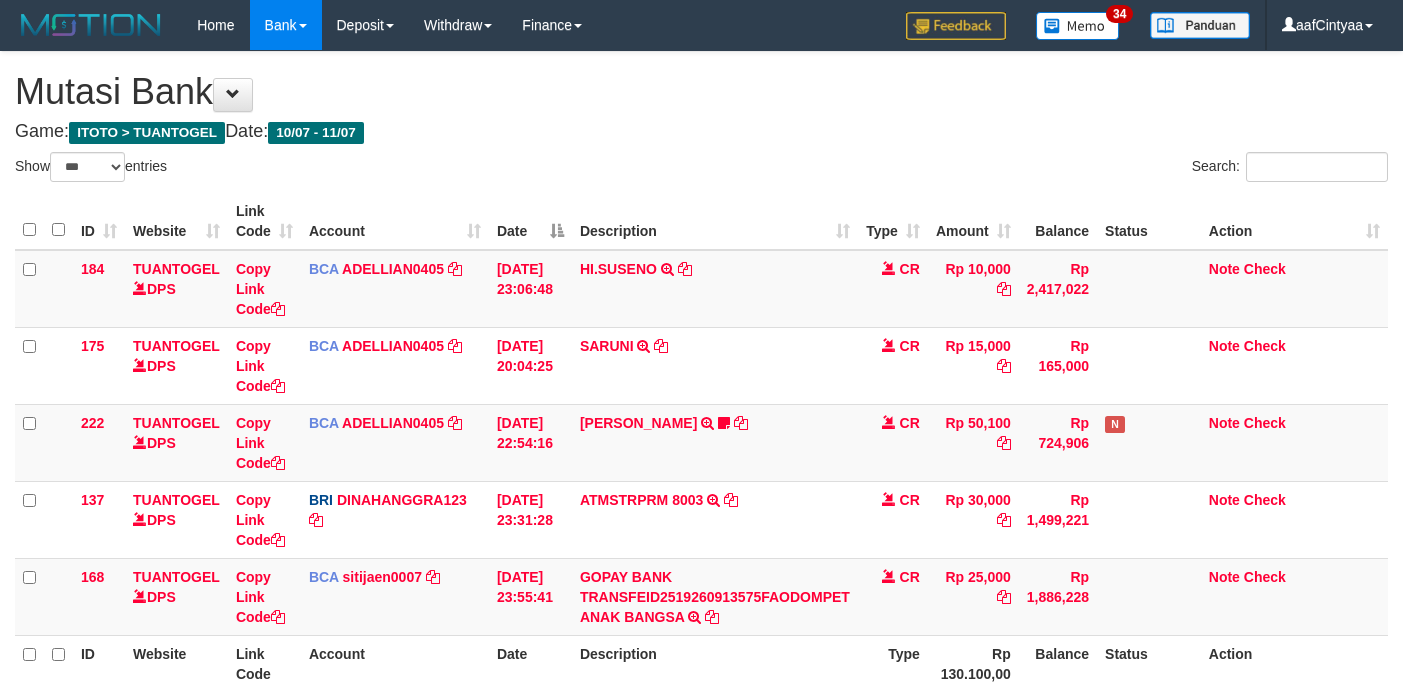 scroll, scrollTop: 37, scrollLeft: 0, axis: vertical 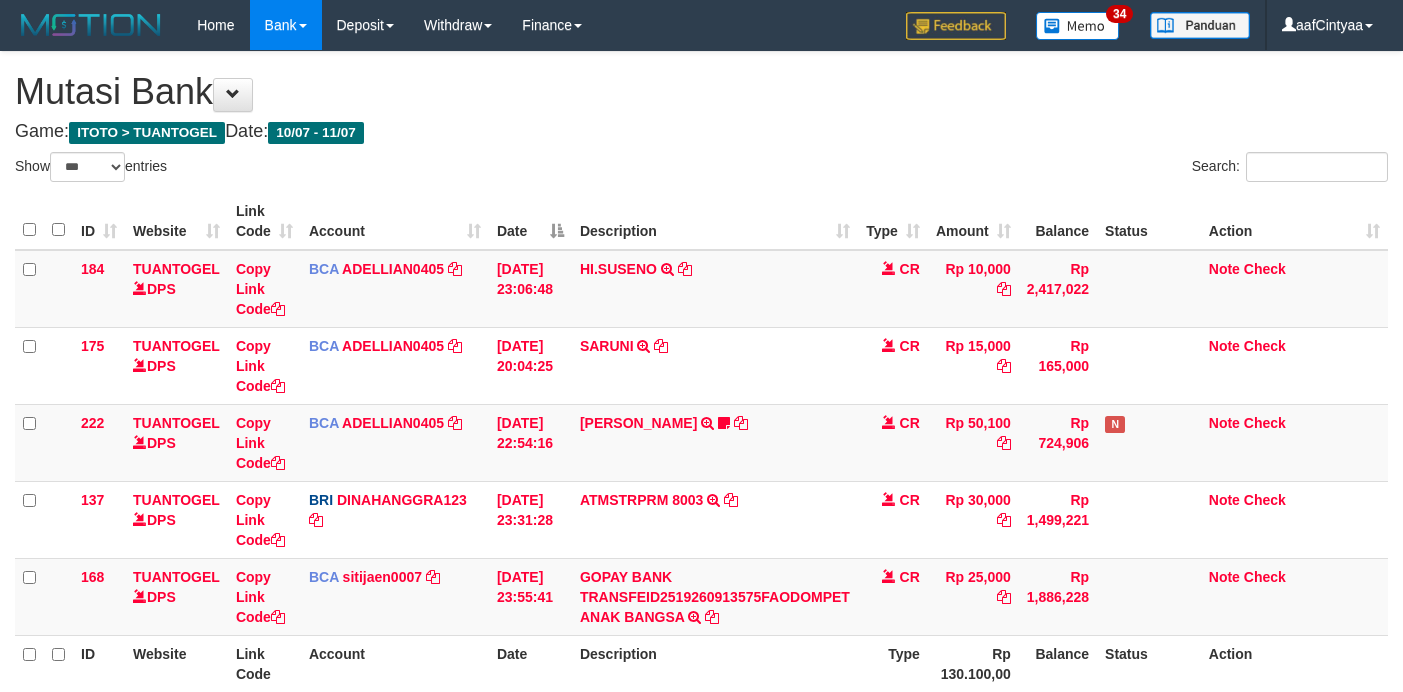 select on "***" 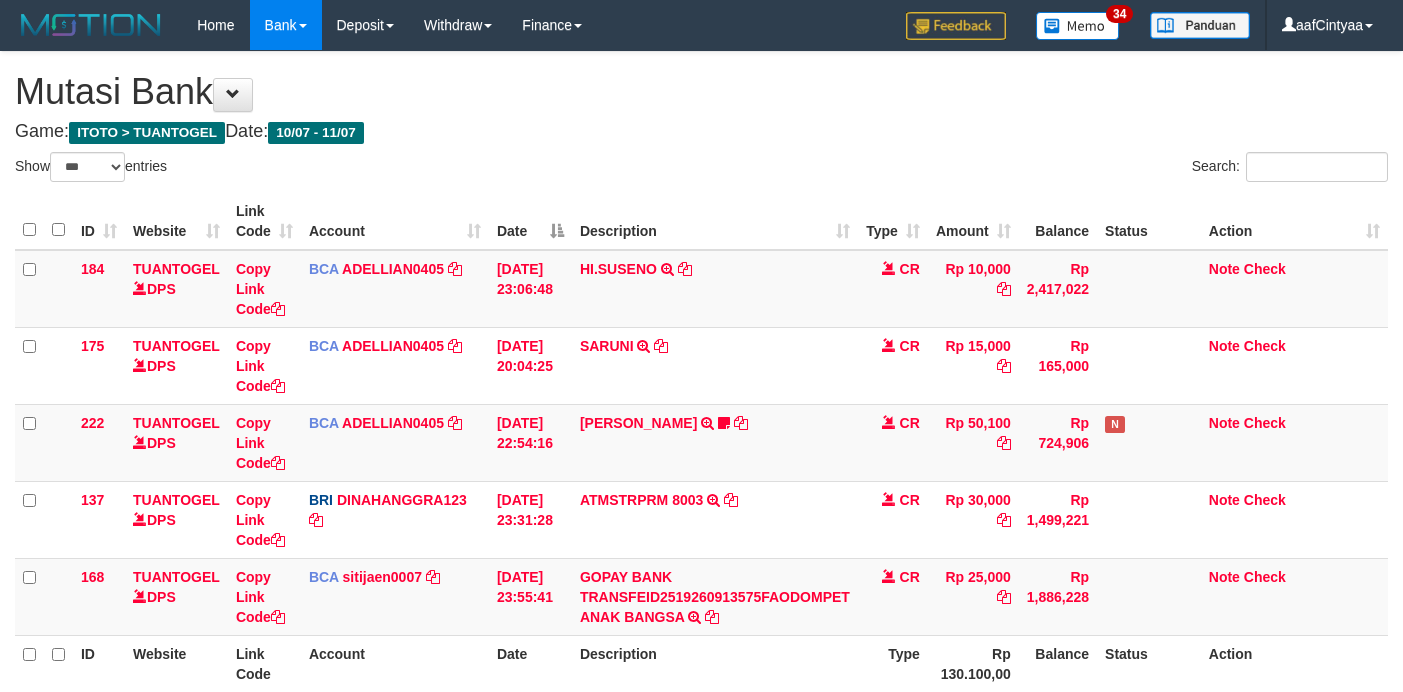 scroll, scrollTop: 37, scrollLeft: 0, axis: vertical 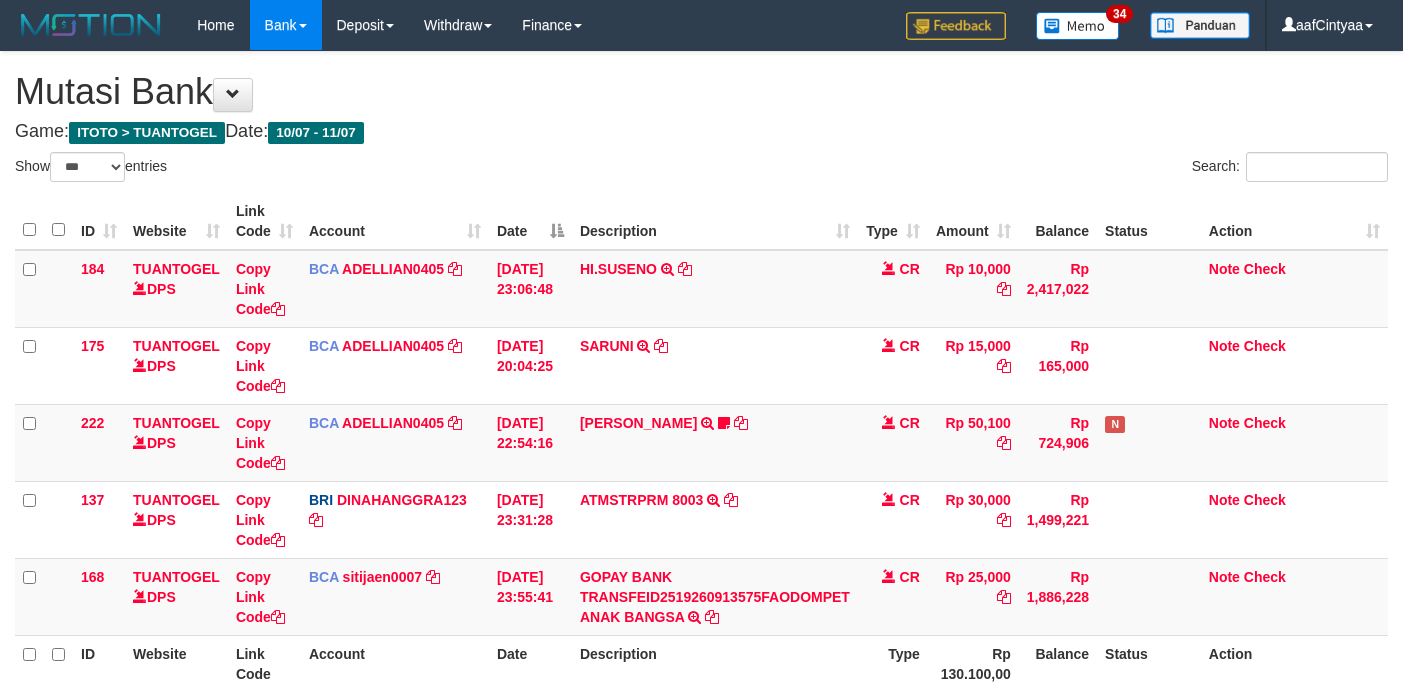 select on "***" 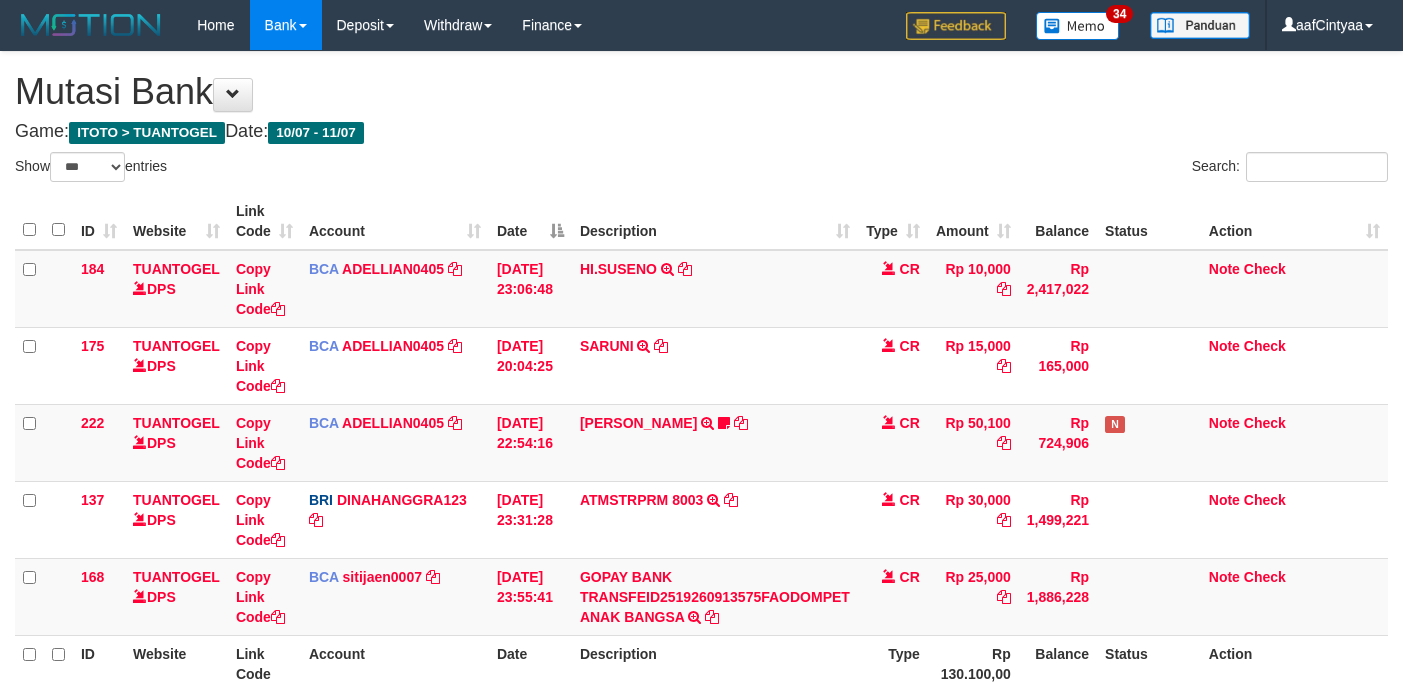 scroll, scrollTop: 37, scrollLeft: 0, axis: vertical 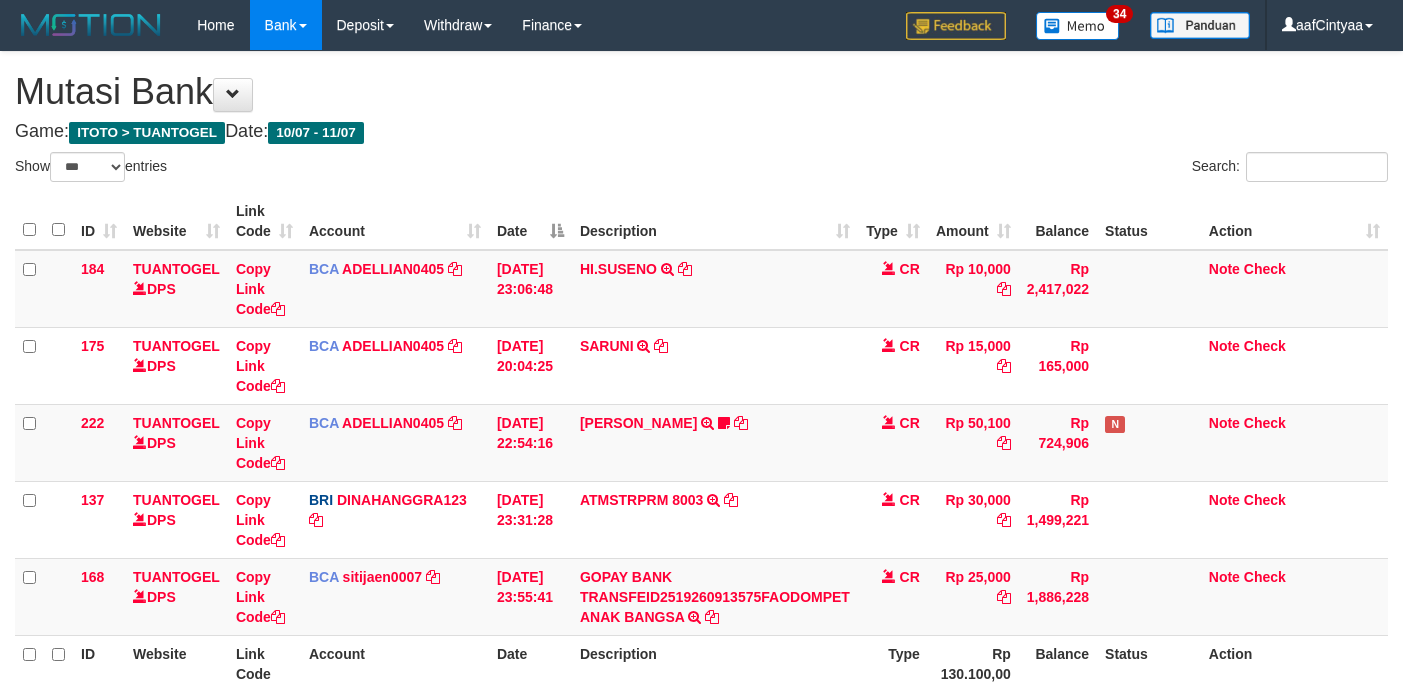 select on "***" 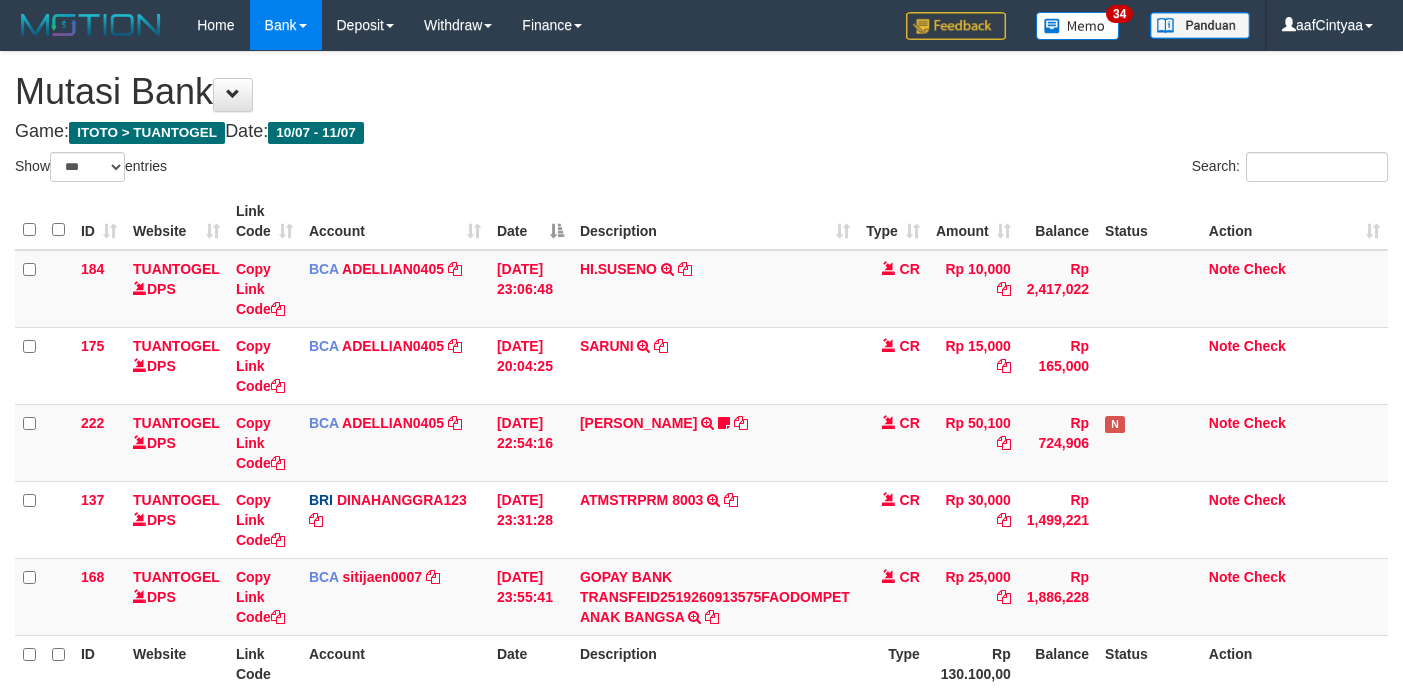 scroll, scrollTop: 37, scrollLeft: 0, axis: vertical 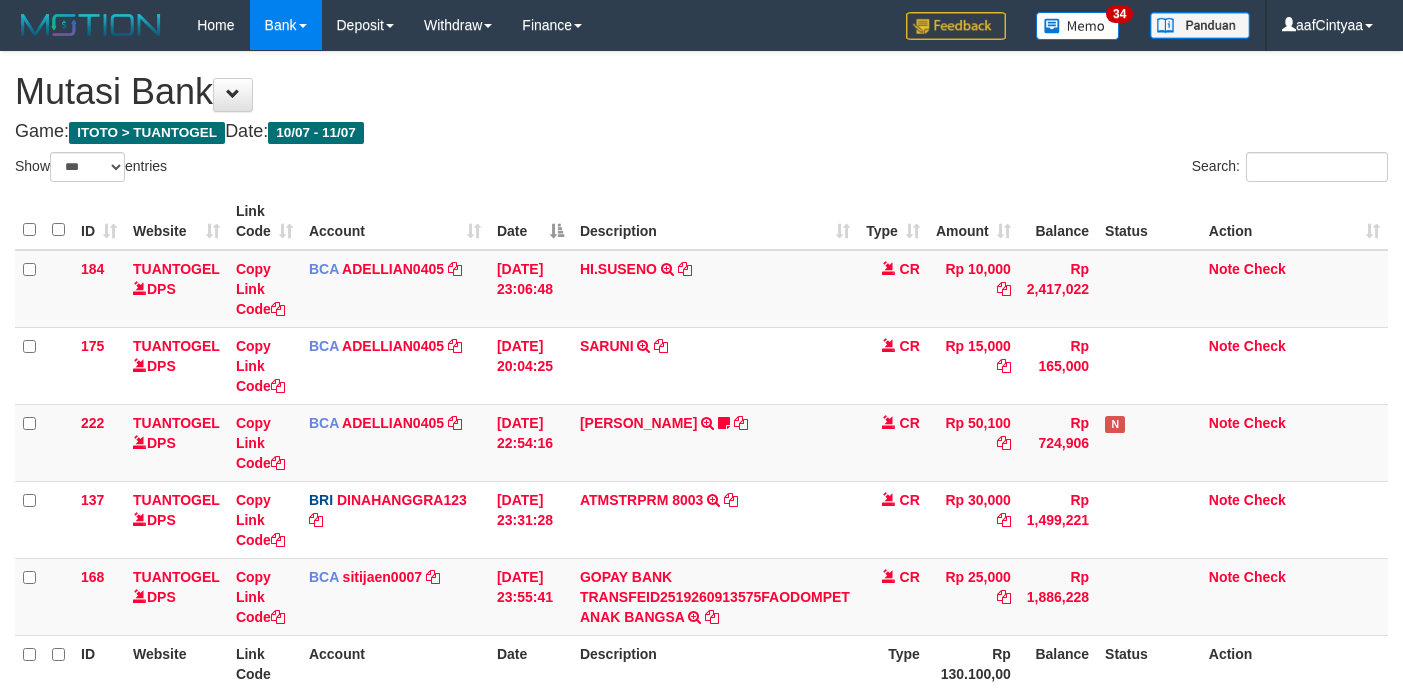 select on "***" 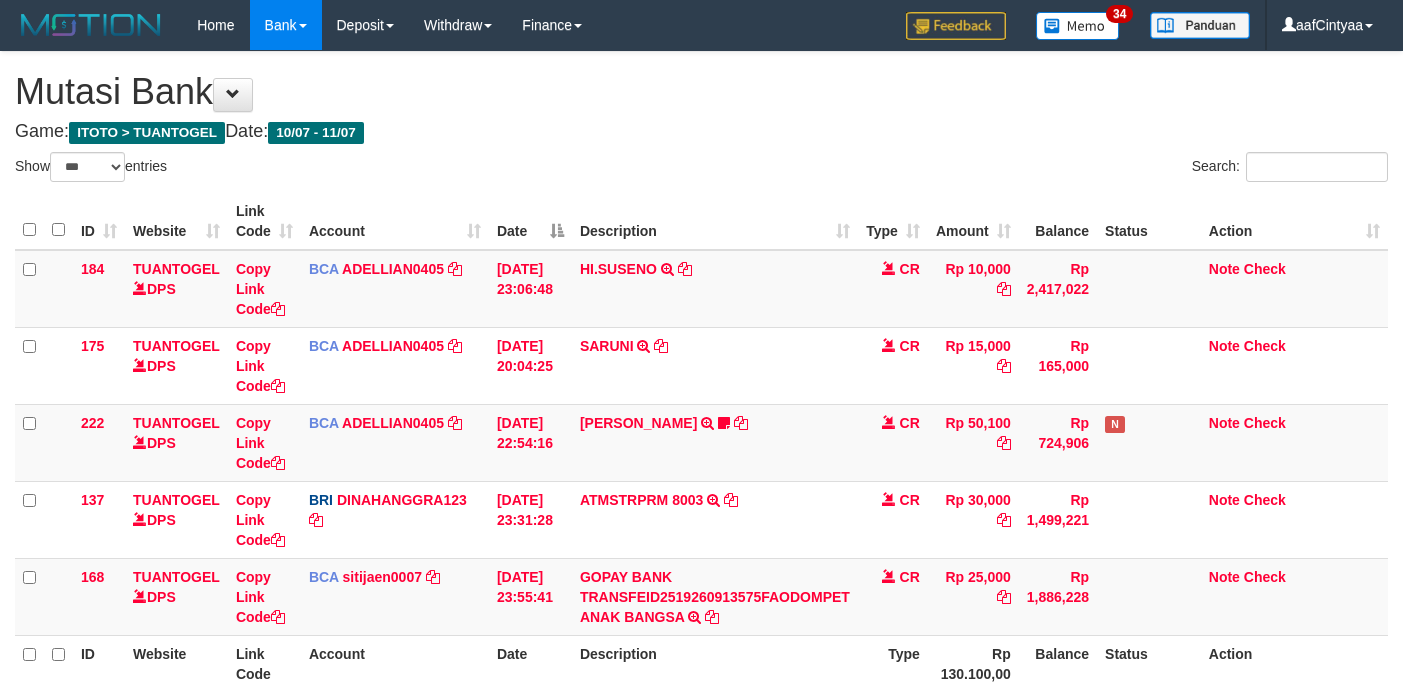 scroll, scrollTop: 37, scrollLeft: 0, axis: vertical 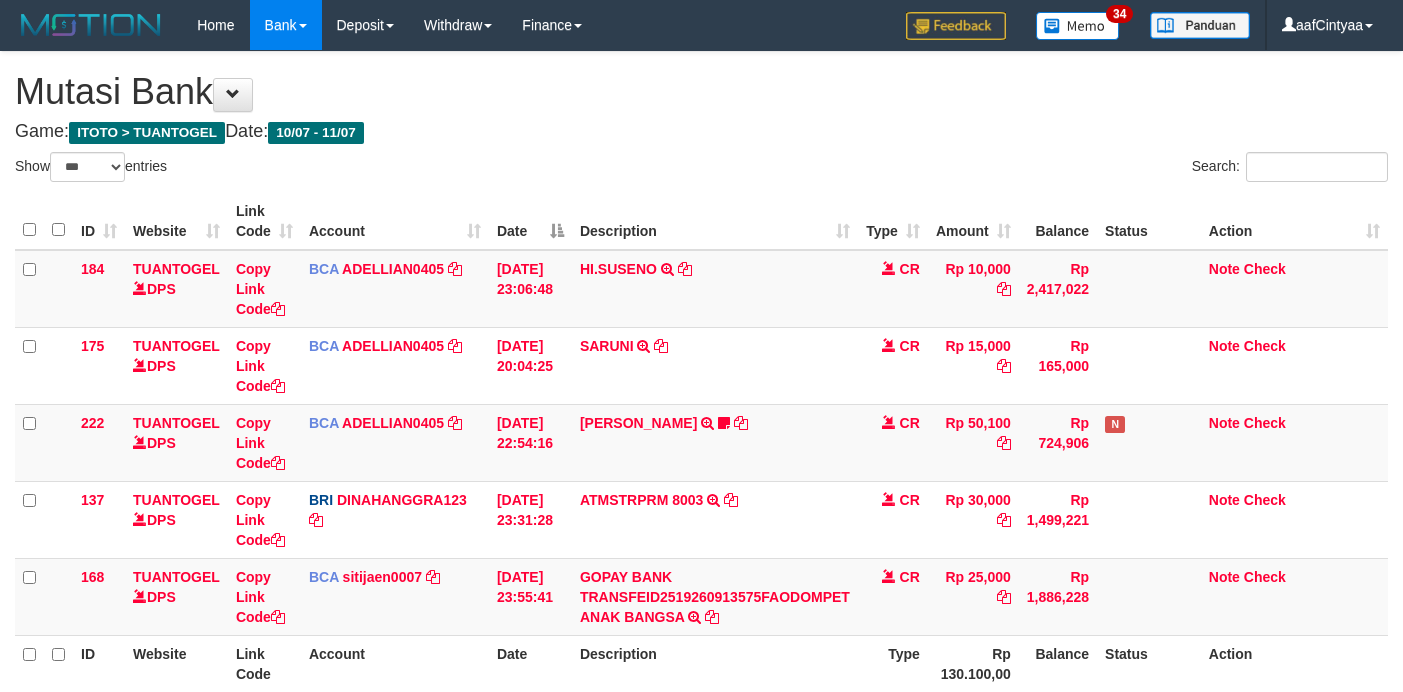 select on "***" 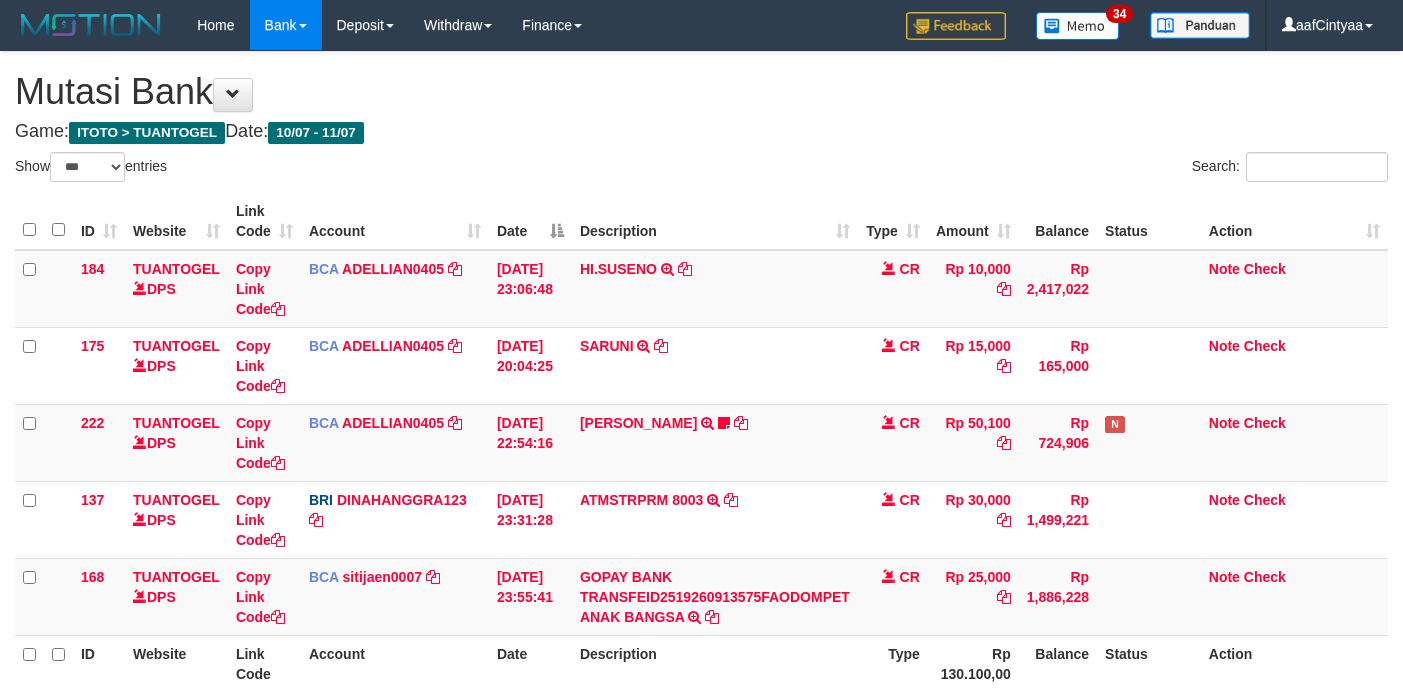 scroll, scrollTop: 37, scrollLeft: 0, axis: vertical 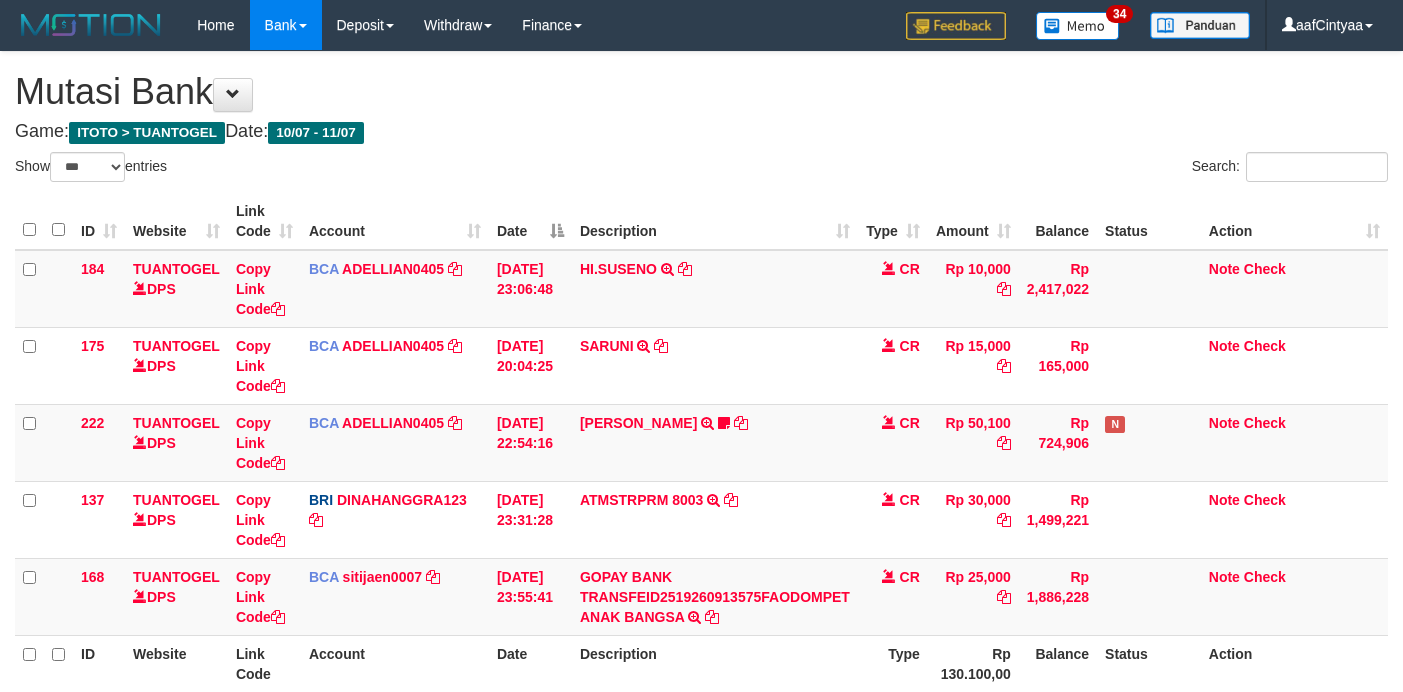 select on "***" 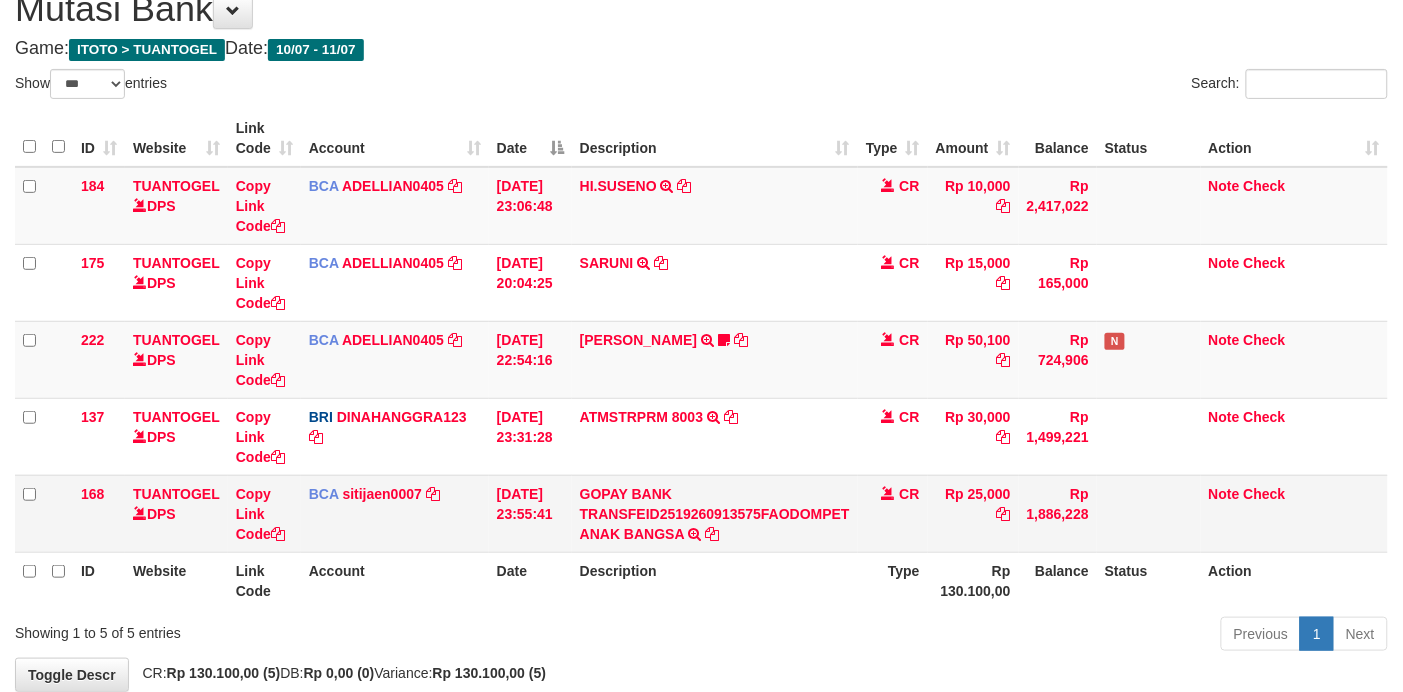 scroll, scrollTop: 162, scrollLeft: 0, axis: vertical 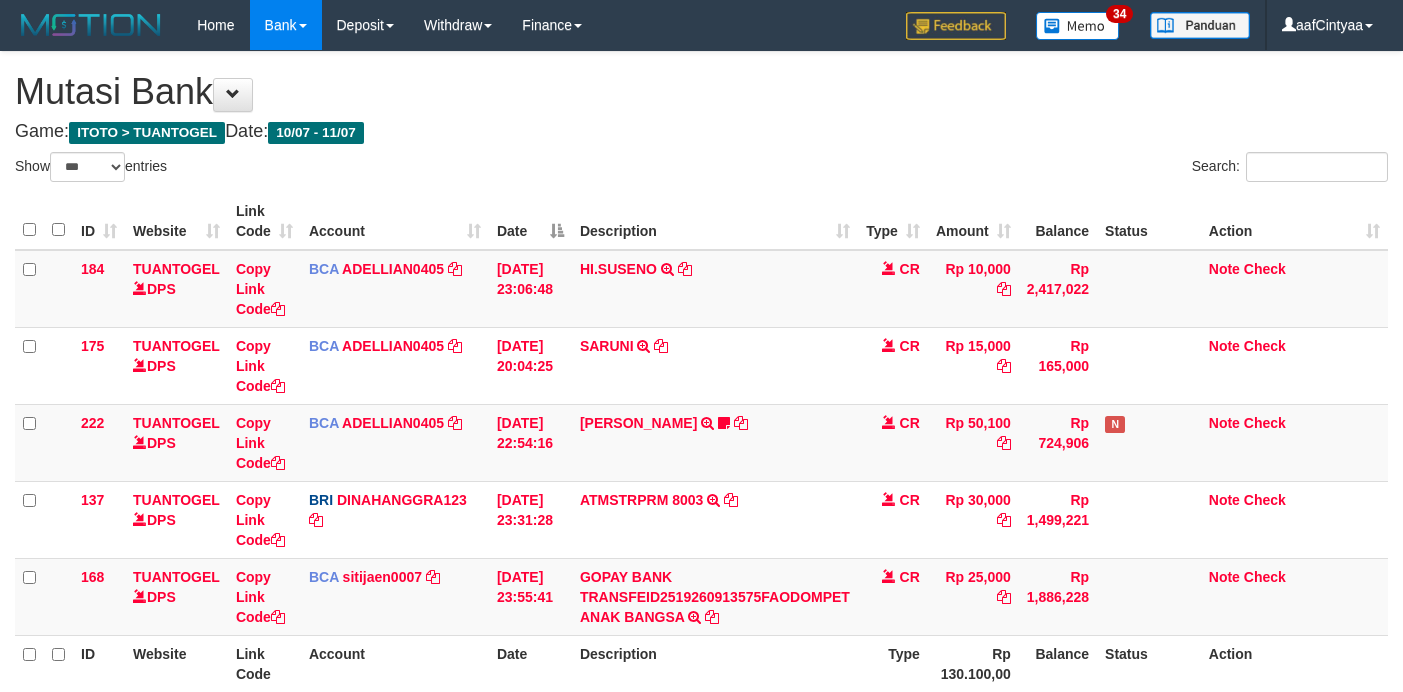 select on "***" 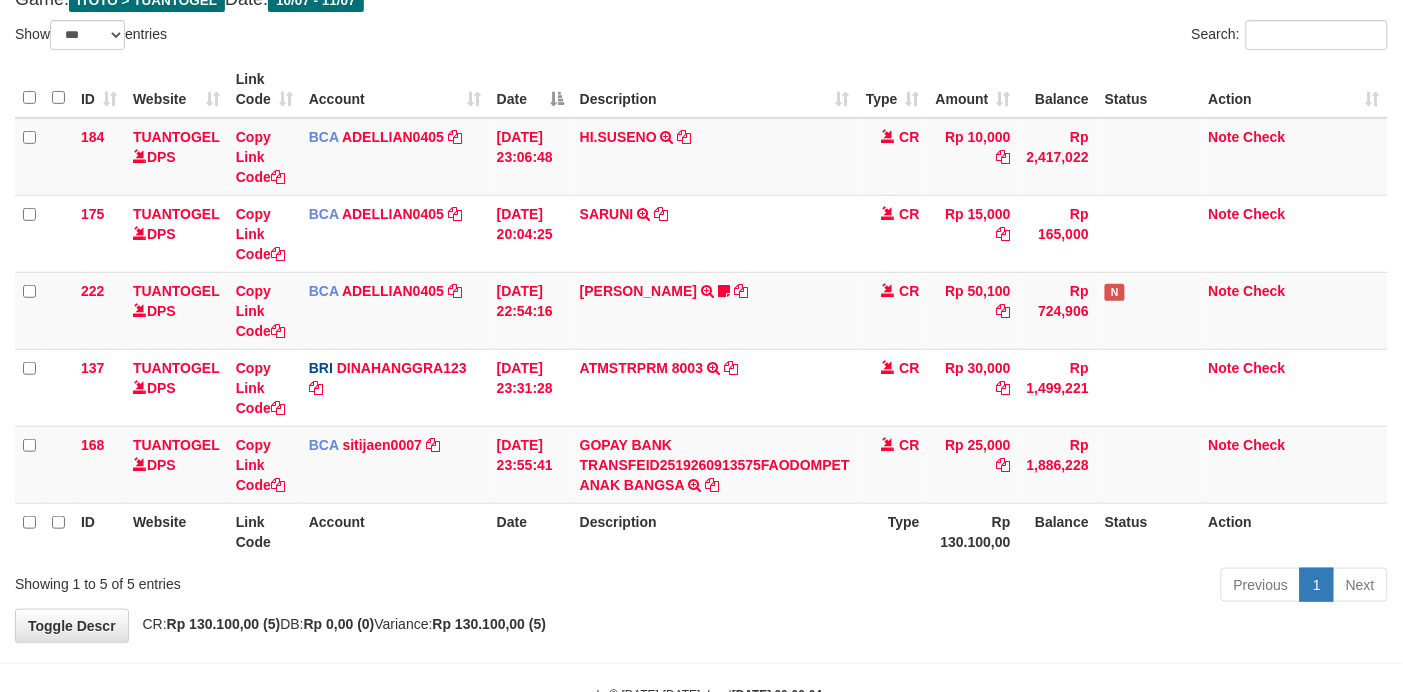 scroll, scrollTop: 162, scrollLeft: 0, axis: vertical 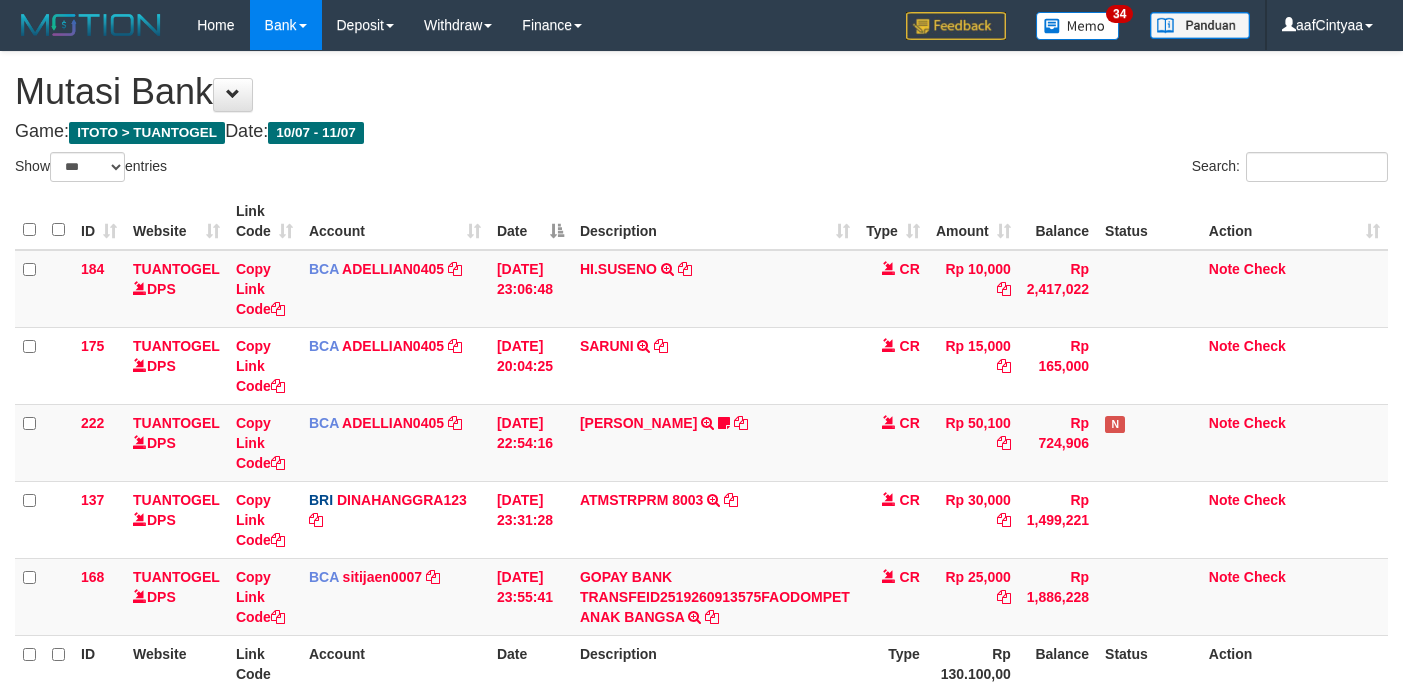 select on "***" 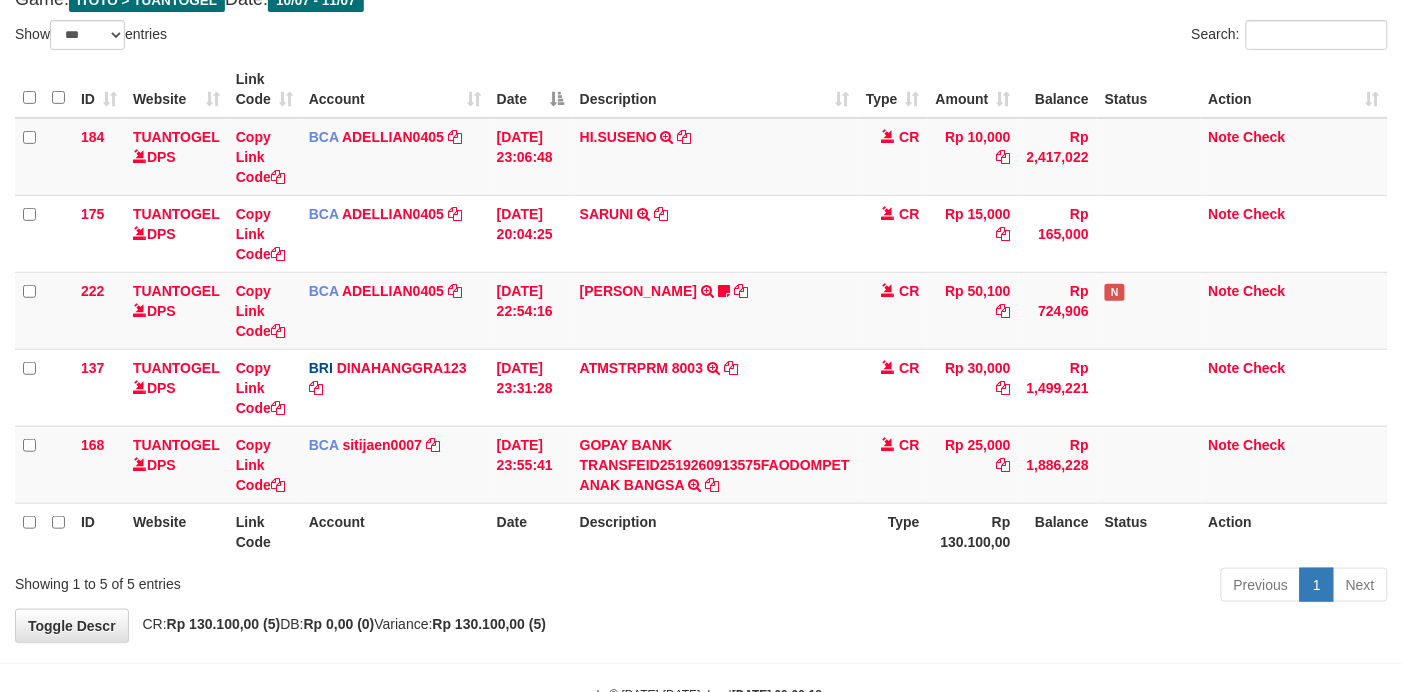 scroll, scrollTop: 162, scrollLeft: 0, axis: vertical 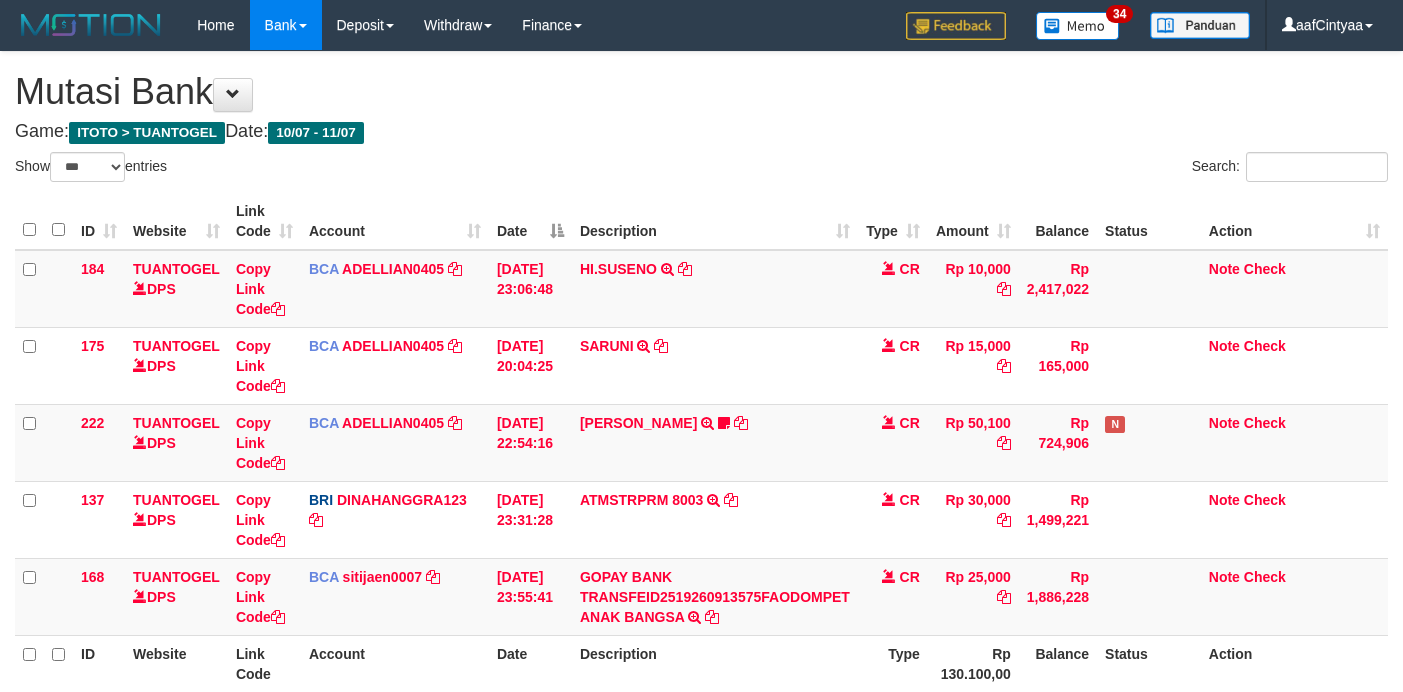 select on "***" 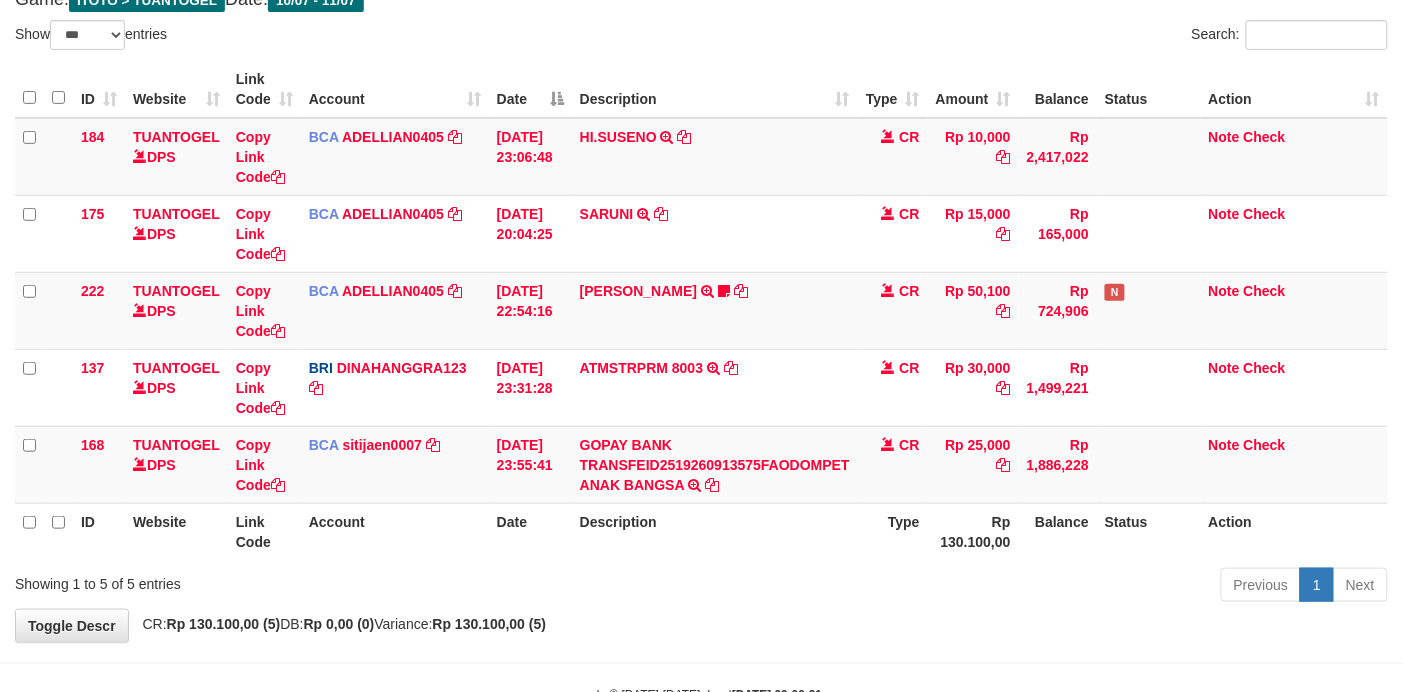 scroll, scrollTop: 162, scrollLeft: 0, axis: vertical 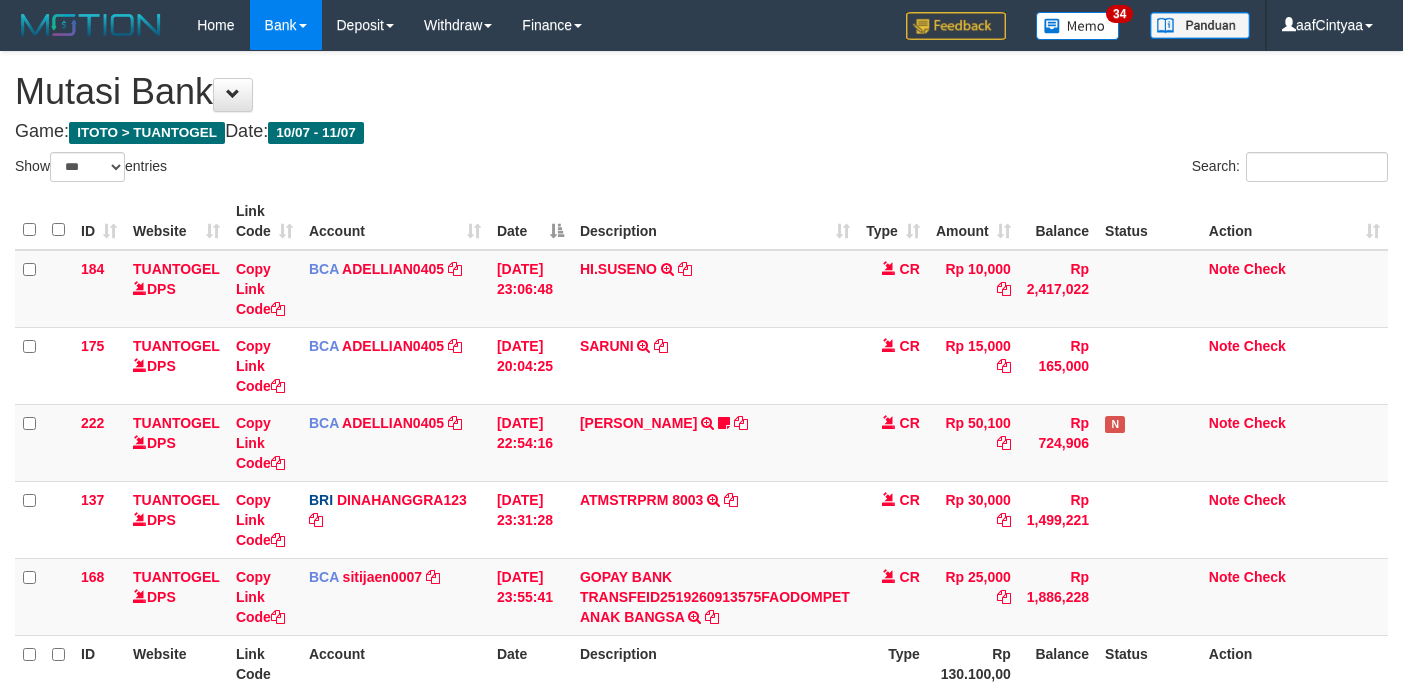 select on "***" 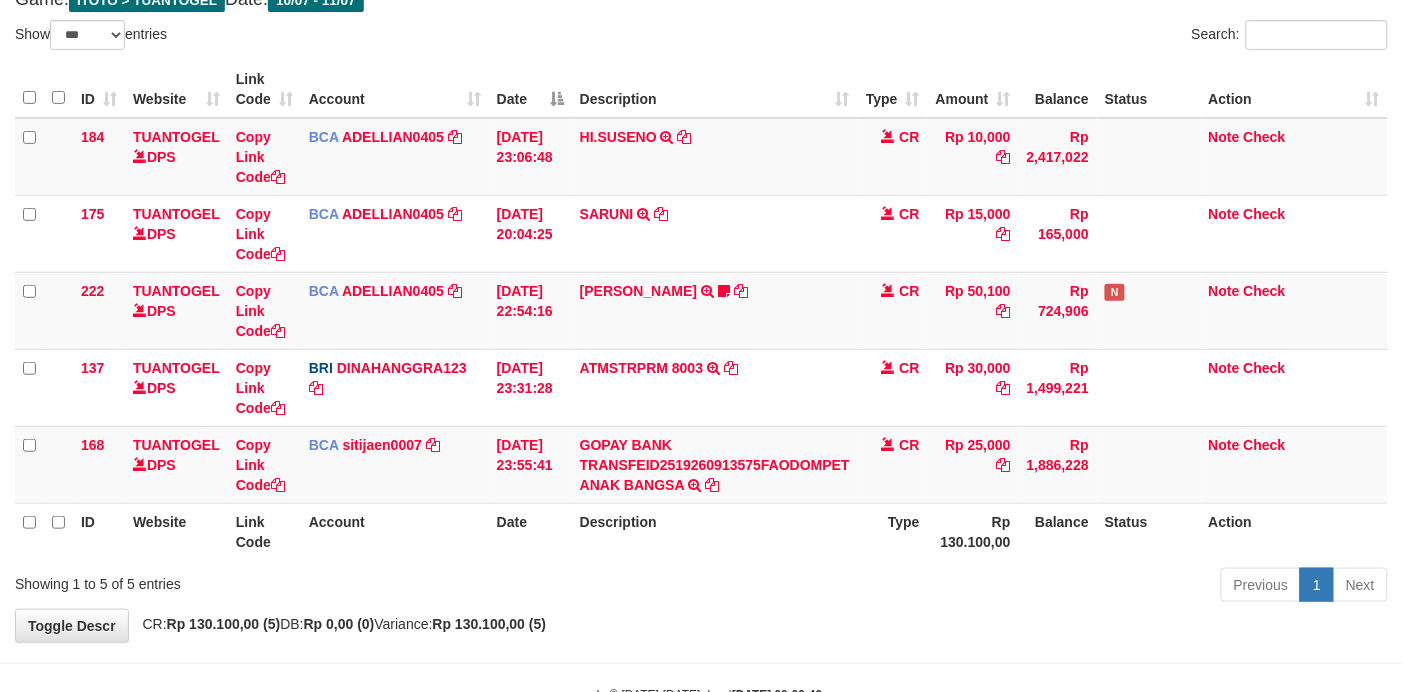 scroll, scrollTop: 162, scrollLeft: 0, axis: vertical 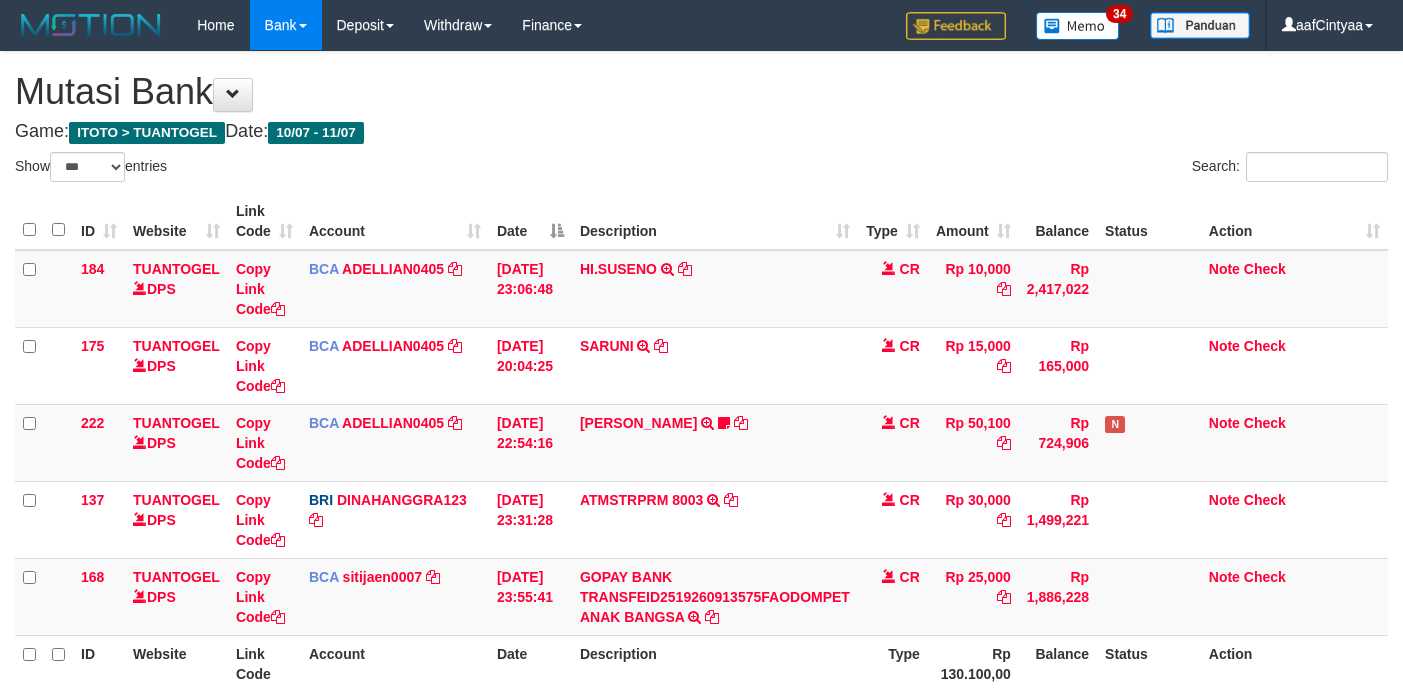 select on "***" 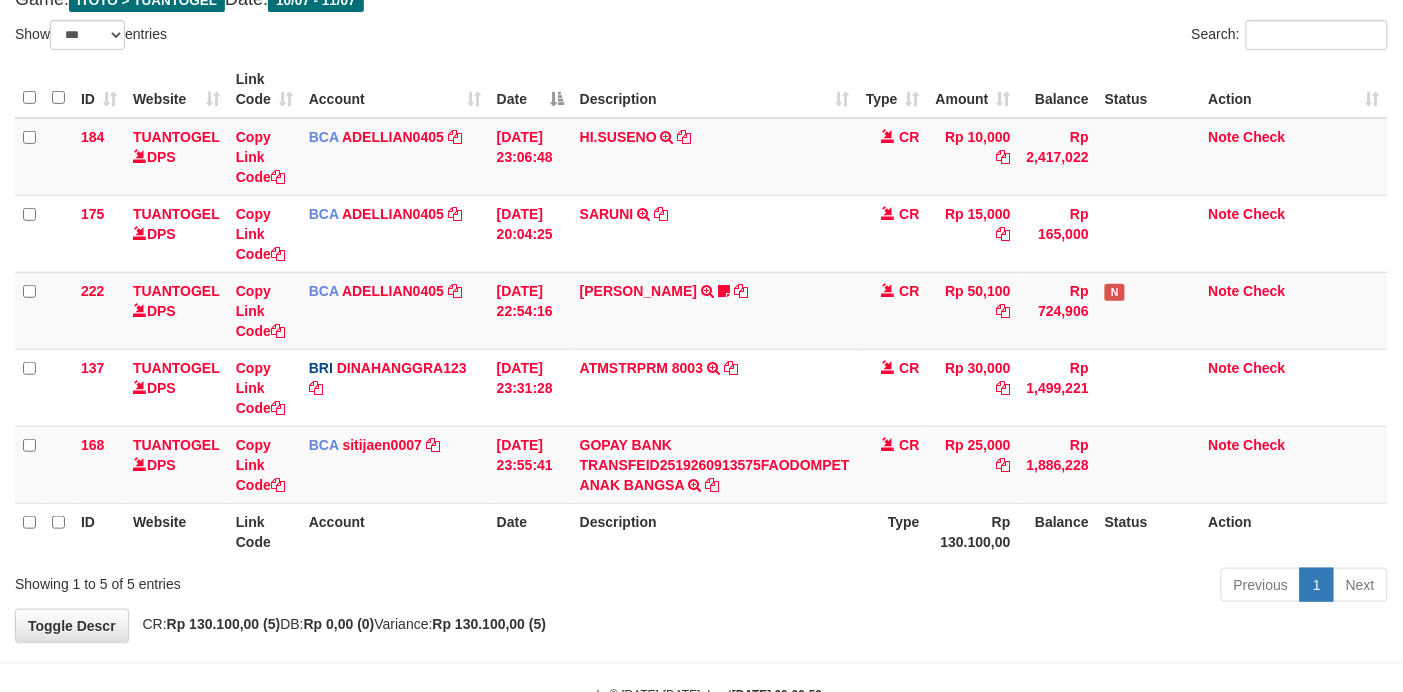 scroll, scrollTop: 162, scrollLeft: 0, axis: vertical 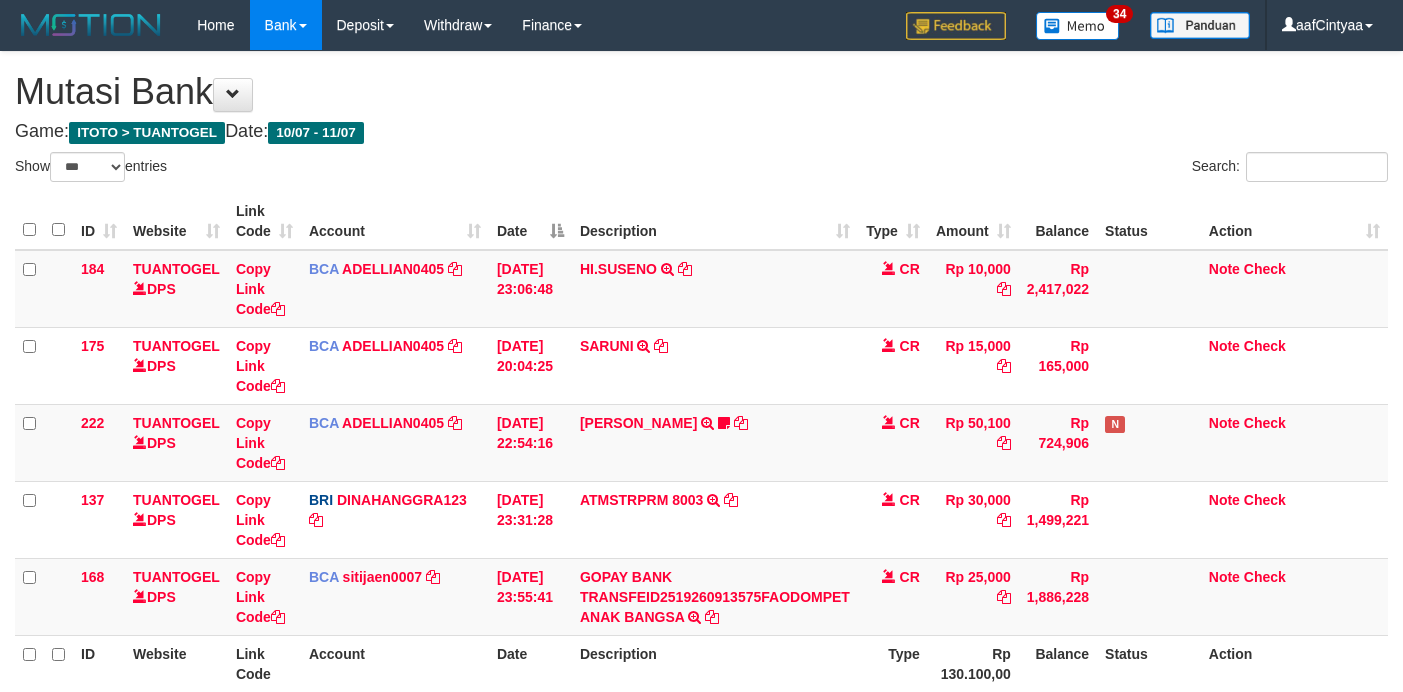 select on "***" 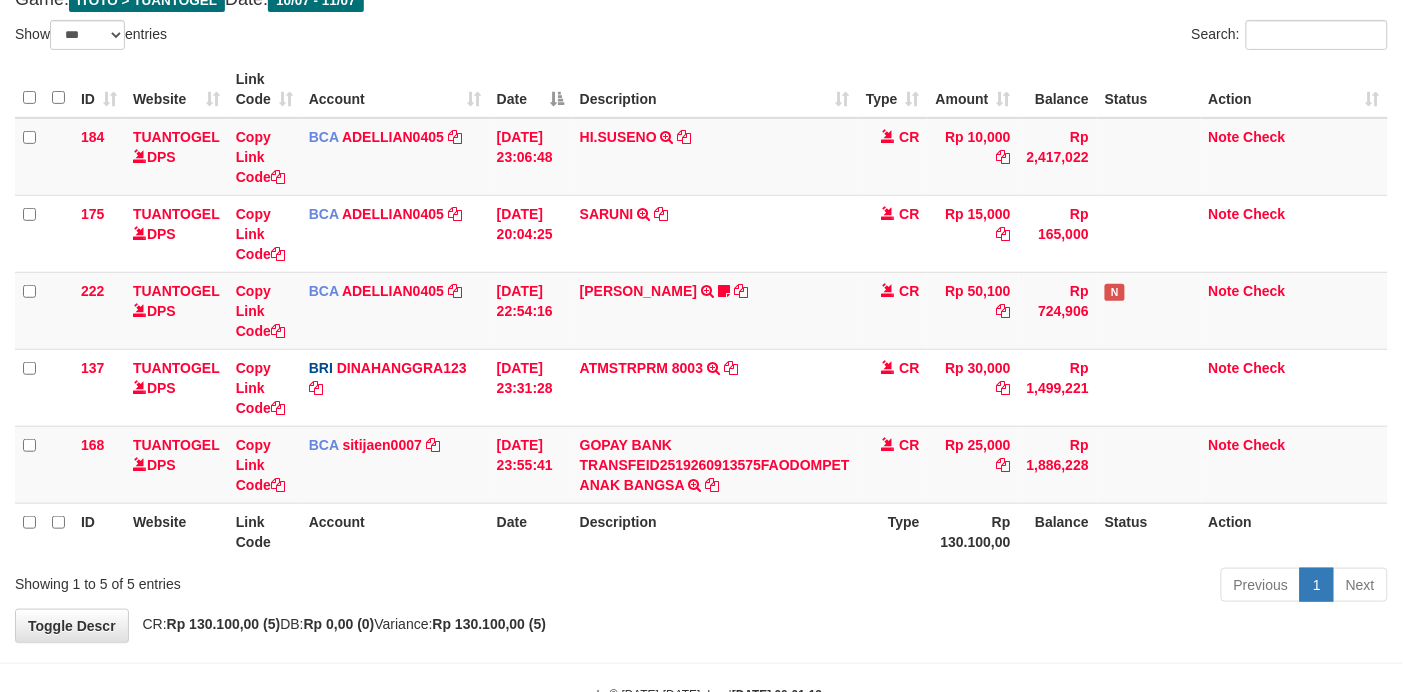 scroll, scrollTop: 162, scrollLeft: 0, axis: vertical 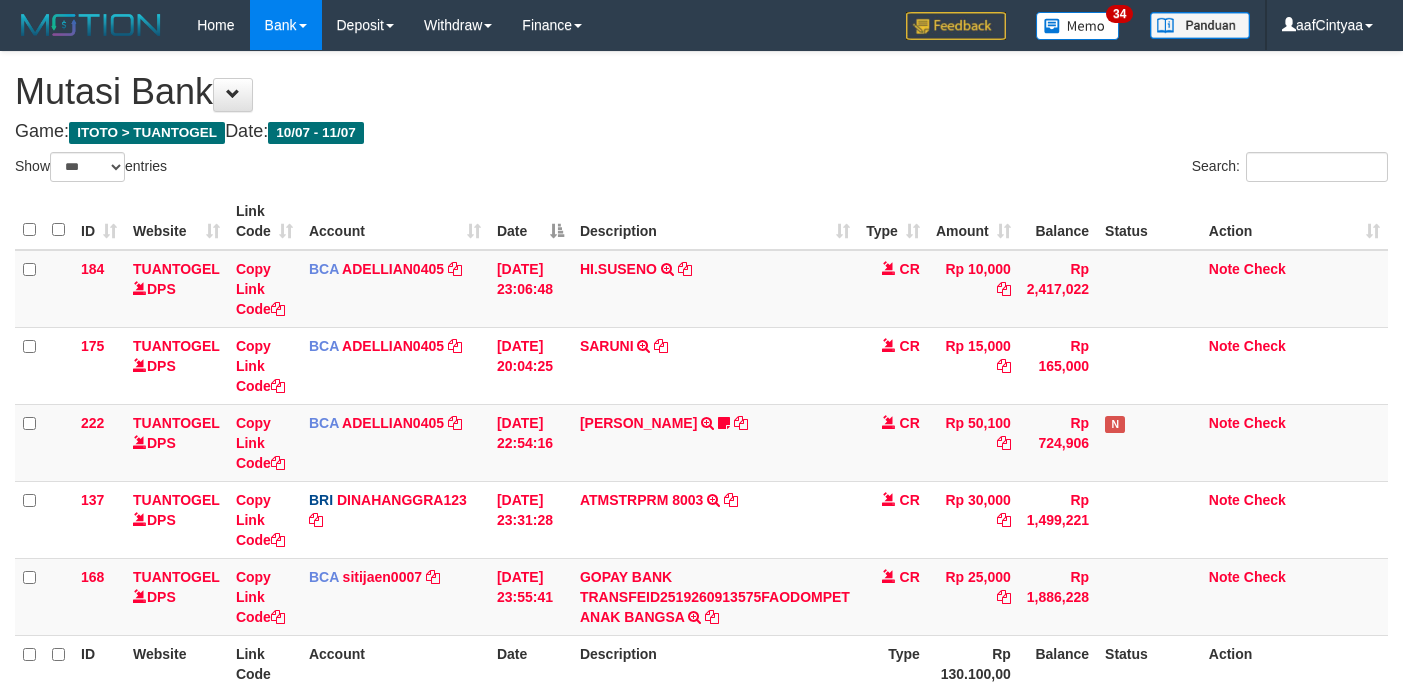 select on "***" 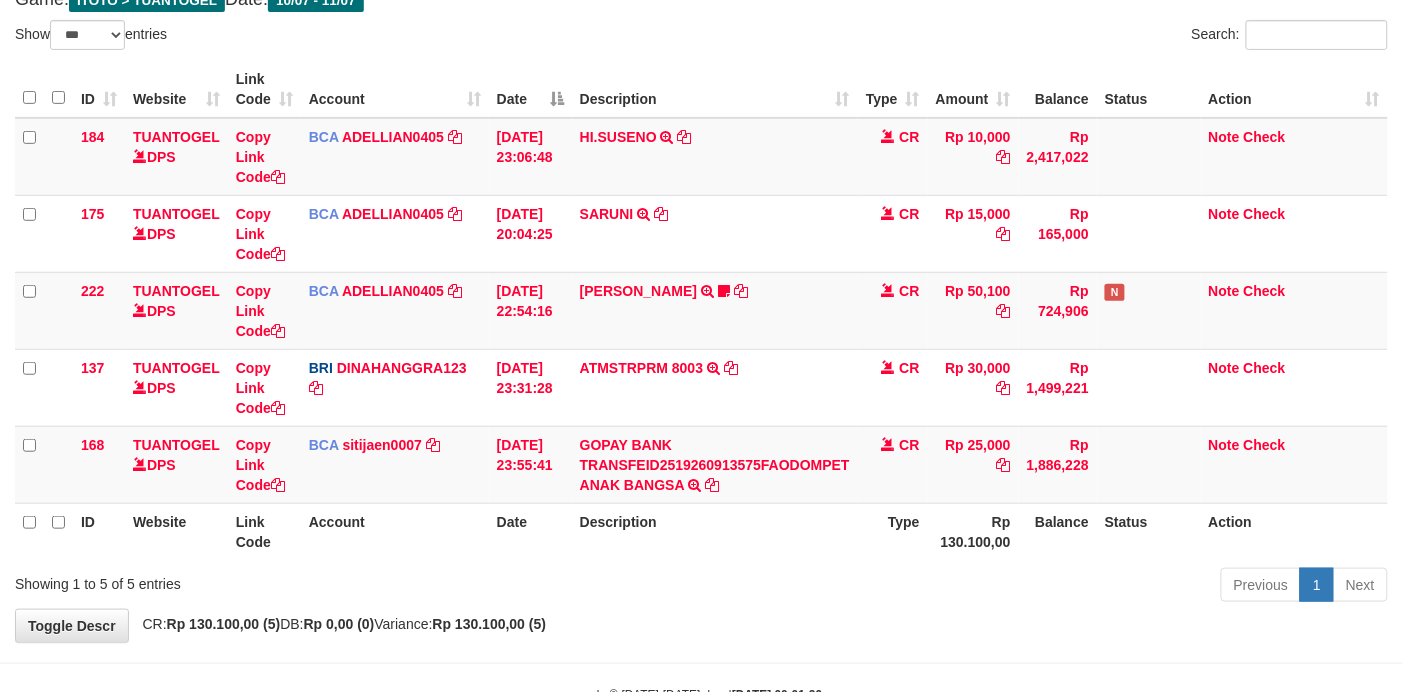 scroll, scrollTop: 162, scrollLeft: 0, axis: vertical 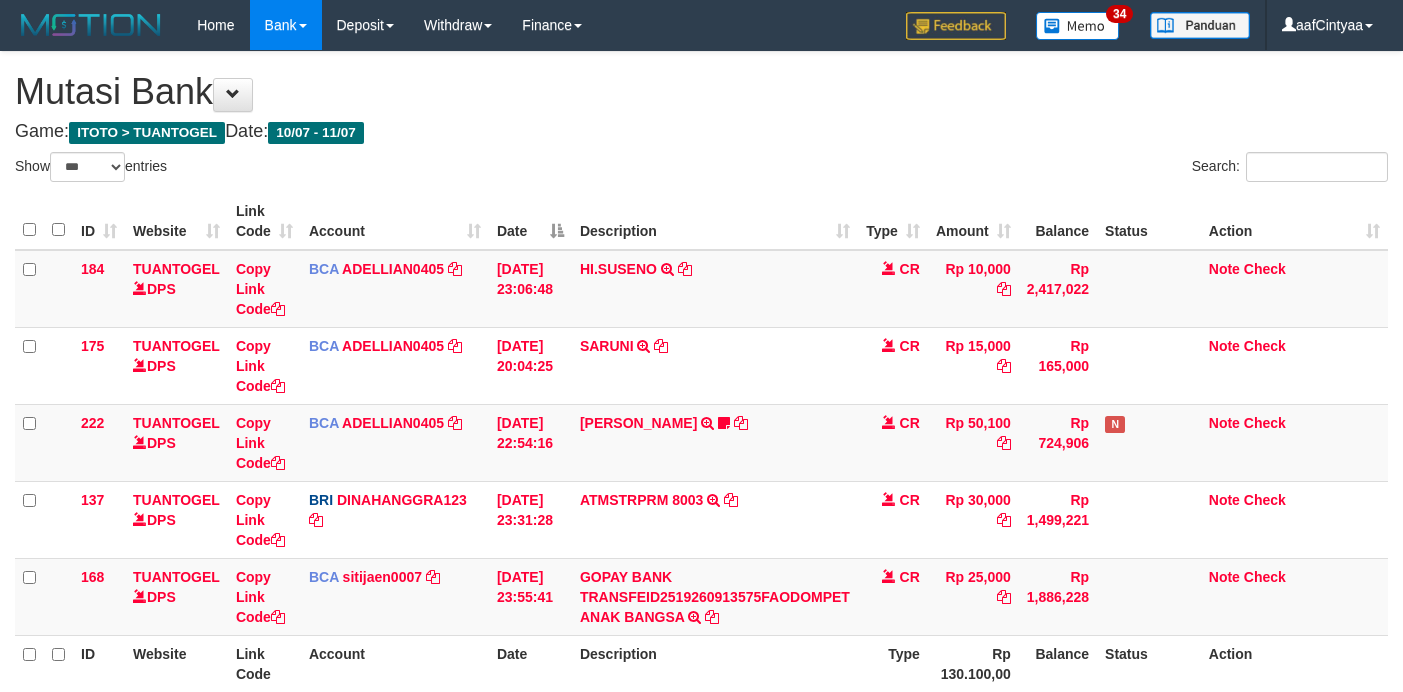 select on "***" 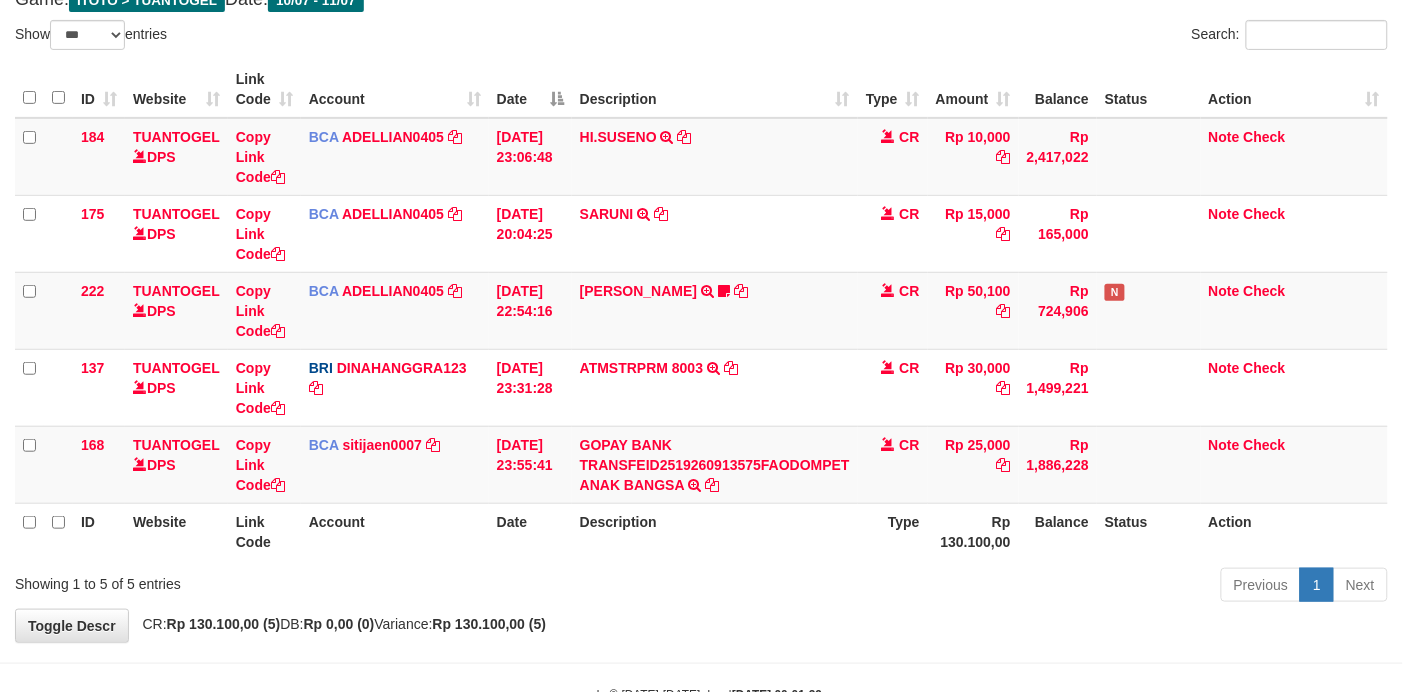 scroll, scrollTop: 162, scrollLeft: 0, axis: vertical 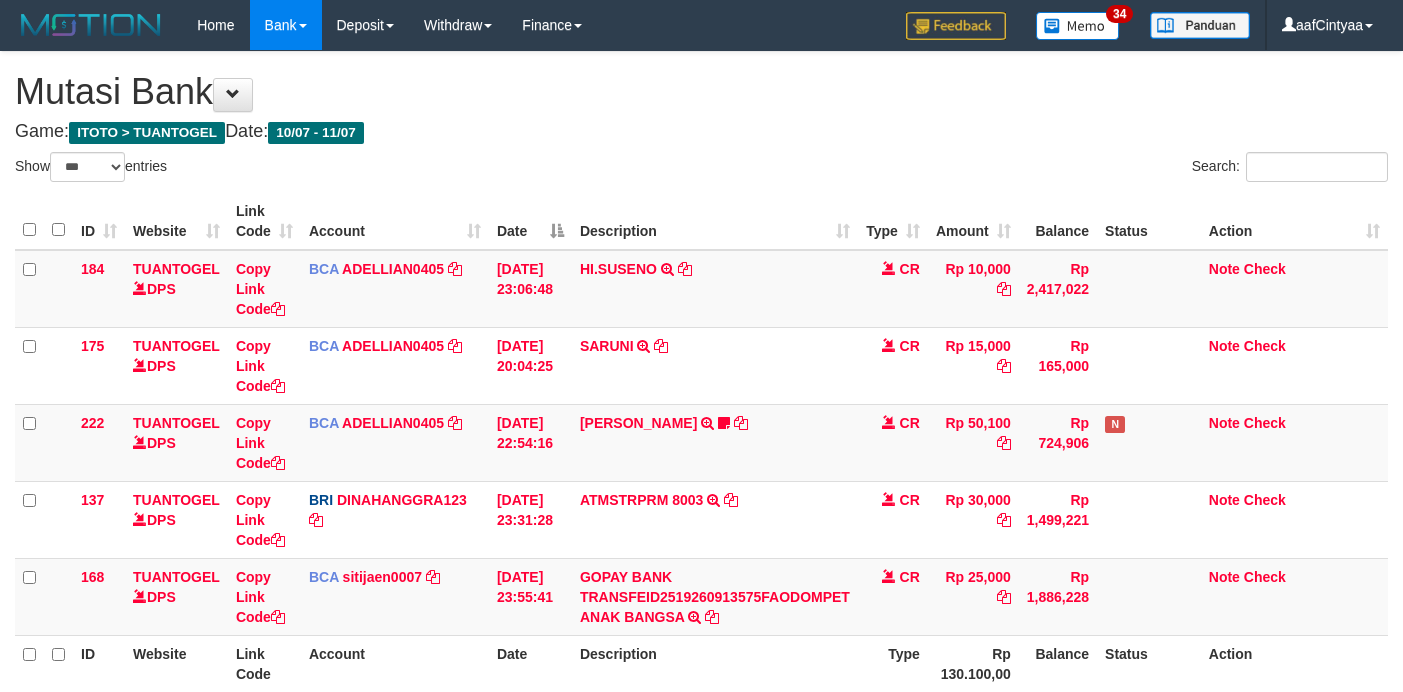 select on "***" 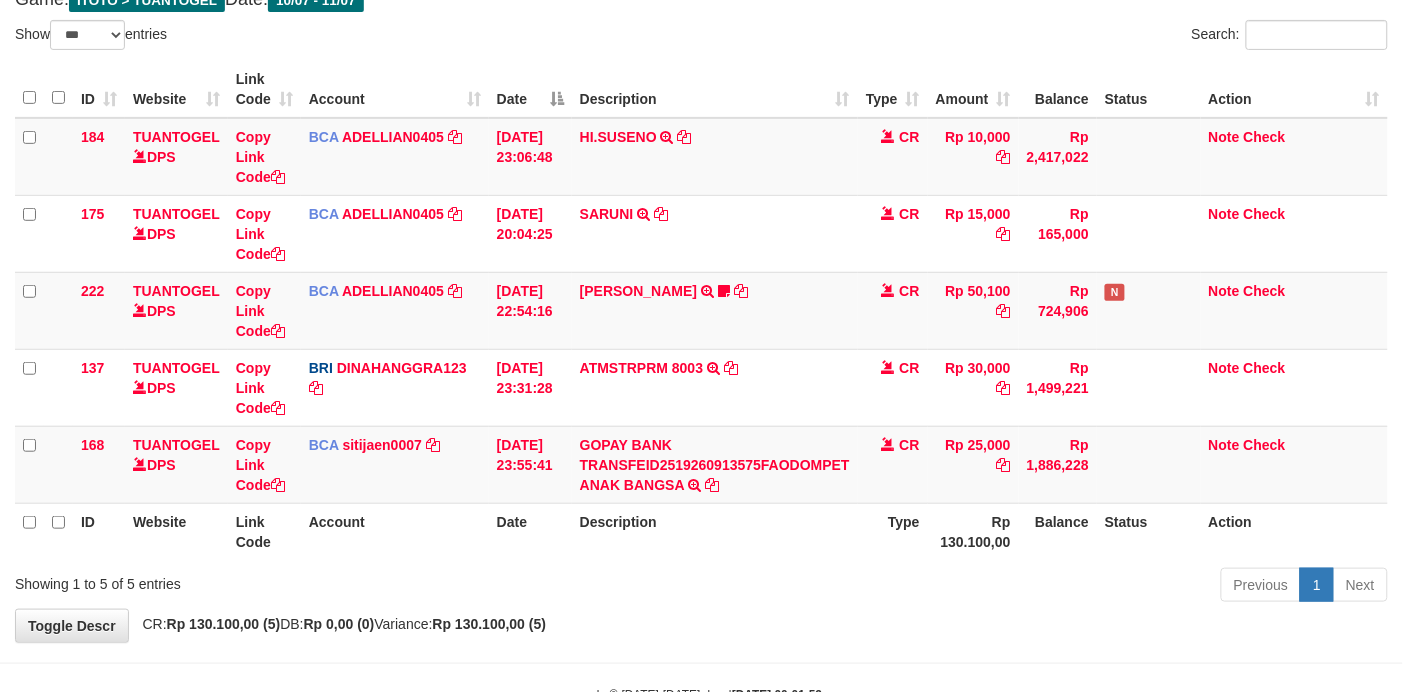 scroll, scrollTop: 162, scrollLeft: 0, axis: vertical 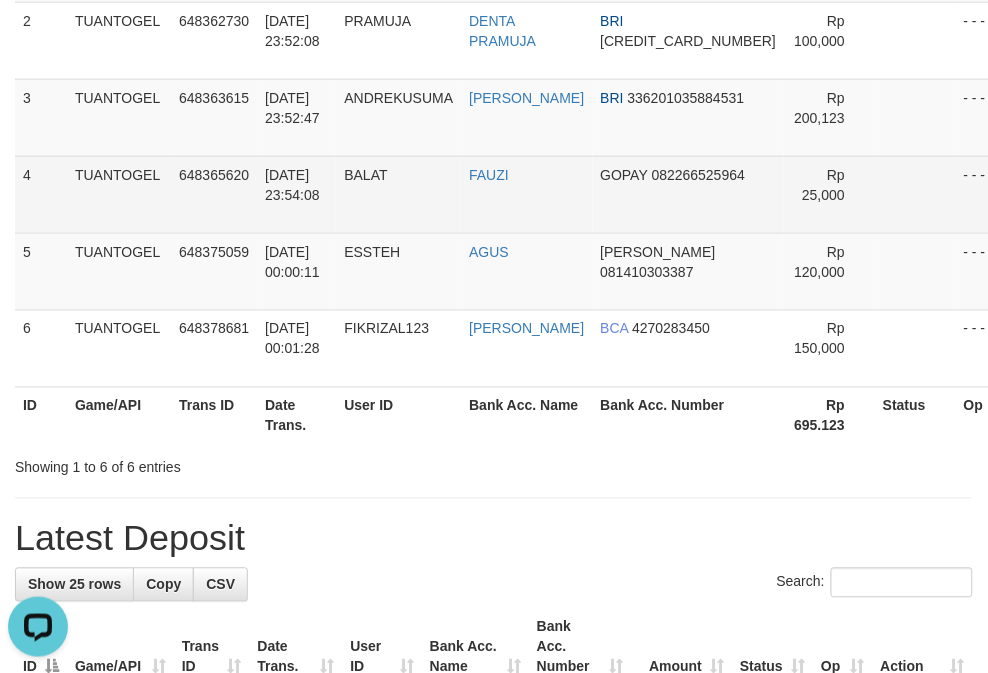 click on "BALAT" at bounding box center (365, 175) 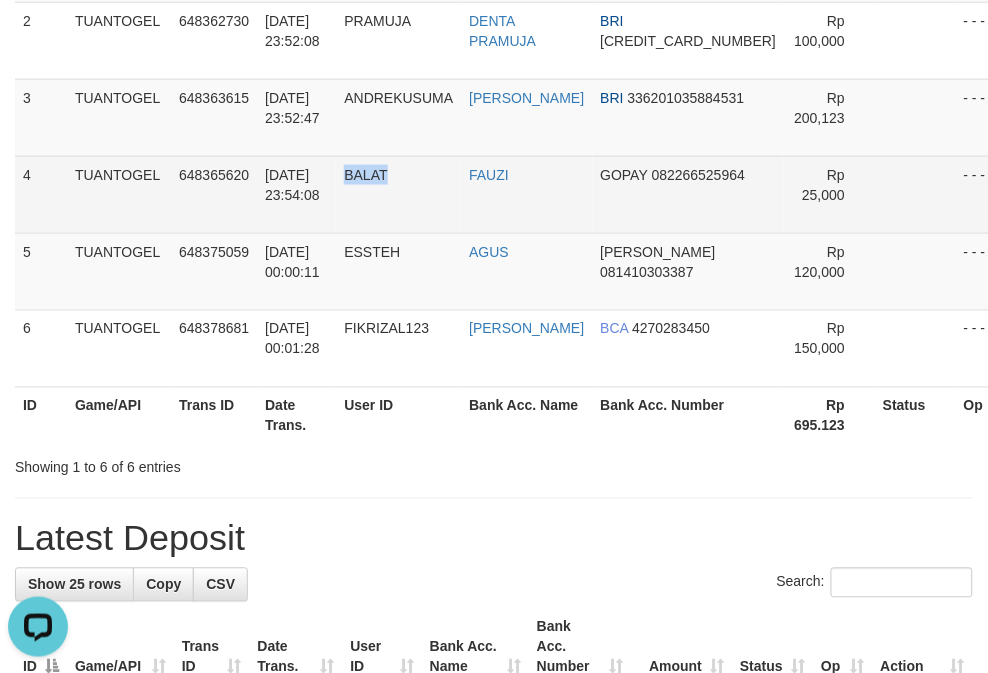 drag, startPoint x: 381, startPoint y: 193, endPoint x: 368, endPoint y: 206, distance: 18.384777 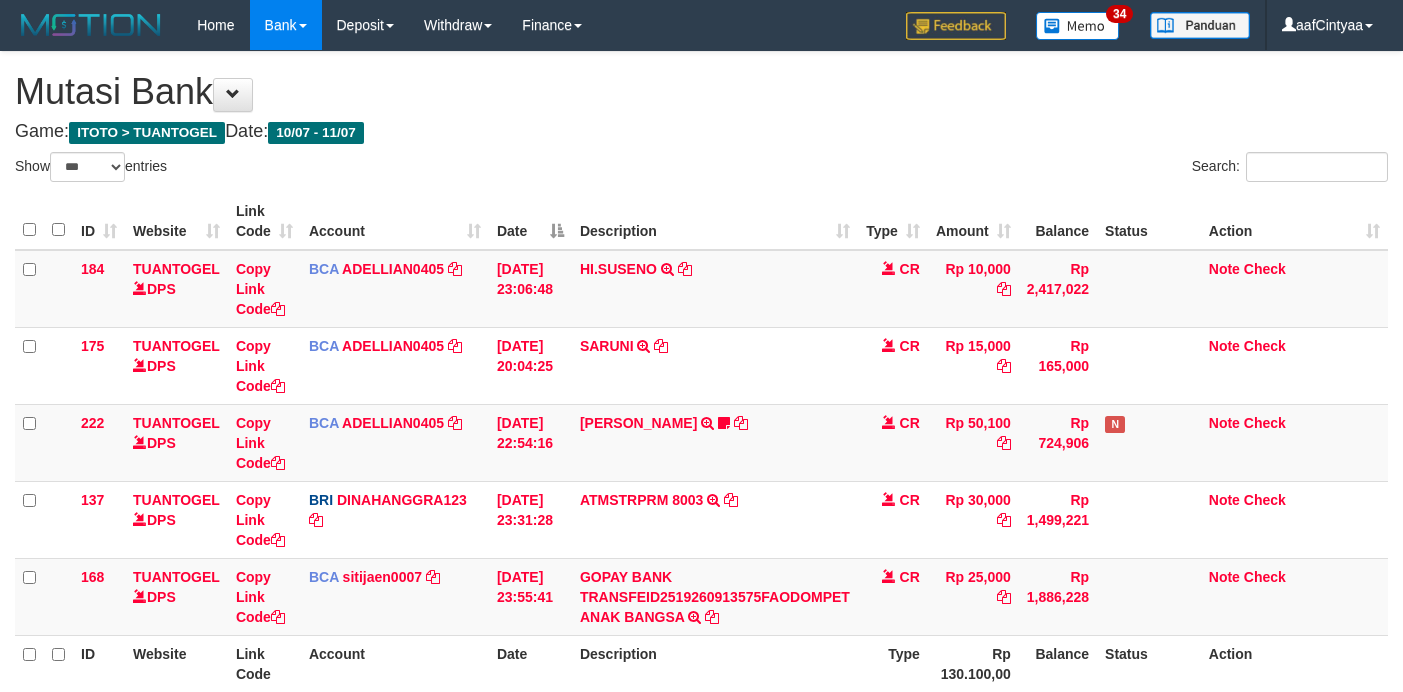 select on "***" 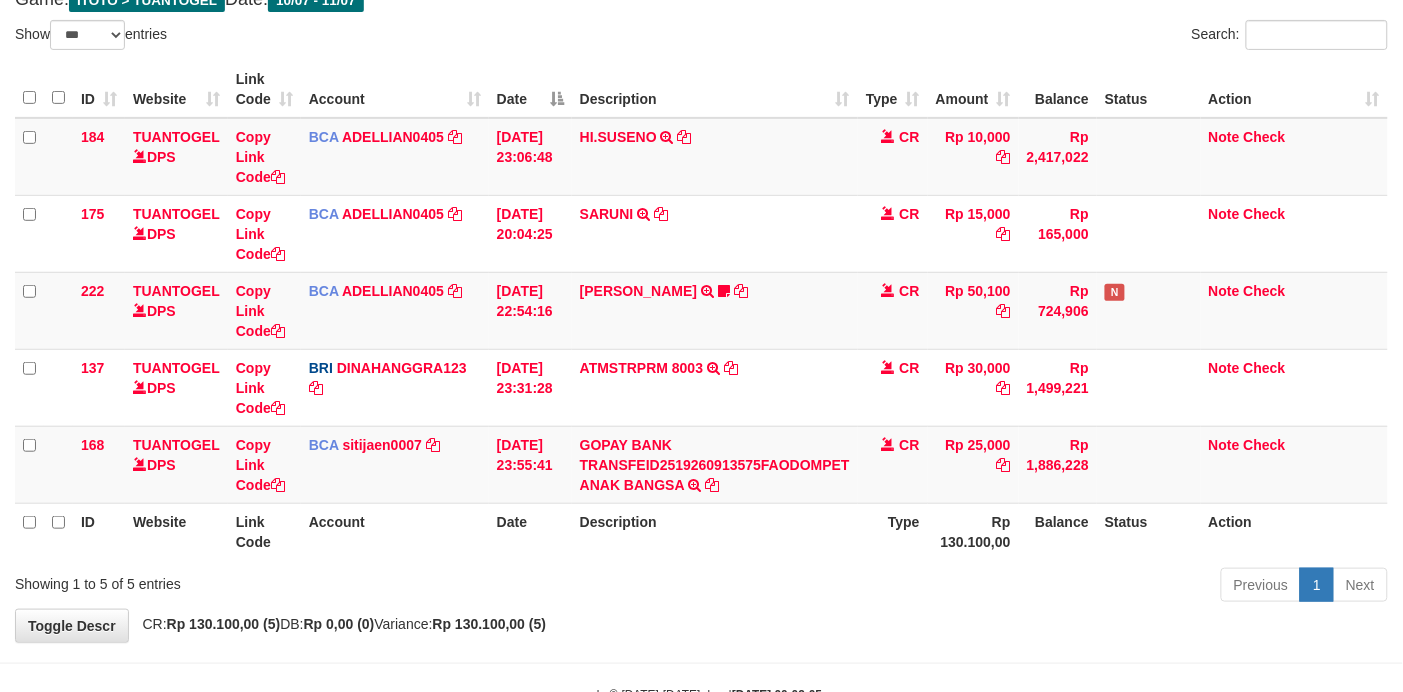 scroll, scrollTop: 162, scrollLeft: 0, axis: vertical 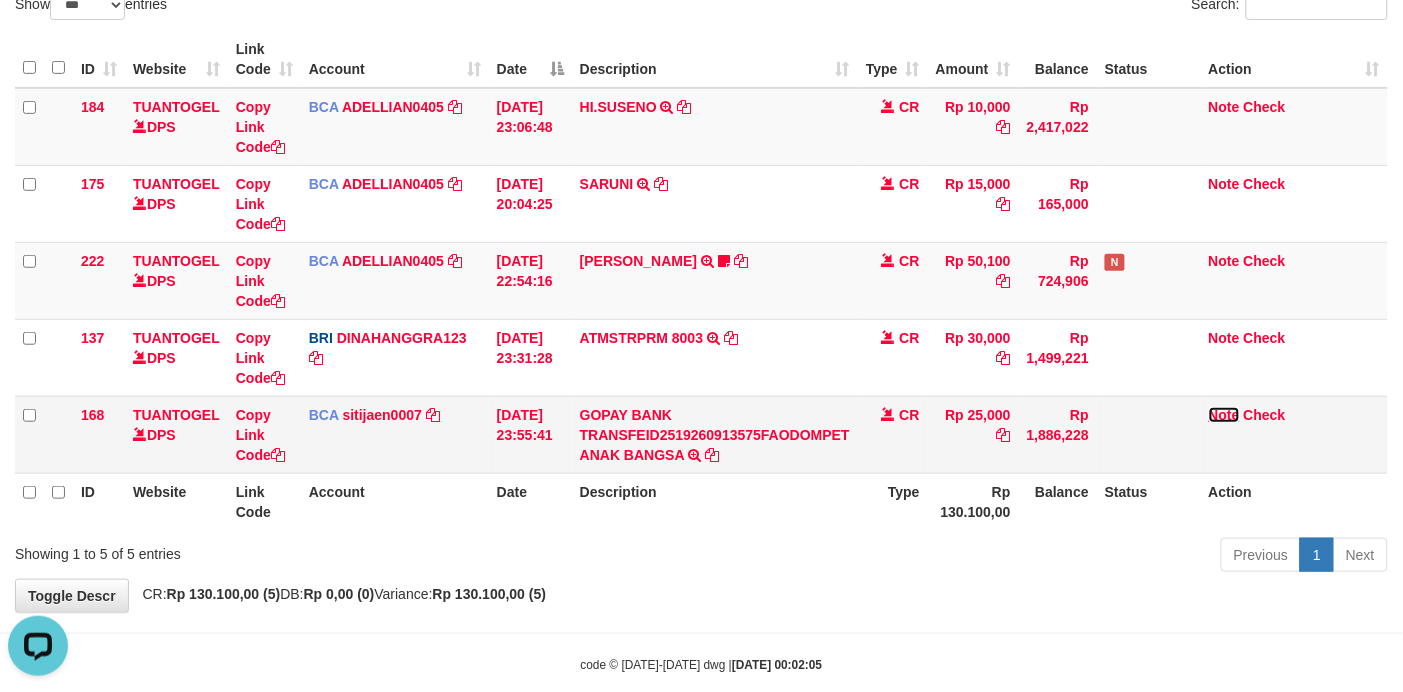 click on "Note" at bounding box center (1224, 415) 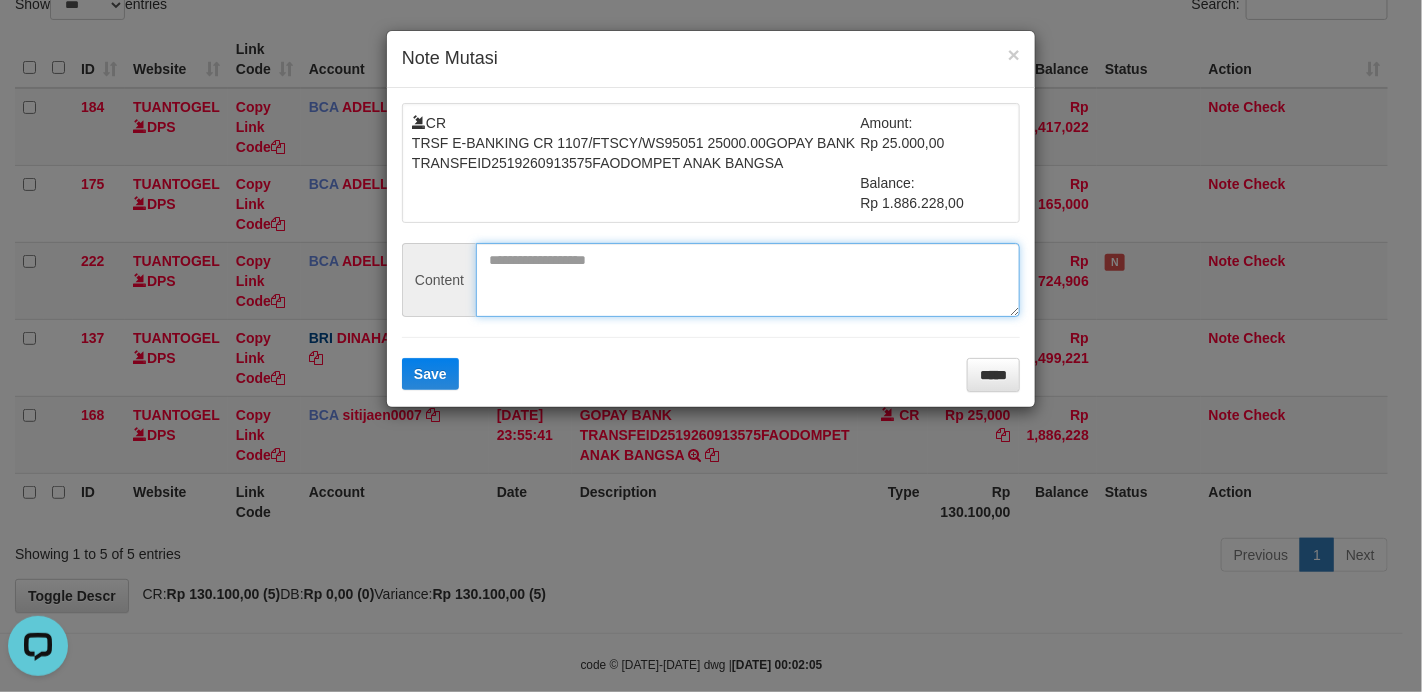 click at bounding box center [748, 280] 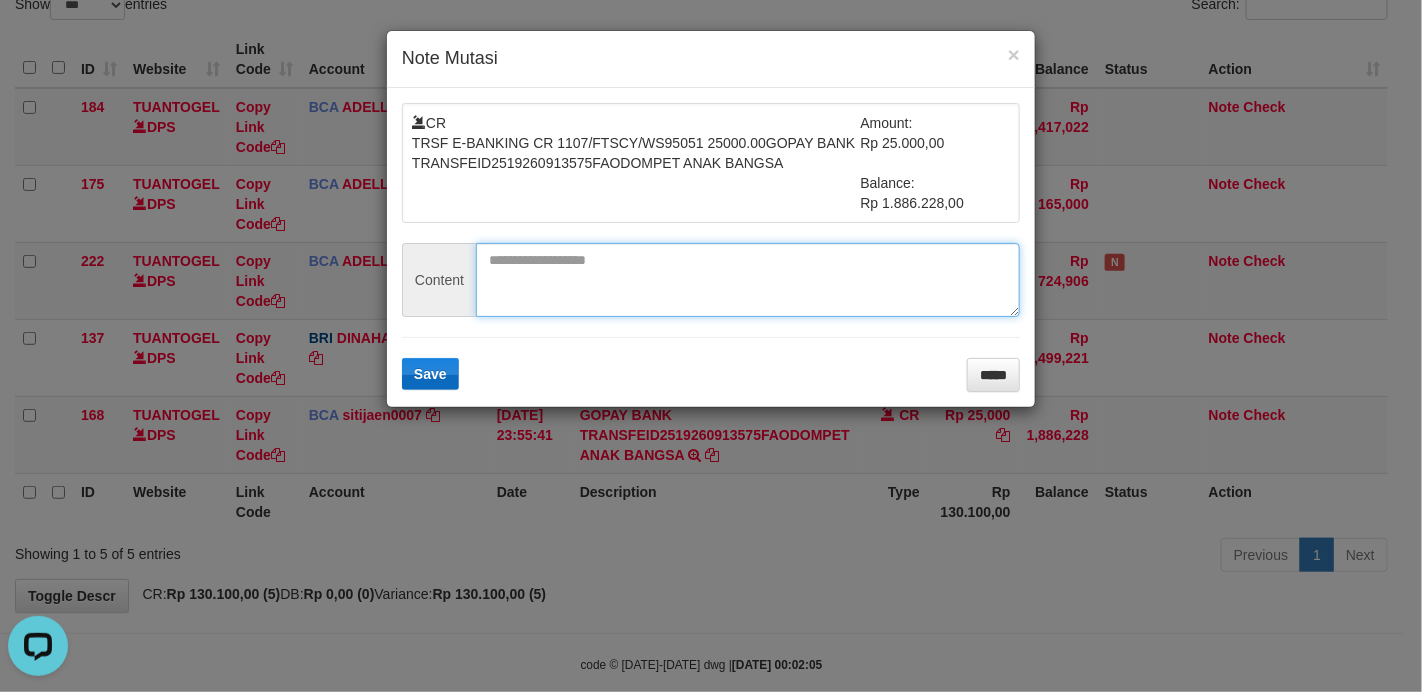 paste on "*****" 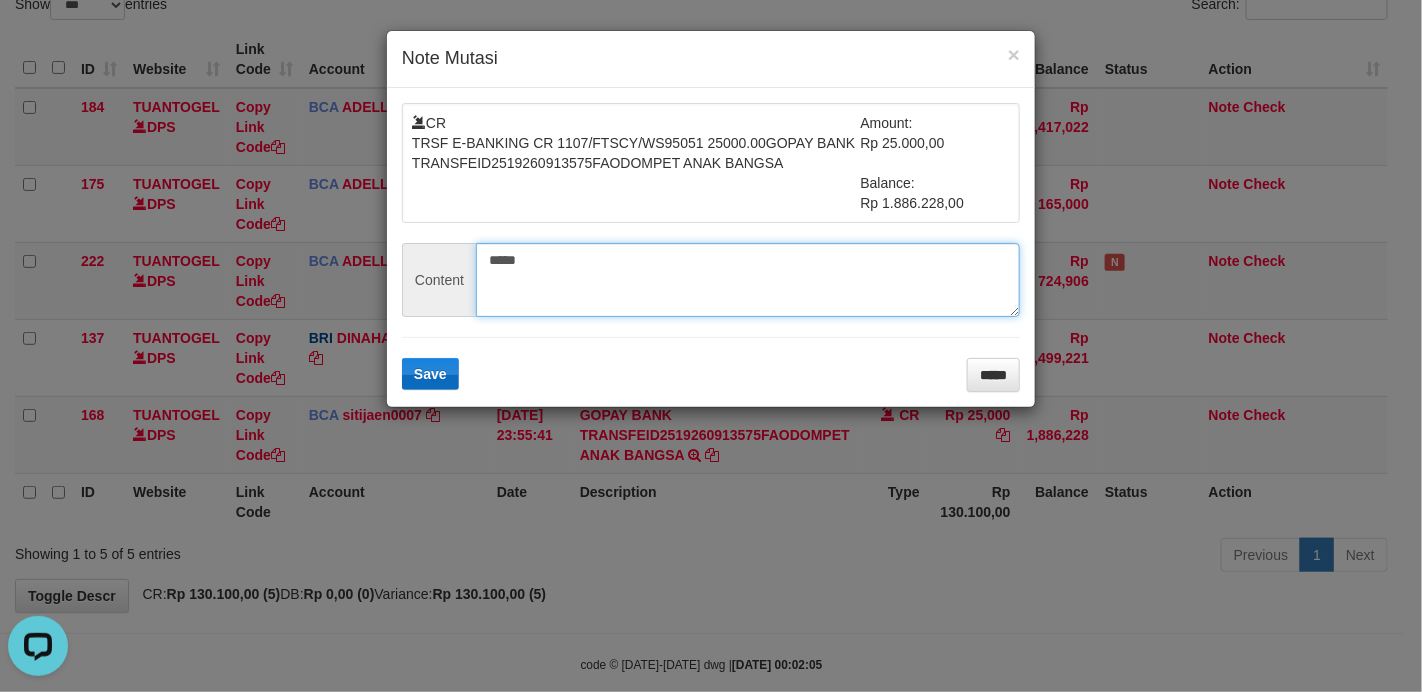 type on "*****" 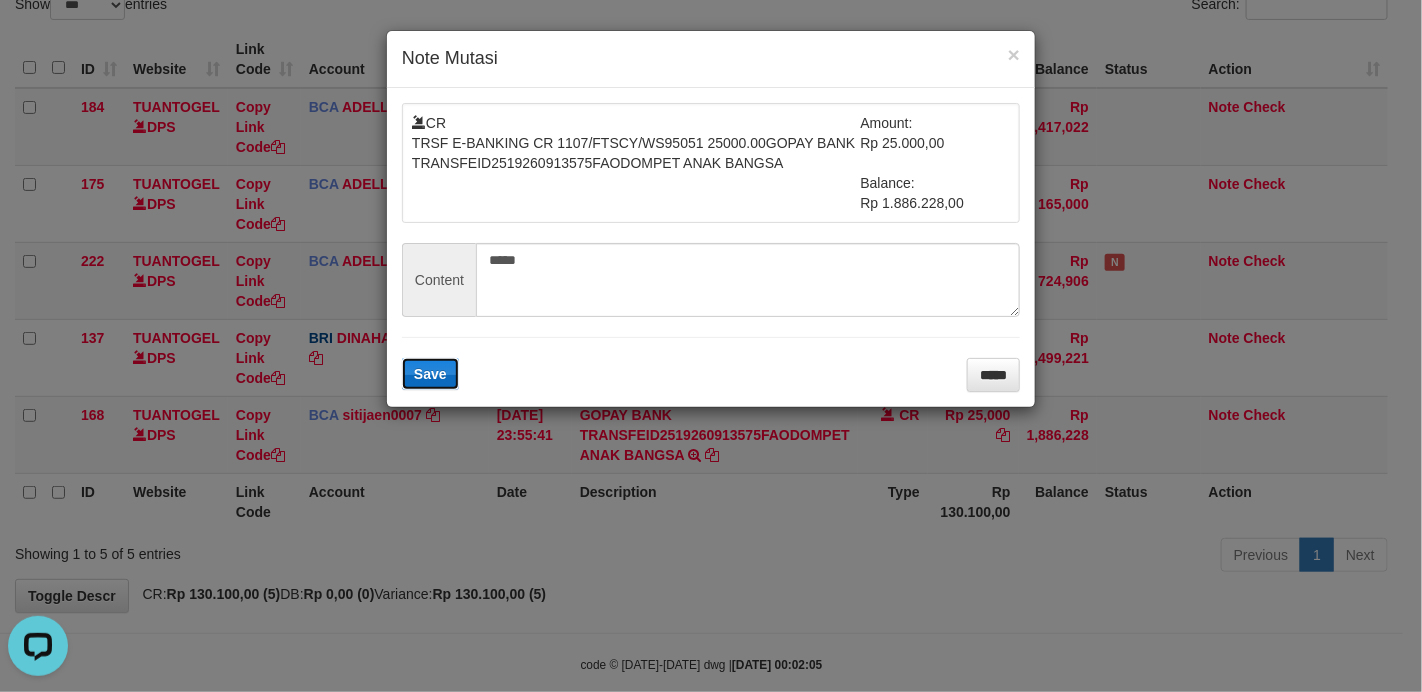 click on "Save" at bounding box center [430, 374] 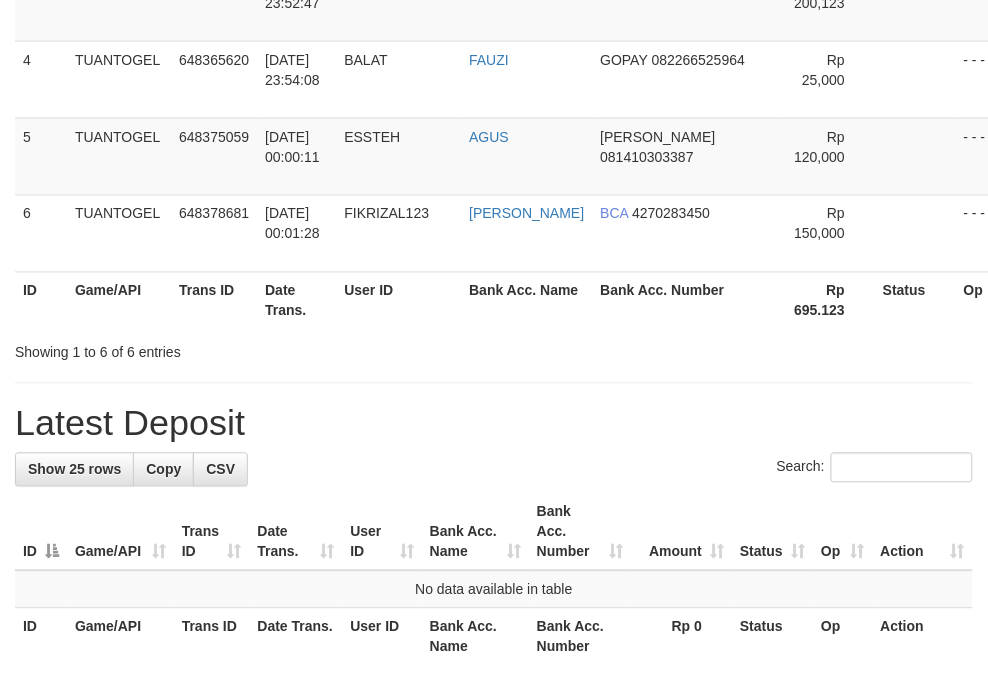 scroll, scrollTop: 375, scrollLeft: 0, axis: vertical 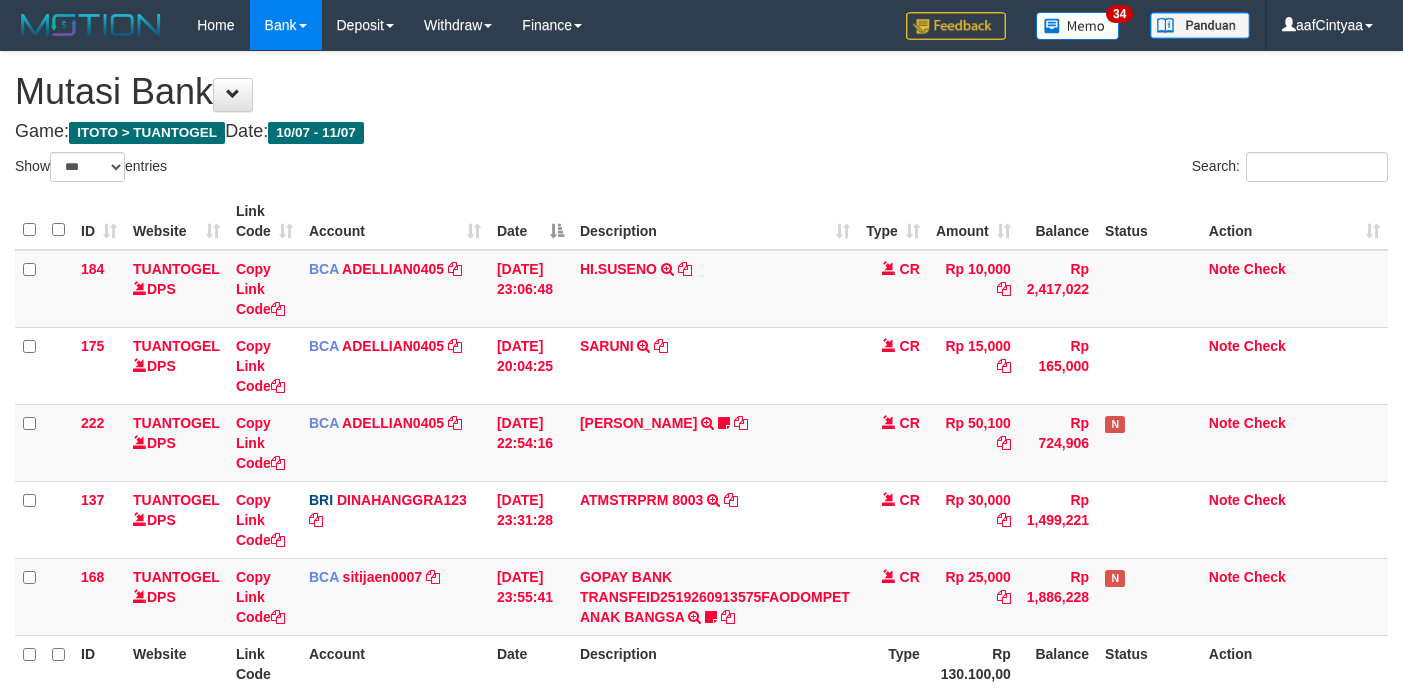 select on "***" 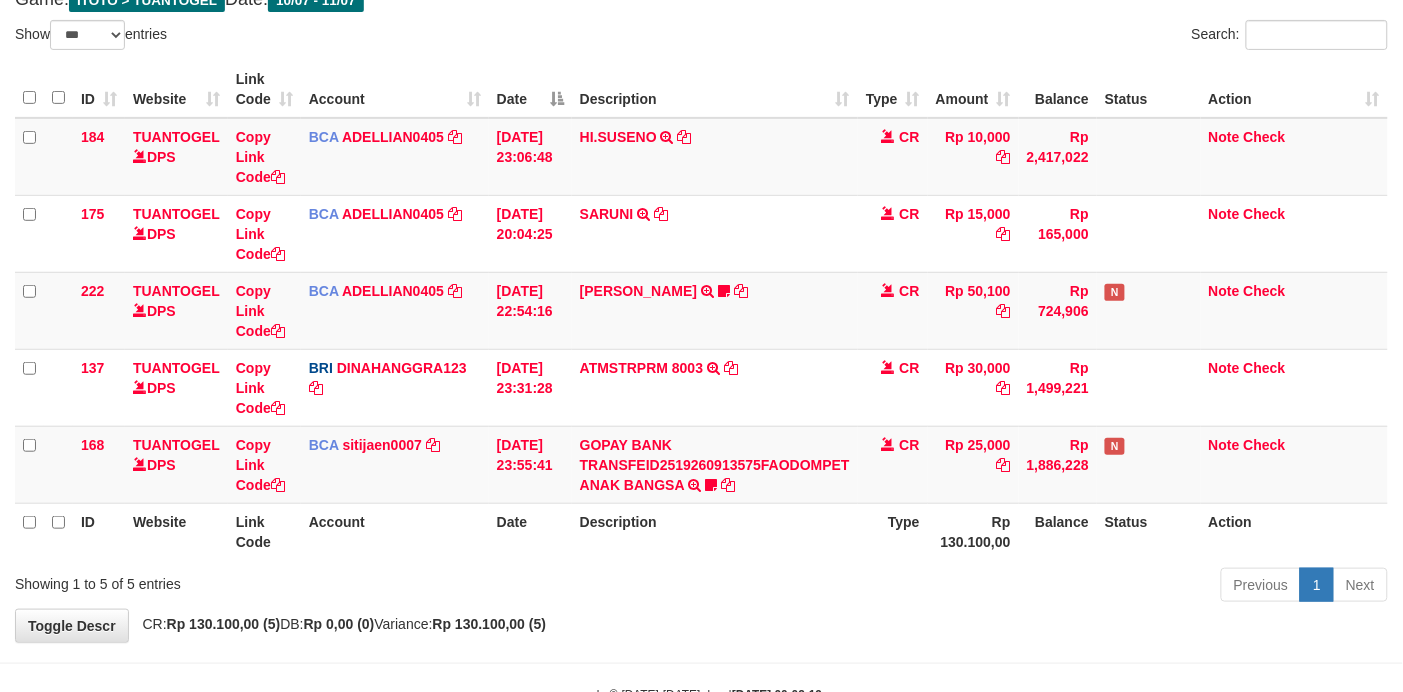 scroll, scrollTop: 162, scrollLeft: 0, axis: vertical 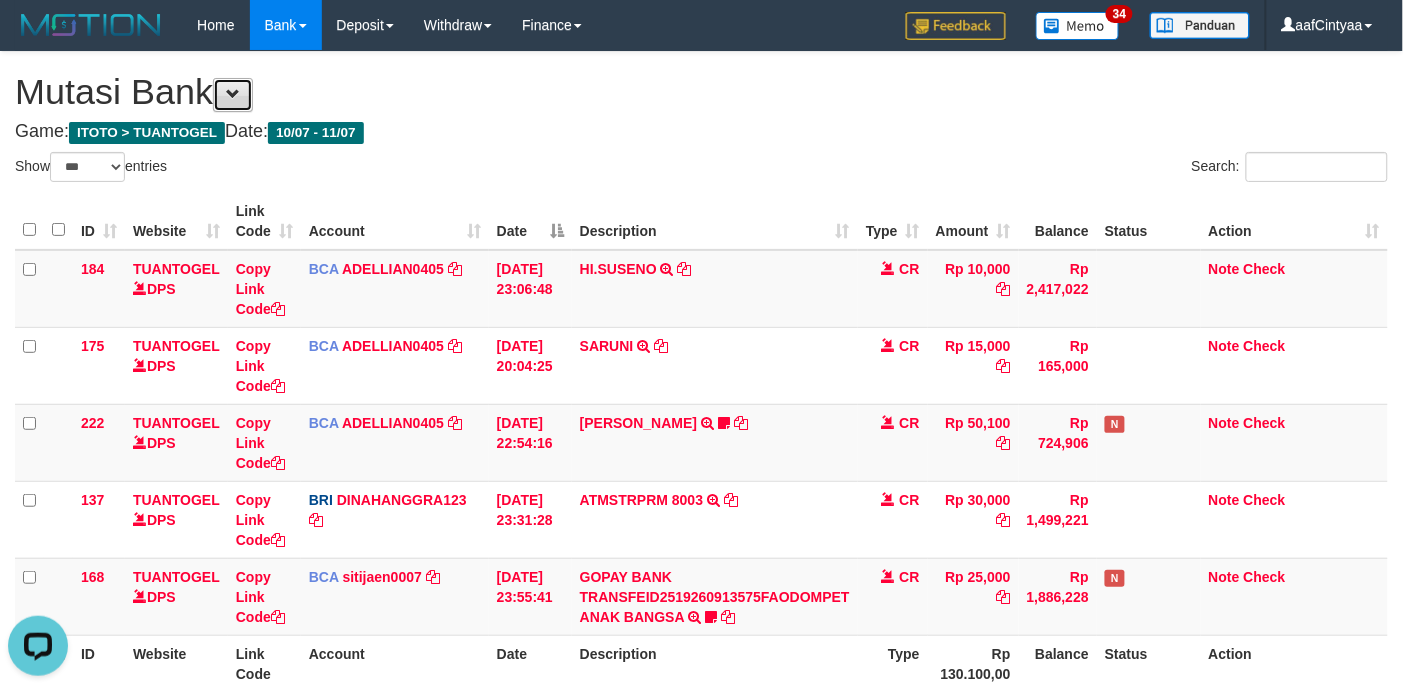 drag, startPoint x: 242, startPoint y: 87, endPoint x: 261, endPoint y: 93, distance: 19.924858 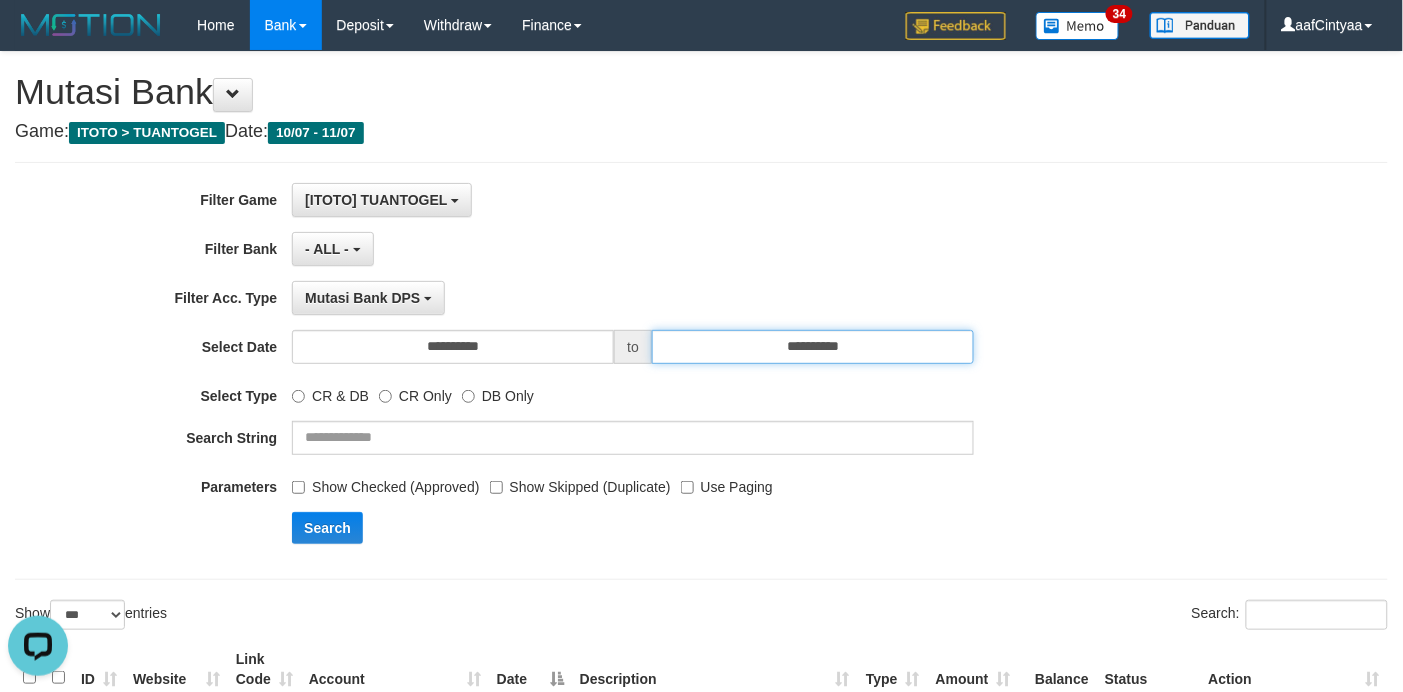 click on "**********" at bounding box center [813, 347] 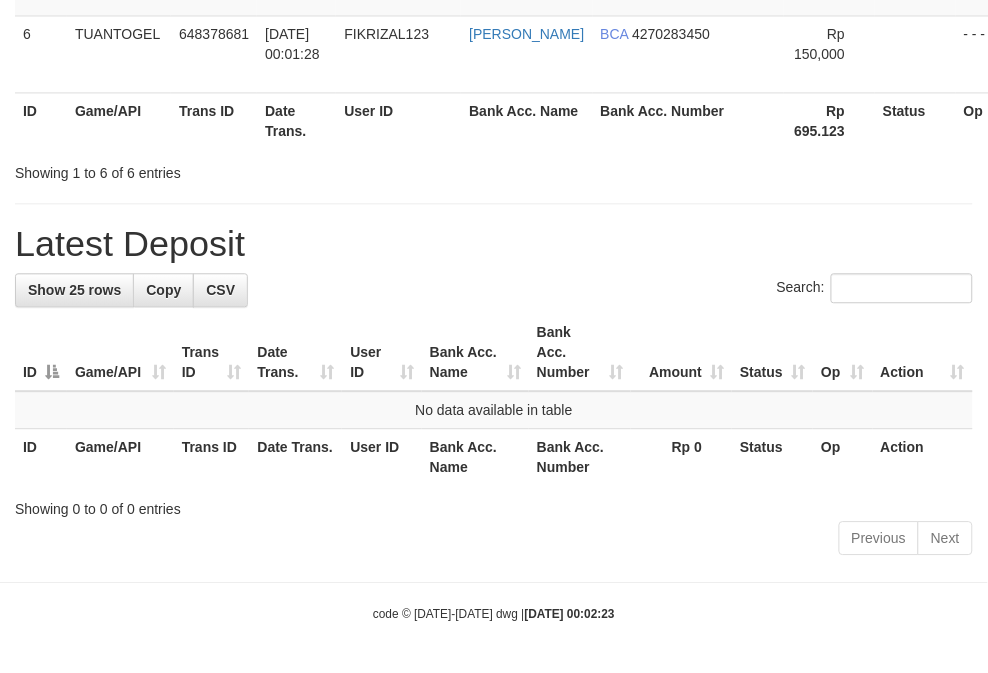 scroll, scrollTop: 711, scrollLeft: 0, axis: vertical 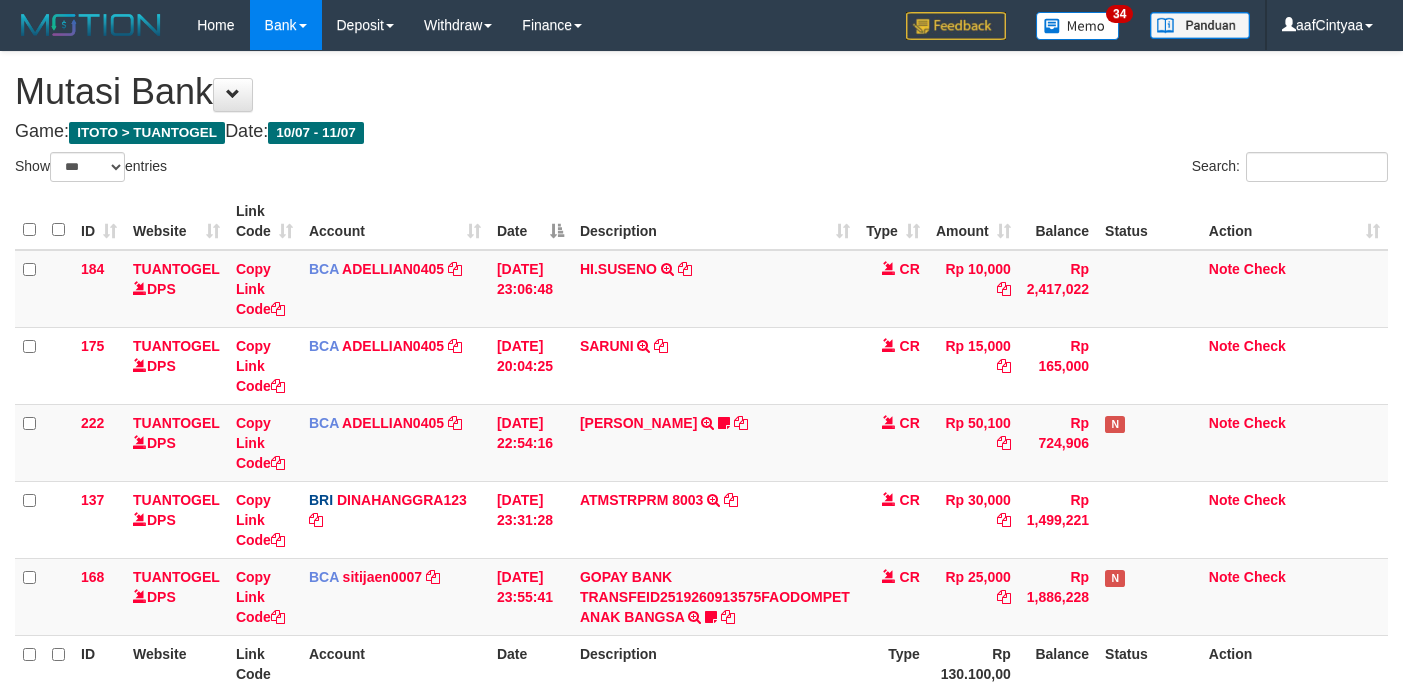 select on "***" 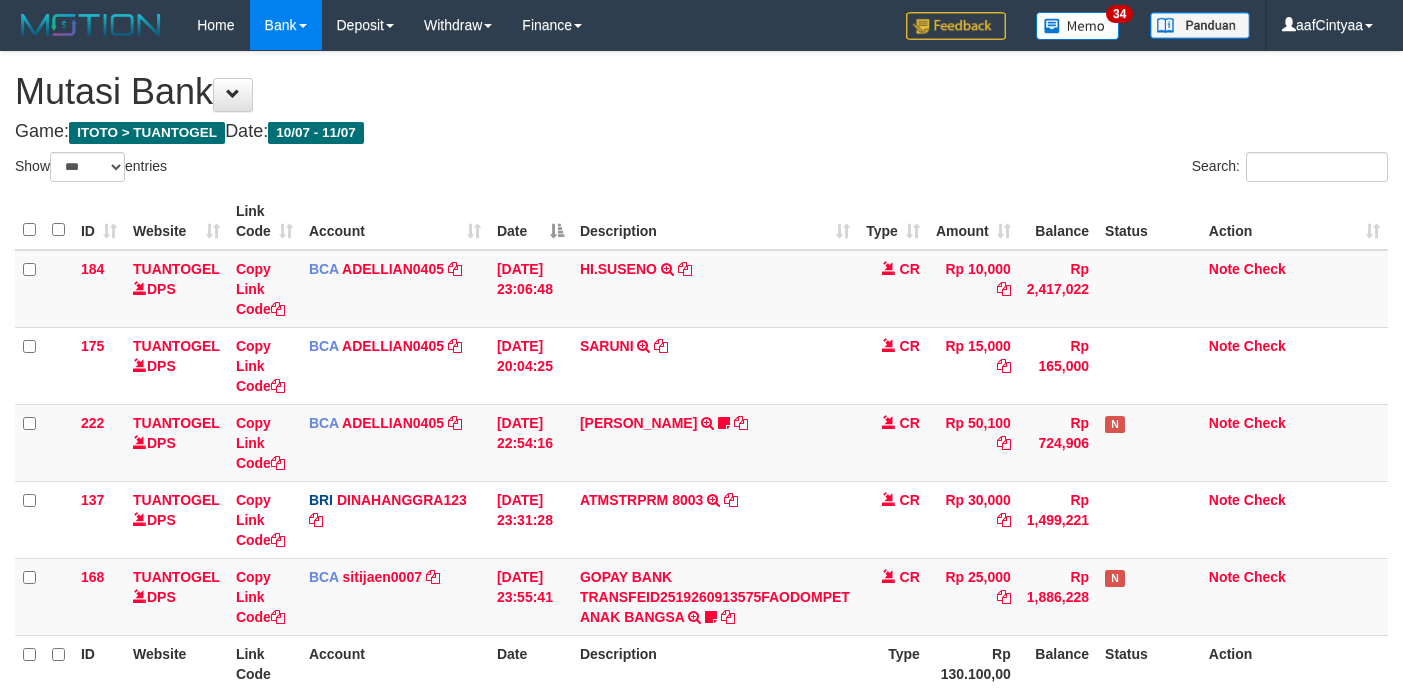 scroll, scrollTop: 0, scrollLeft: 0, axis: both 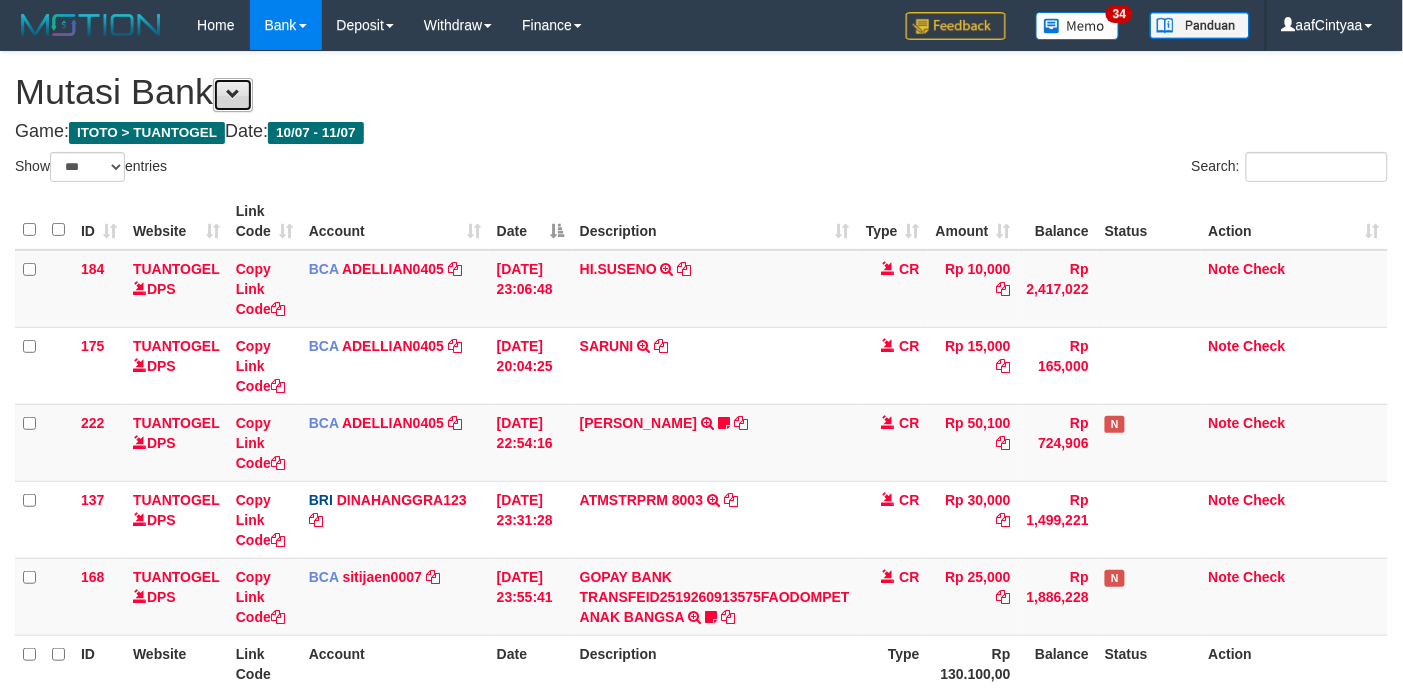 click at bounding box center (233, 95) 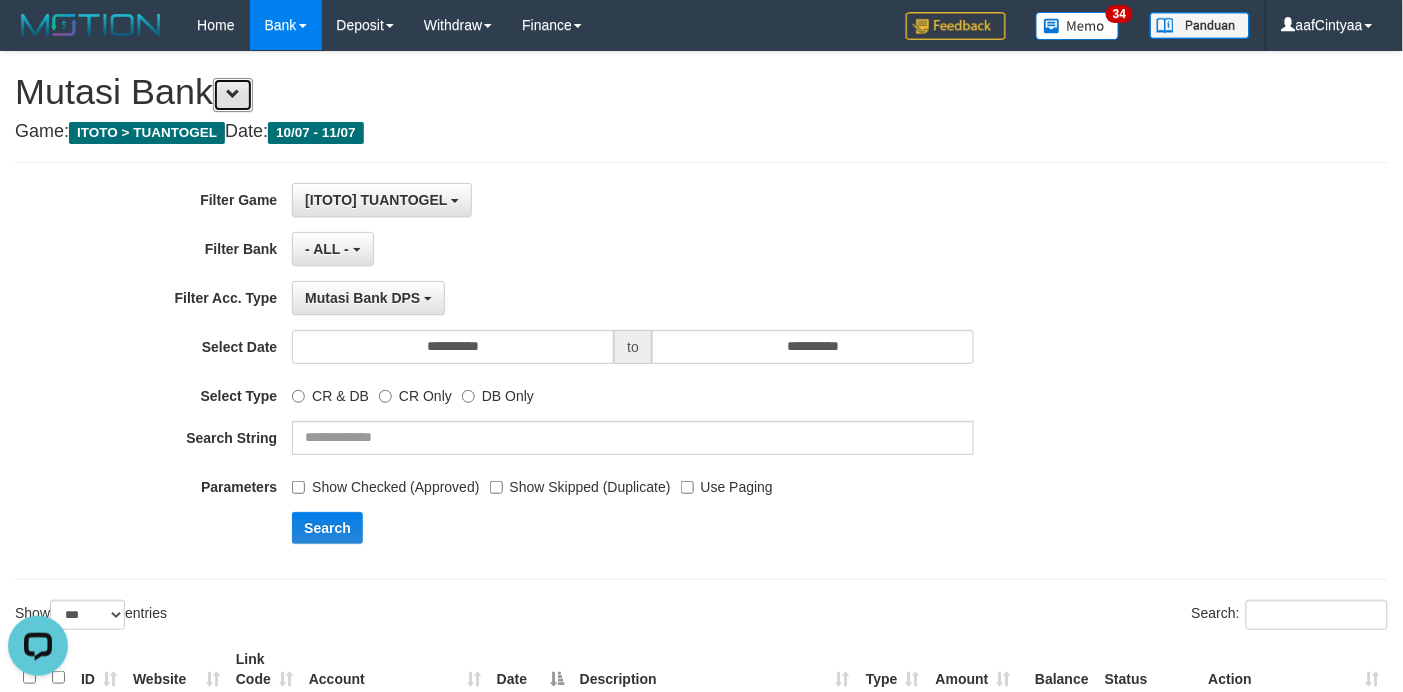 scroll, scrollTop: 0, scrollLeft: 0, axis: both 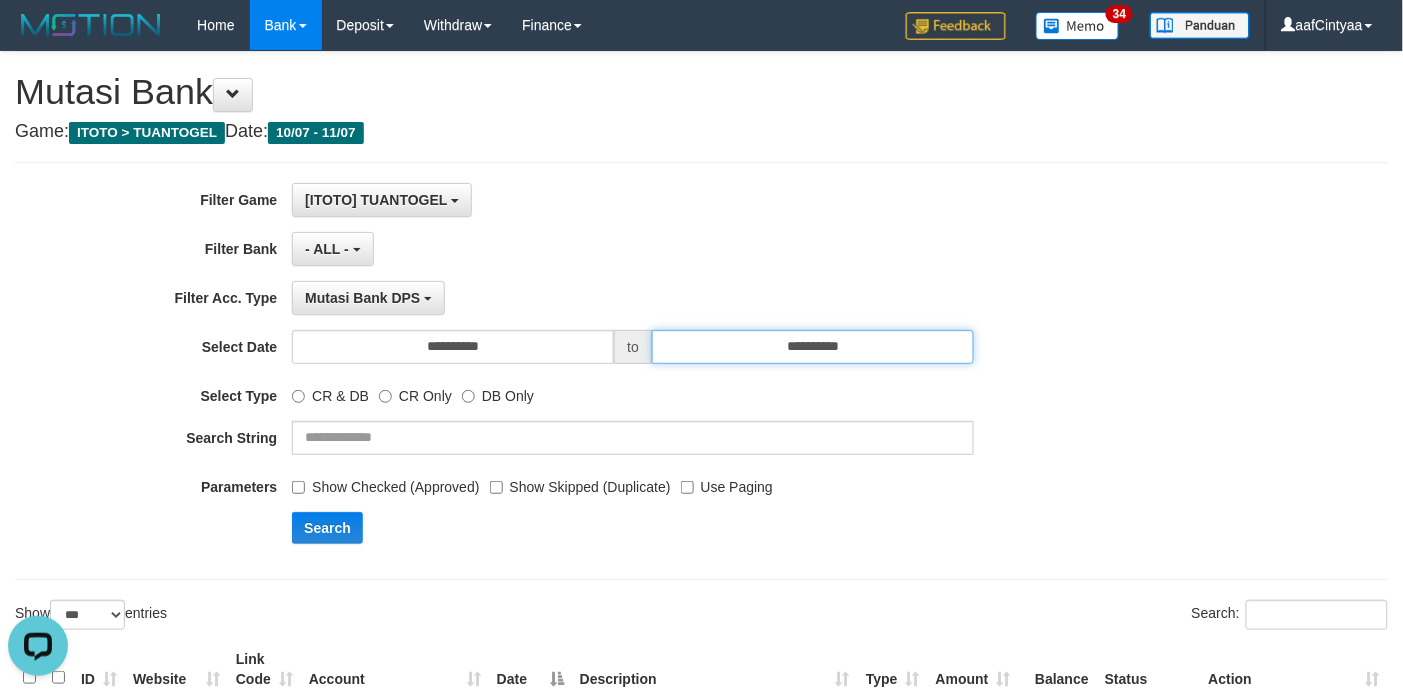 click on "**********" at bounding box center (813, 347) 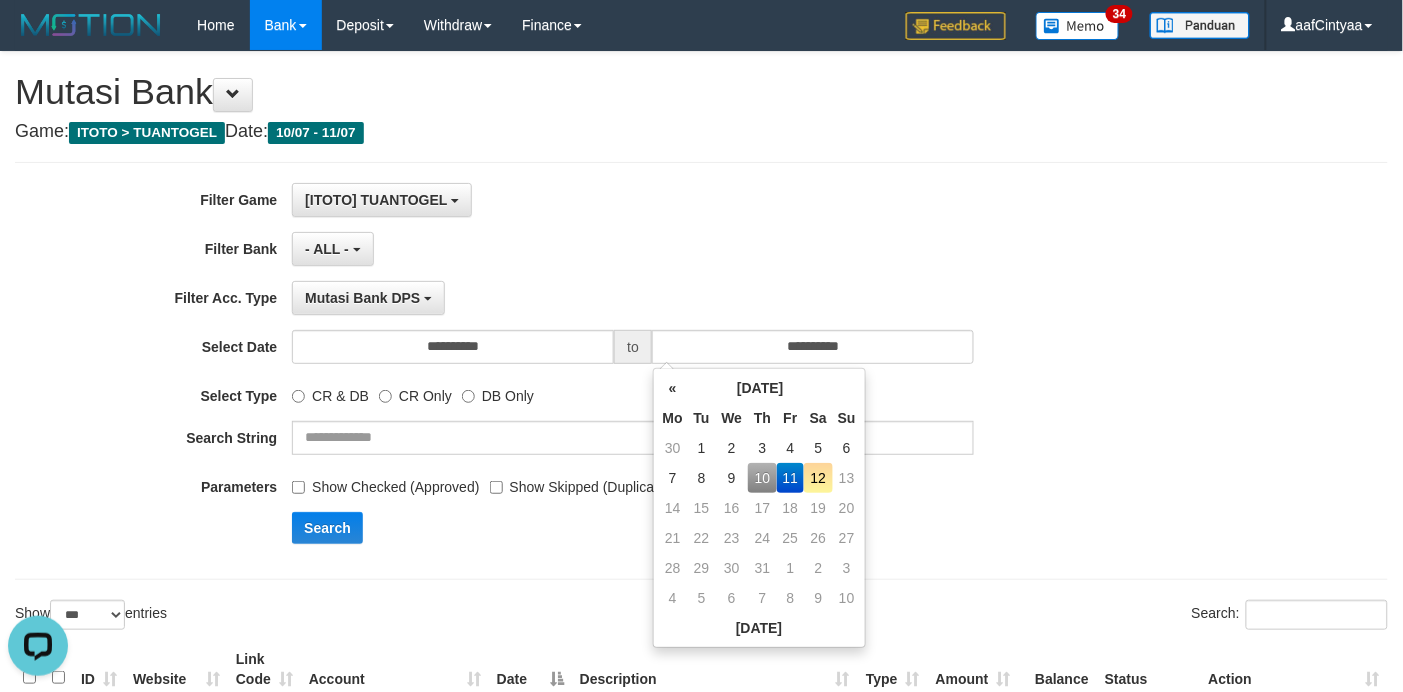 click on "12" at bounding box center [818, 478] 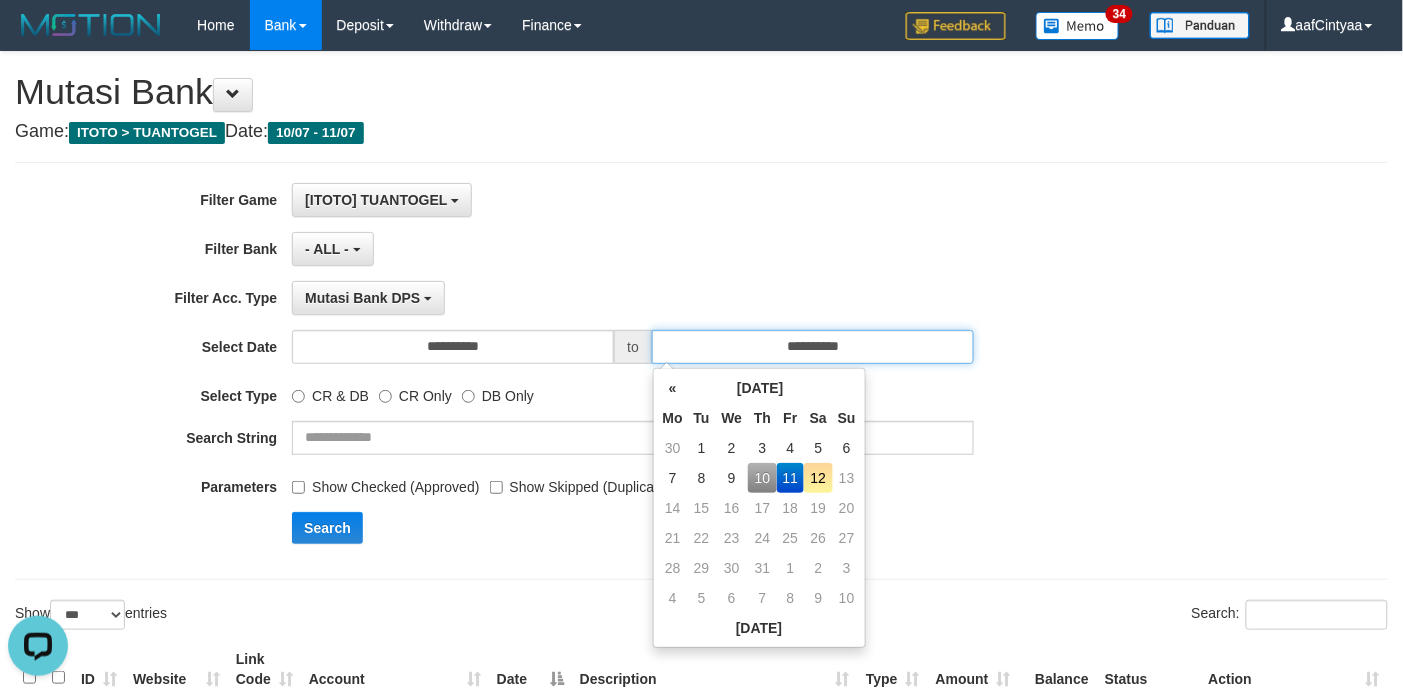 type on "**********" 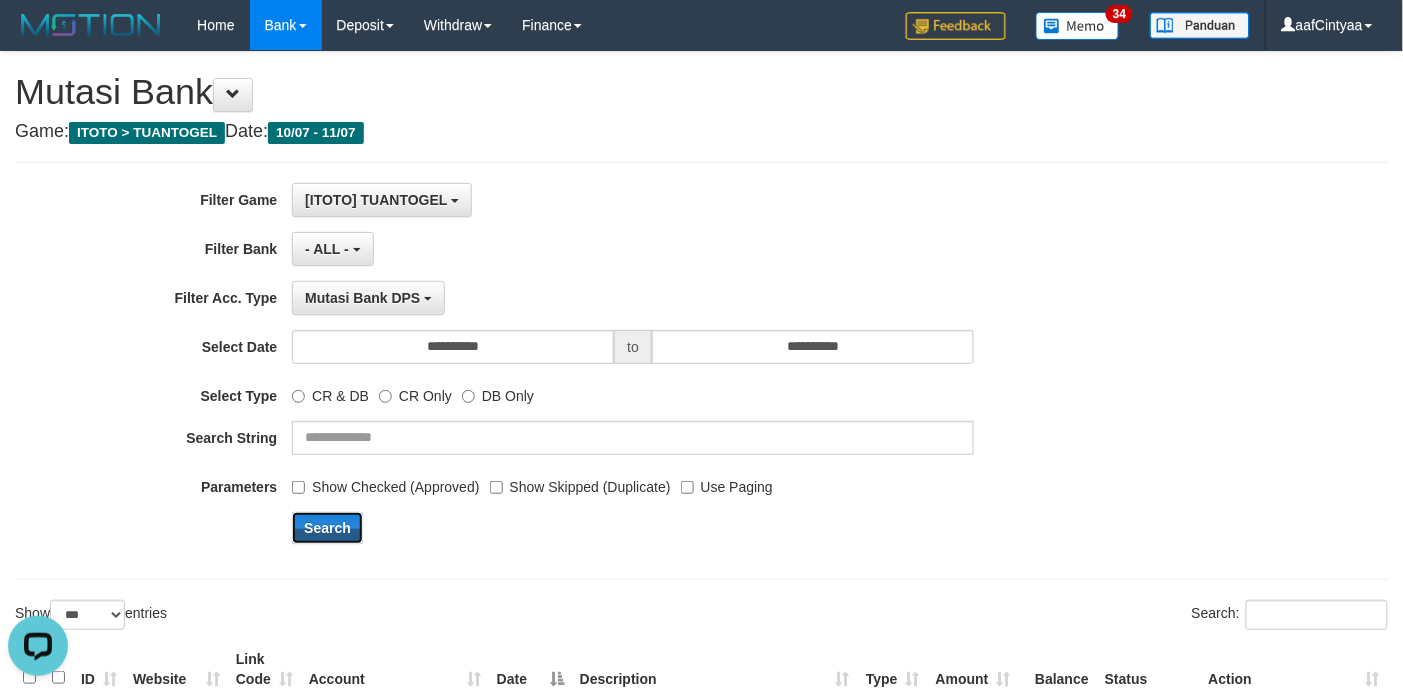 drag, startPoint x: 331, startPoint y: 536, endPoint x: 370, endPoint y: 518, distance: 42.953465 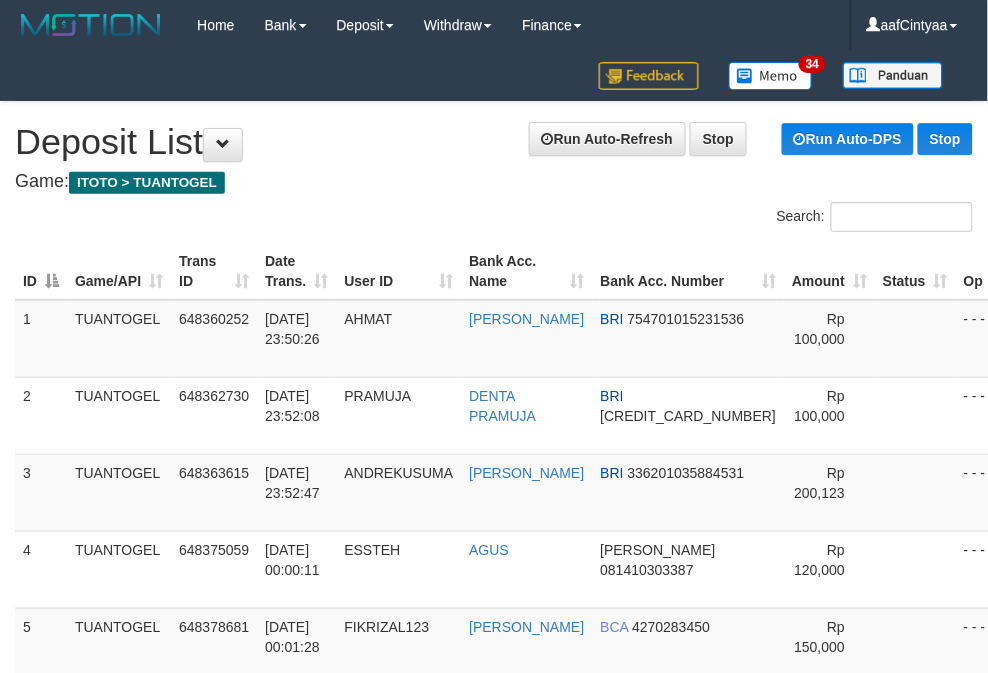 scroll, scrollTop: 691, scrollLeft: 0, axis: vertical 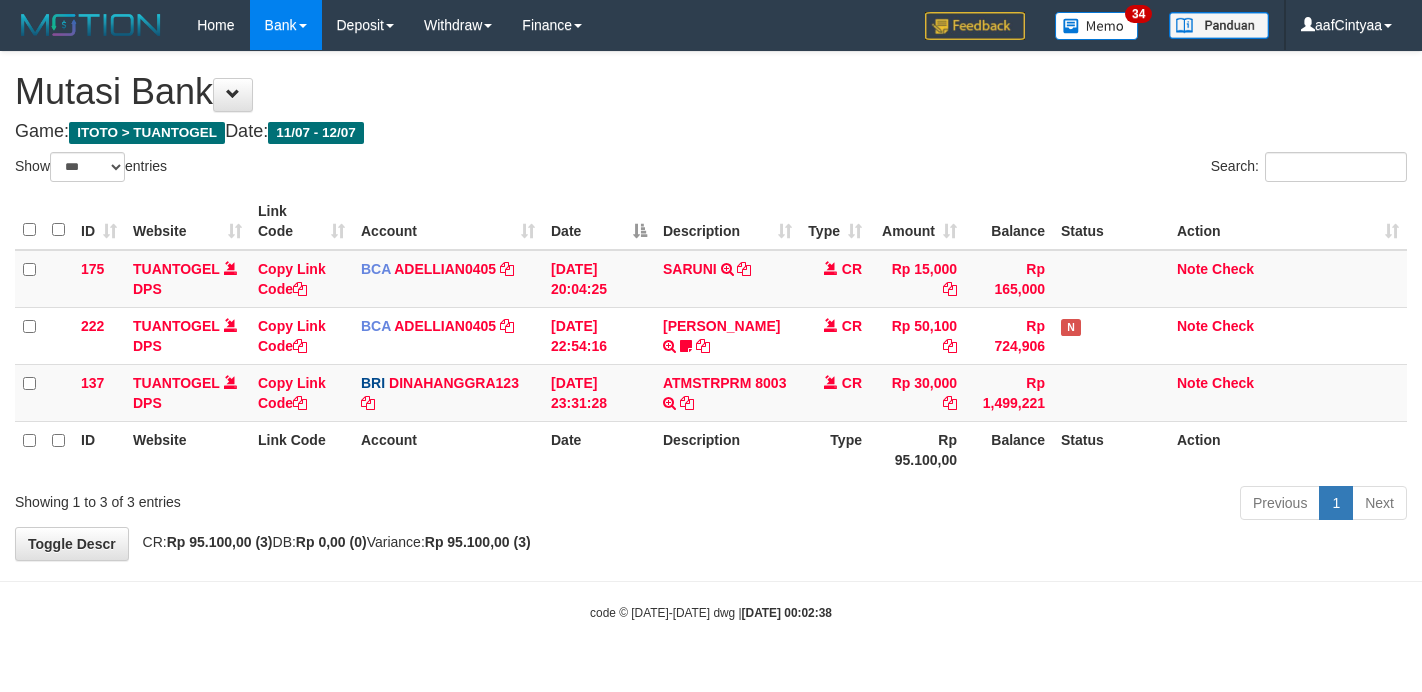 select on "***" 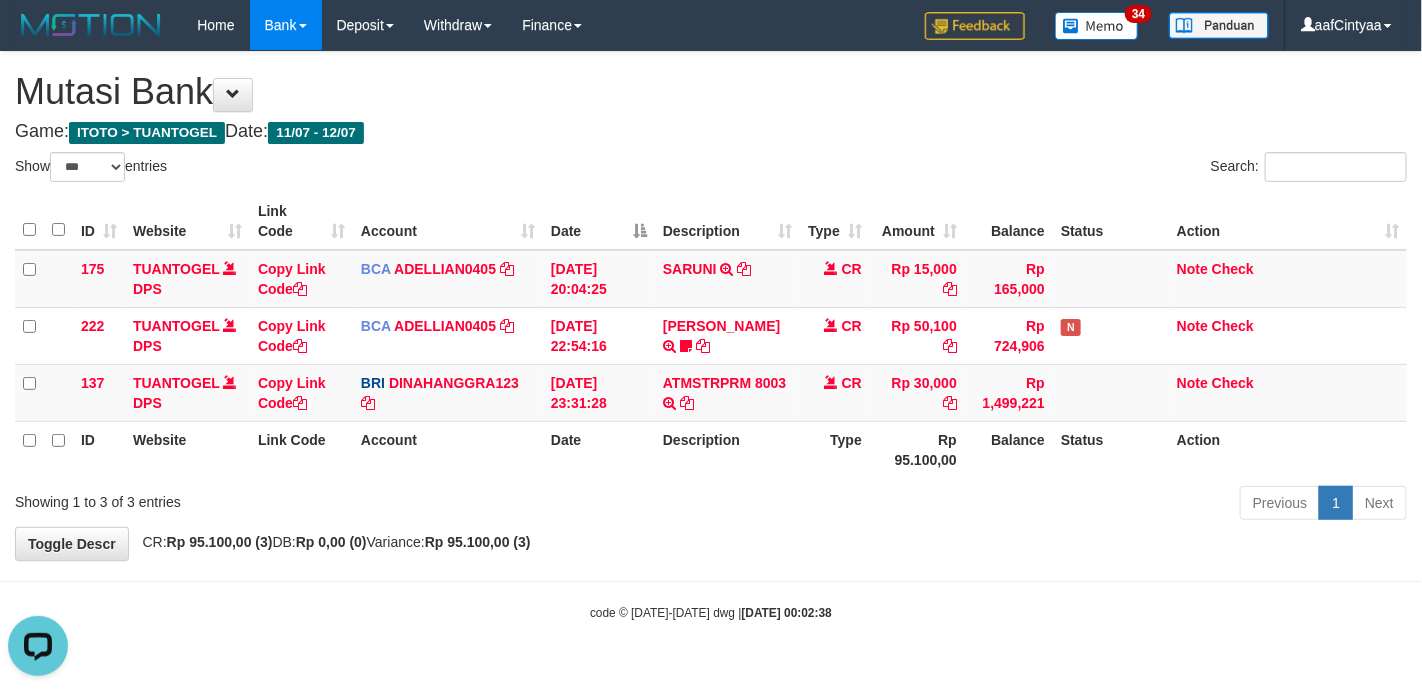 scroll, scrollTop: 0, scrollLeft: 0, axis: both 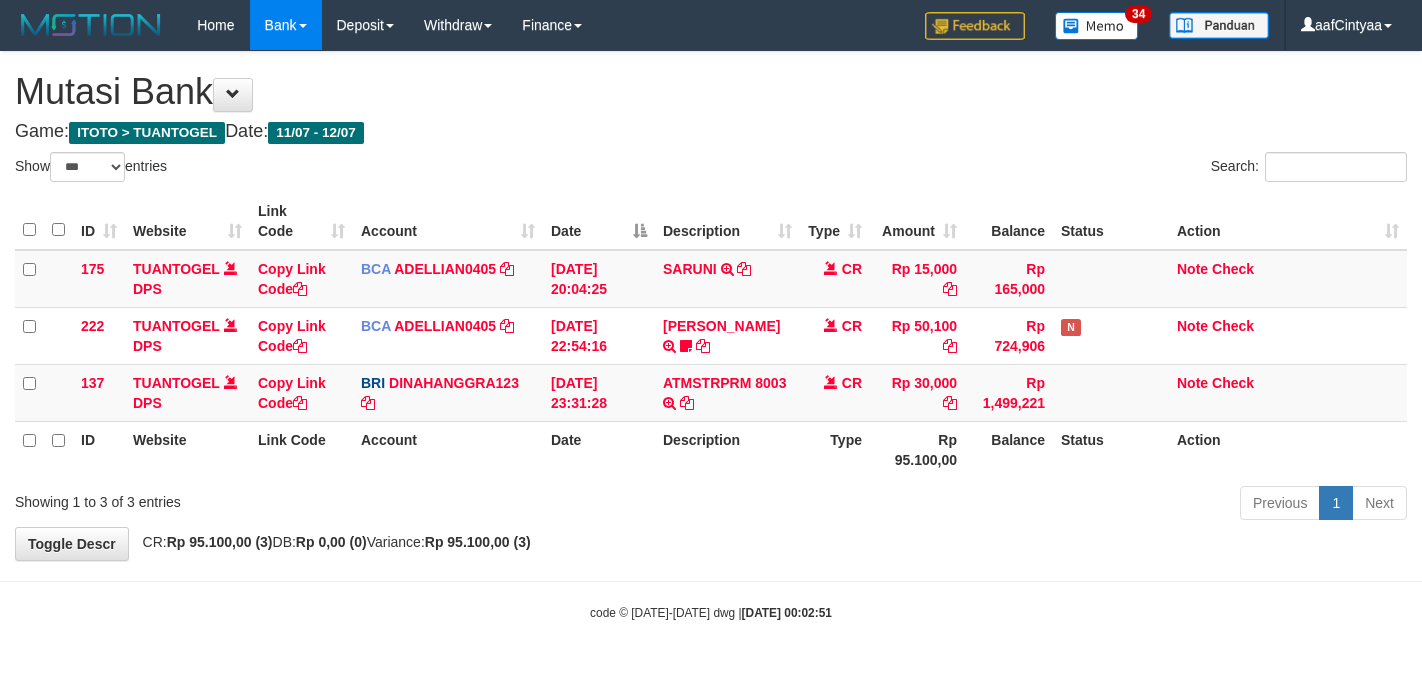 select on "***" 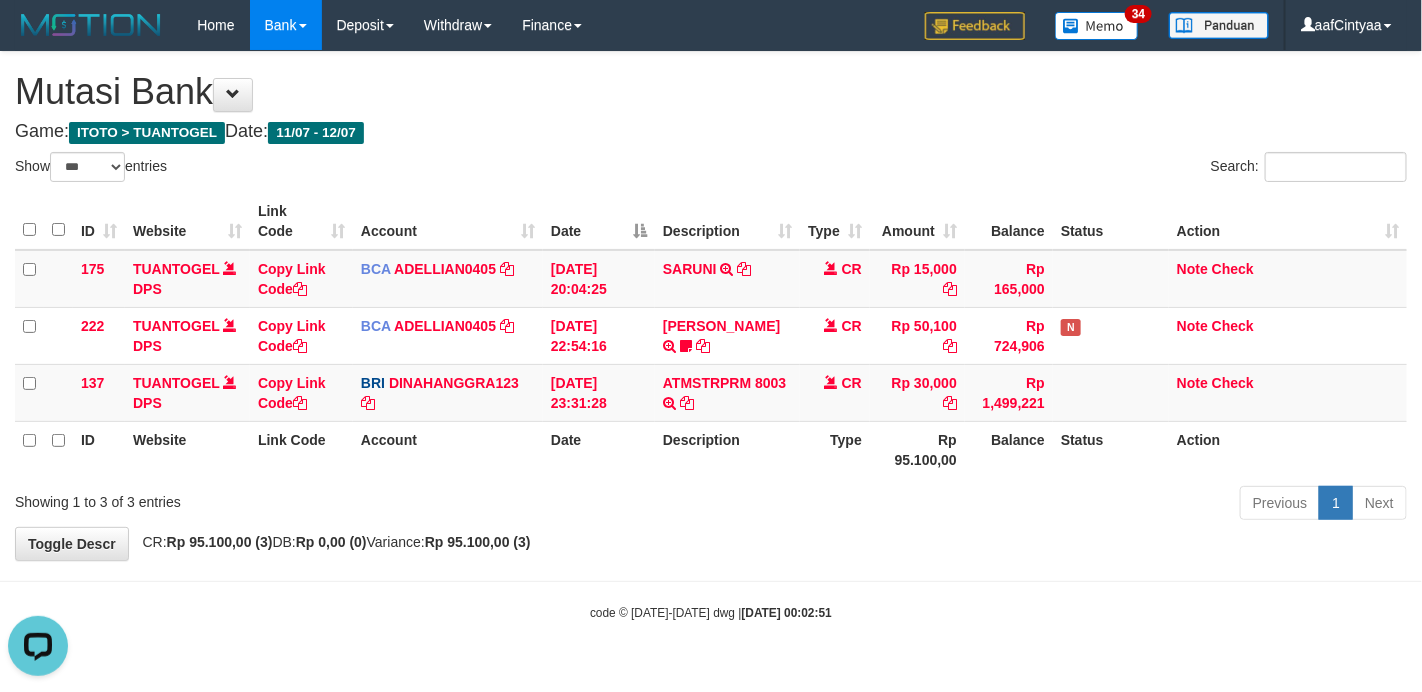scroll, scrollTop: 0, scrollLeft: 0, axis: both 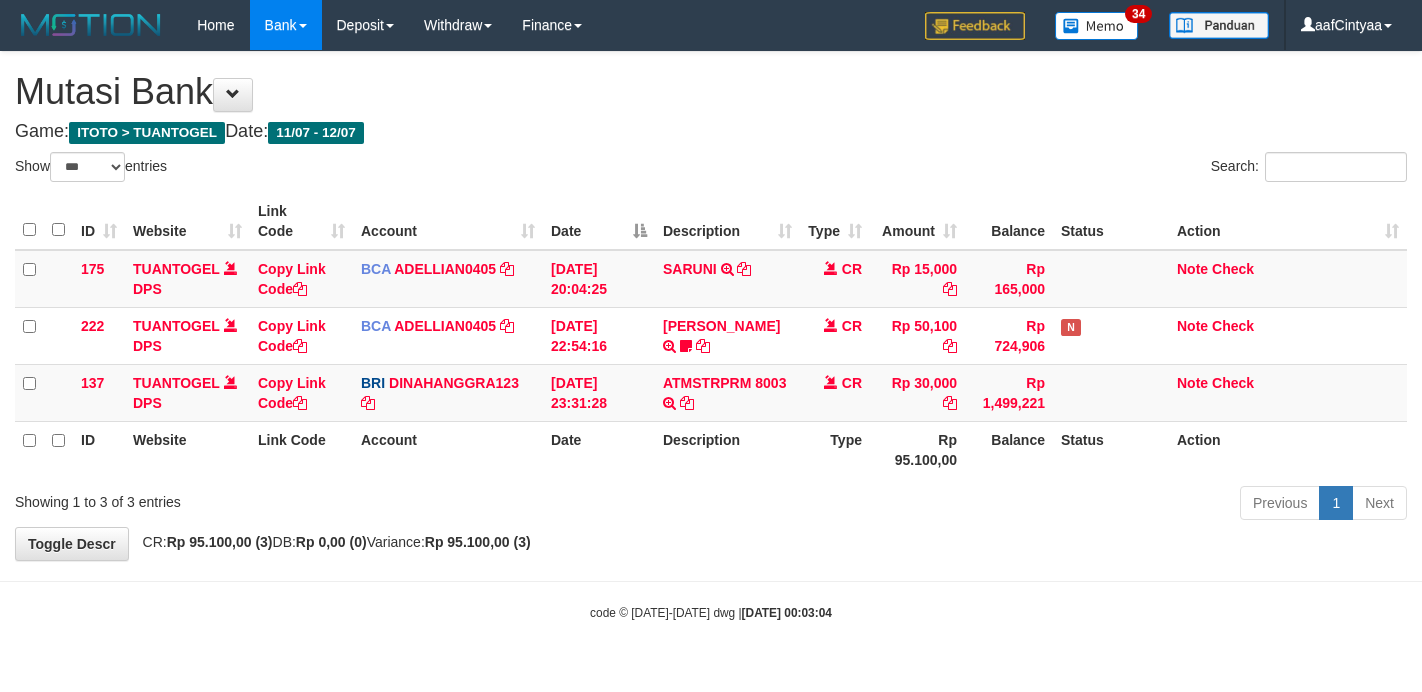 select on "***" 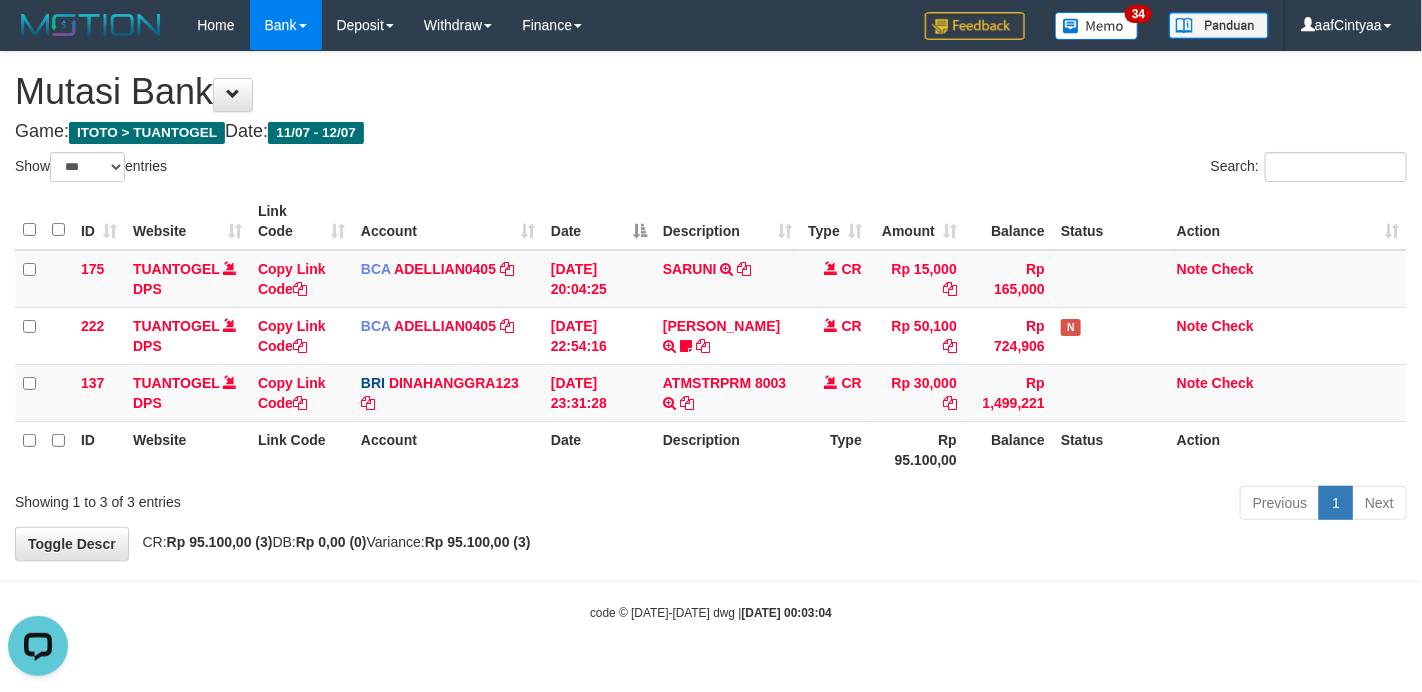 scroll, scrollTop: 0, scrollLeft: 0, axis: both 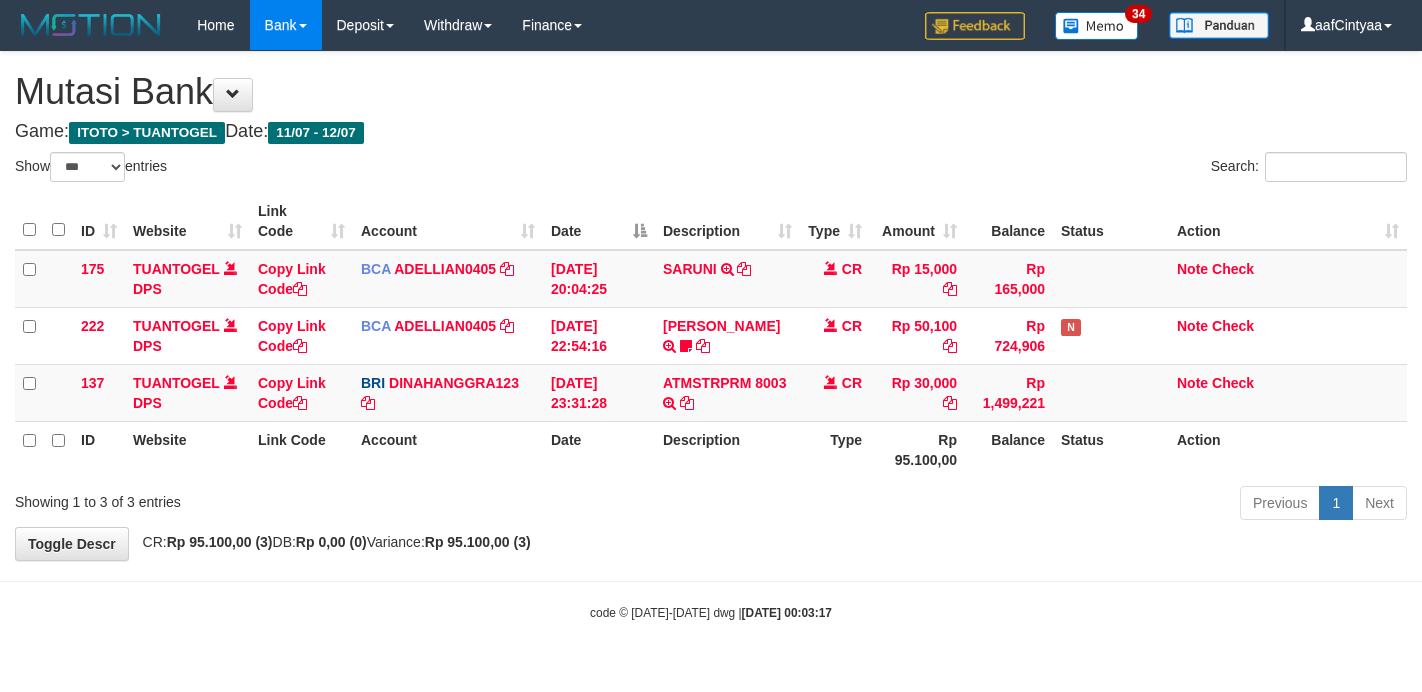 select on "***" 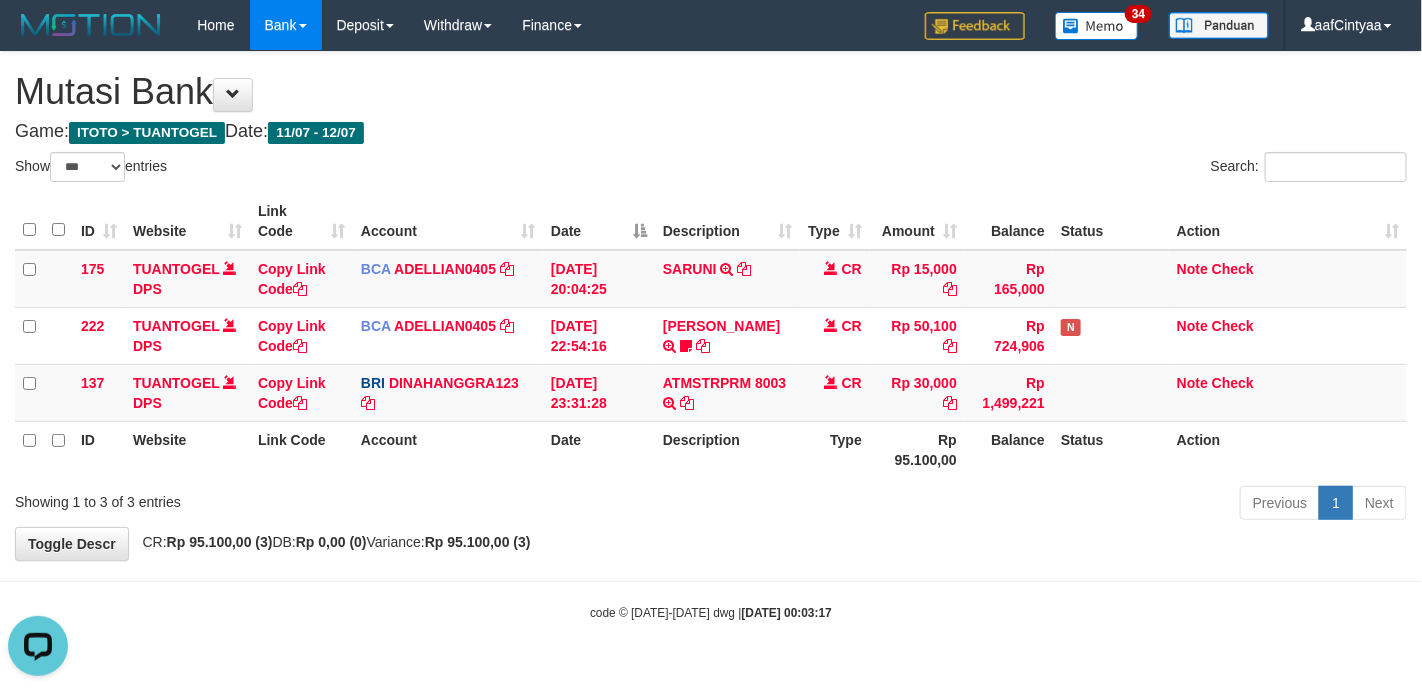 scroll, scrollTop: 0, scrollLeft: 0, axis: both 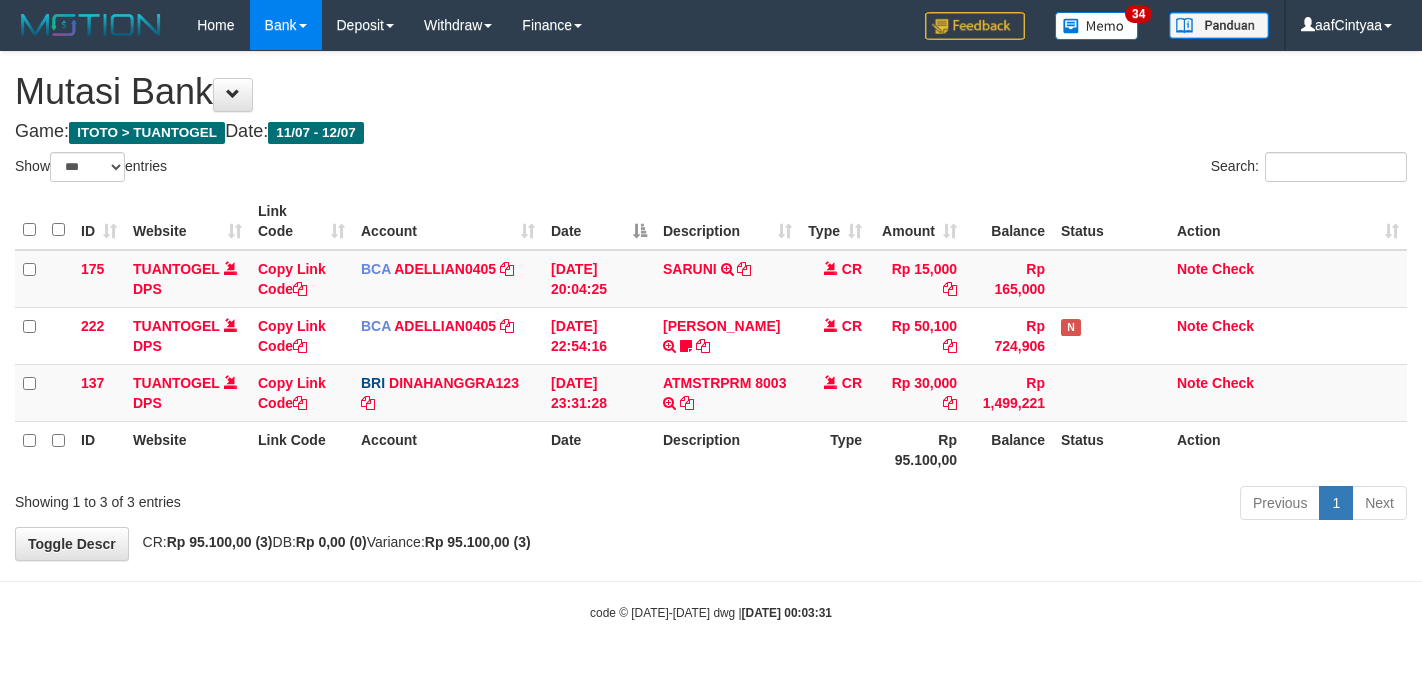 select on "***" 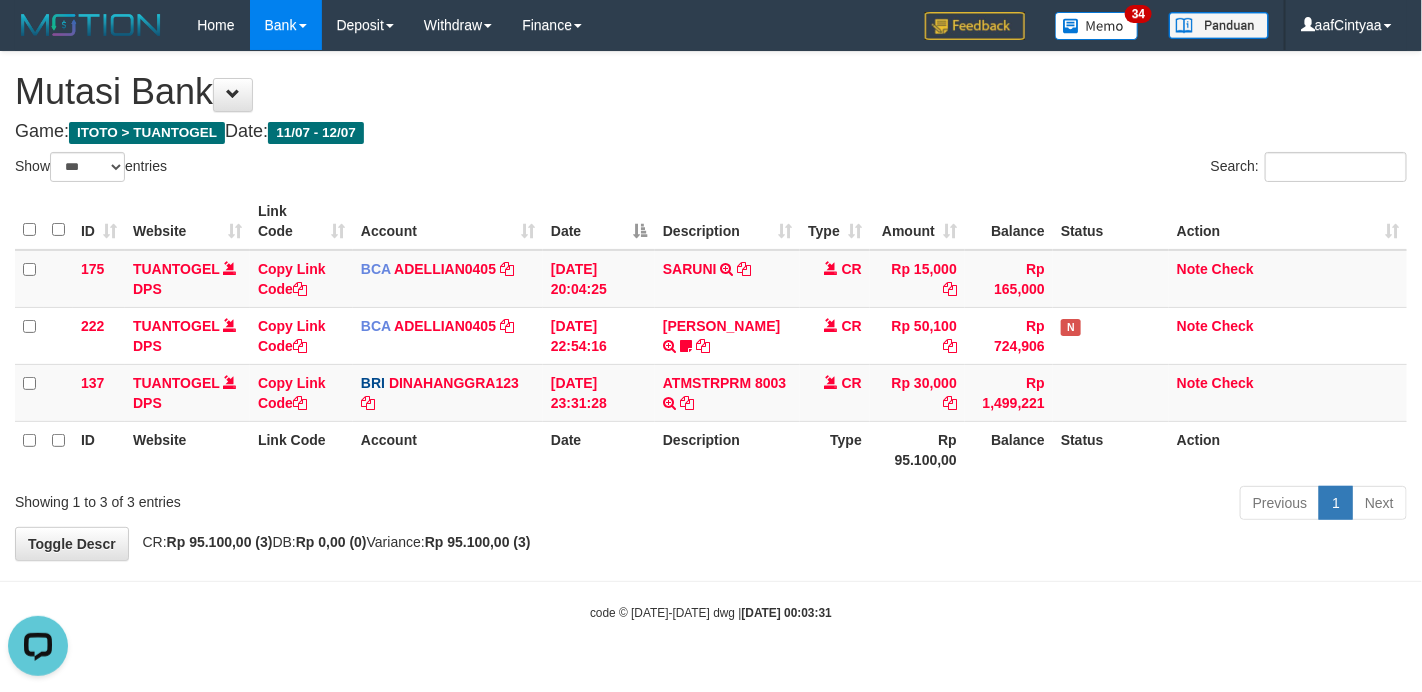 scroll, scrollTop: 0, scrollLeft: 0, axis: both 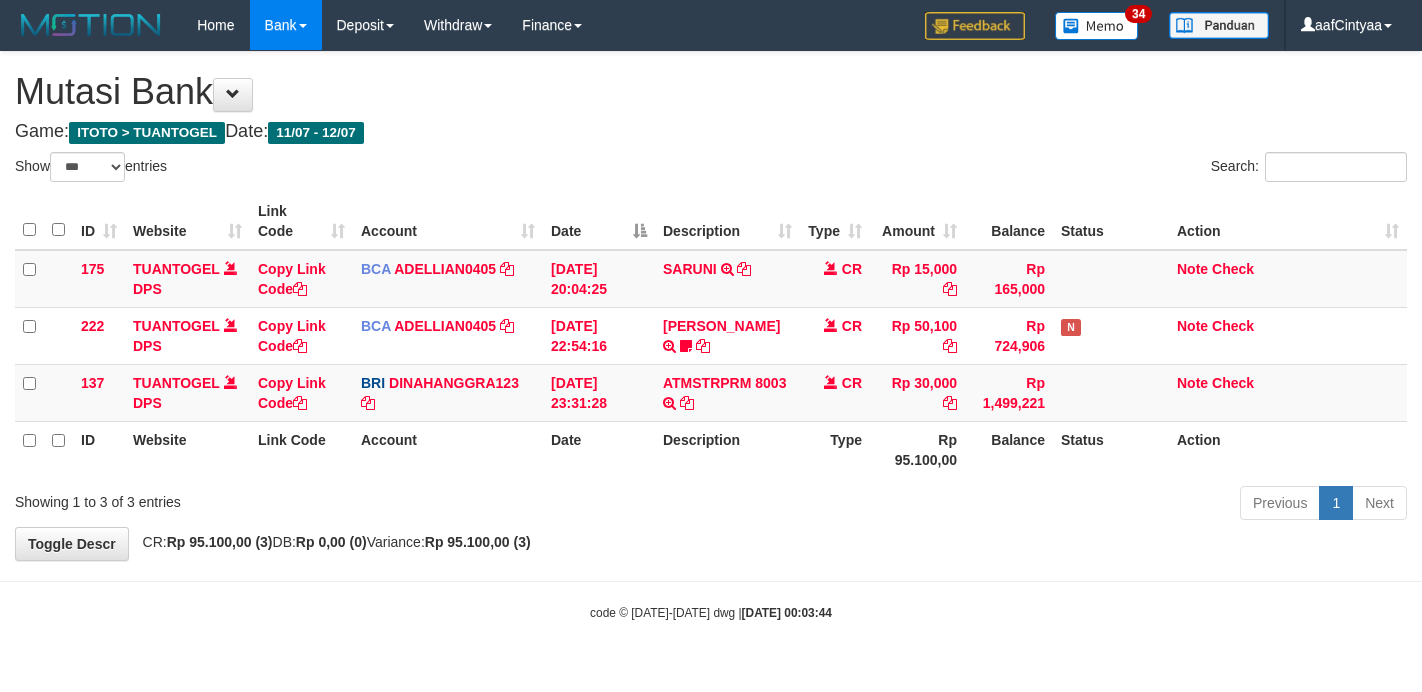 select on "***" 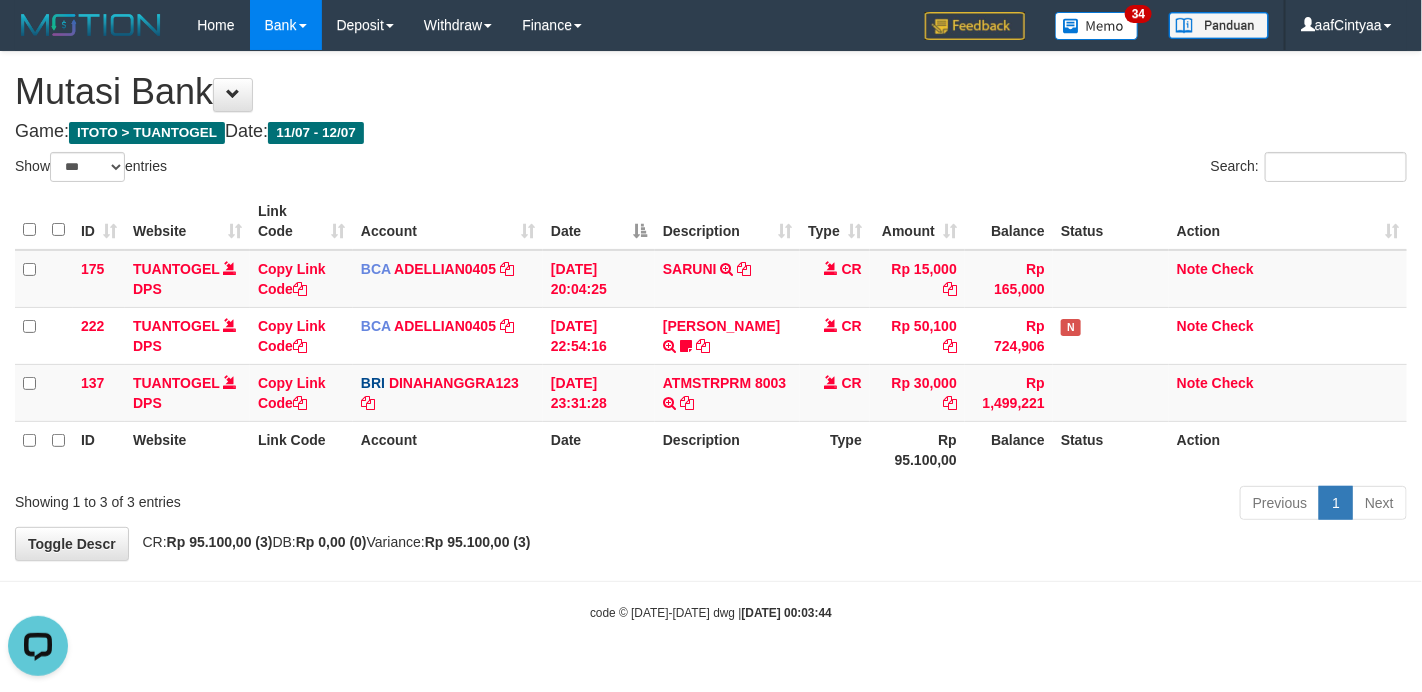 scroll, scrollTop: 0, scrollLeft: 0, axis: both 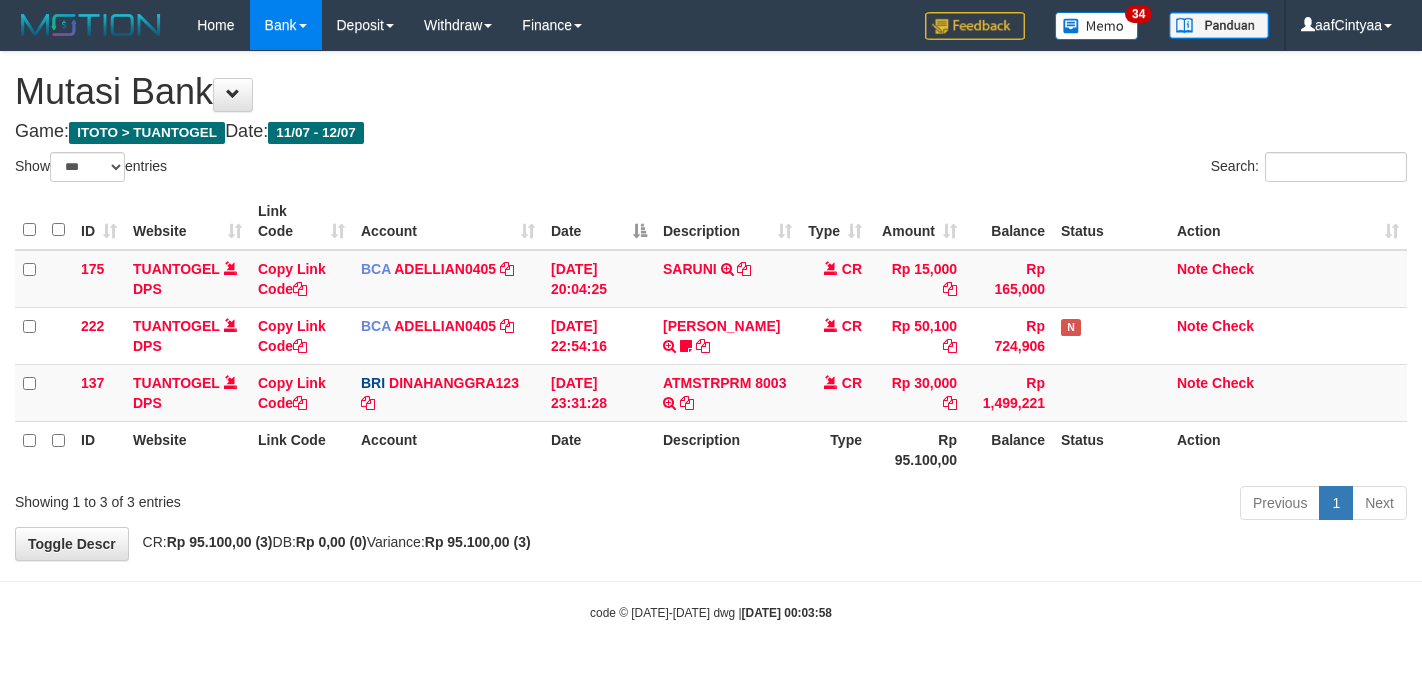 select on "***" 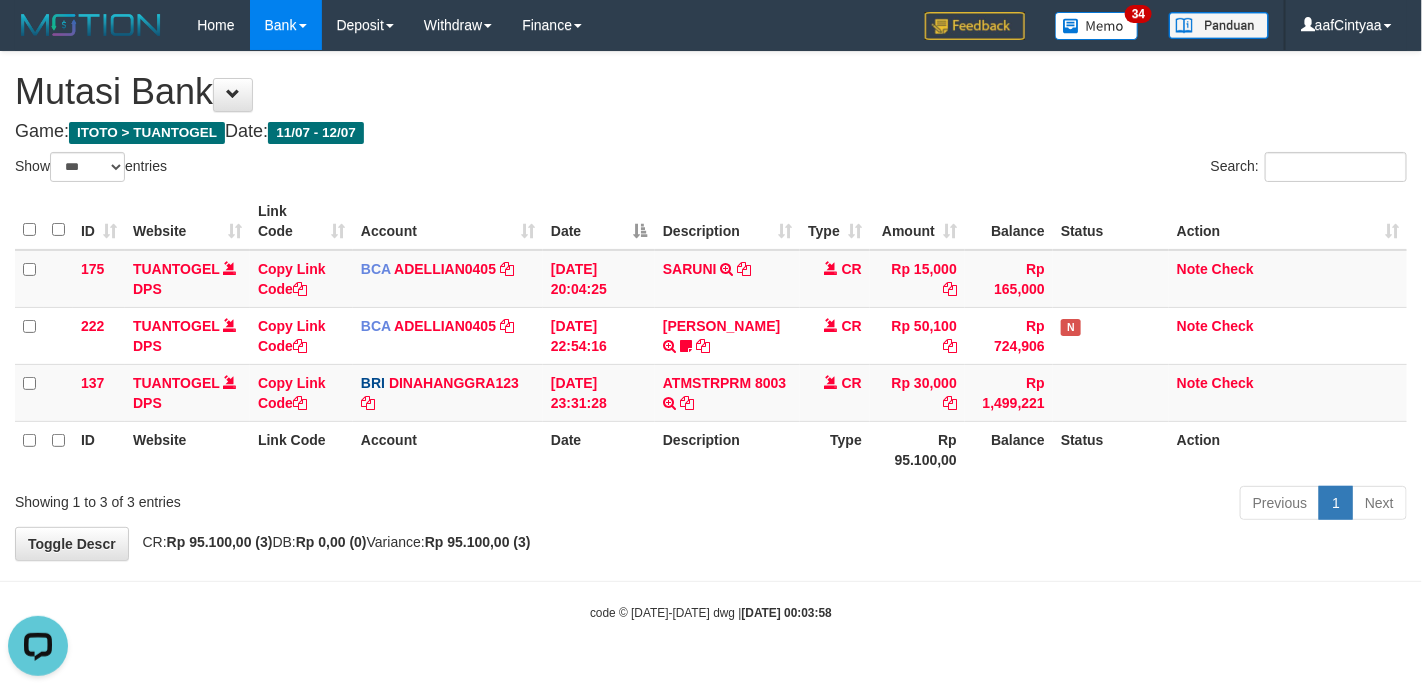scroll, scrollTop: 0, scrollLeft: 0, axis: both 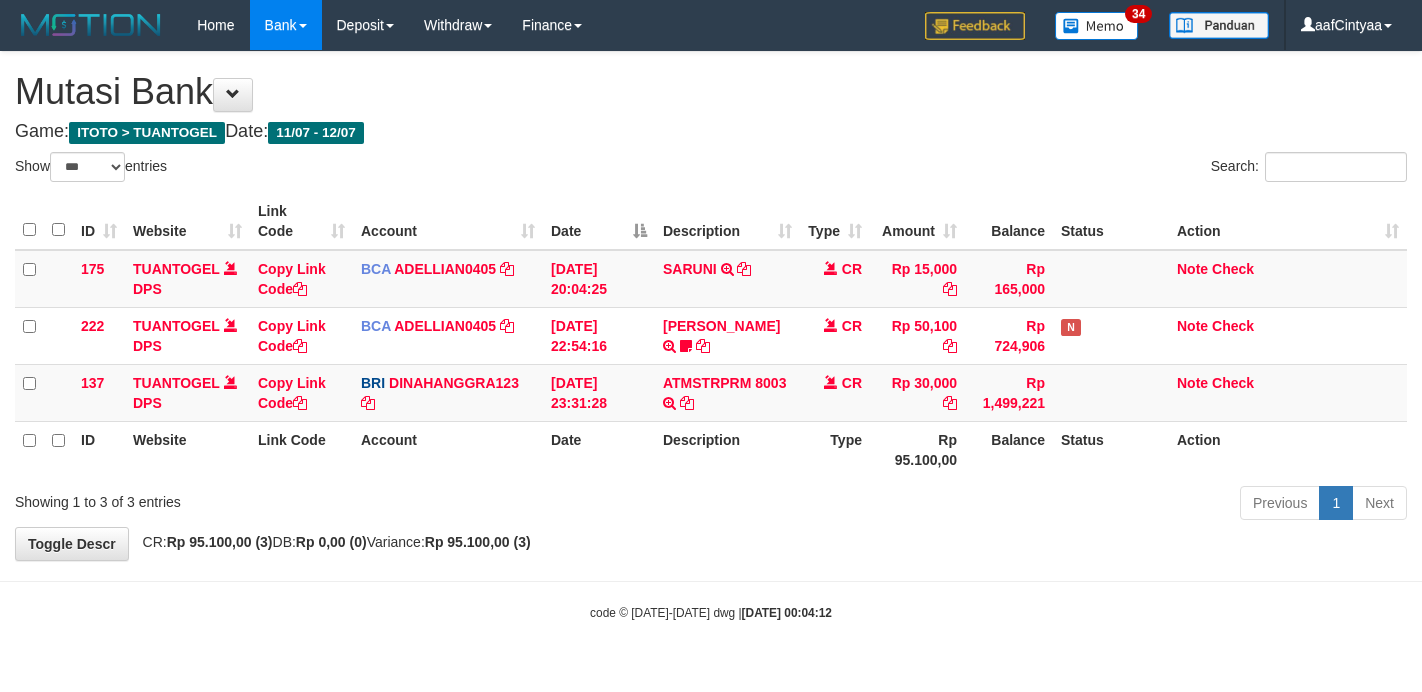 select on "***" 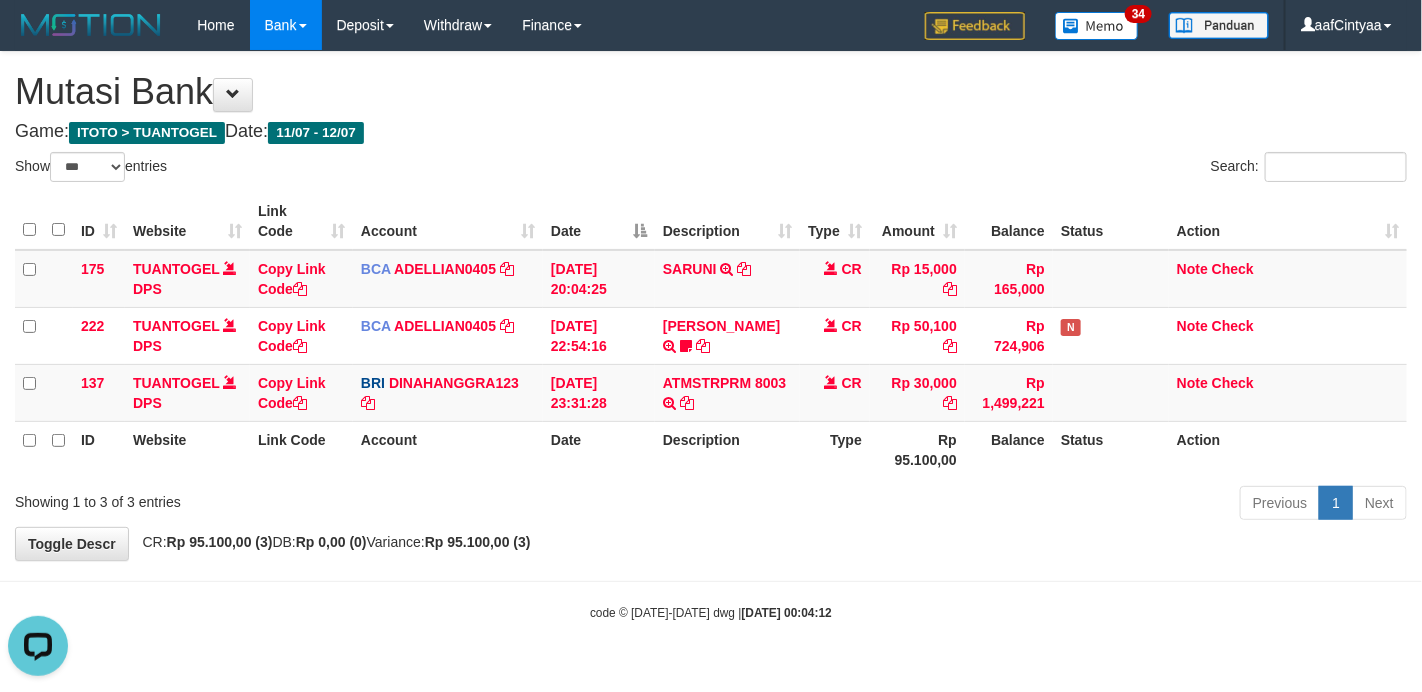 scroll, scrollTop: 0, scrollLeft: 0, axis: both 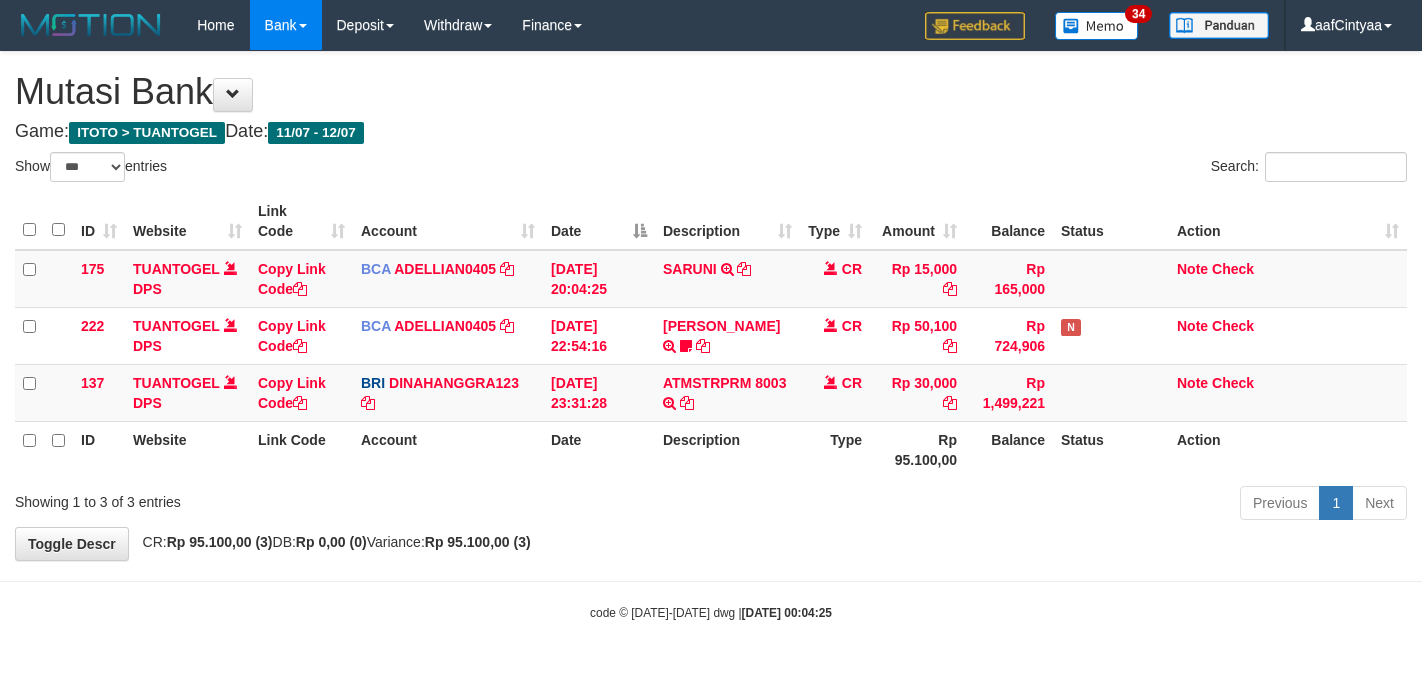 select on "***" 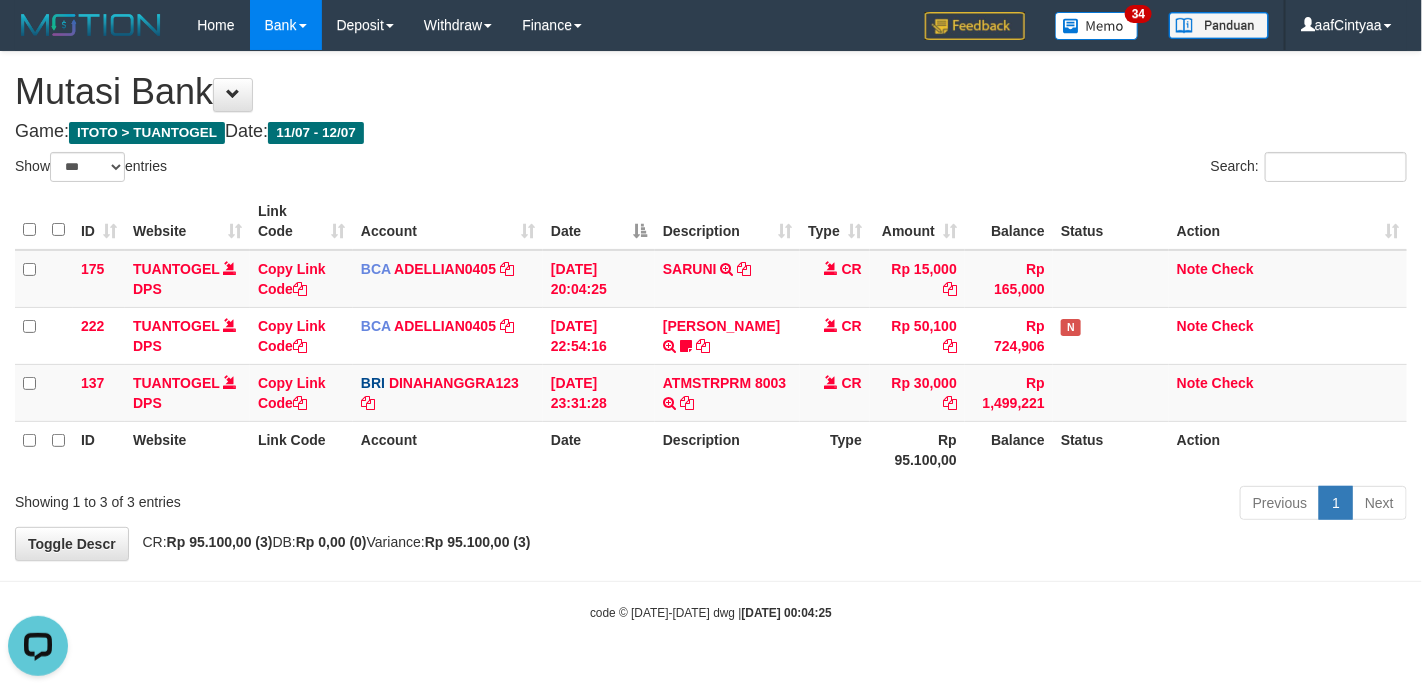 scroll, scrollTop: 0, scrollLeft: 0, axis: both 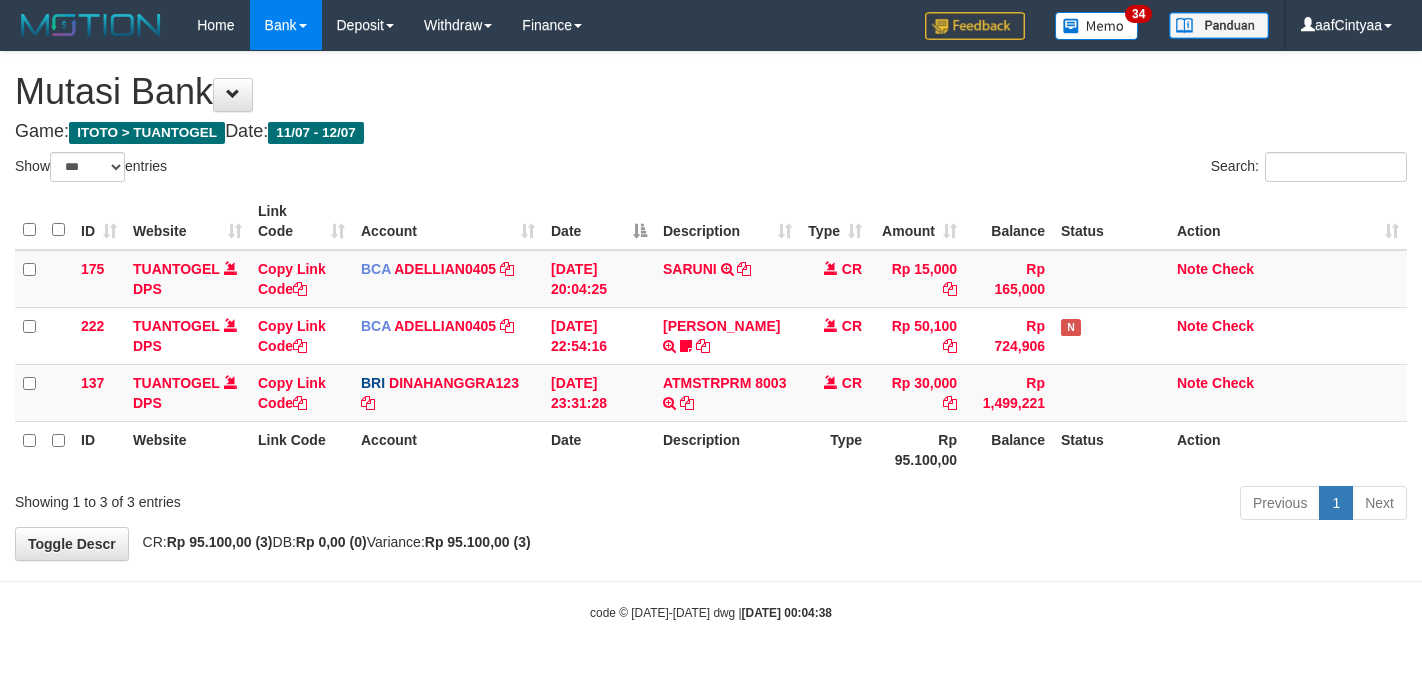 select on "***" 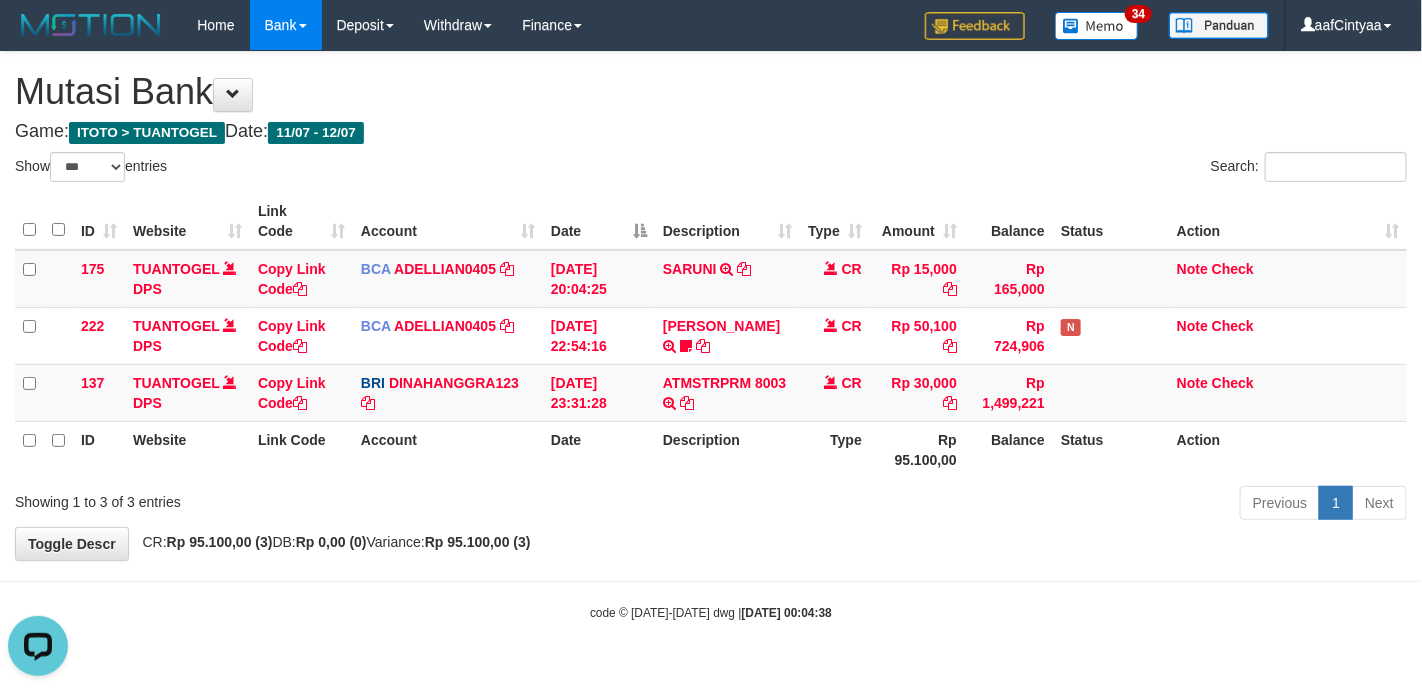 scroll, scrollTop: 0, scrollLeft: 0, axis: both 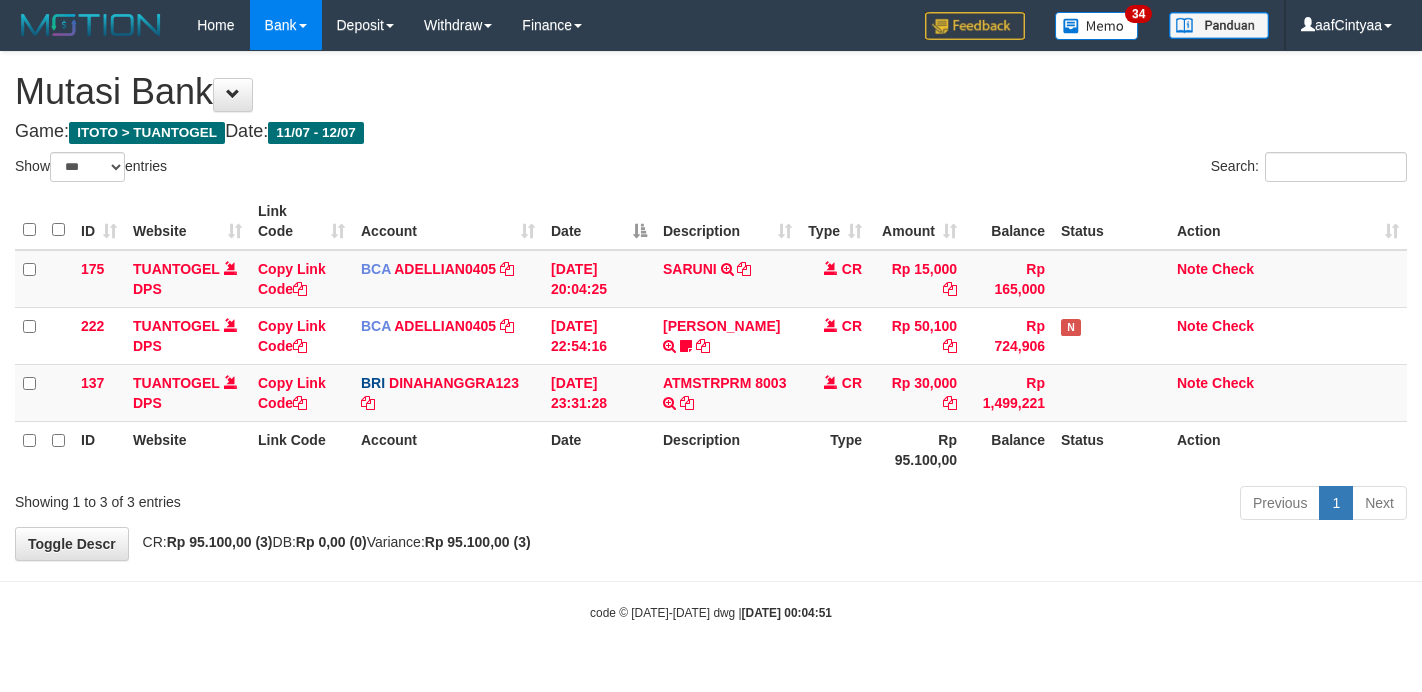 select on "***" 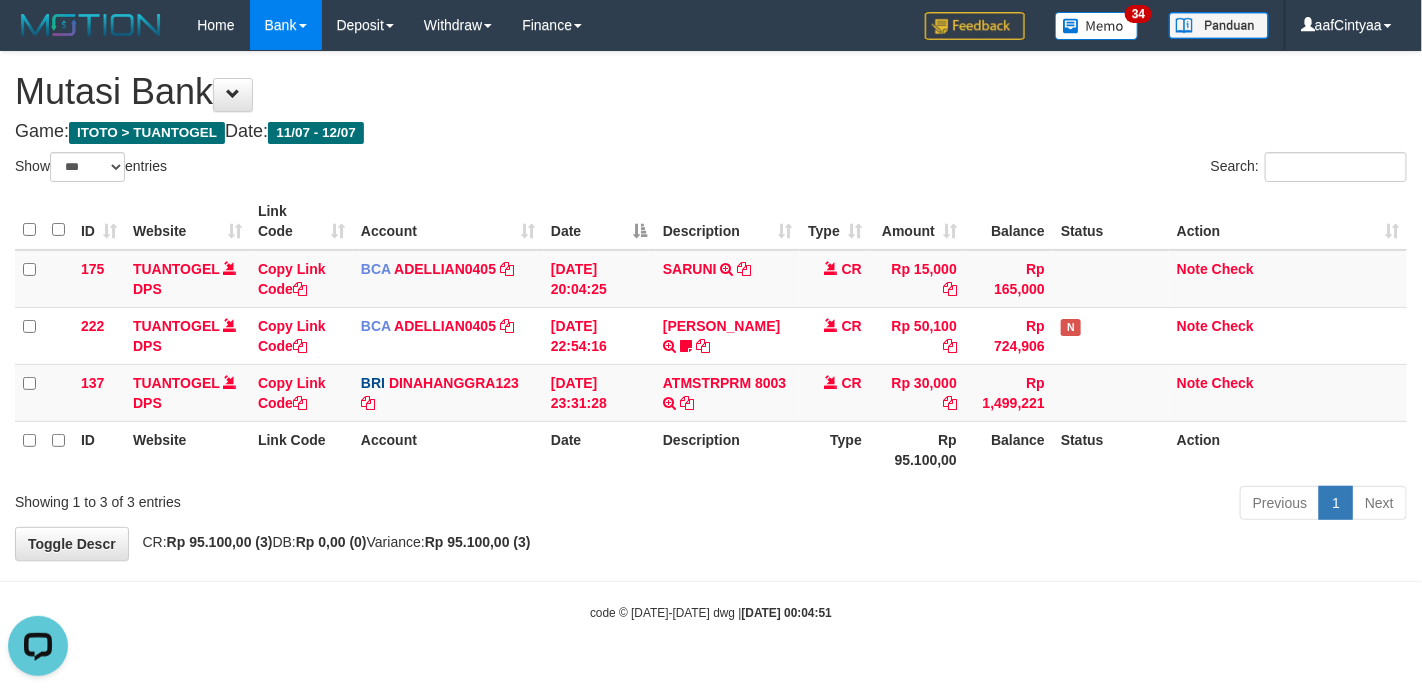 scroll, scrollTop: 0, scrollLeft: 0, axis: both 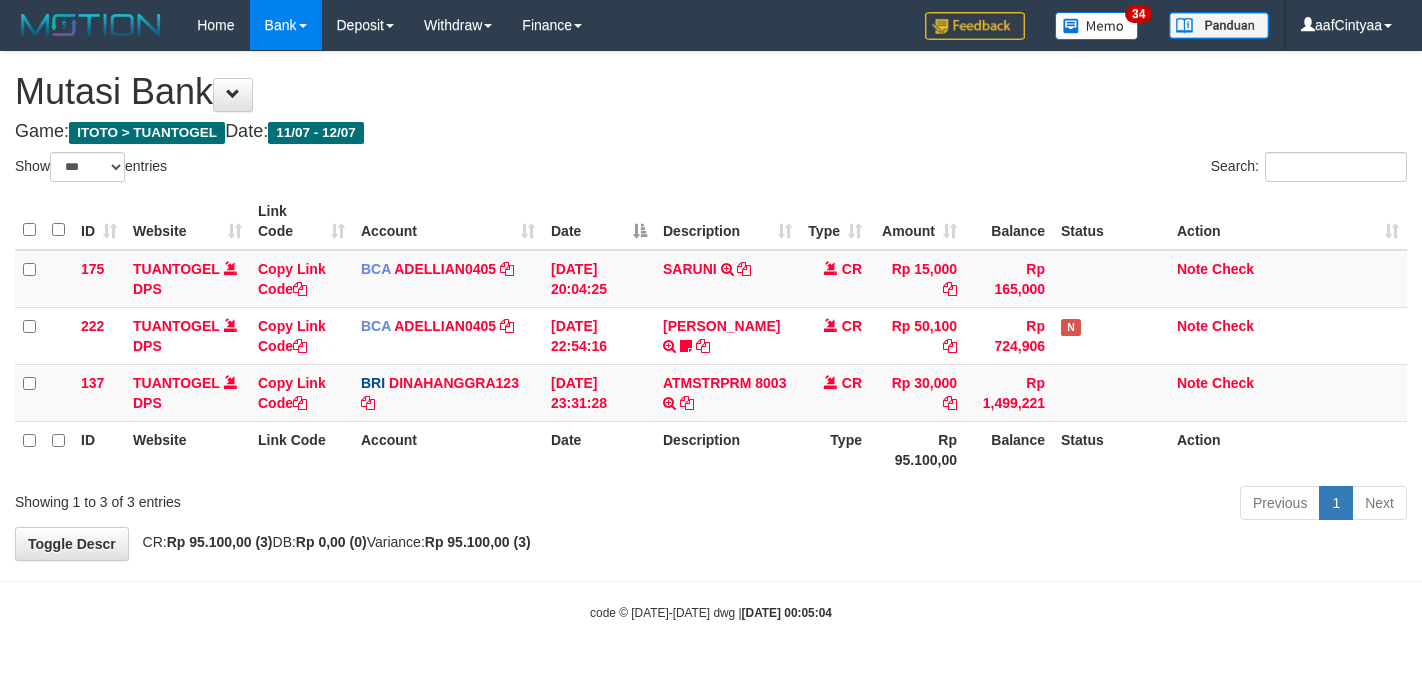 select on "***" 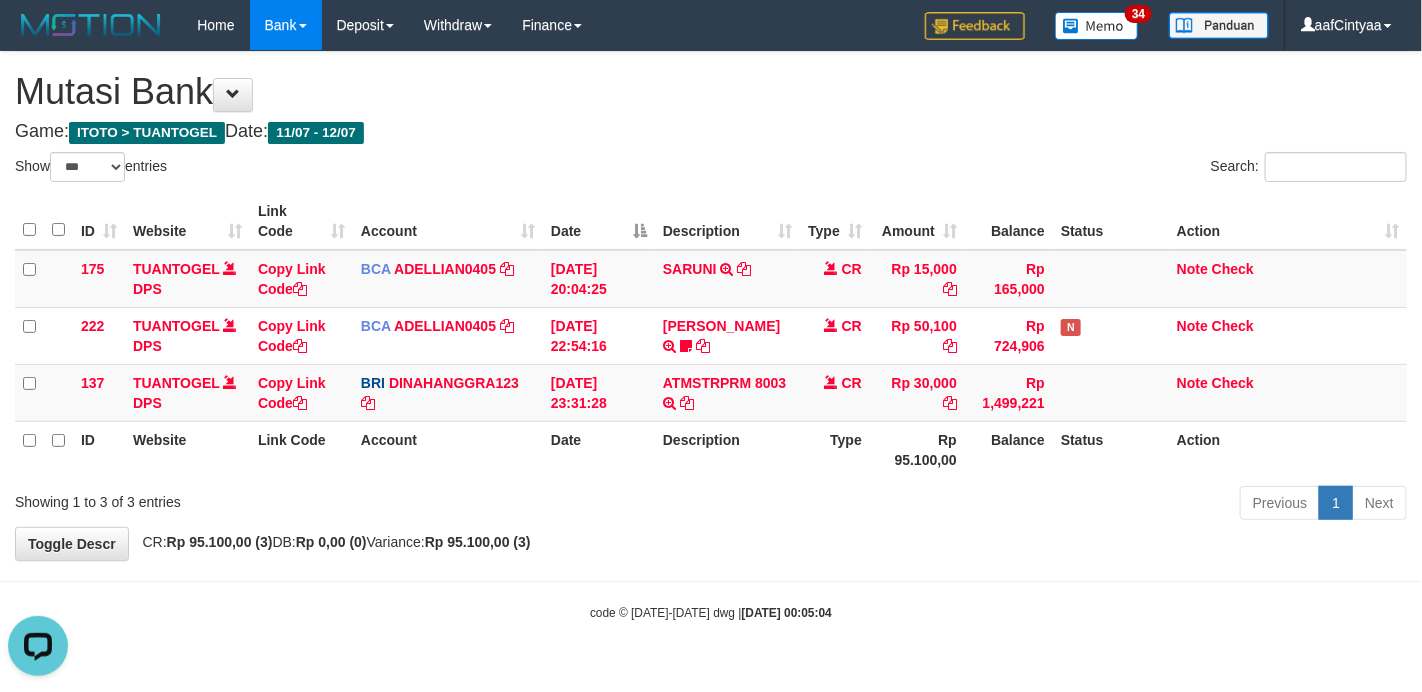 scroll, scrollTop: 0, scrollLeft: 0, axis: both 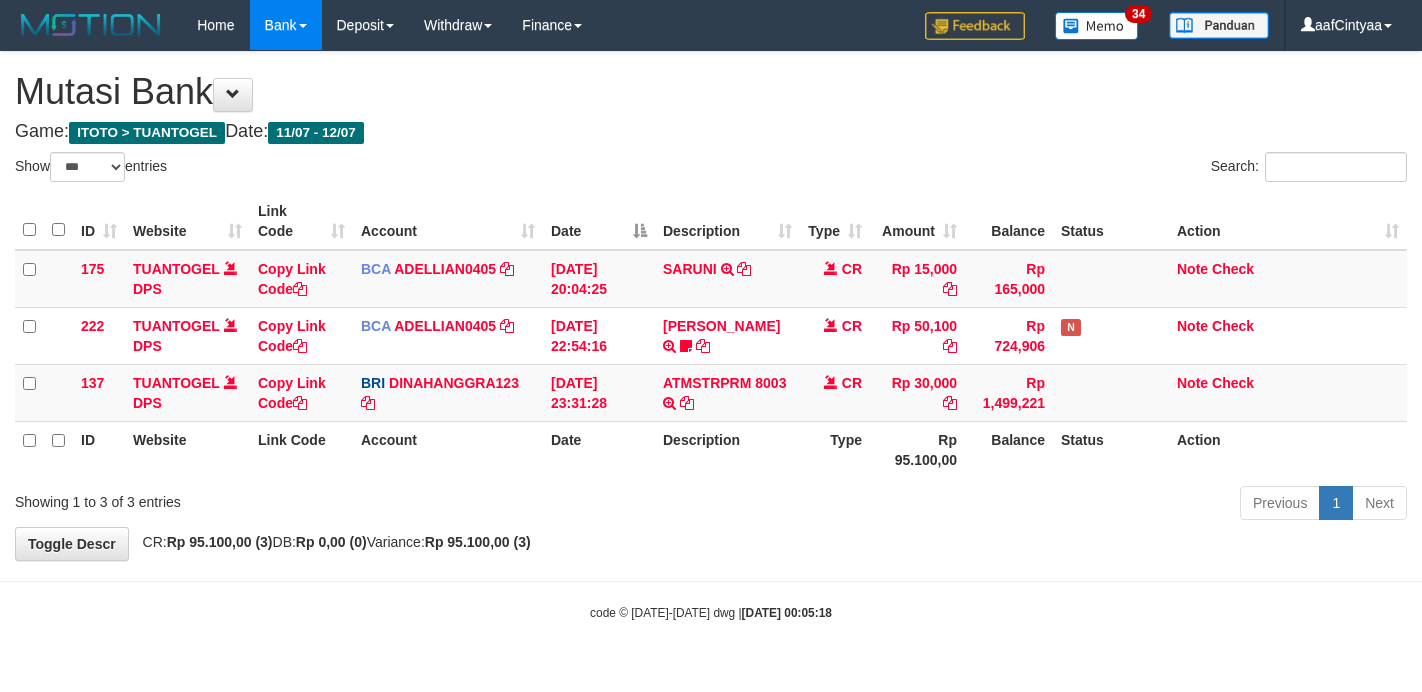select on "***" 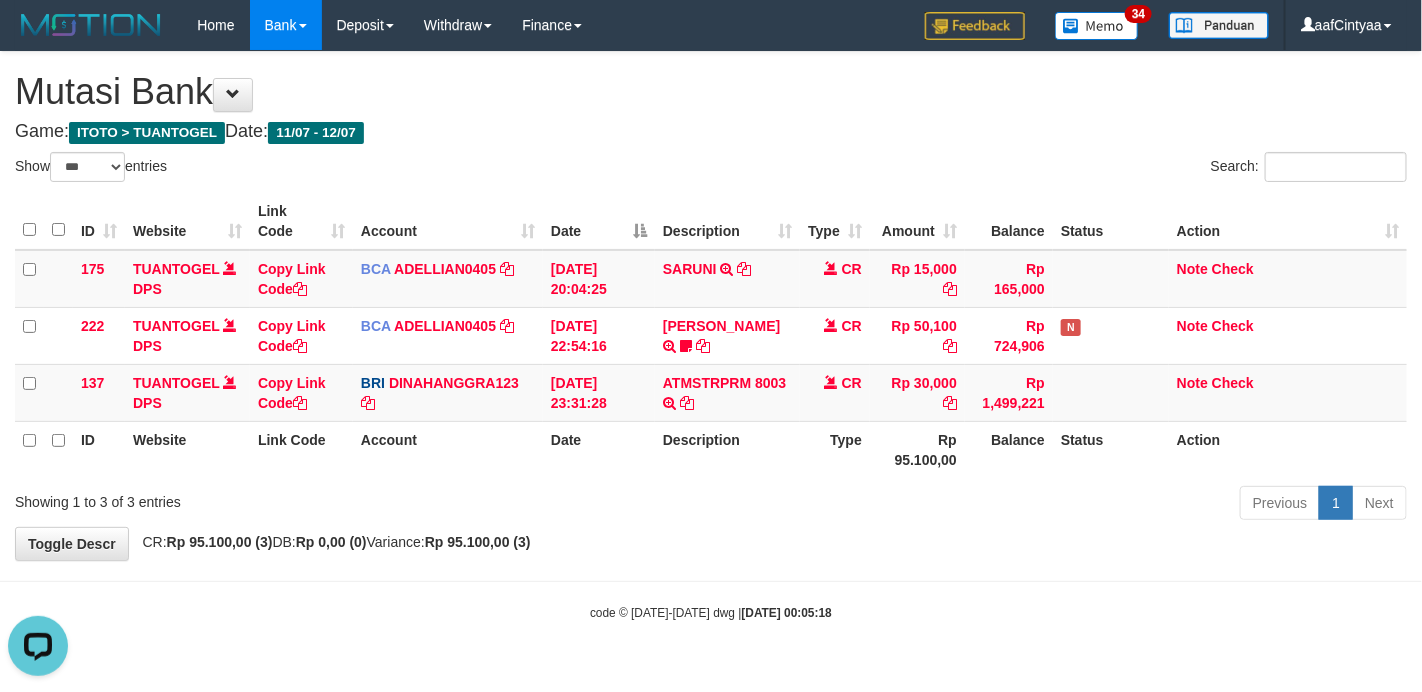 scroll, scrollTop: 0, scrollLeft: 0, axis: both 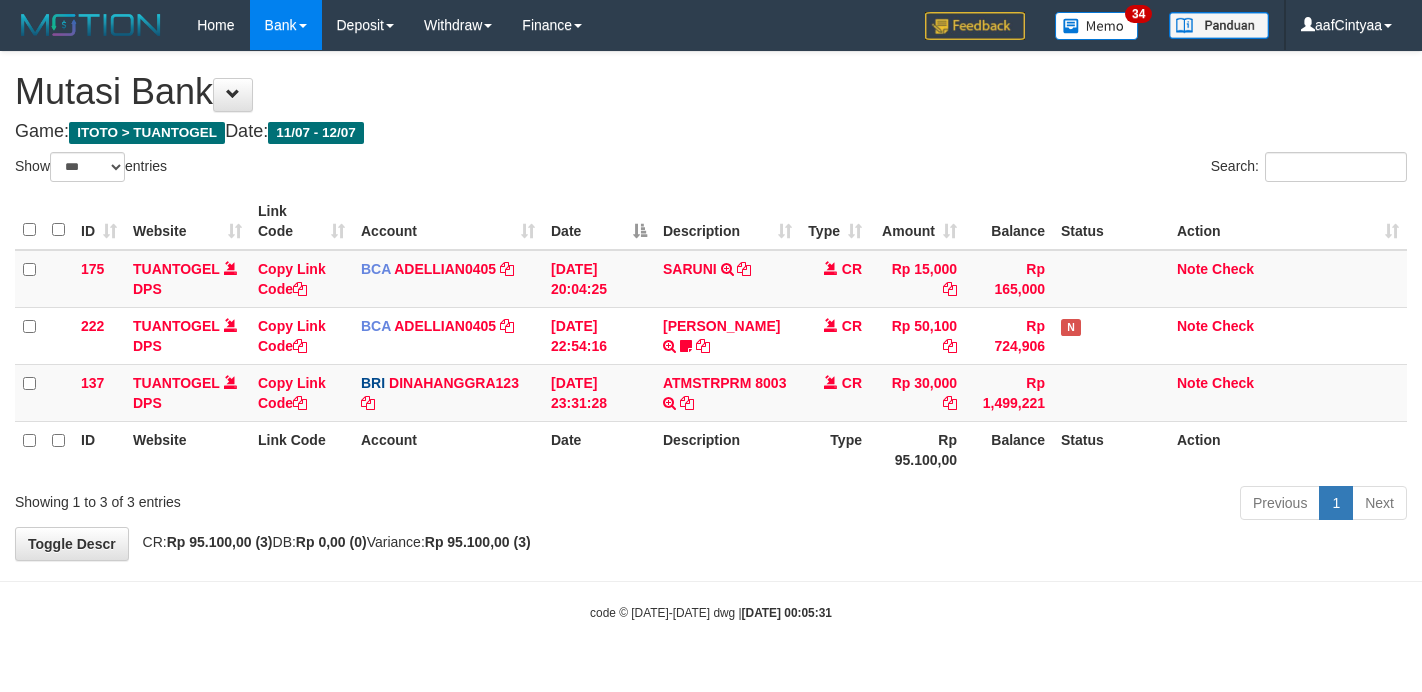 select on "***" 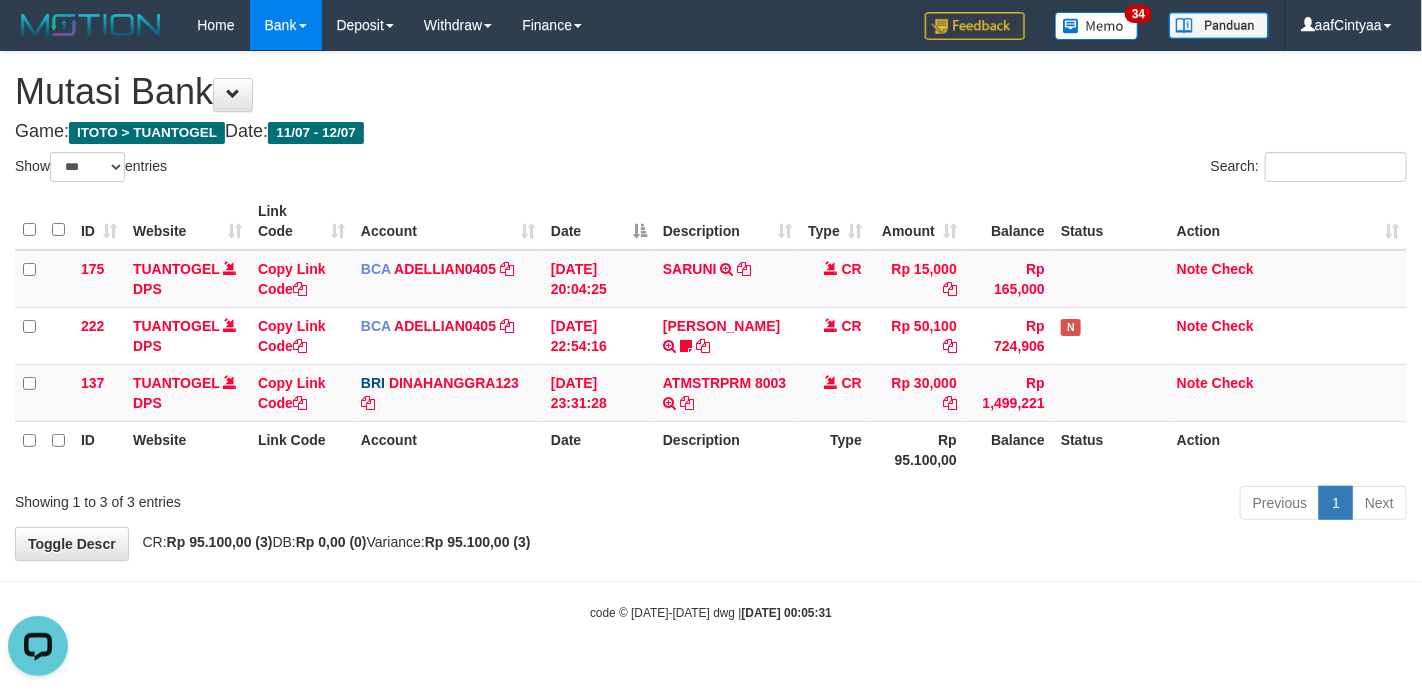scroll, scrollTop: 0, scrollLeft: 0, axis: both 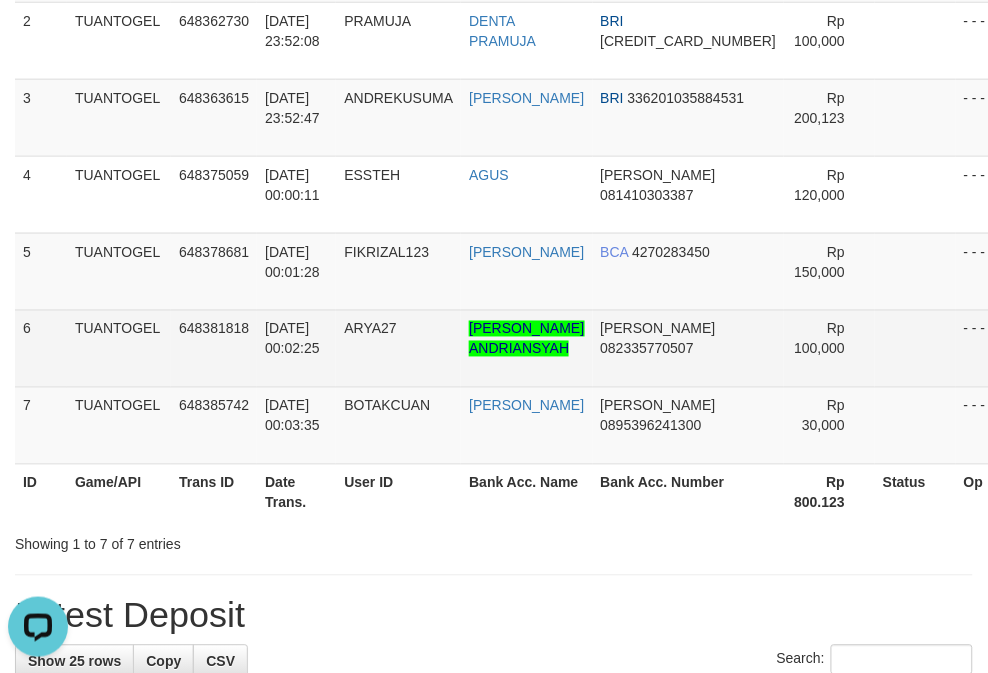 click on "ARYA27" at bounding box center [370, 329] 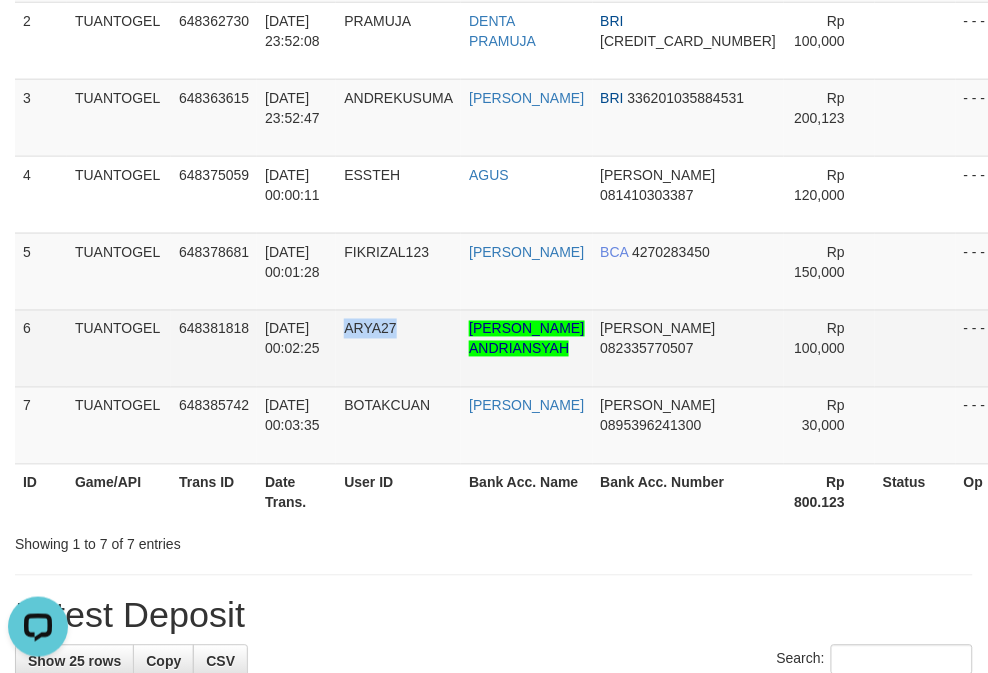 click on "ARYA27" at bounding box center (370, 329) 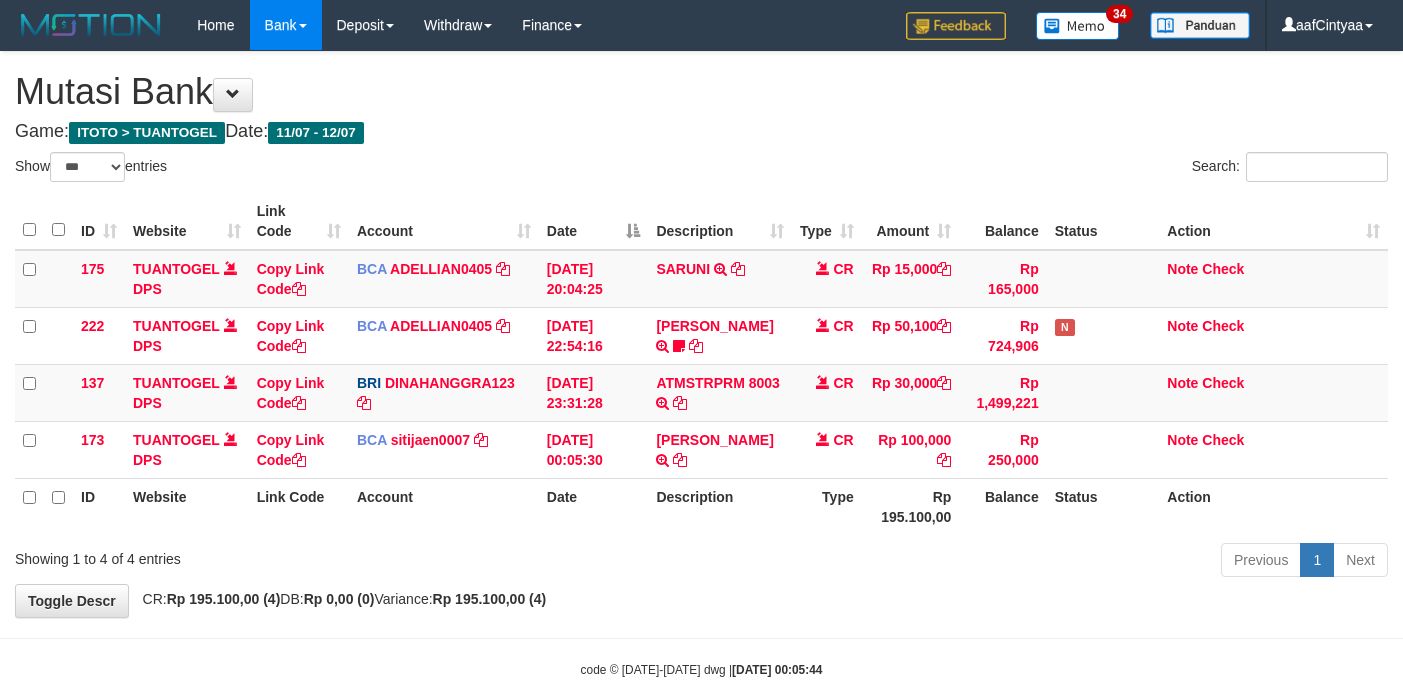 select on "***" 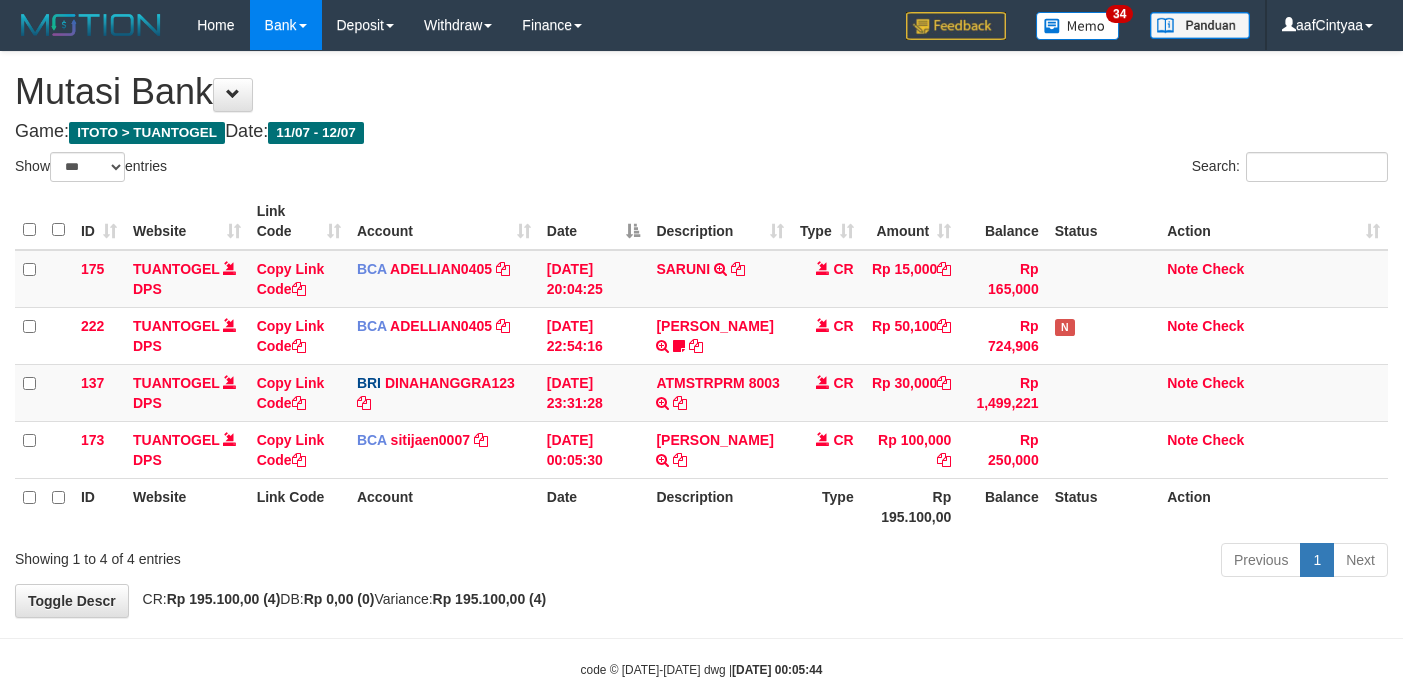 scroll, scrollTop: 0, scrollLeft: 0, axis: both 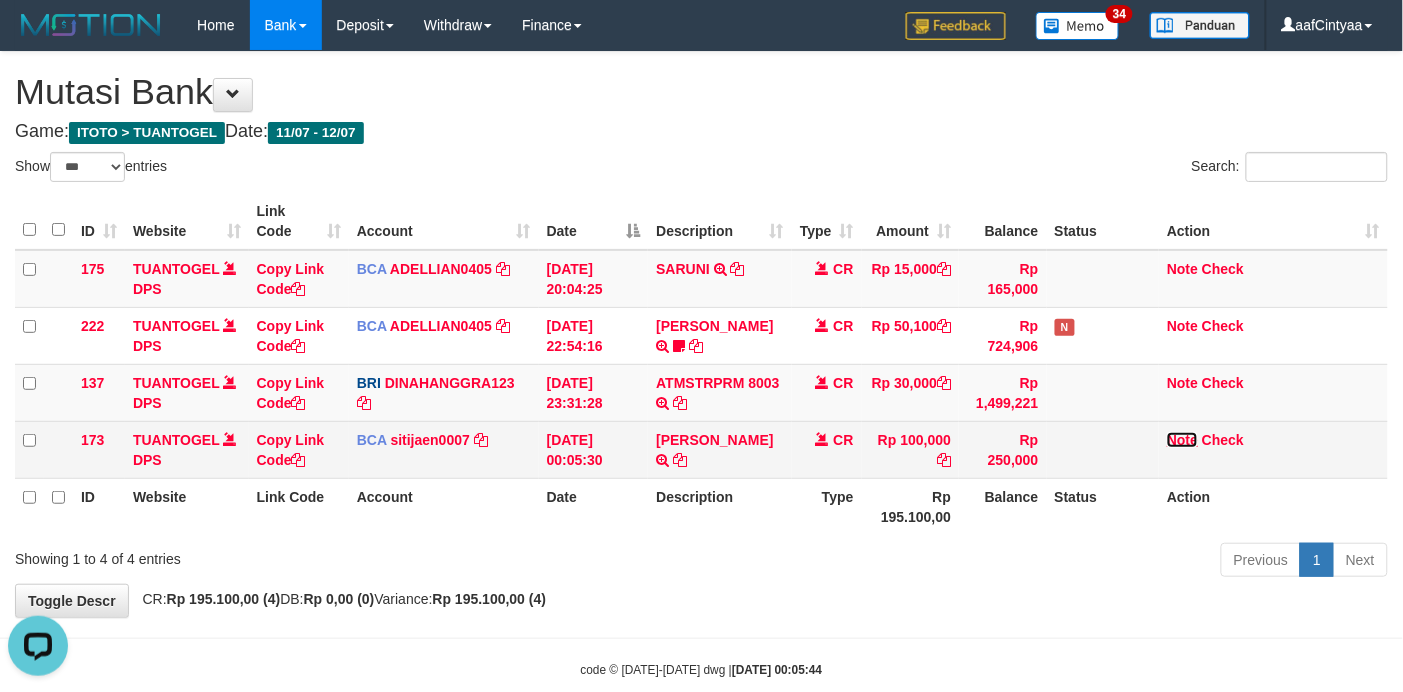 click on "Note" at bounding box center [1182, 440] 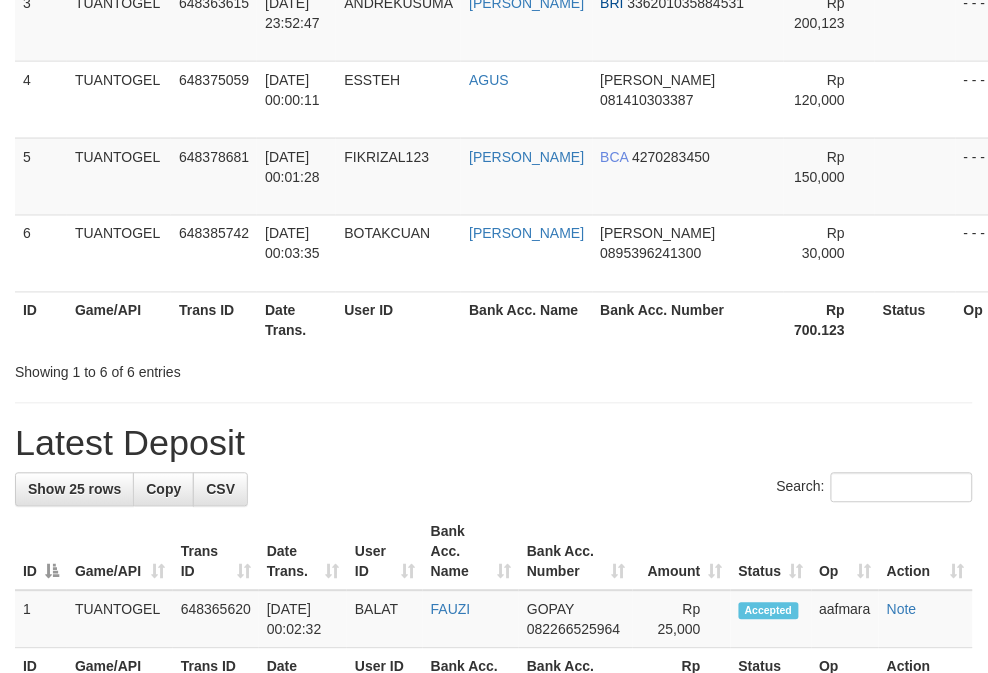 scroll, scrollTop: 375, scrollLeft: 0, axis: vertical 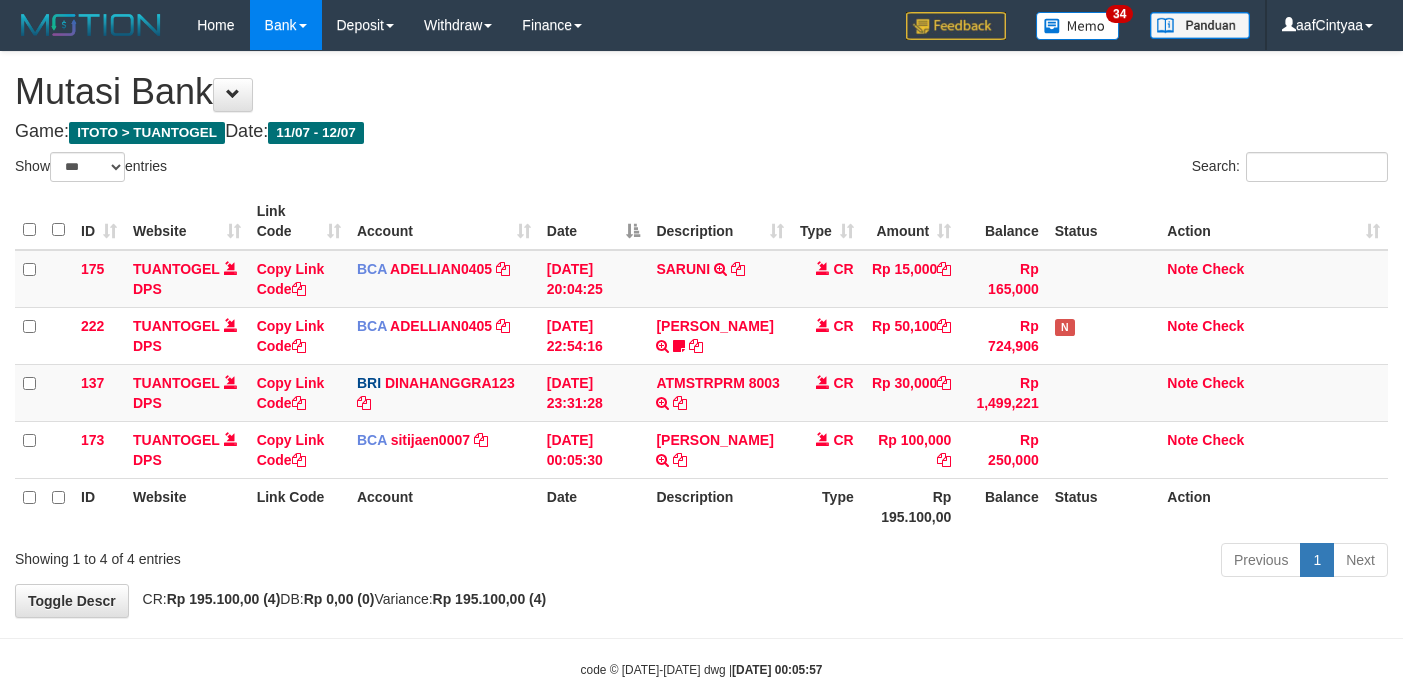 select on "***" 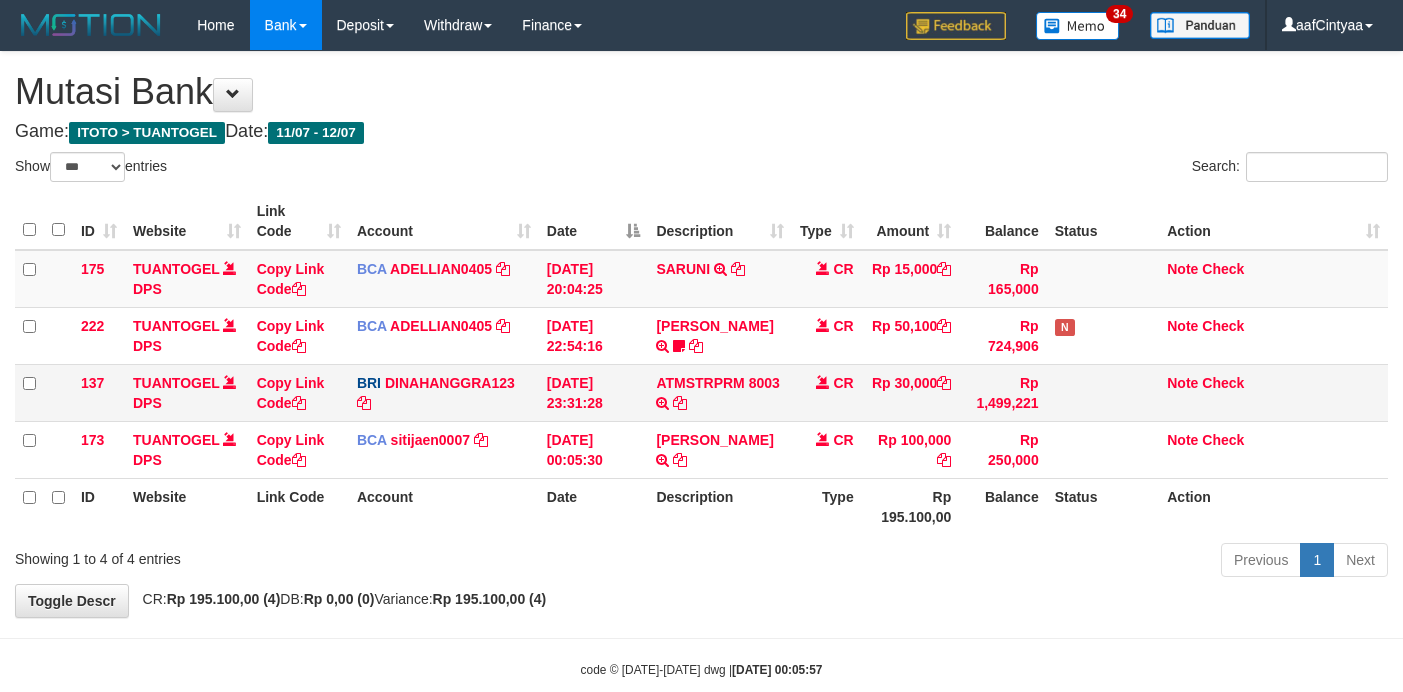 scroll, scrollTop: 0, scrollLeft: 0, axis: both 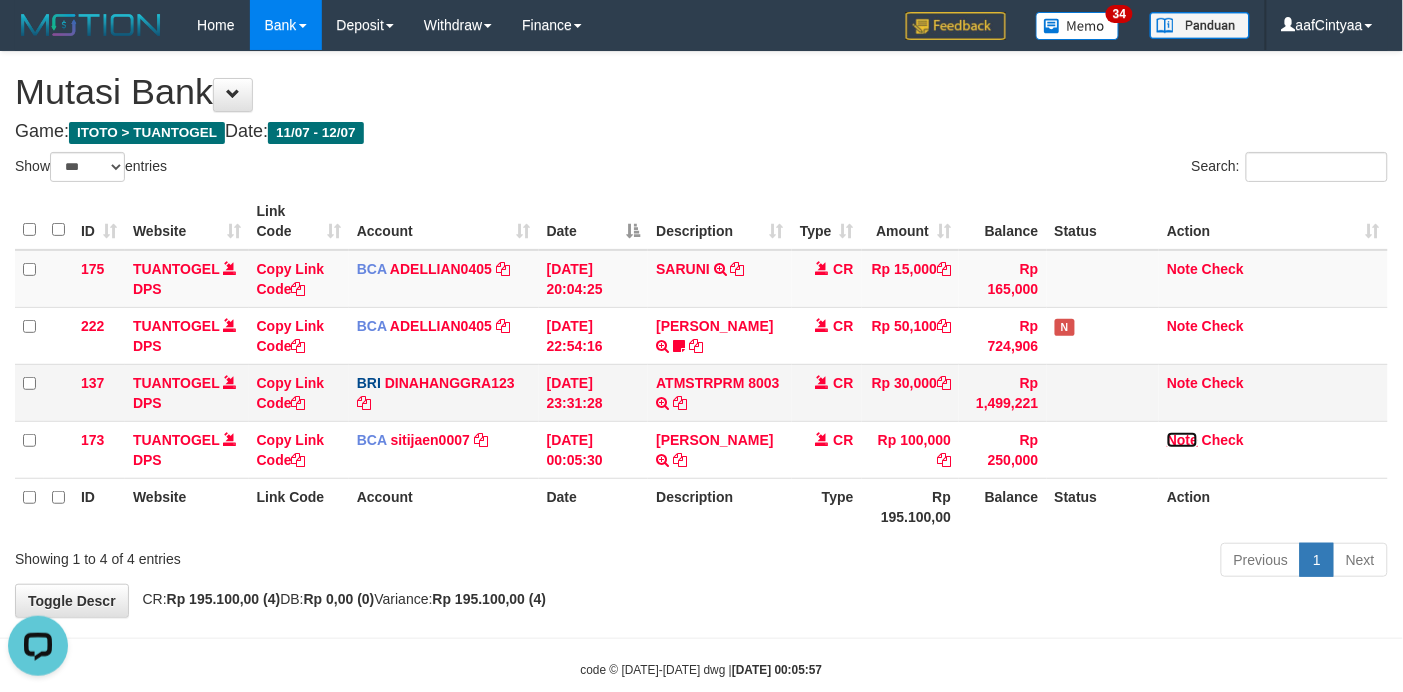drag, startPoint x: 1182, startPoint y: 433, endPoint x: 1105, endPoint y: 408, distance: 80.95678 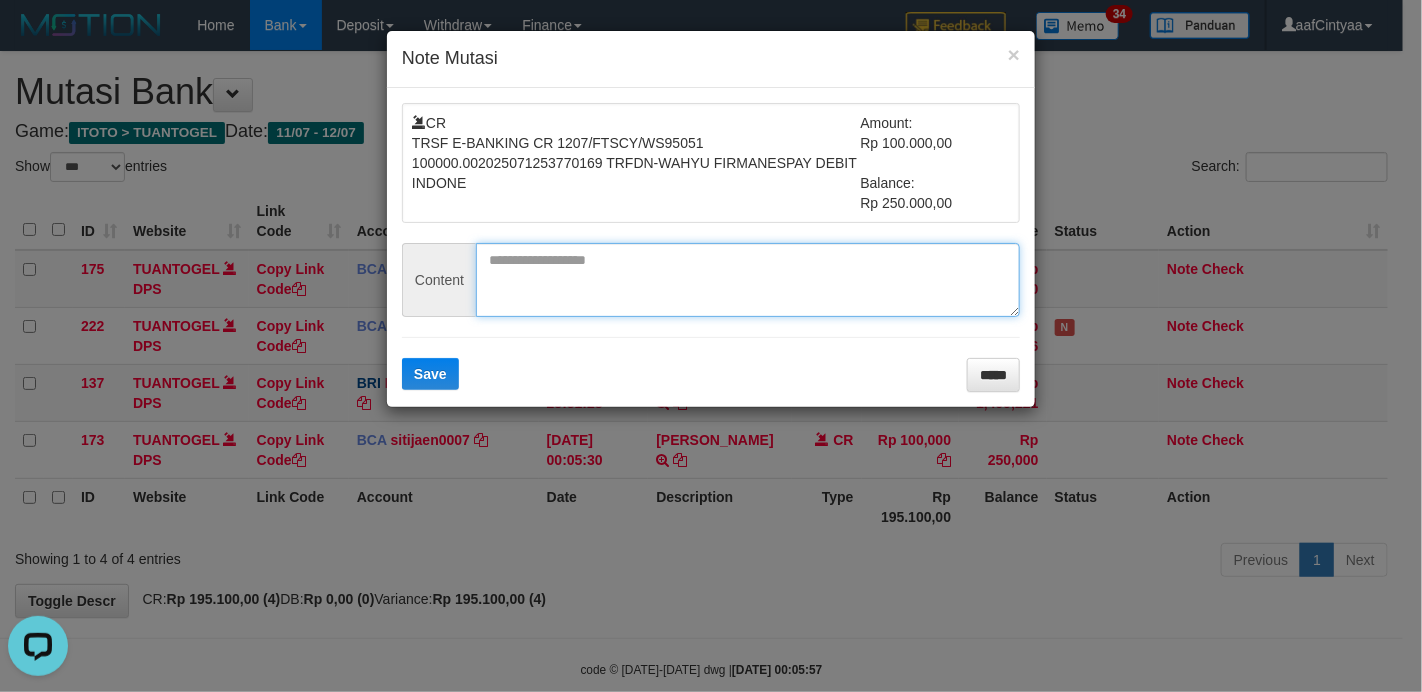 click at bounding box center (748, 280) 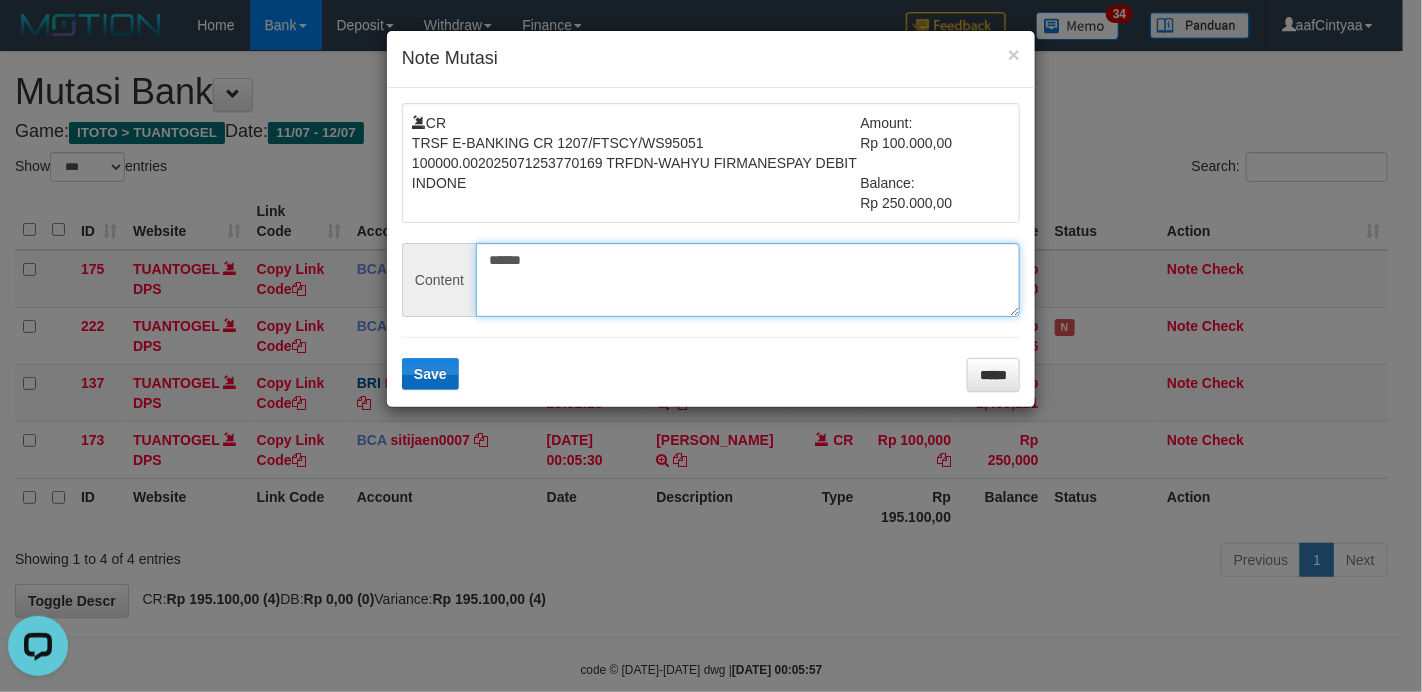 type on "******" 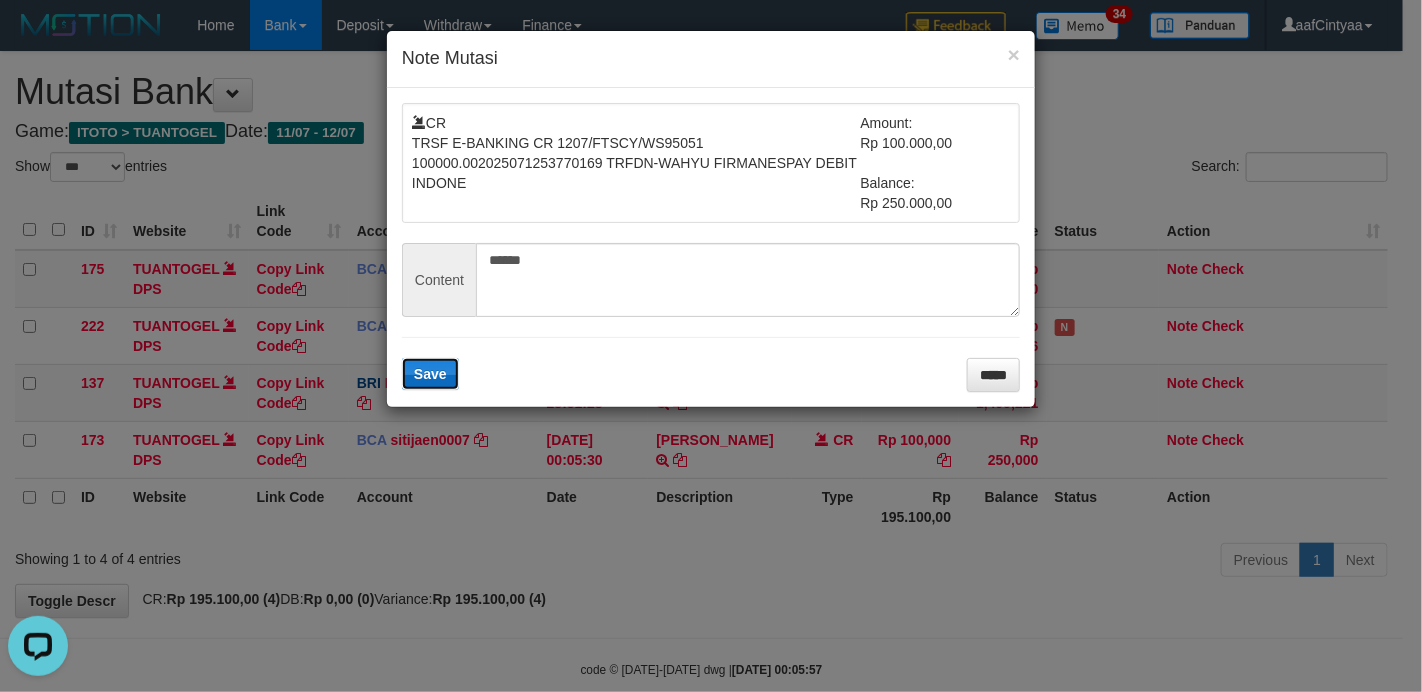 click on "Save" at bounding box center [430, 374] 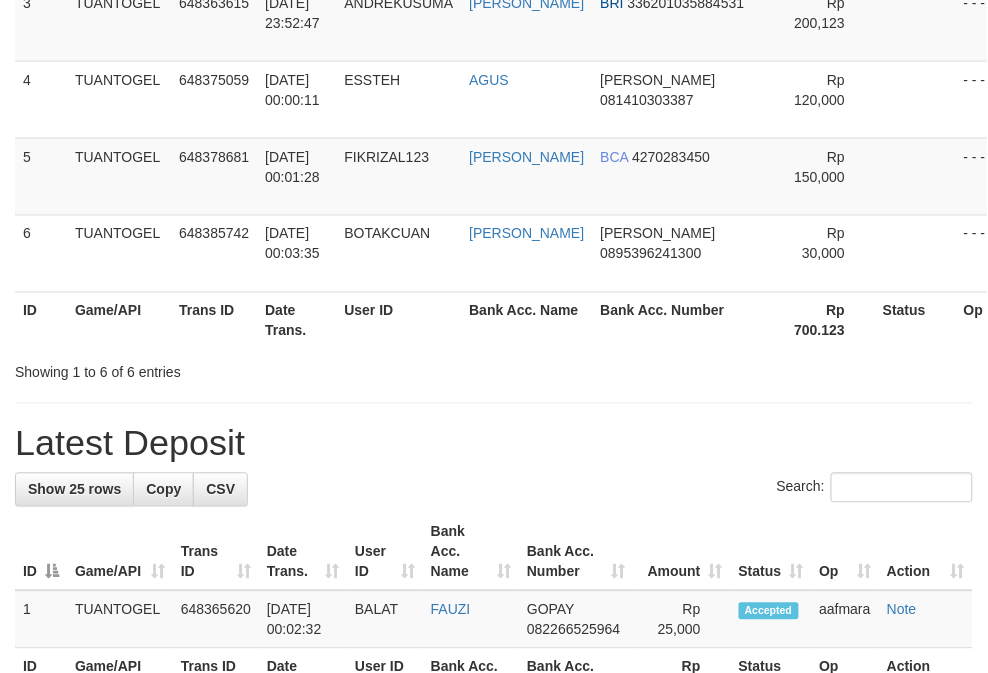 scroll, scrollTop: 375, scrollLeft: 0, axis: vertical 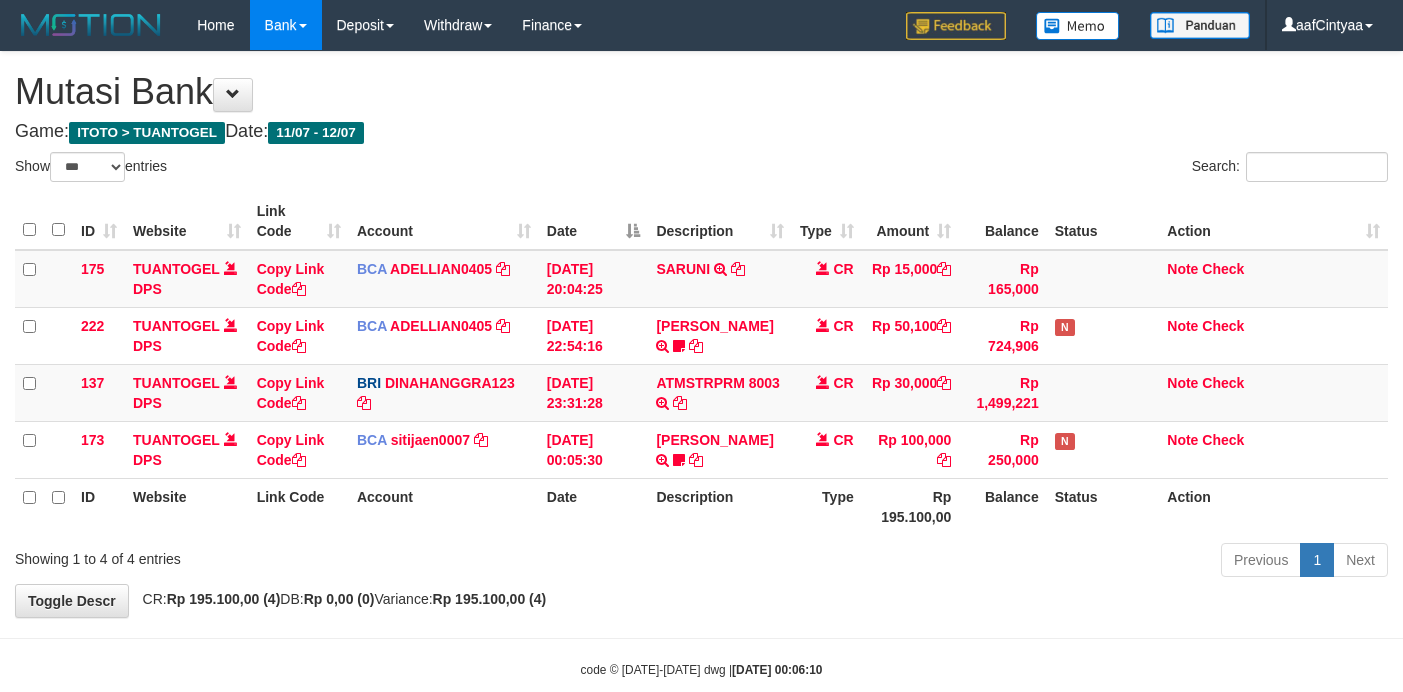 select on "***" 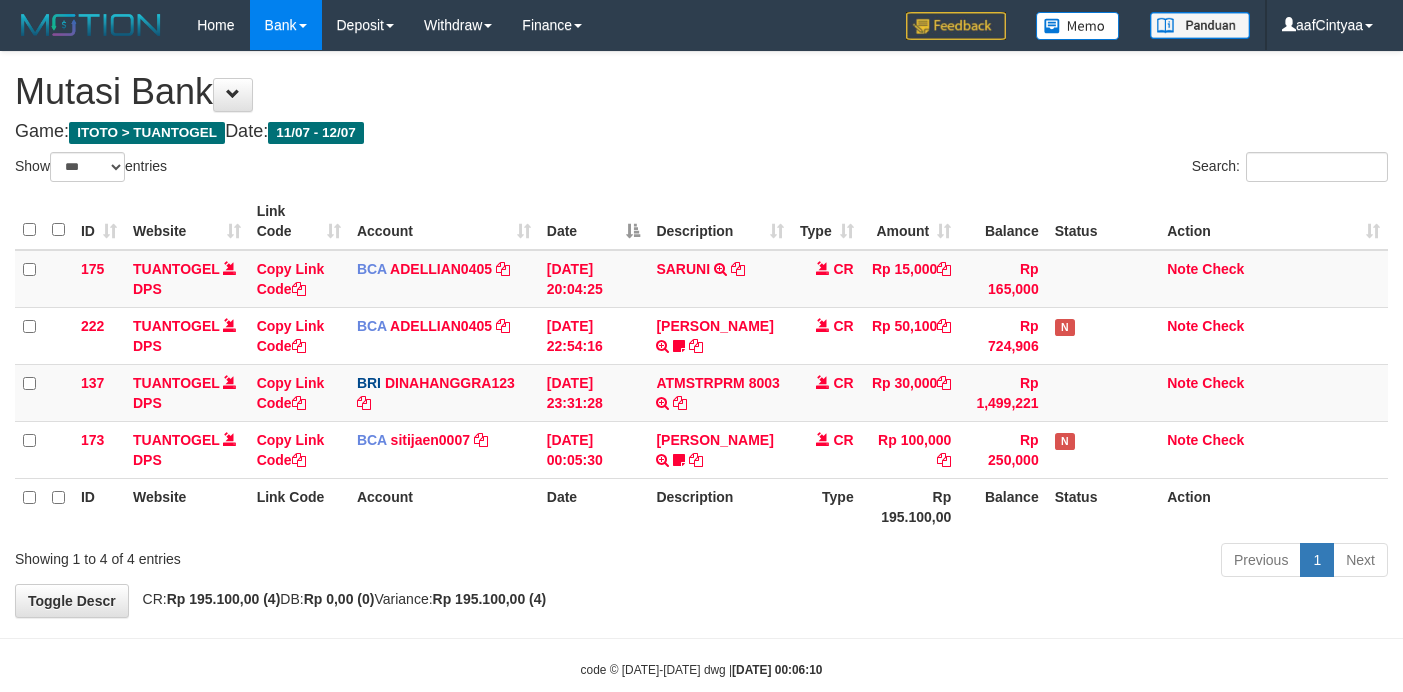 scroll, scrollTop: 0, scrollLeft: 0, axis: both 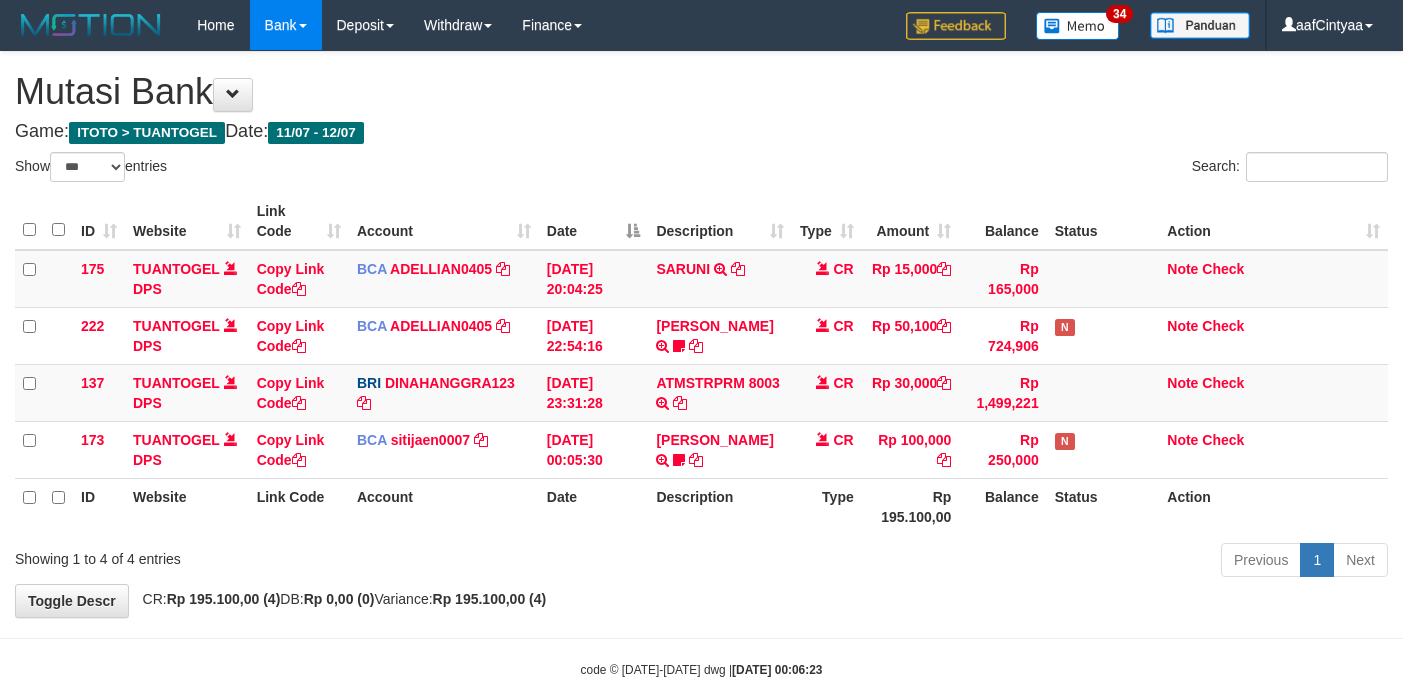 select on "***" 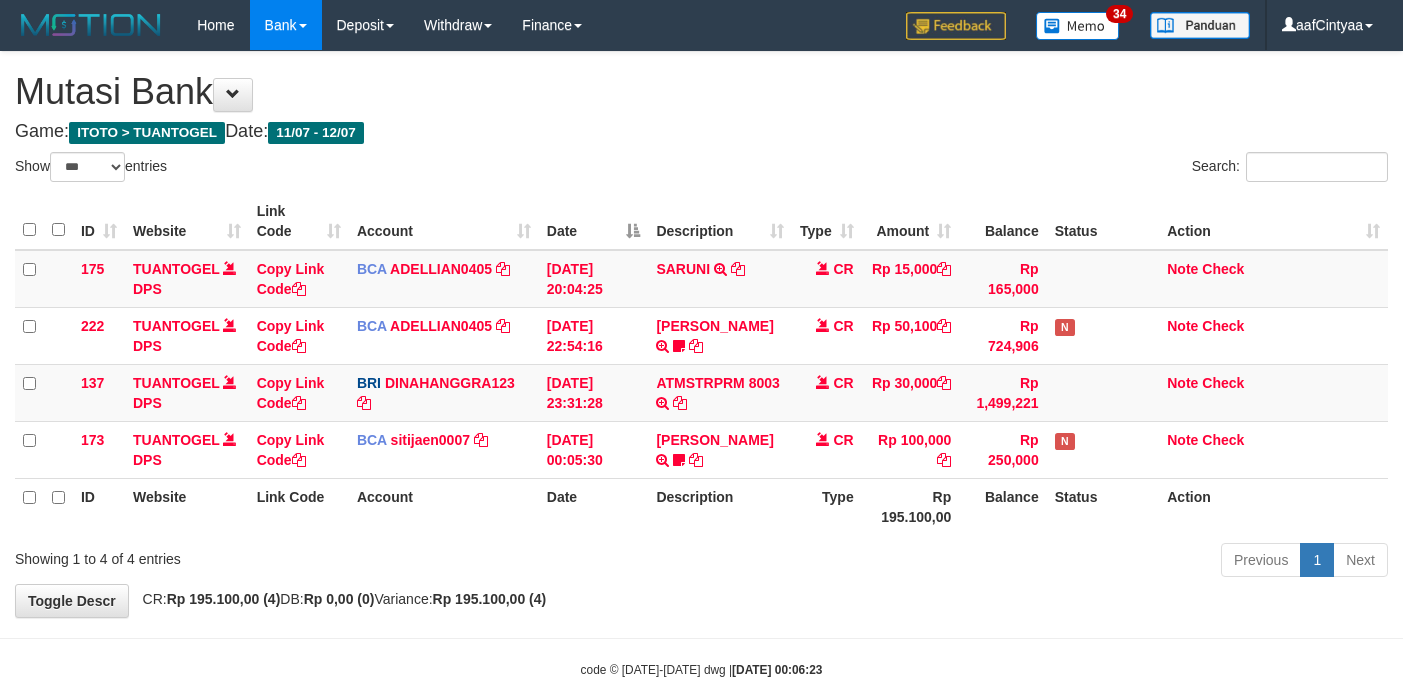 scroll, scrollTop: 0, scrollLeft: 0, axis: both 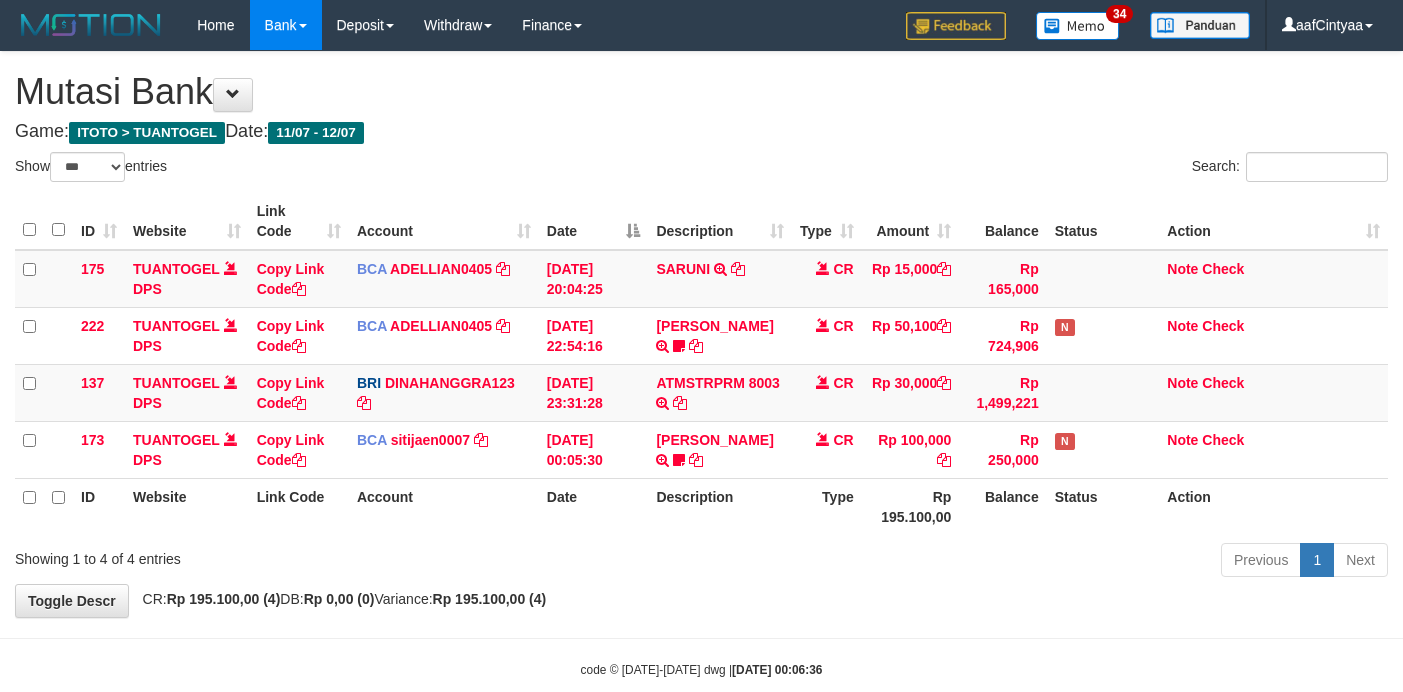 select on "***" 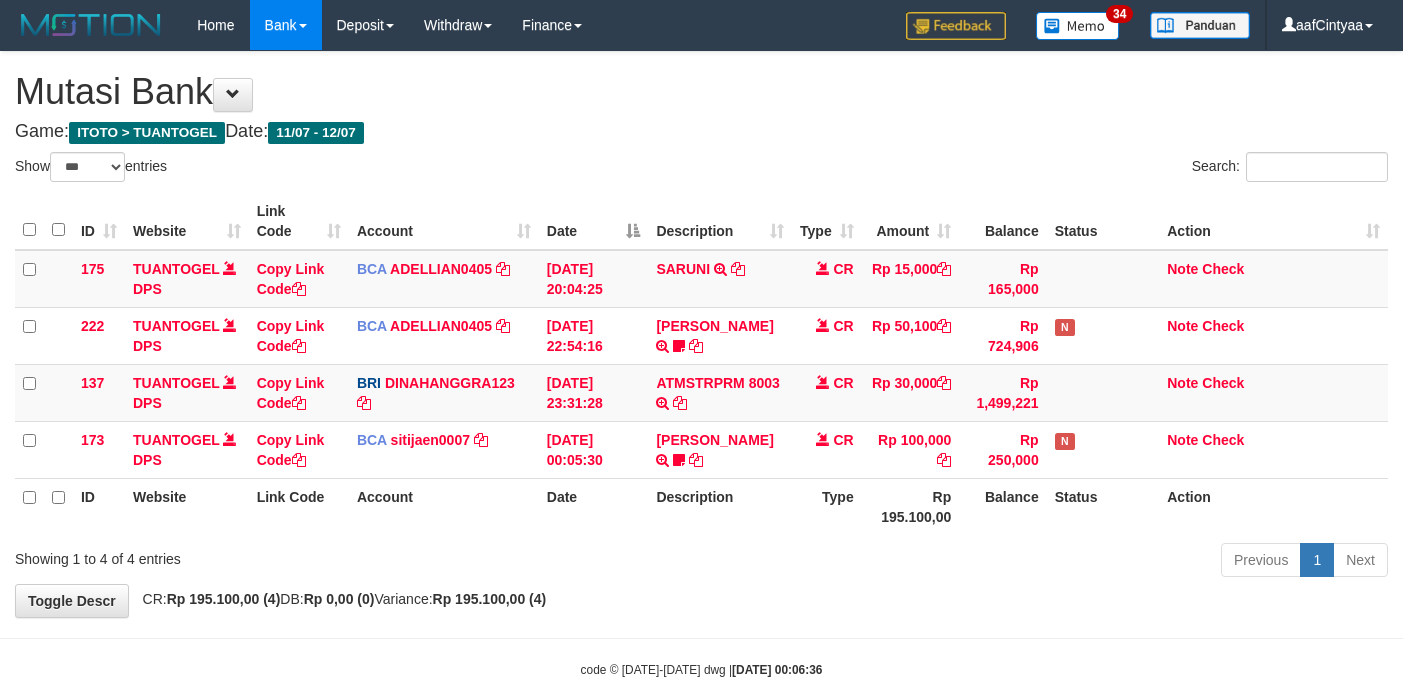 scroll, scrollTop: 0, scrollLeft: 0, axis: both 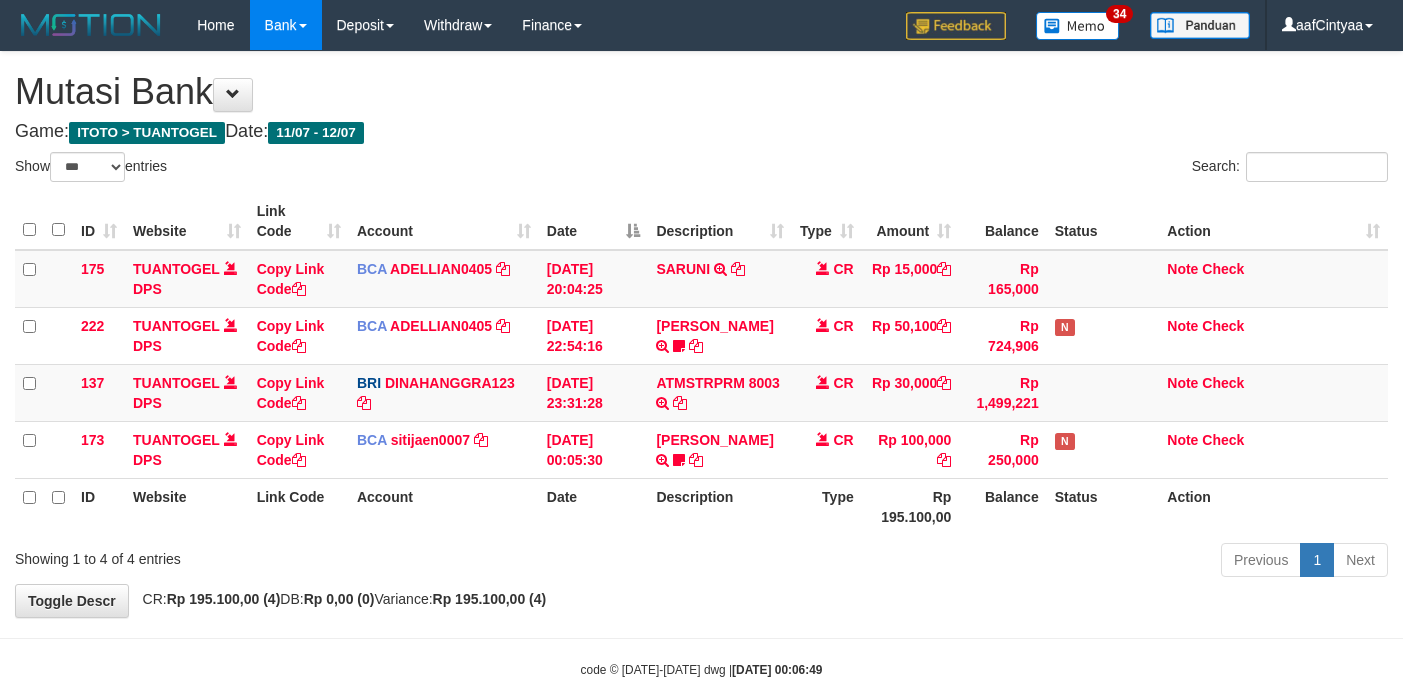 select on "***" 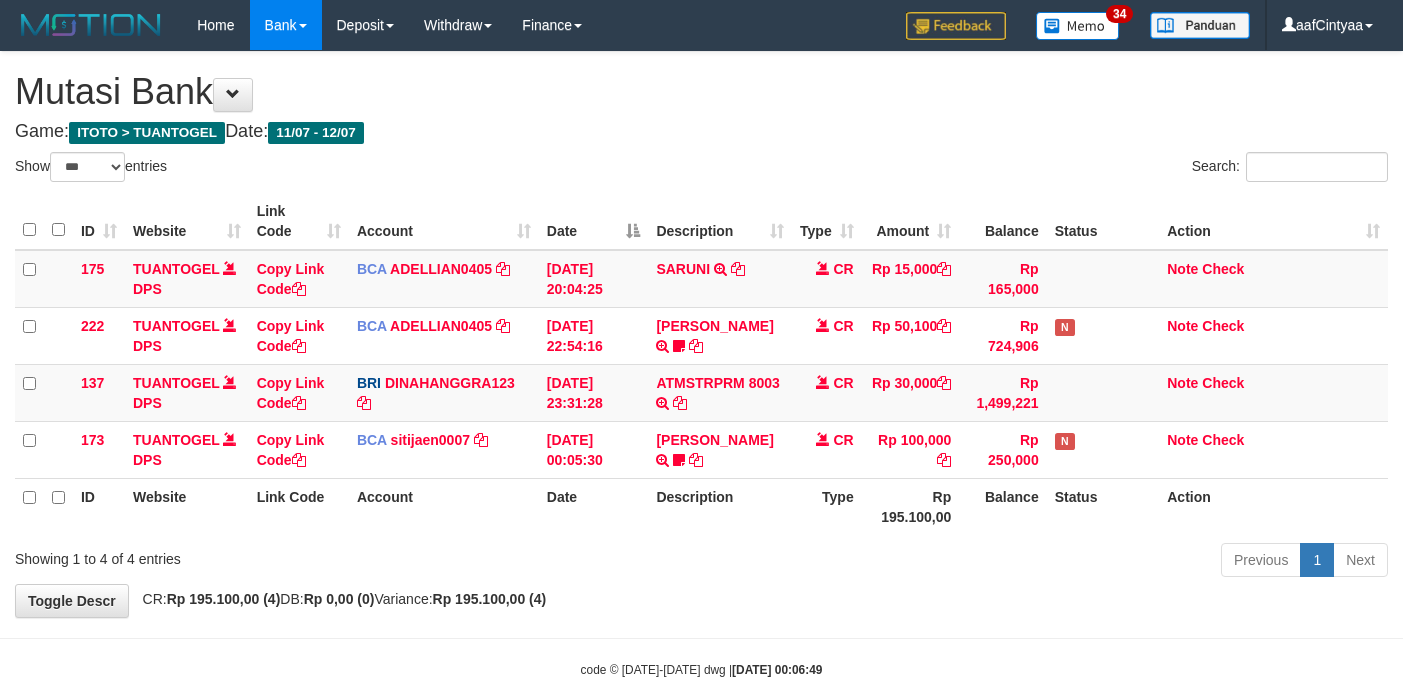 scroll, scrollTop: 0, scrollLeft: 0, axis: both 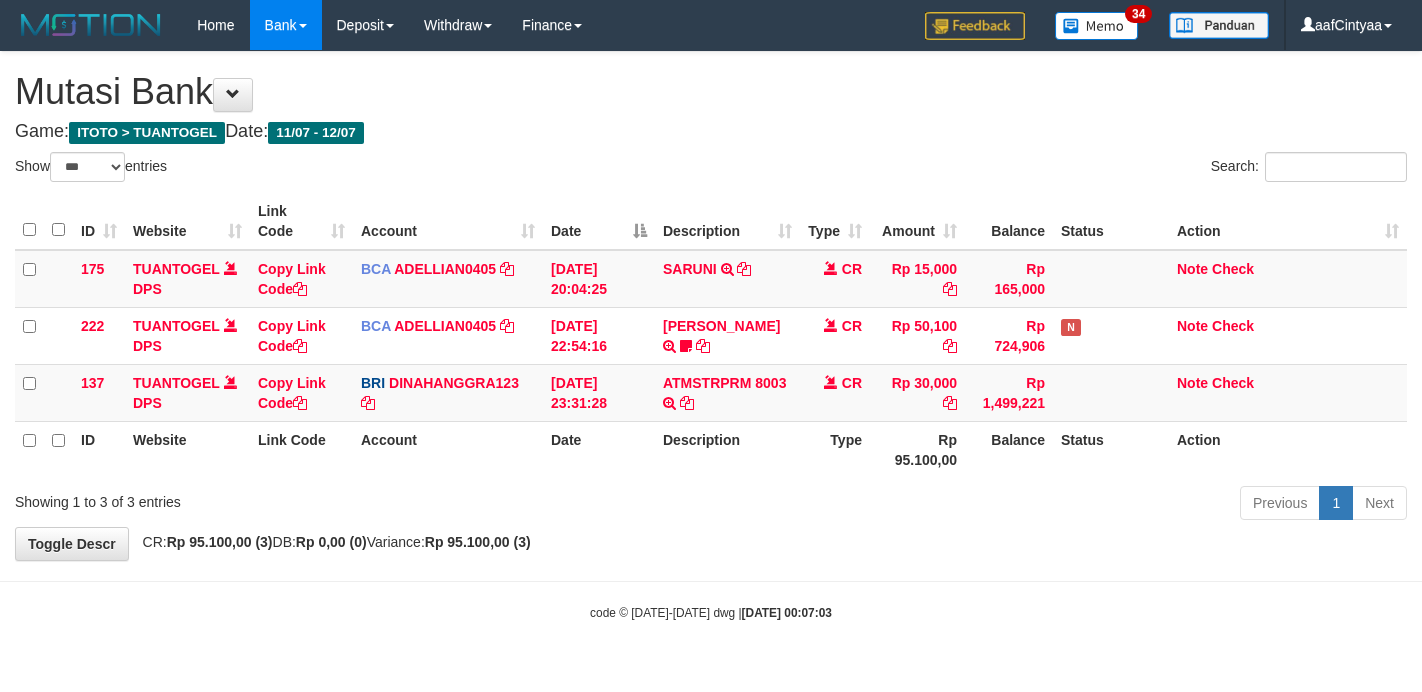 select on "***" 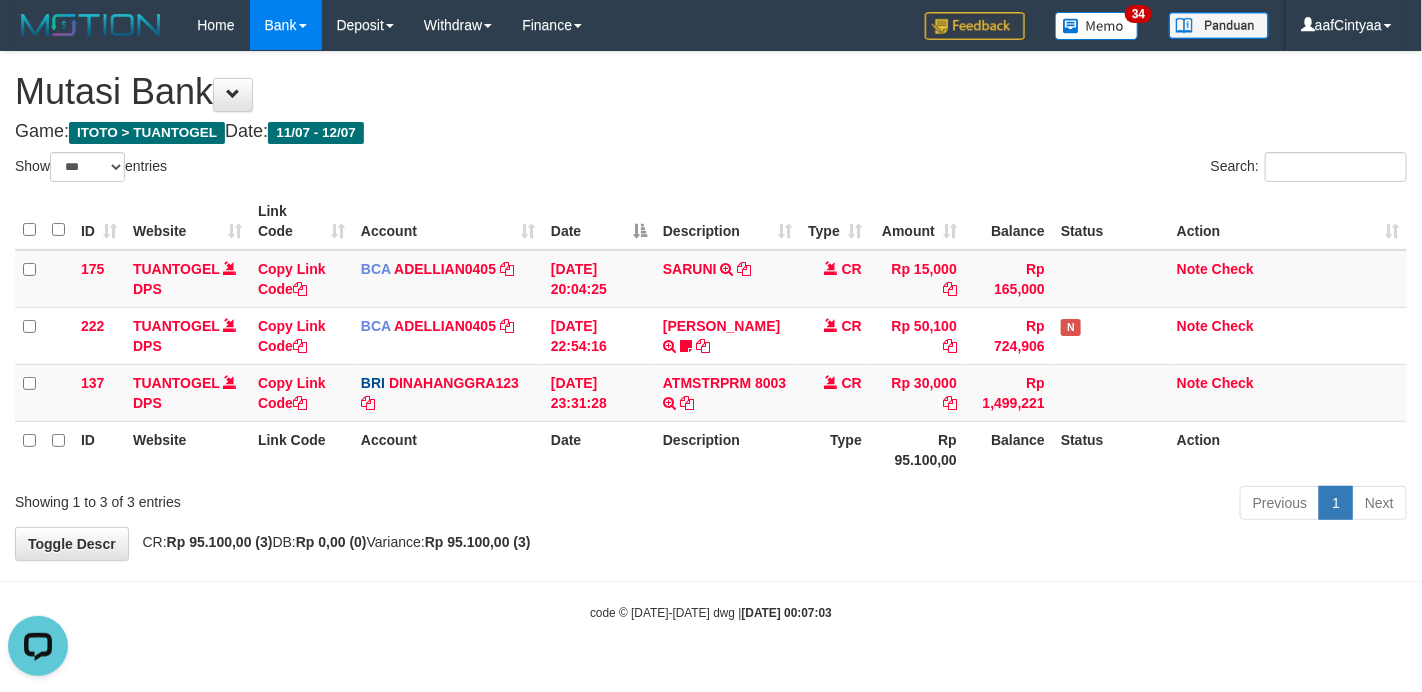 scroll, scrollTop: 0, scrollLeft: 0, axis: both 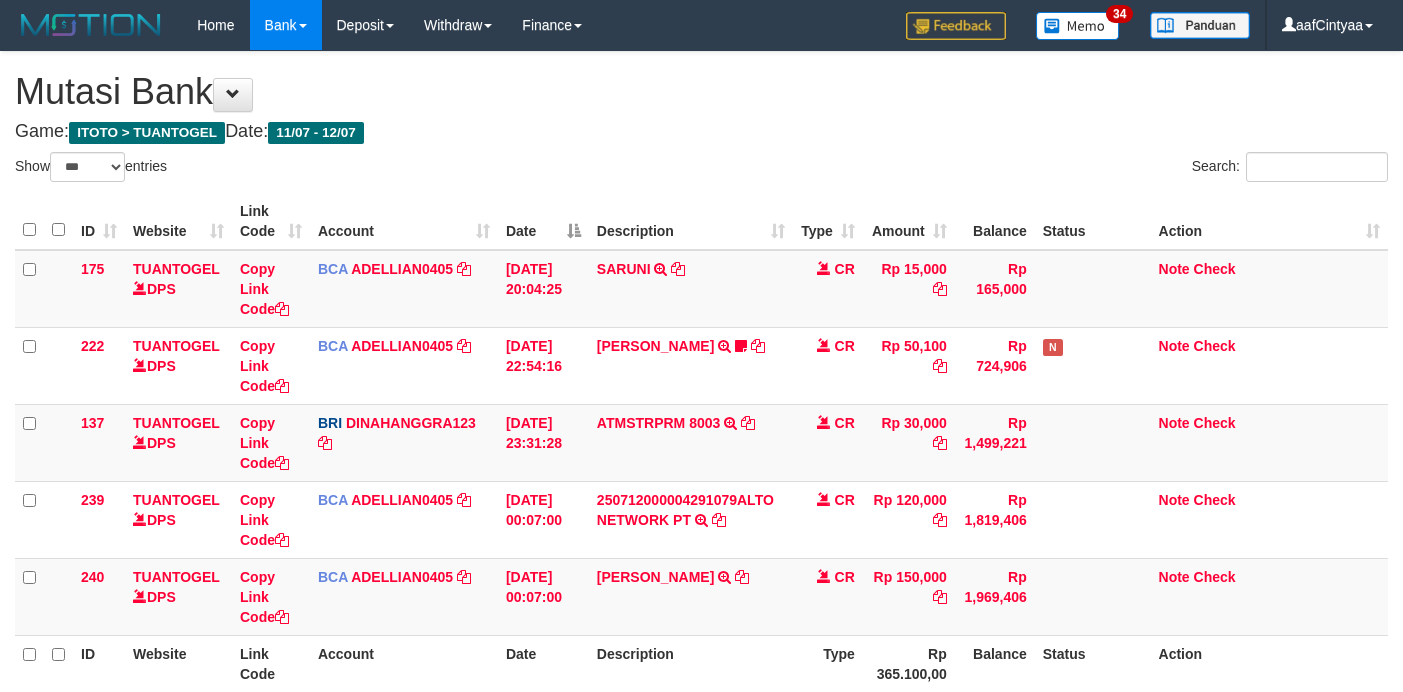 select on "***" 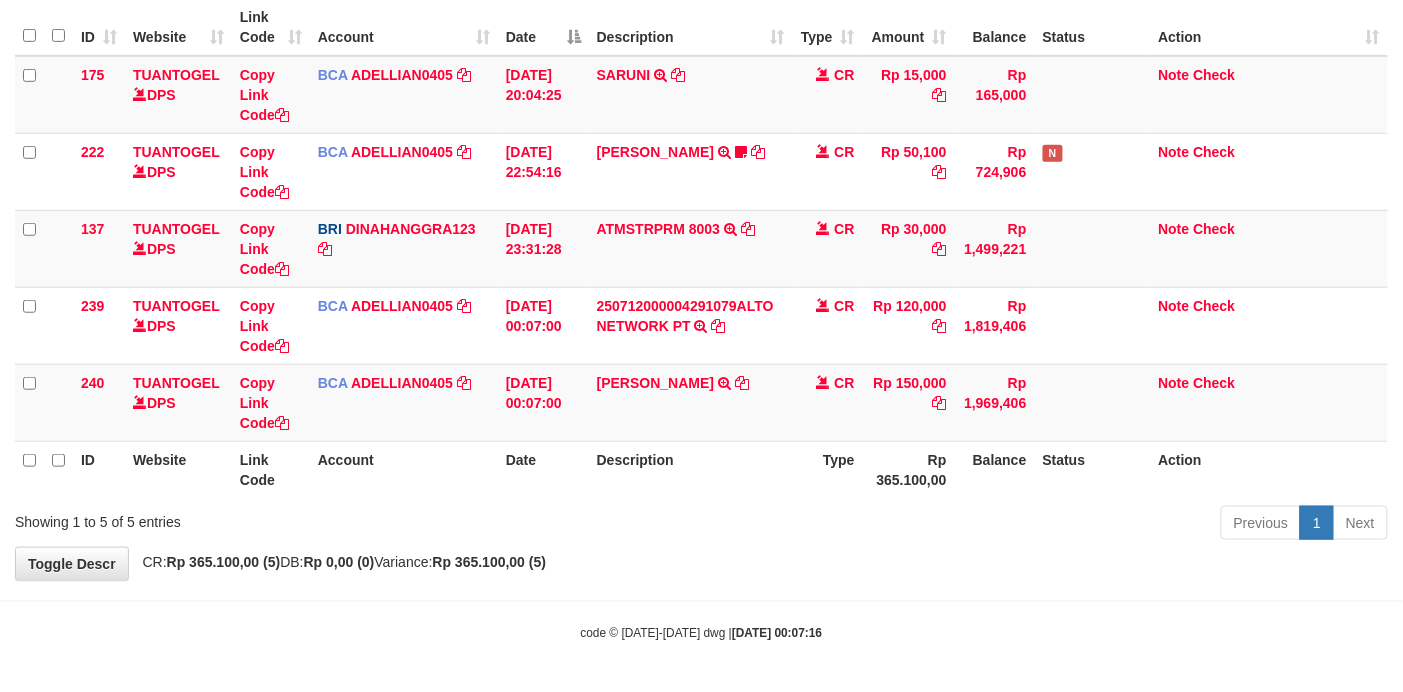 scroll, scrollTop: 110, scrollLeft: 0, axis: vertical 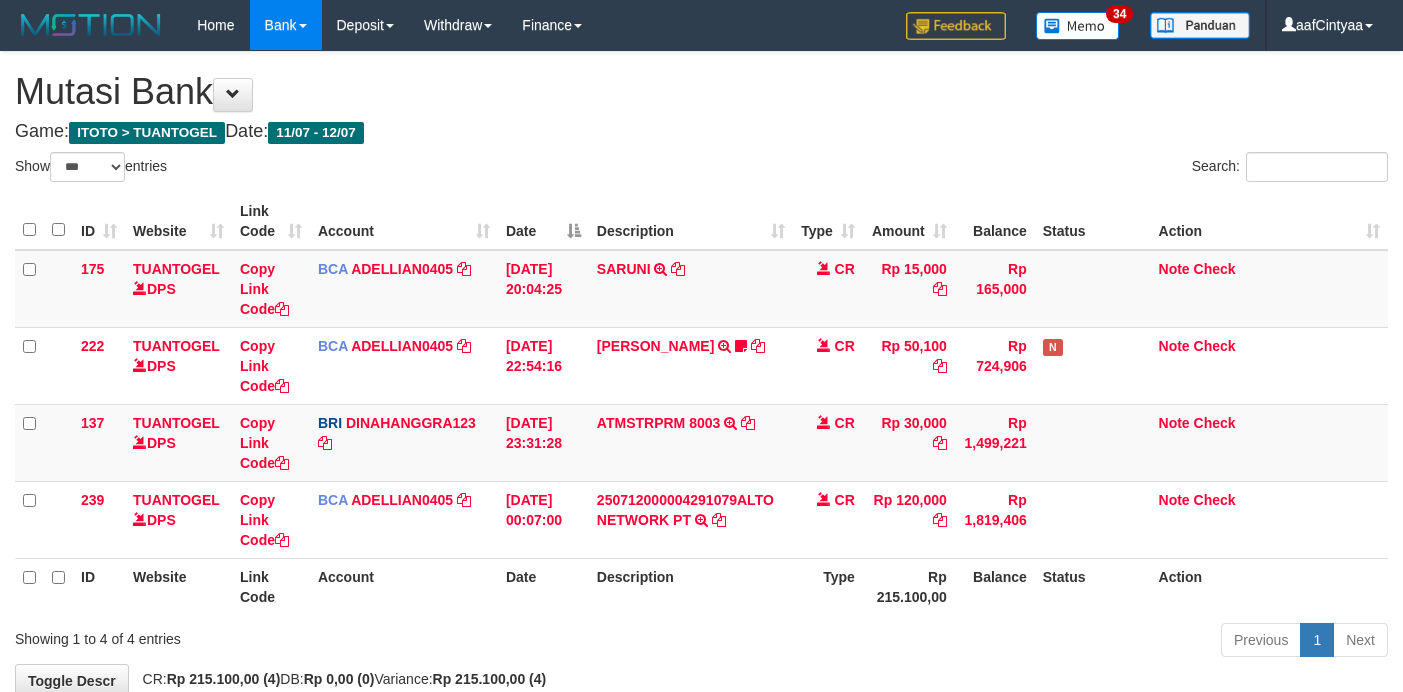 select on "***" 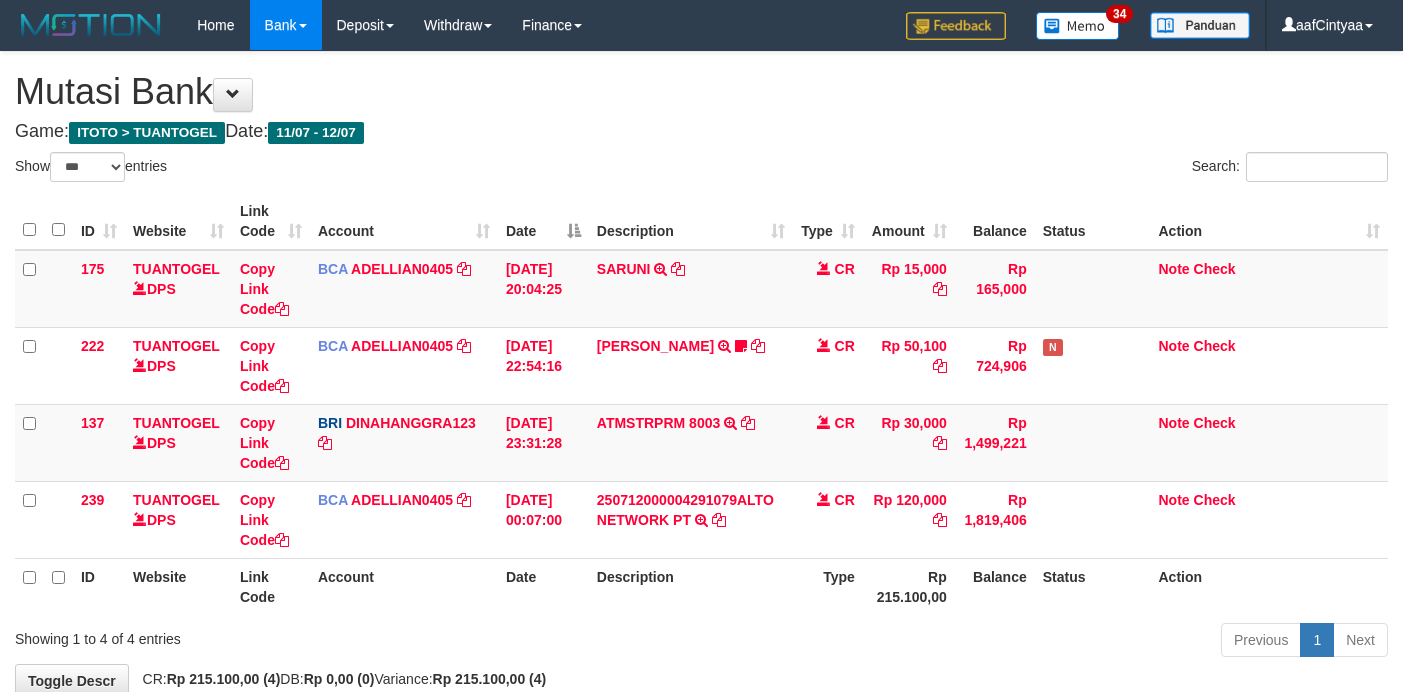 scroll, scrollTop: 0, scrollLeft: 0, axis: both 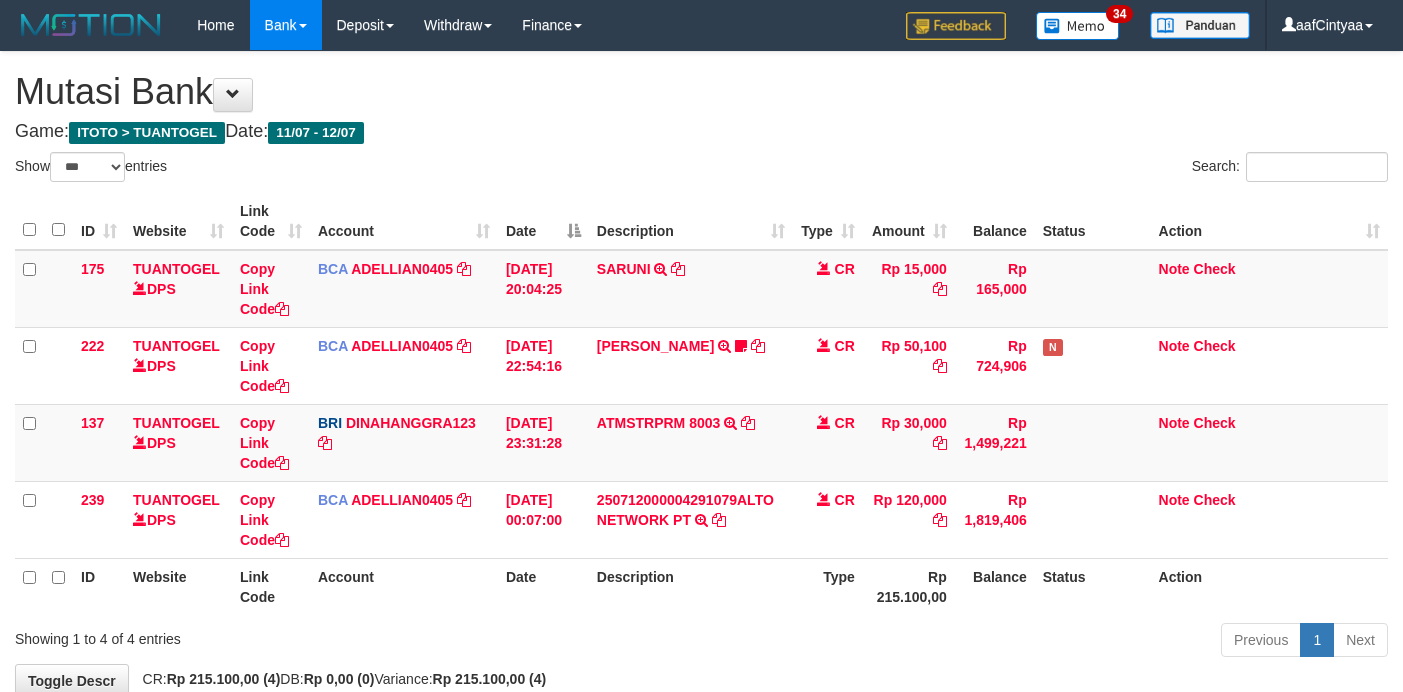 select on "***" 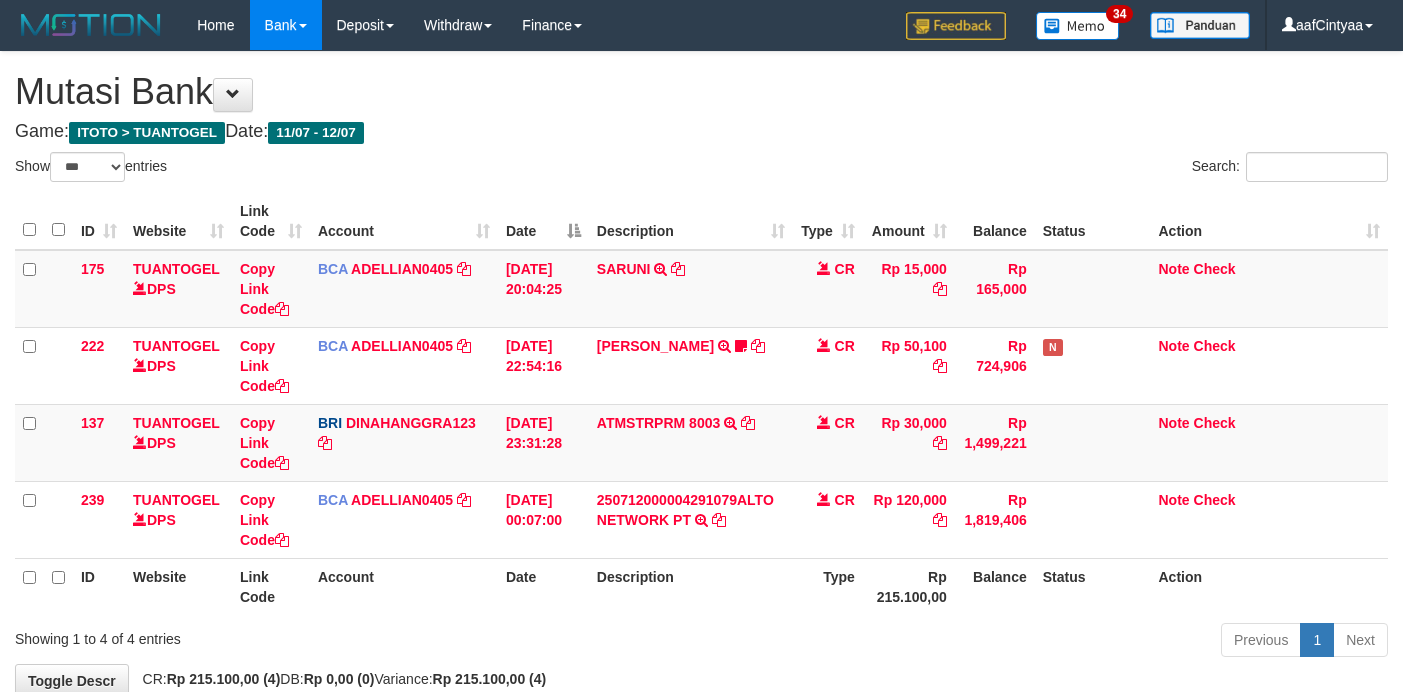 scroll, scrollTop: 0, scrollLeft: 0, axis: both 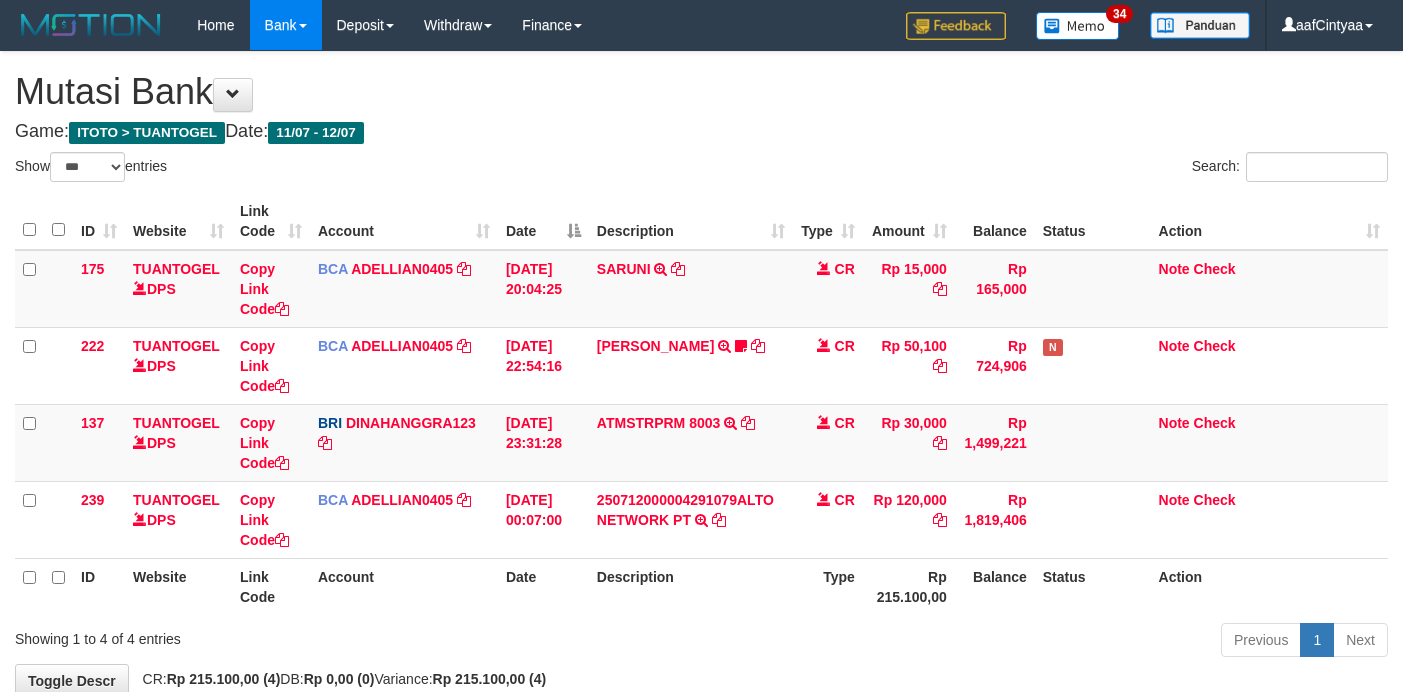 select on "***" 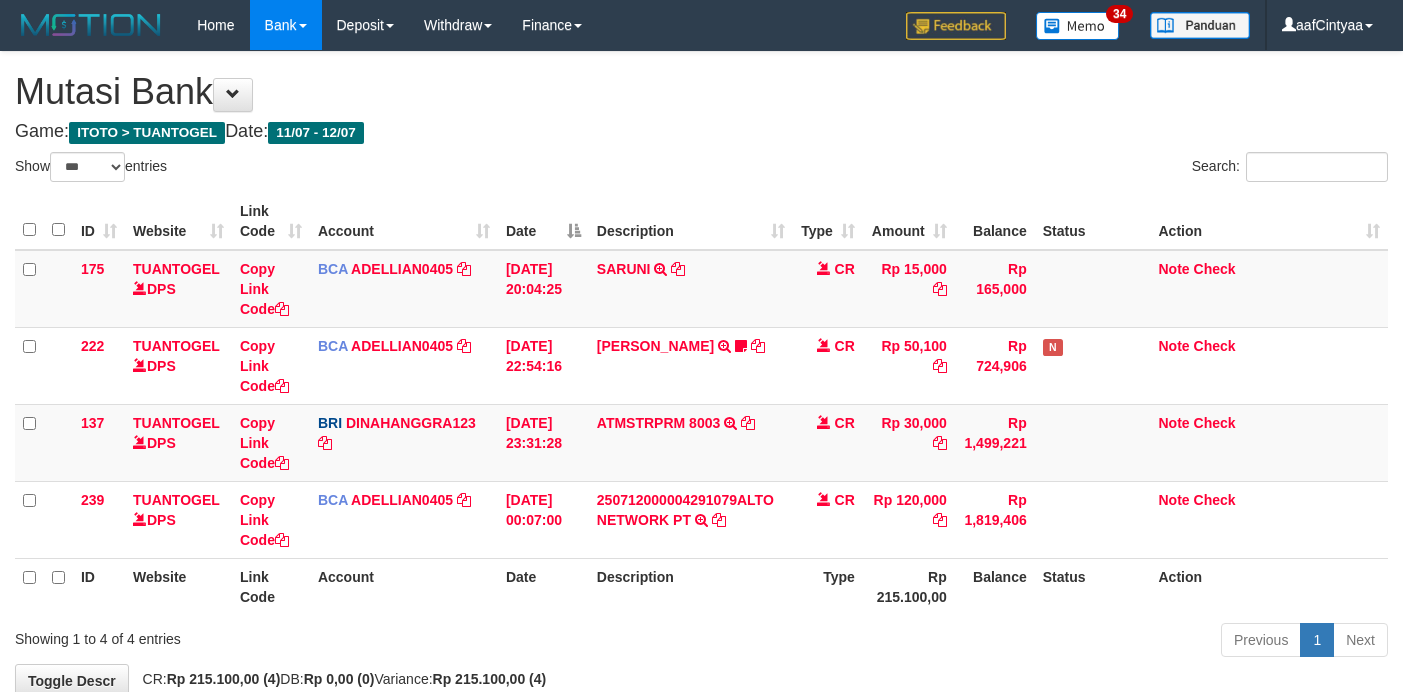 scroll, scrollTop: 0, scrollLeft: 0, axis: both 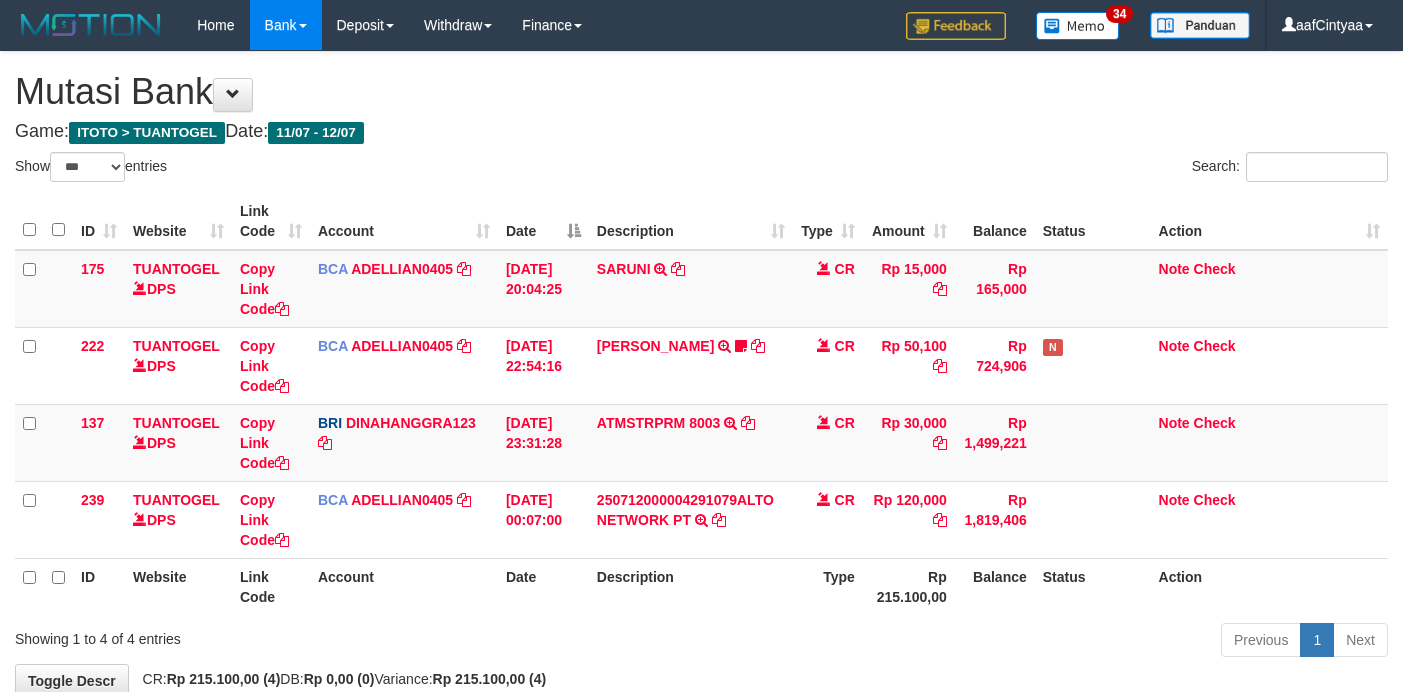 select on "***" 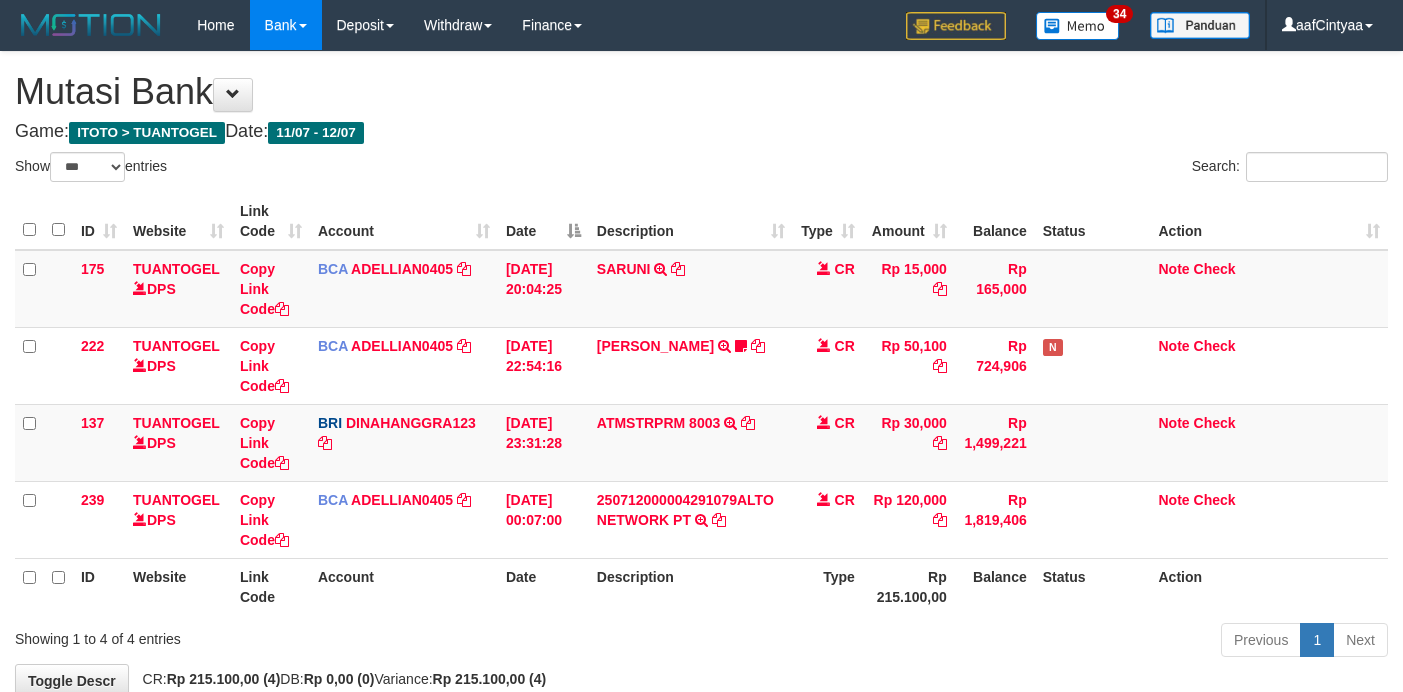 scroll, scrollTop: 0, scrollLeft: 0, axis: both 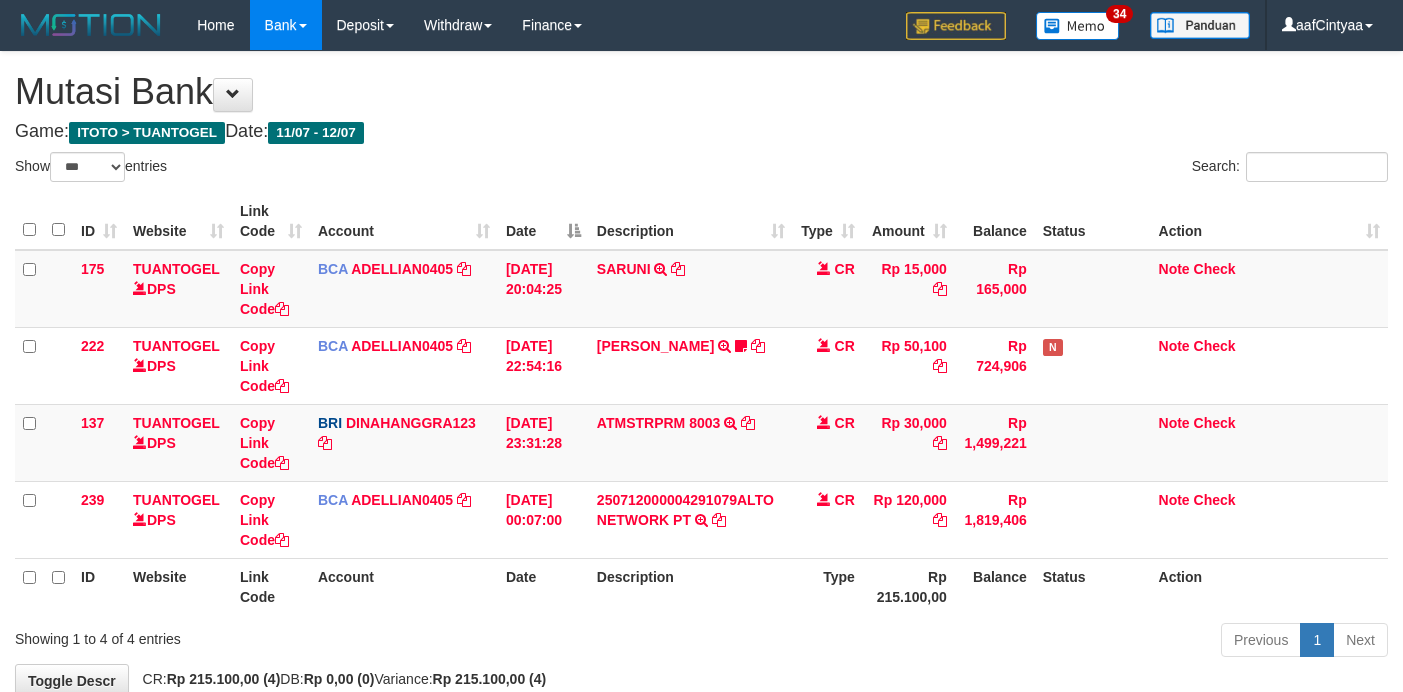 select on "***" 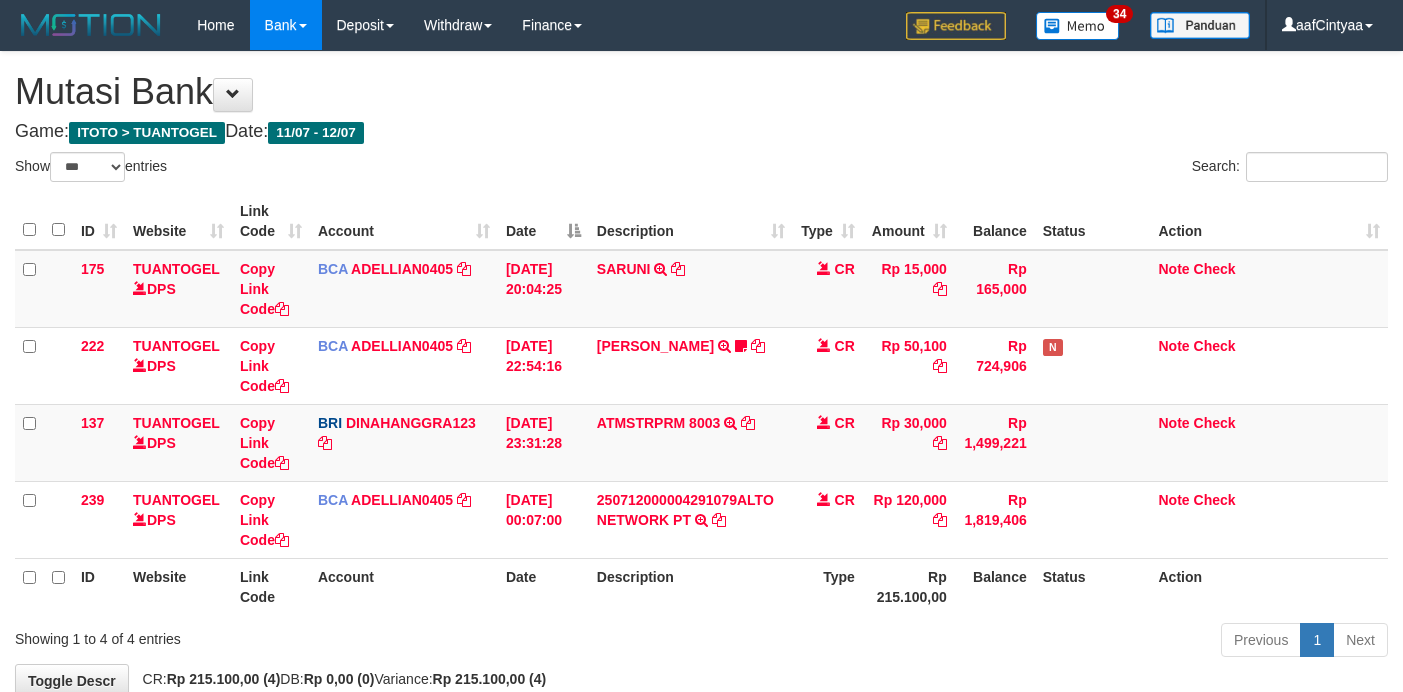 scroll, scrollTop: 0, scrollLeft: 0, axis: both 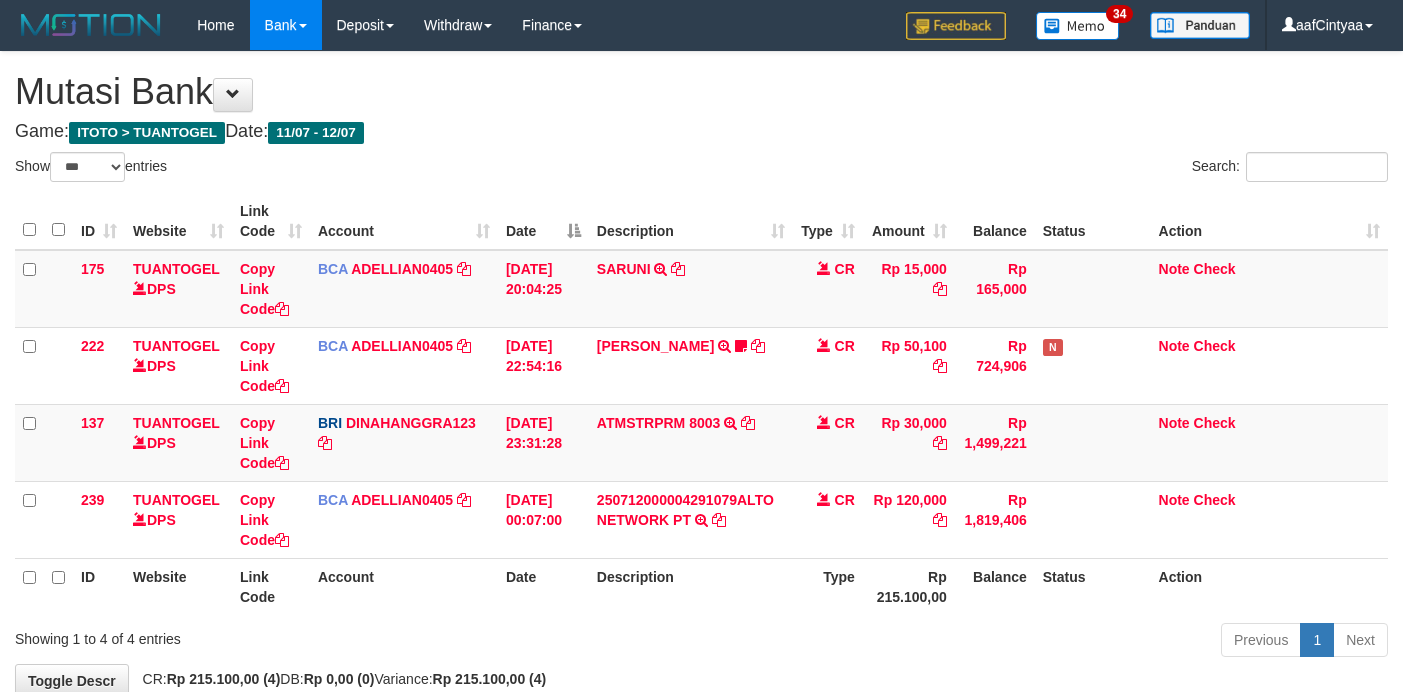 select on "***" 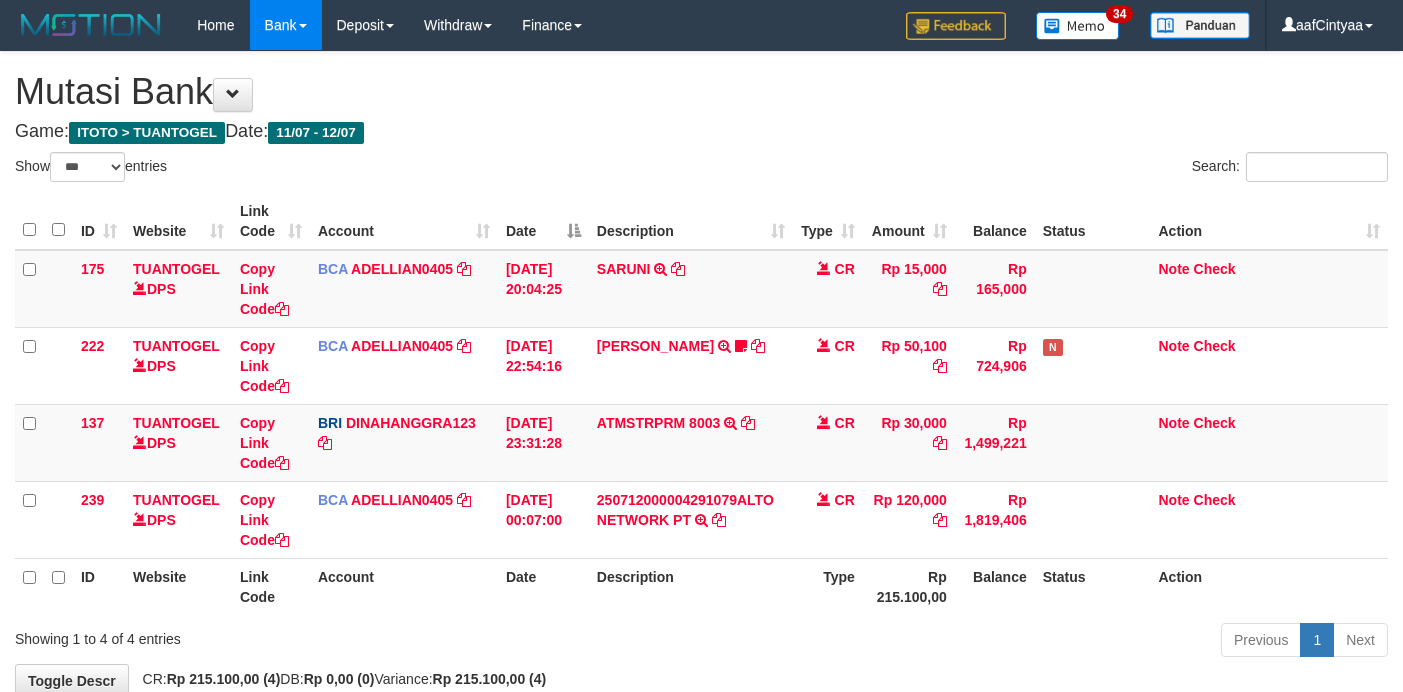 scroll, scrollTop: 0, scrollLeft: 0, axis: both 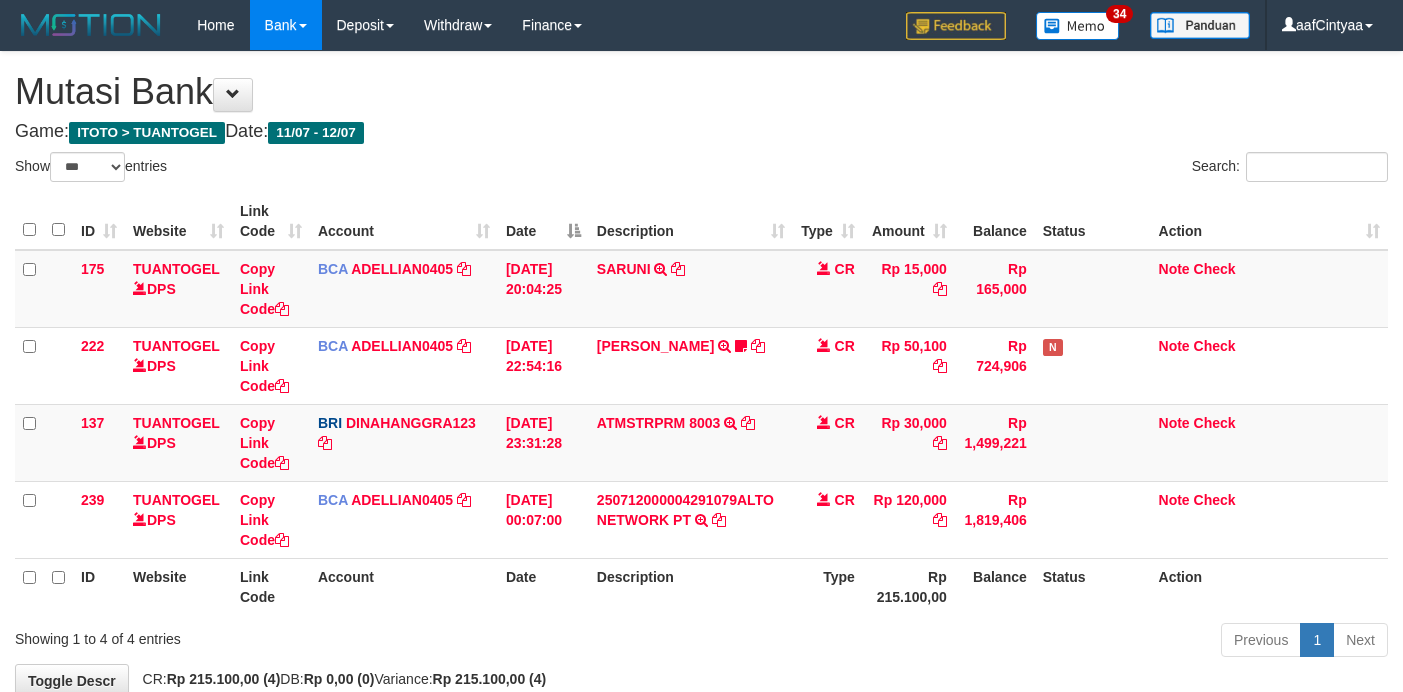 select on "***" 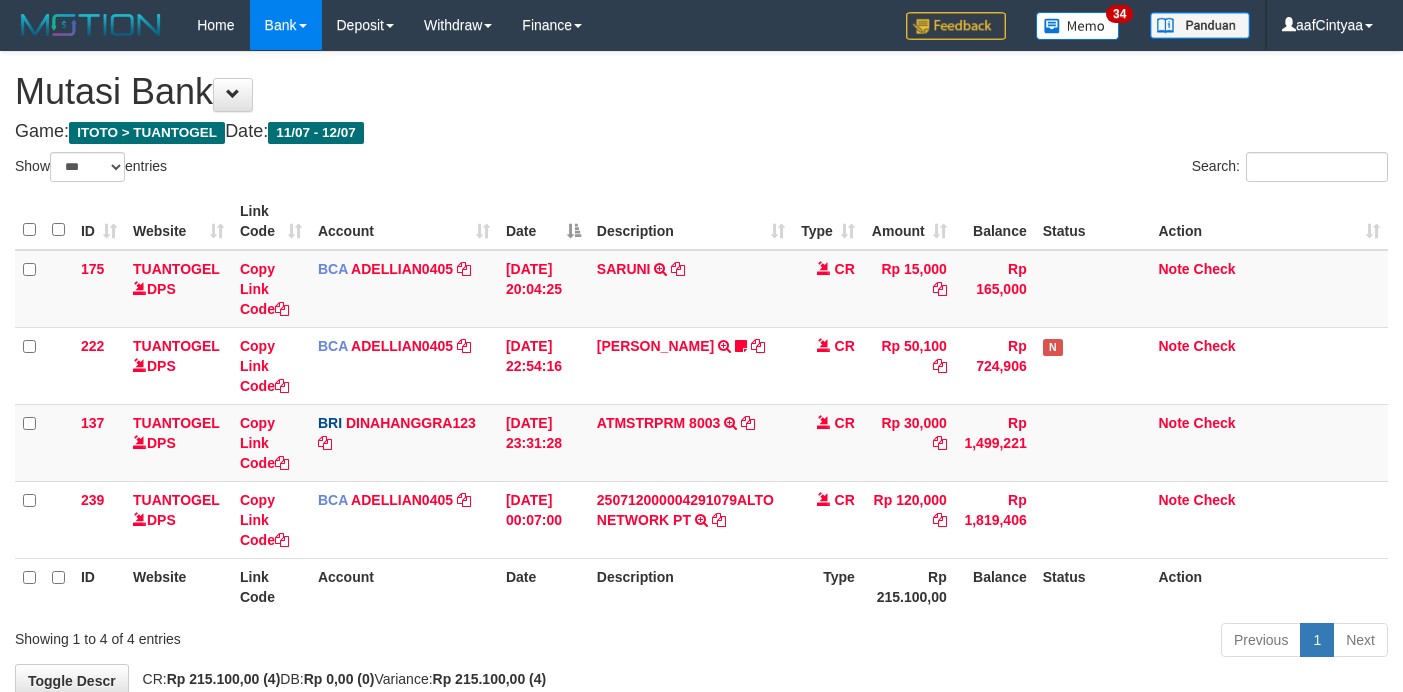 scroll, scrollTop: 0, scrollLeft: 0, axis: both 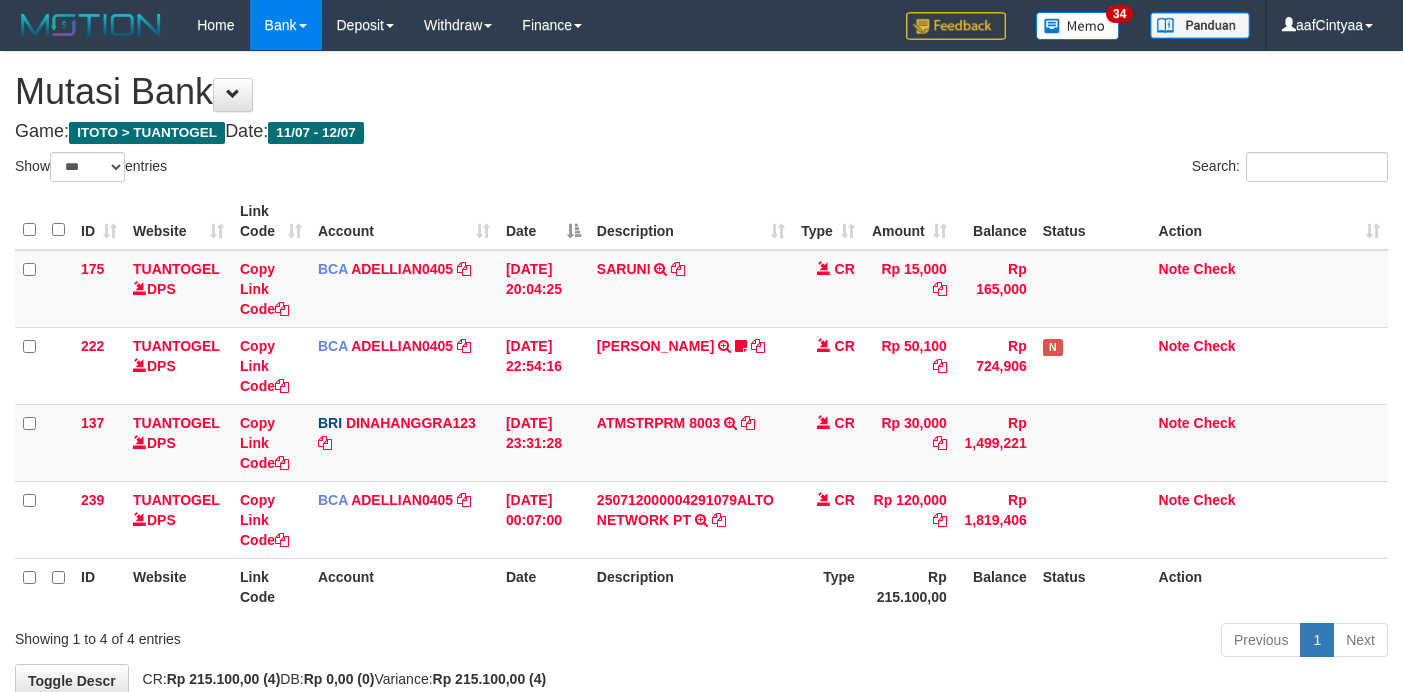 select on "***" 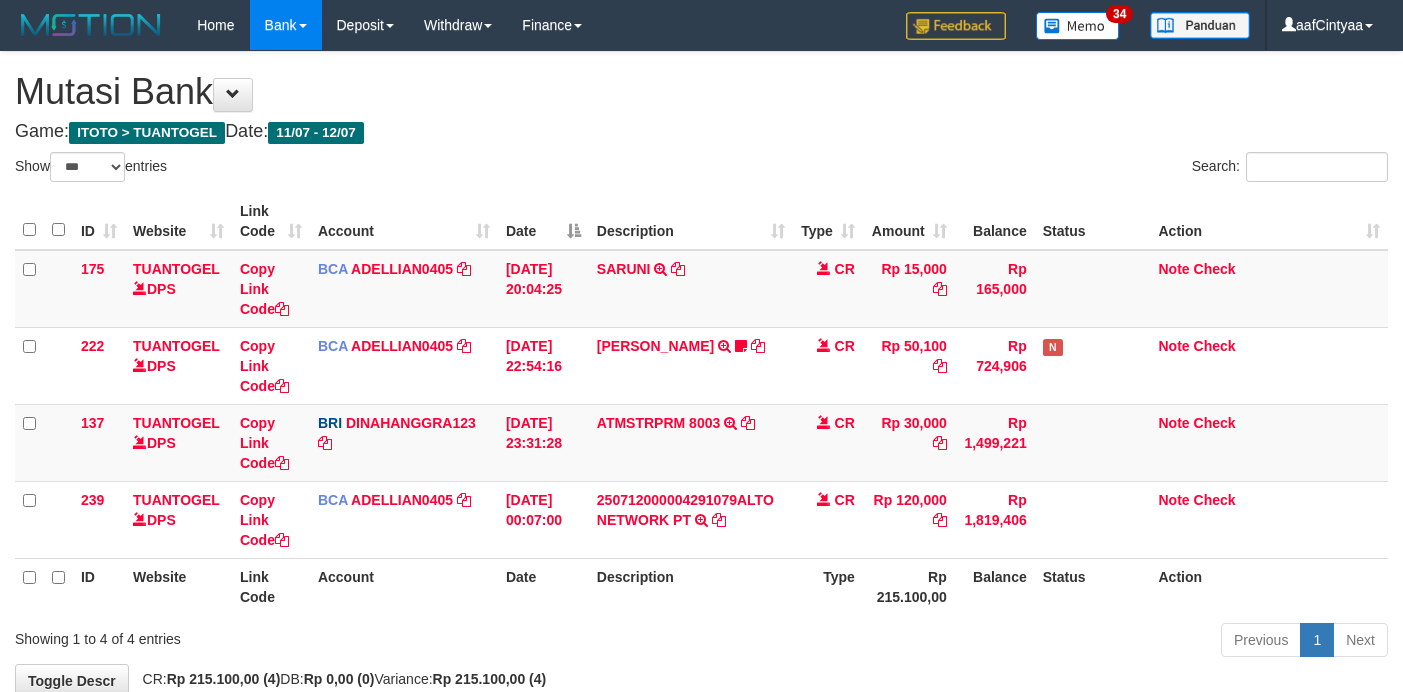 scroll, scrollTop: 0, scrollLeft: 0, axis: both 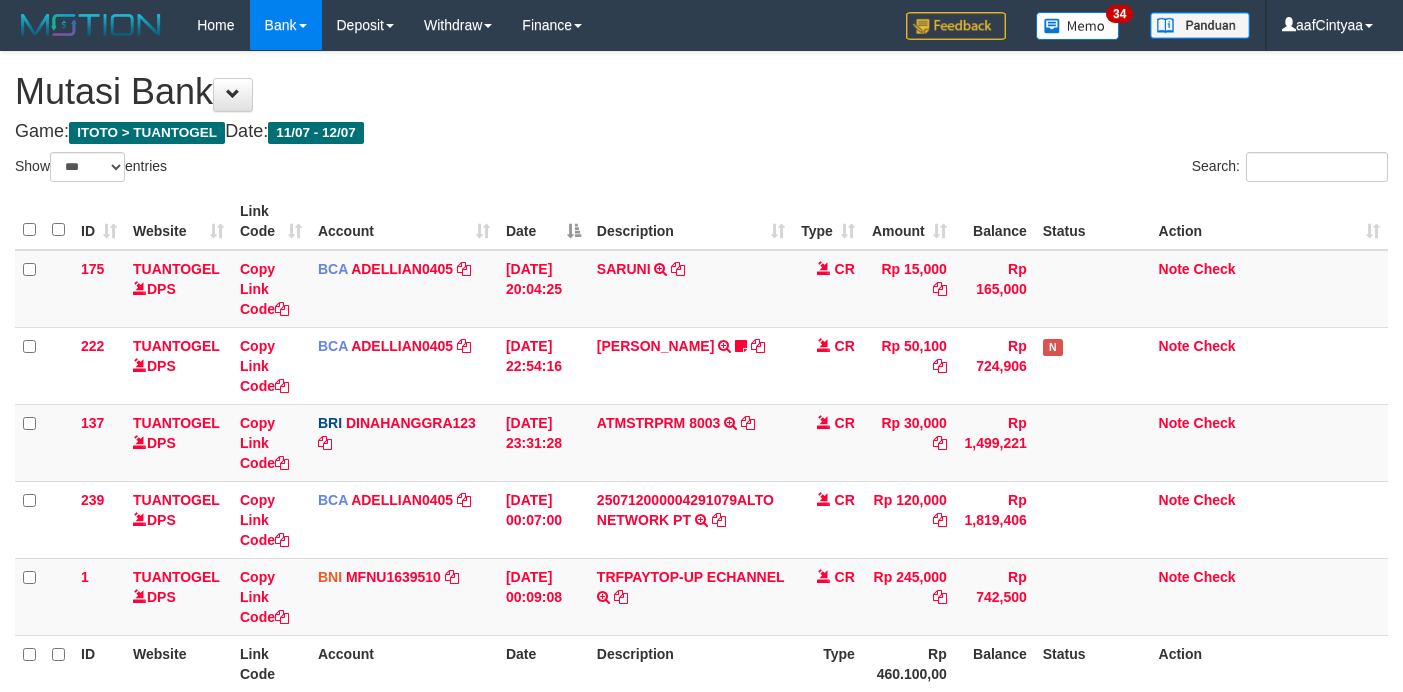 select on "***" 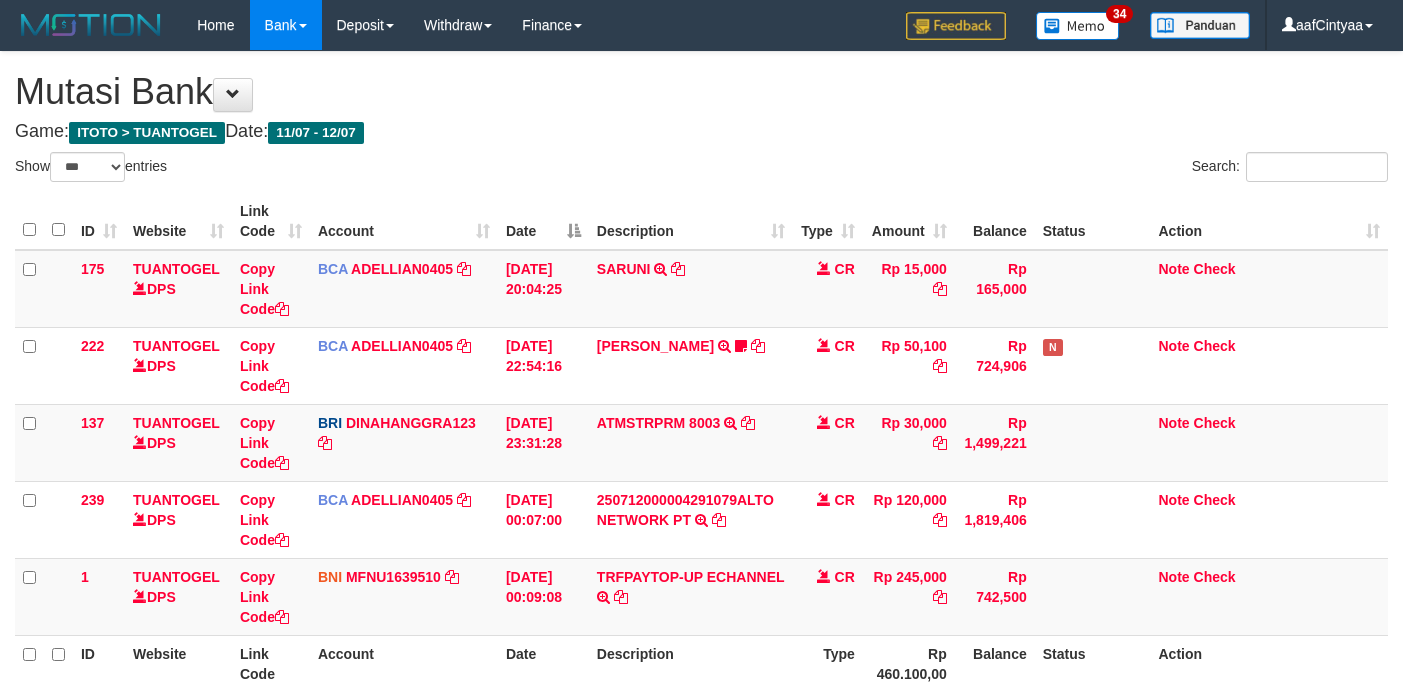 scroll, scrollTop: 0, scrollLeft: 0, axis: both 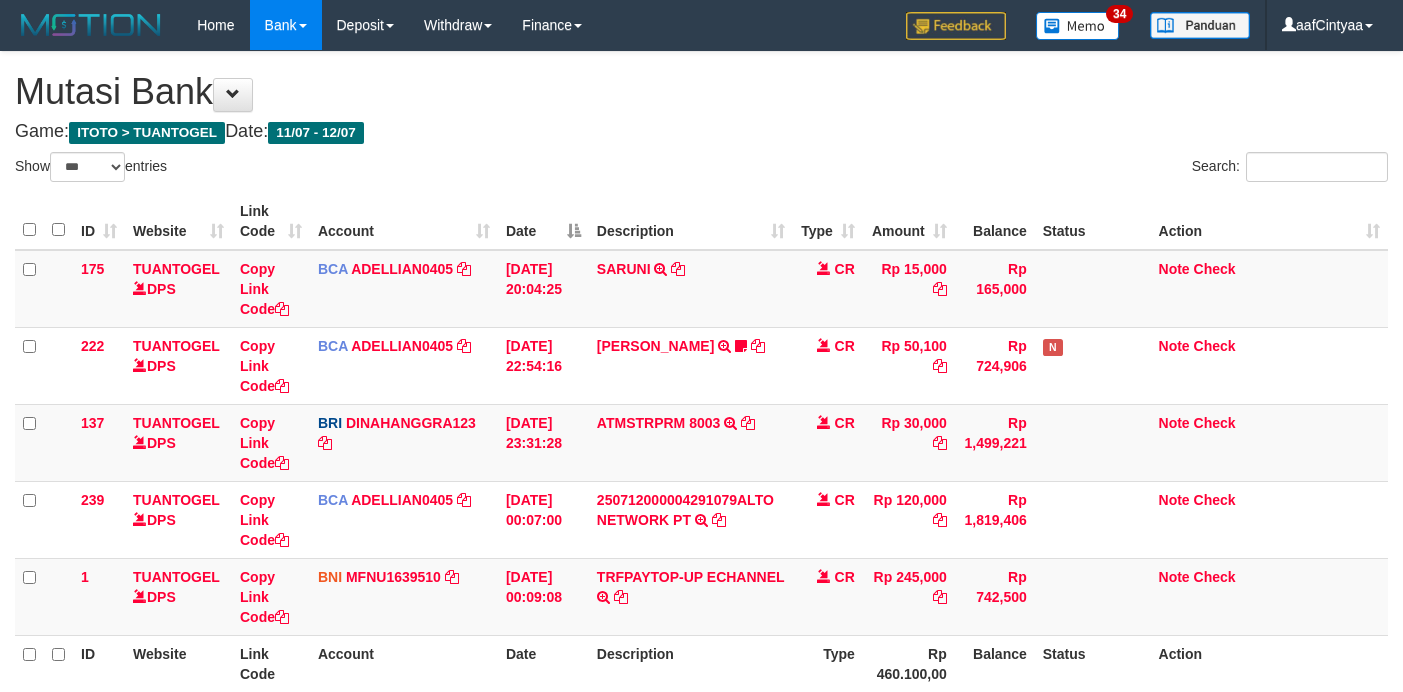 select on "***" 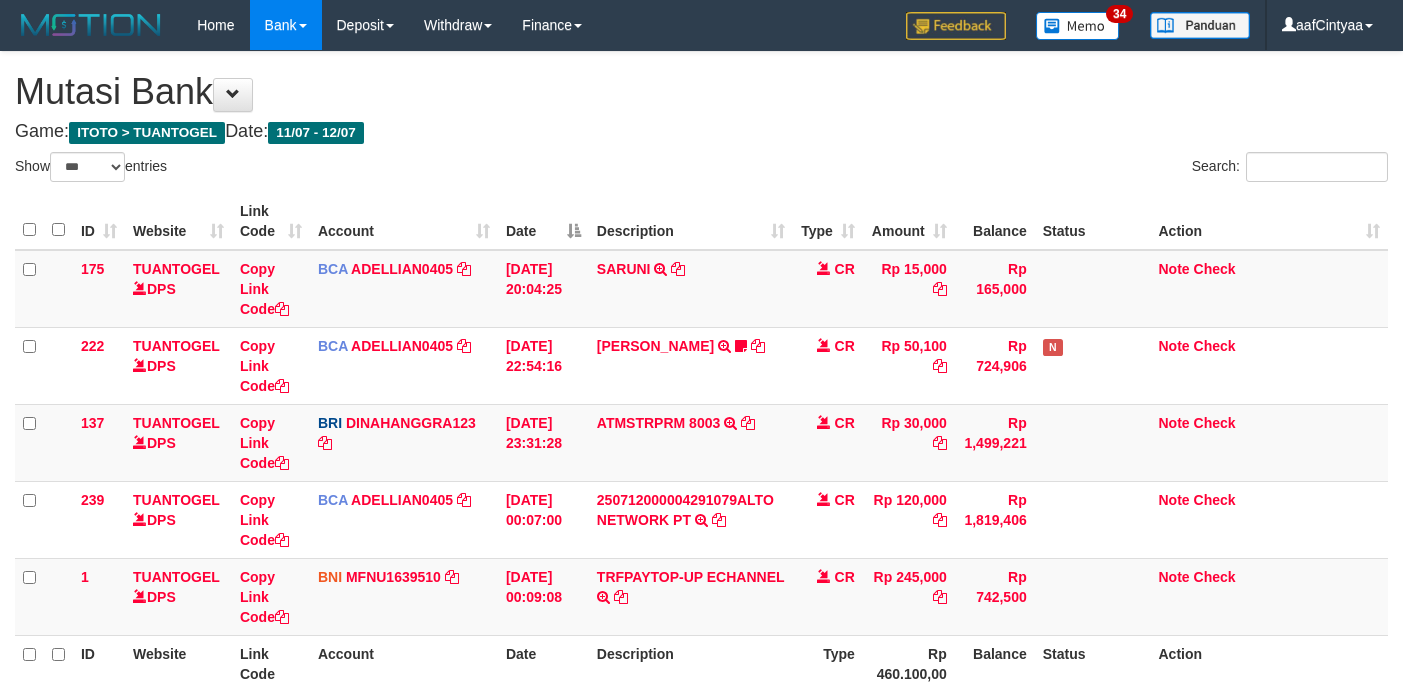 scroll, scrollTop: 0, scrollLeft: 0, axis: both 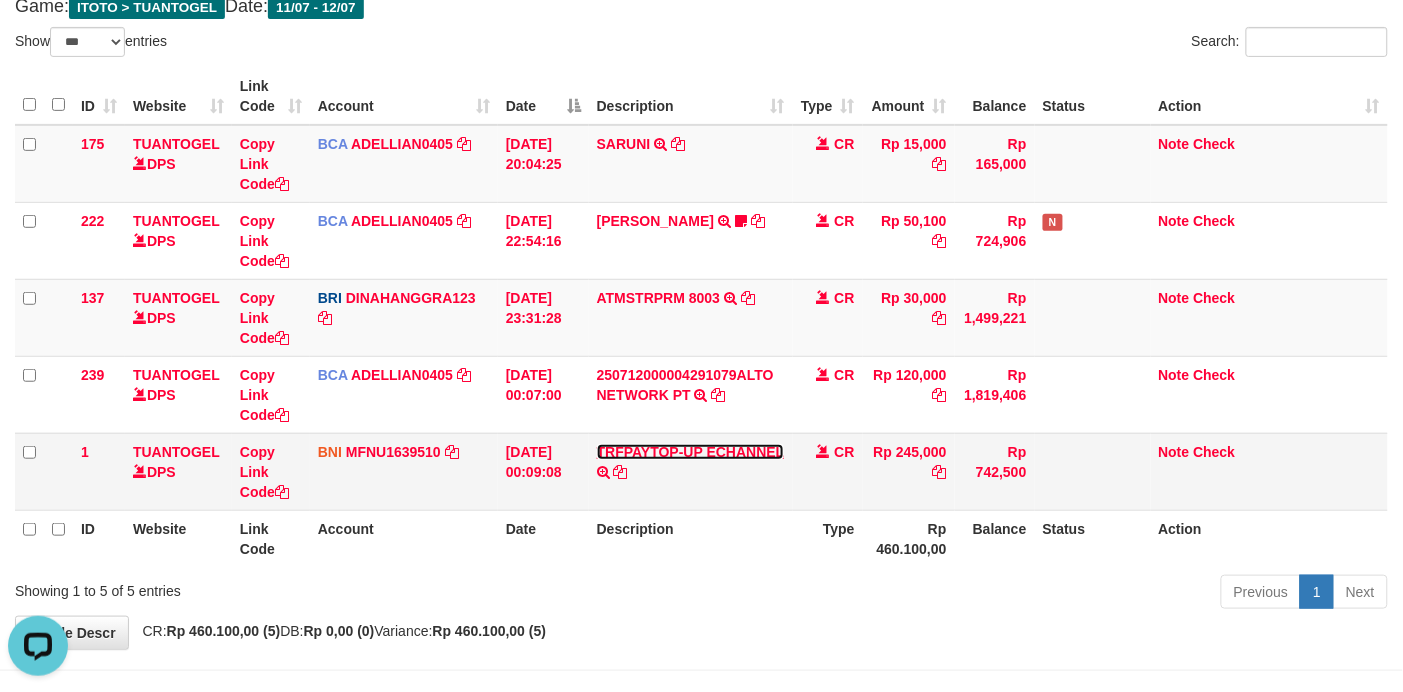 drag, startPoint x: 713, startPoint y: 445, endPoint x: 718, endPoint y: 455, distance: 11.18034 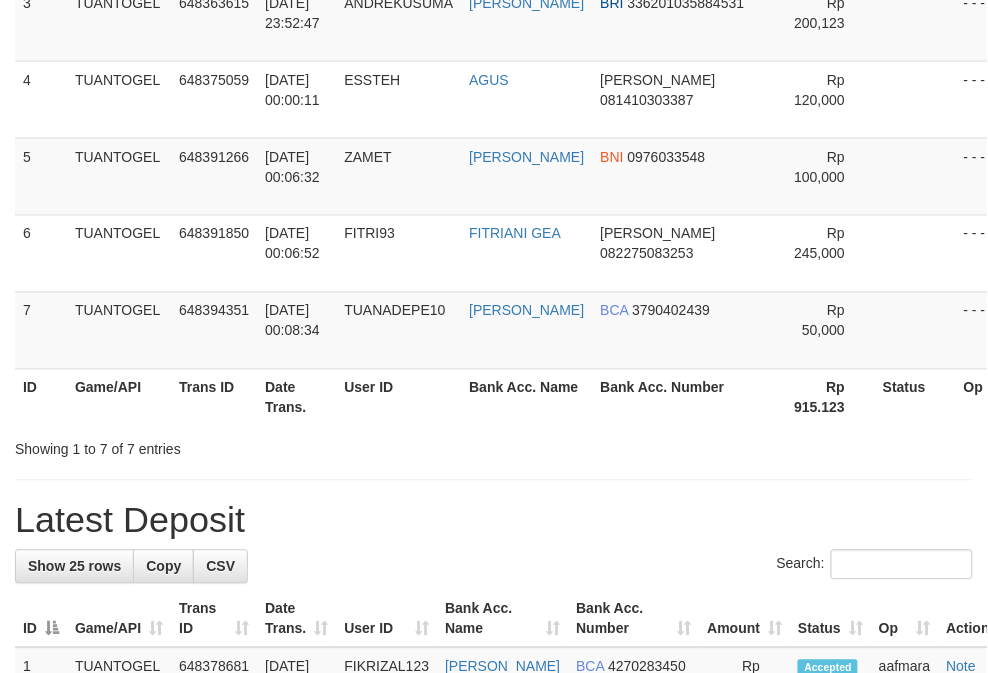scroll, scrollTop: 375, scrollLeft: 0, axis: vertical 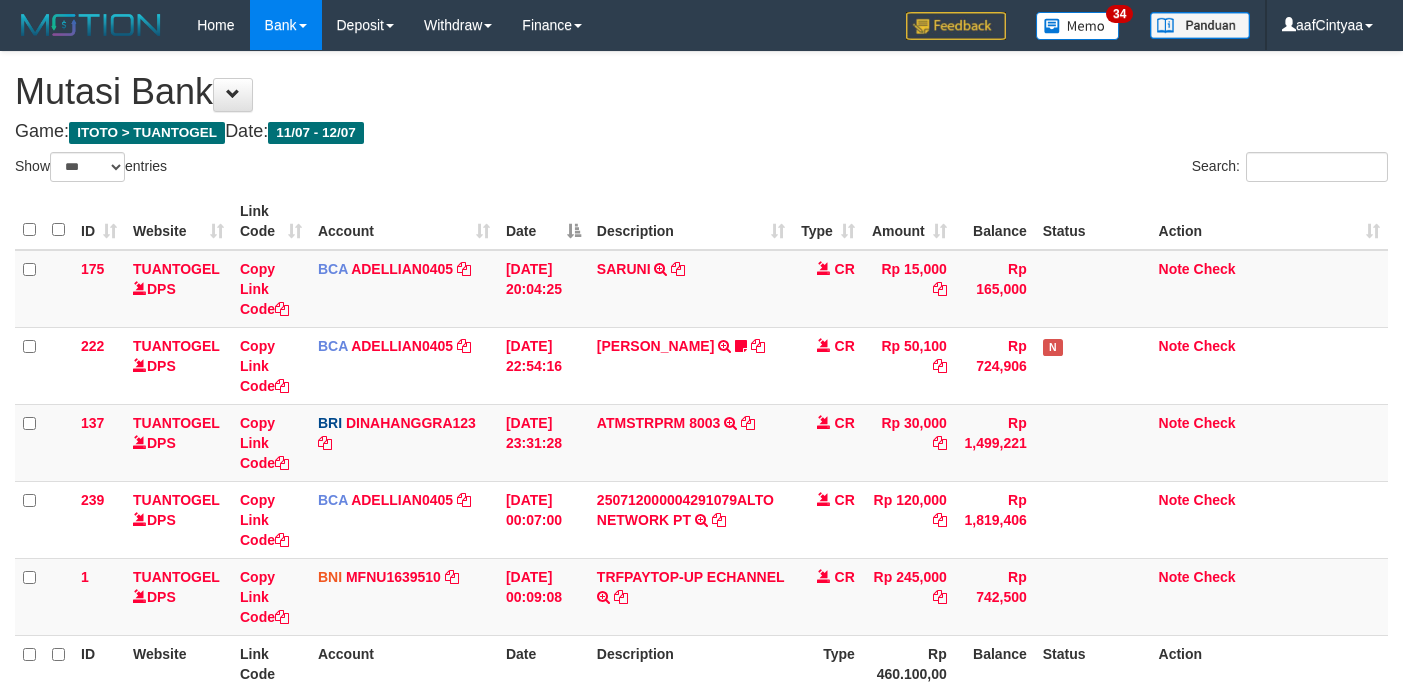 select on "***" 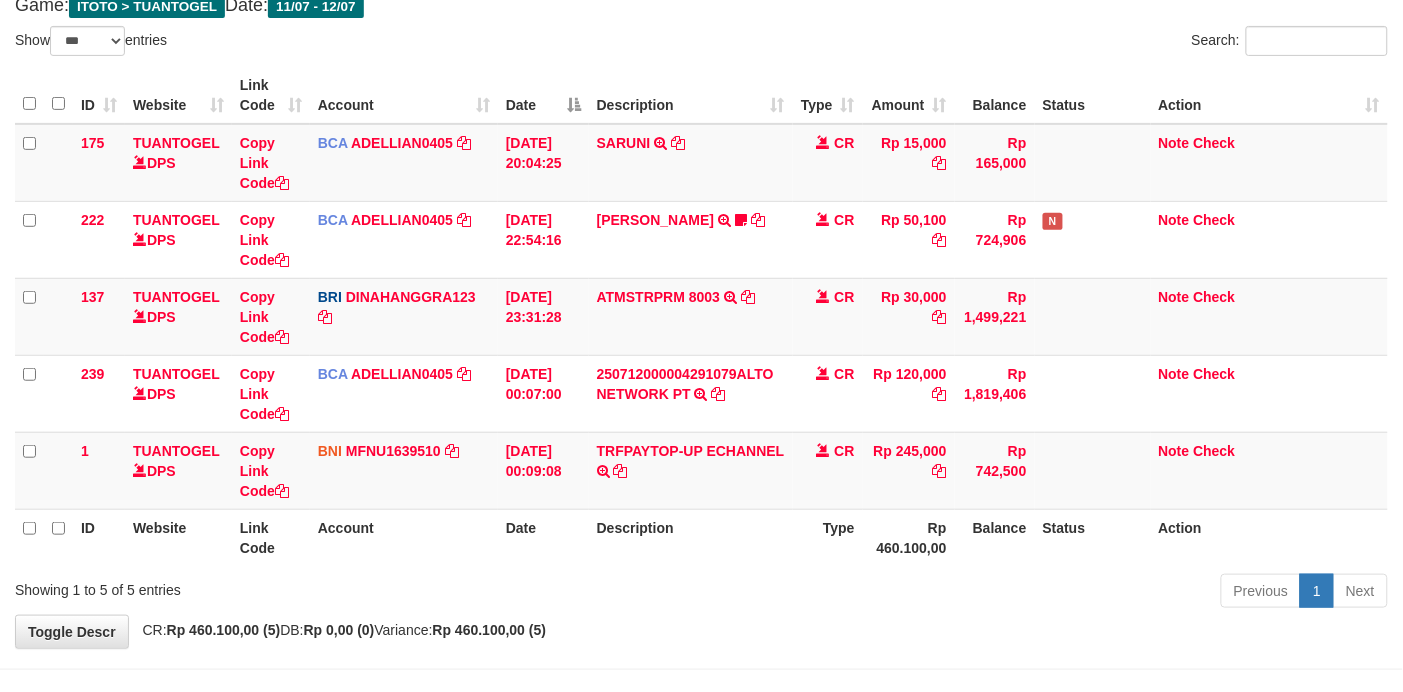 scroll, scrollTop: 125, scrollLeft: 0, axis: vertical 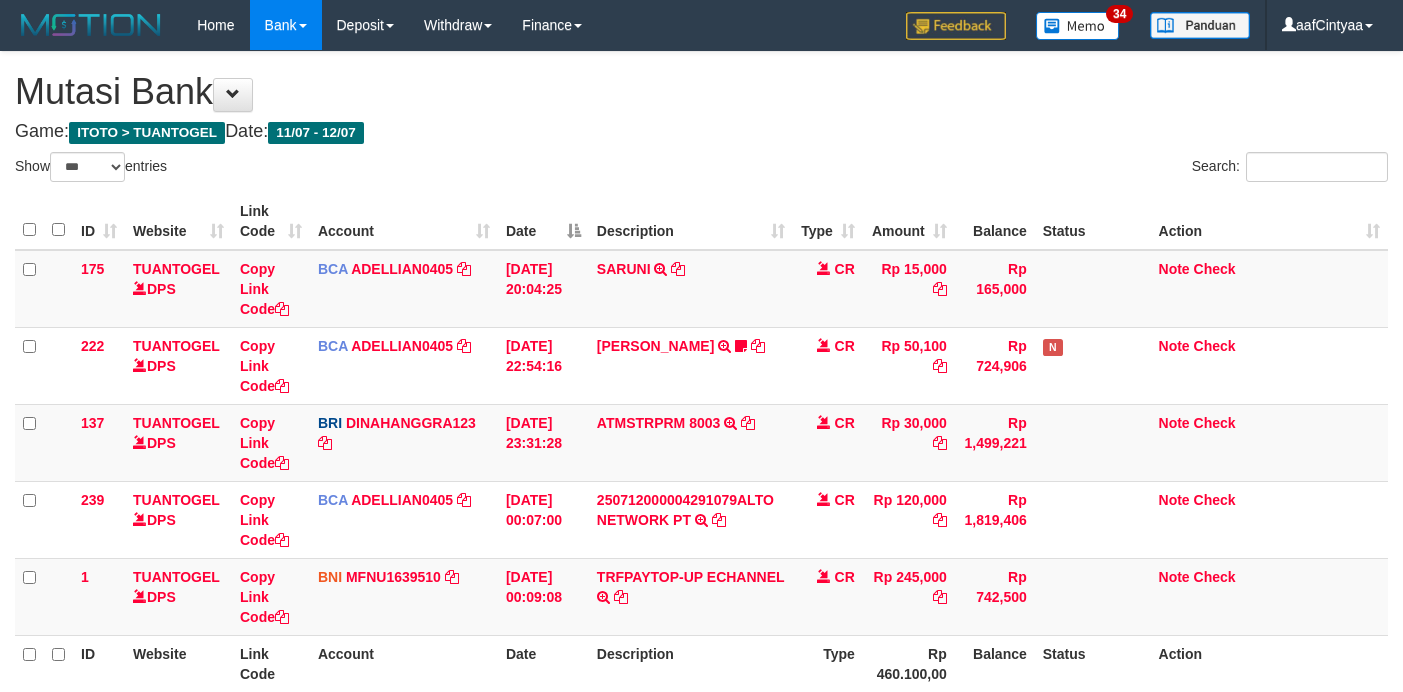 select on "***" 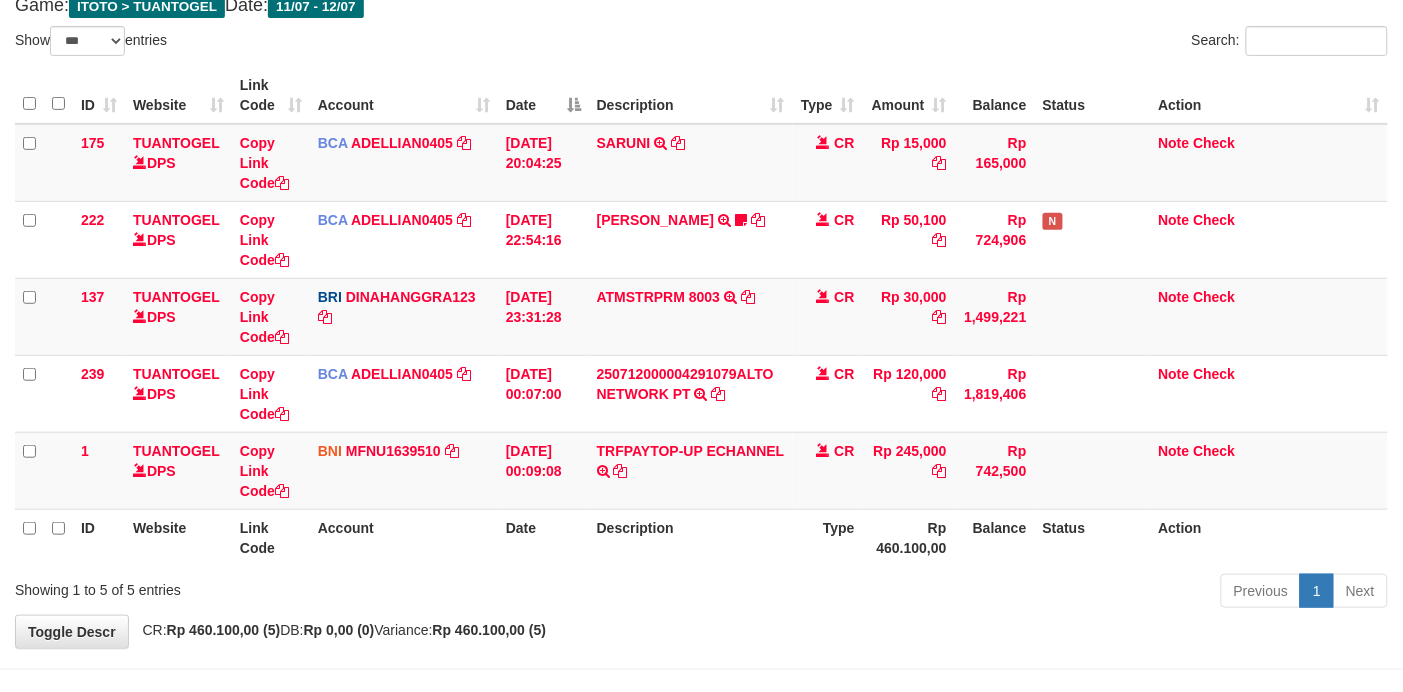 scroll, scrollTop: 125, scrollLeft: 0, axis: vertical 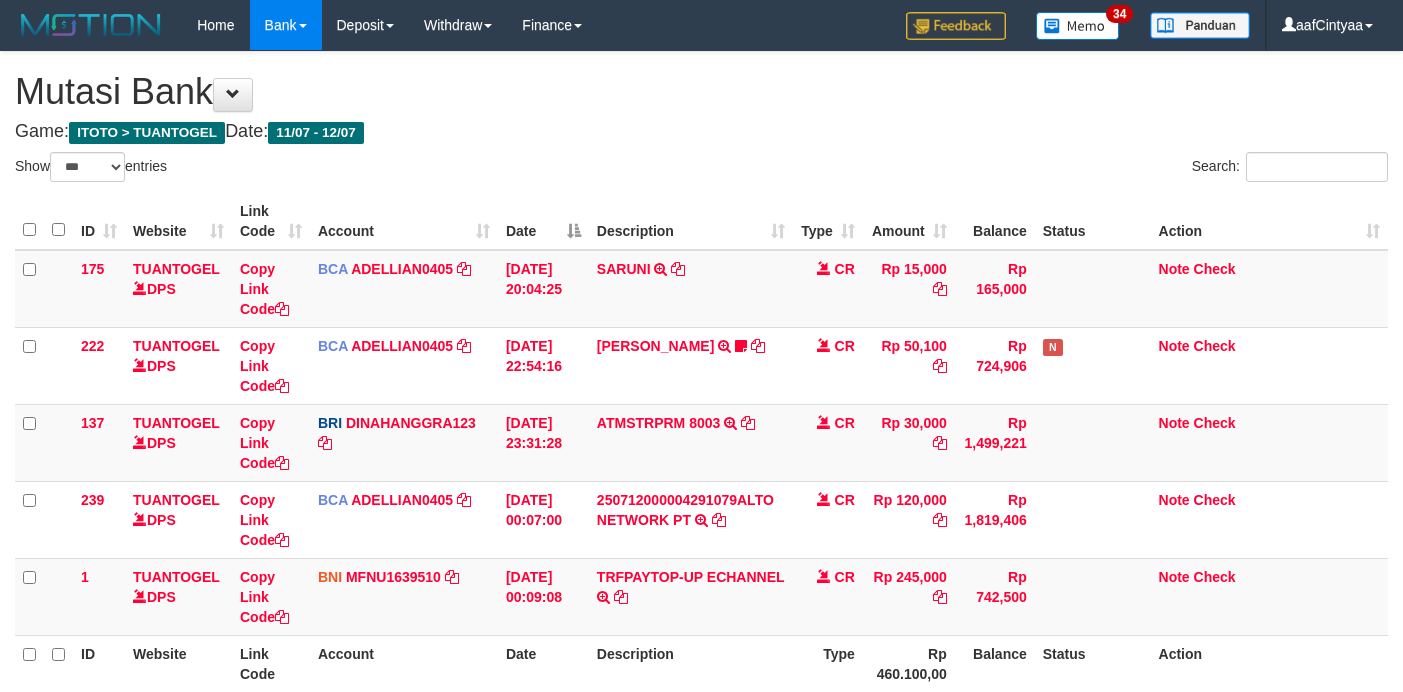 select on "***" 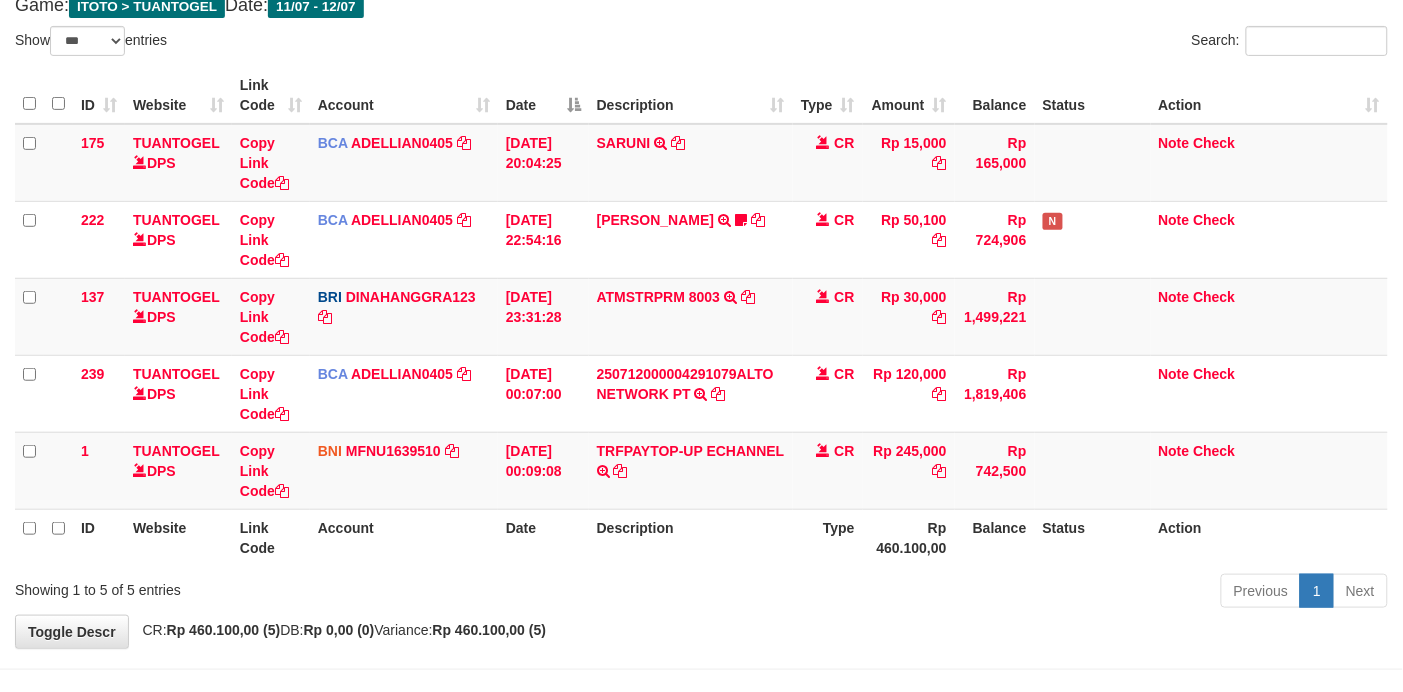 scroll, scrollTop: 125, scrollLeft: 0, axis: vertical 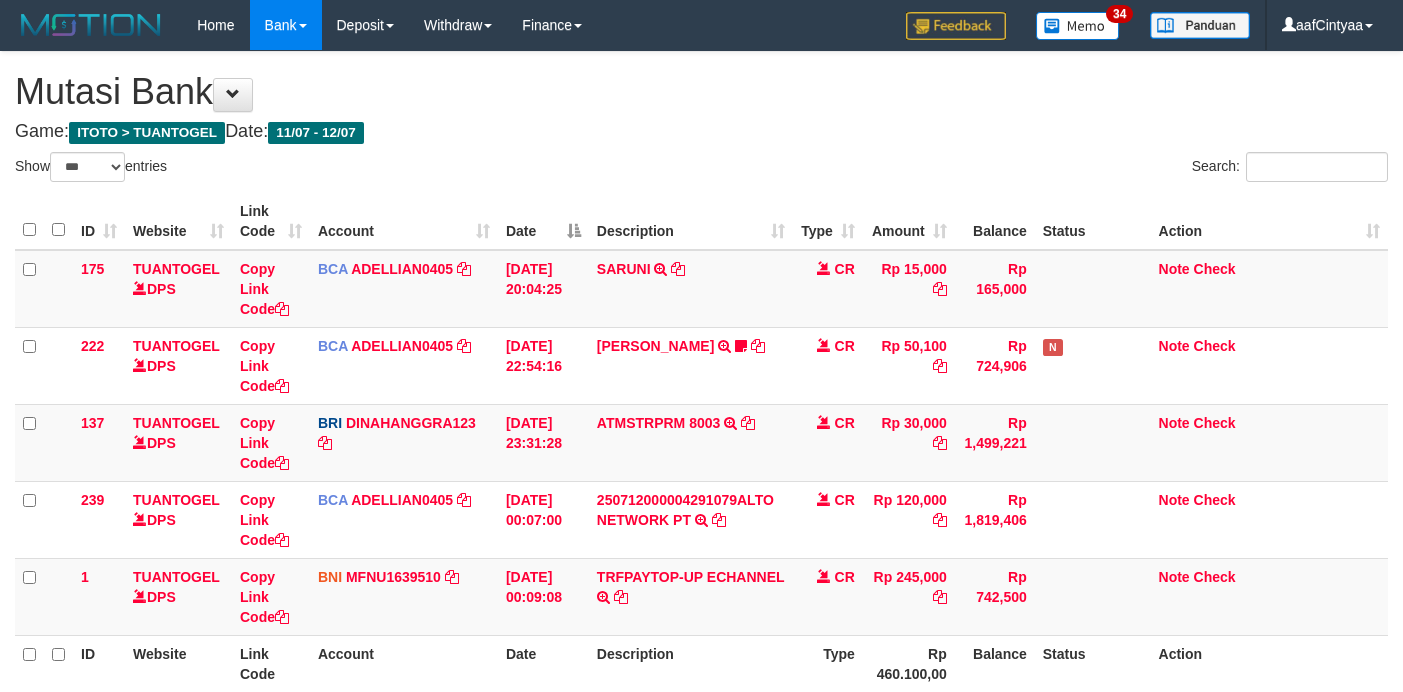 select on "***" 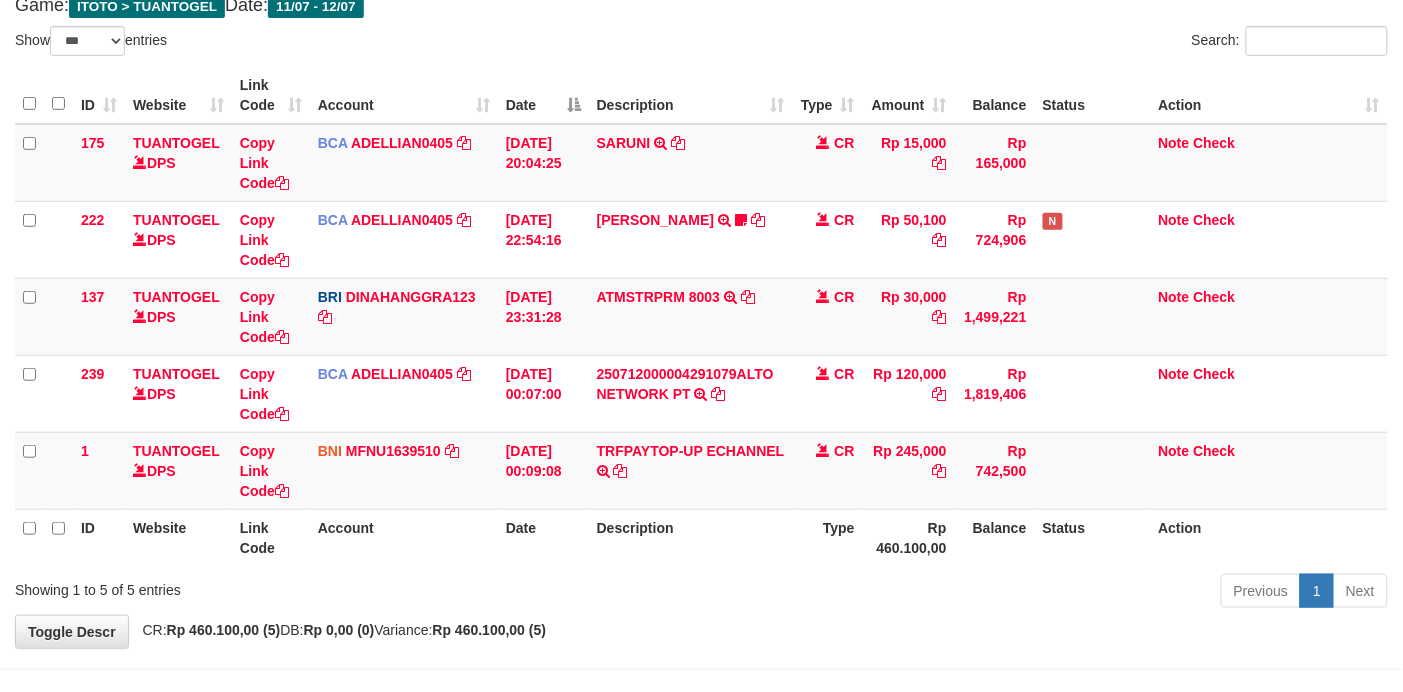 scroll, scrollTop: 125, scrollLeft: 0, axis: vertical 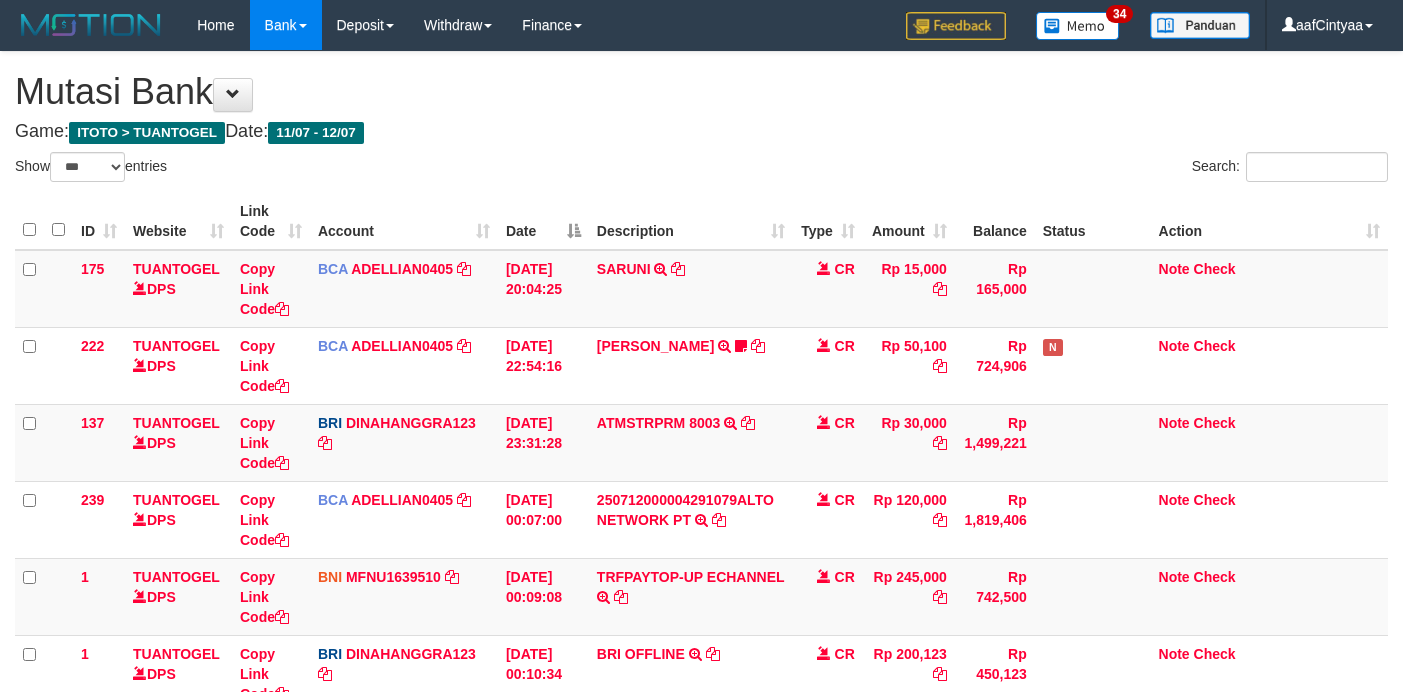 select on "***" 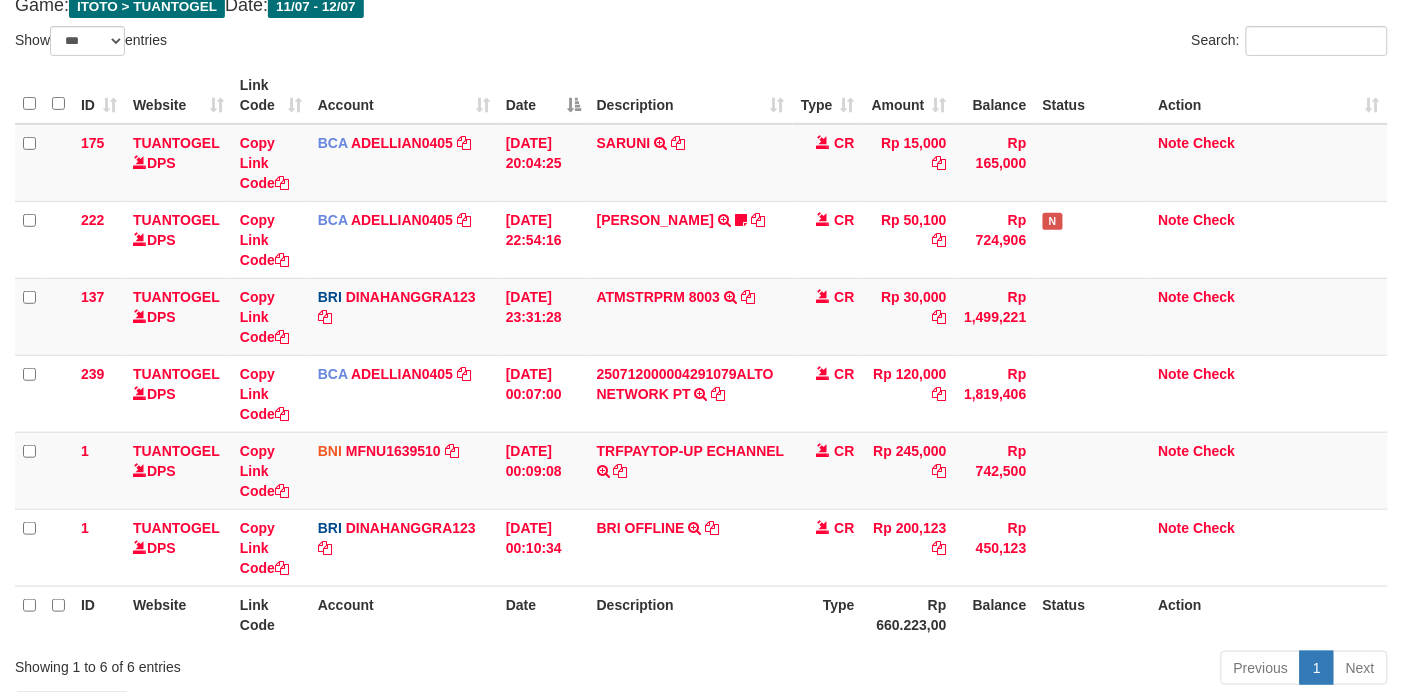 scroll, scrollTop: 125, scrollLeft: 0, axis: vertical 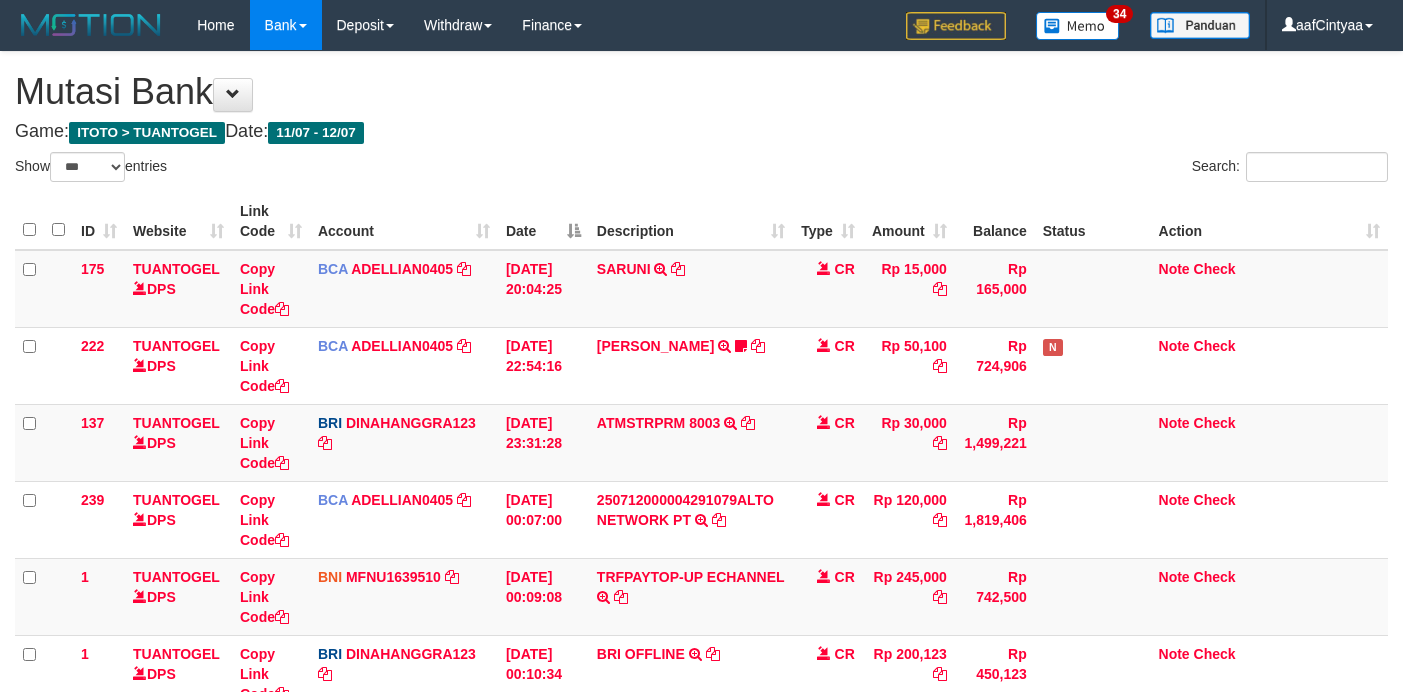 select on "***" 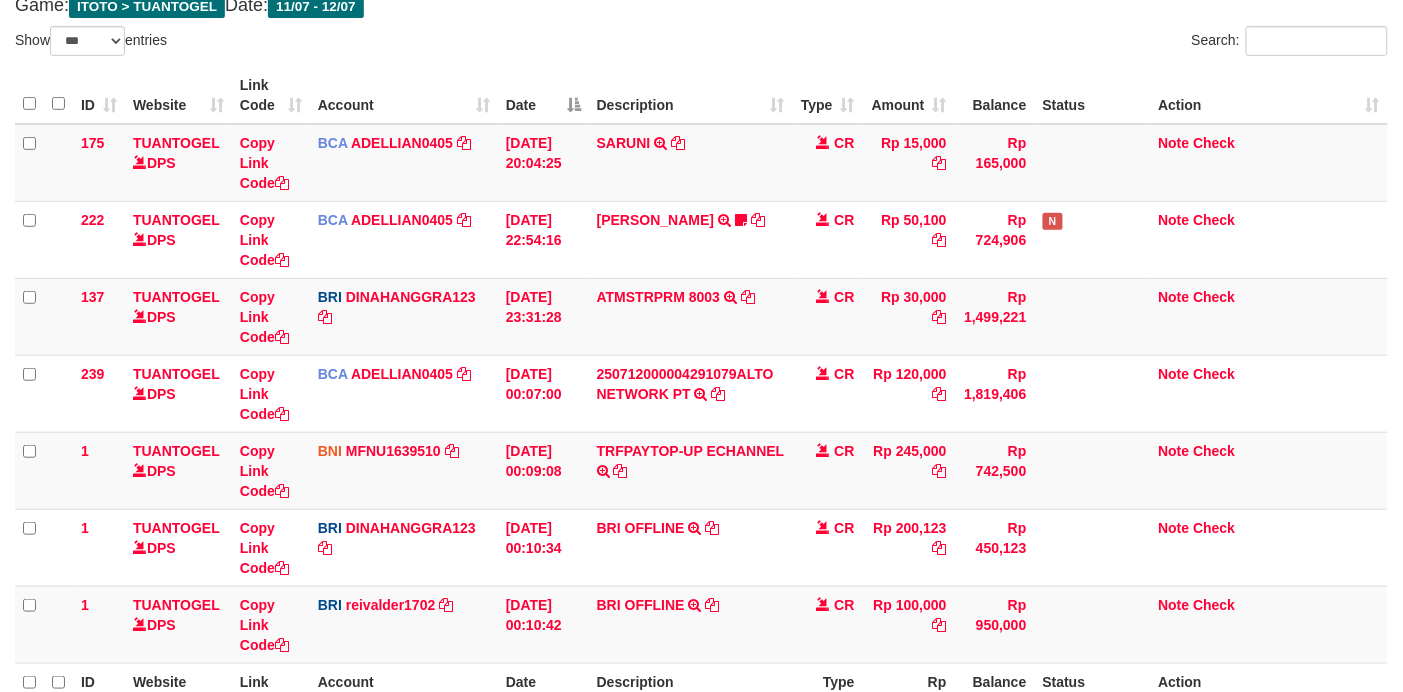 scroll, scrollTop: 125, scrollLeft: 0, axis: vertical 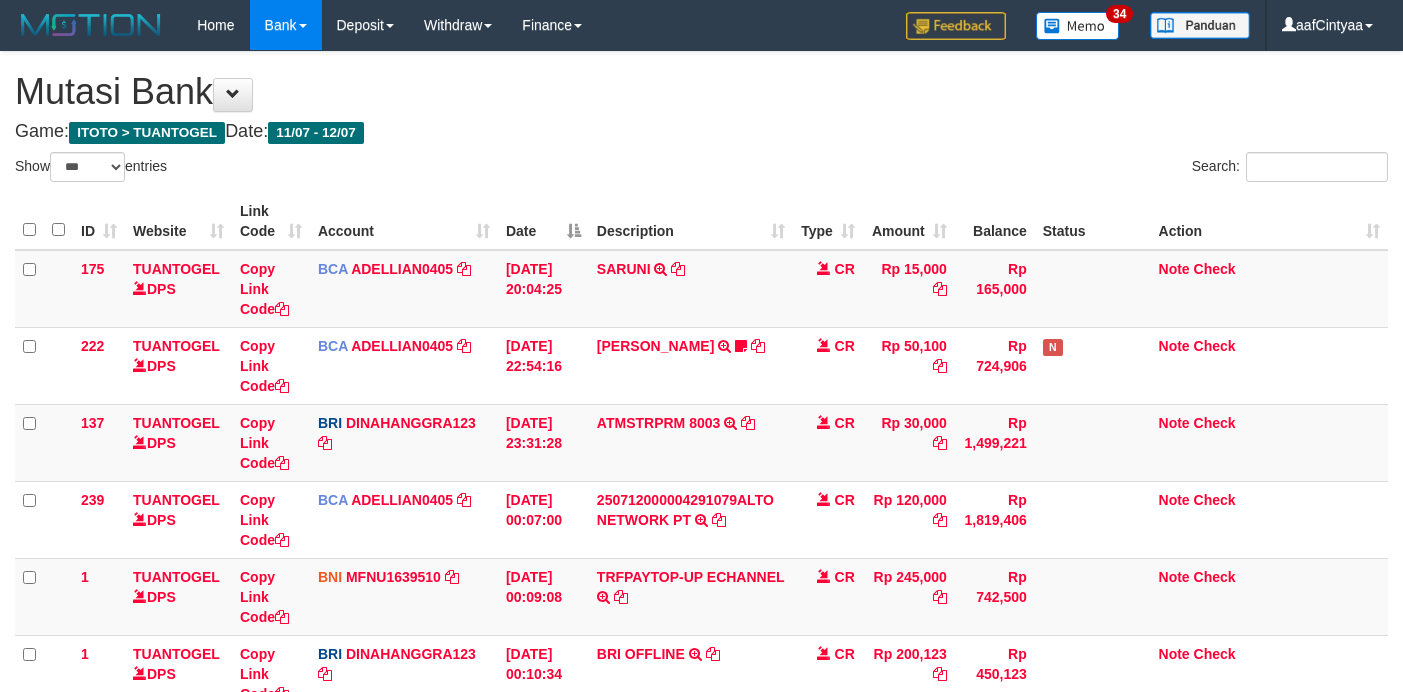 select on "***" 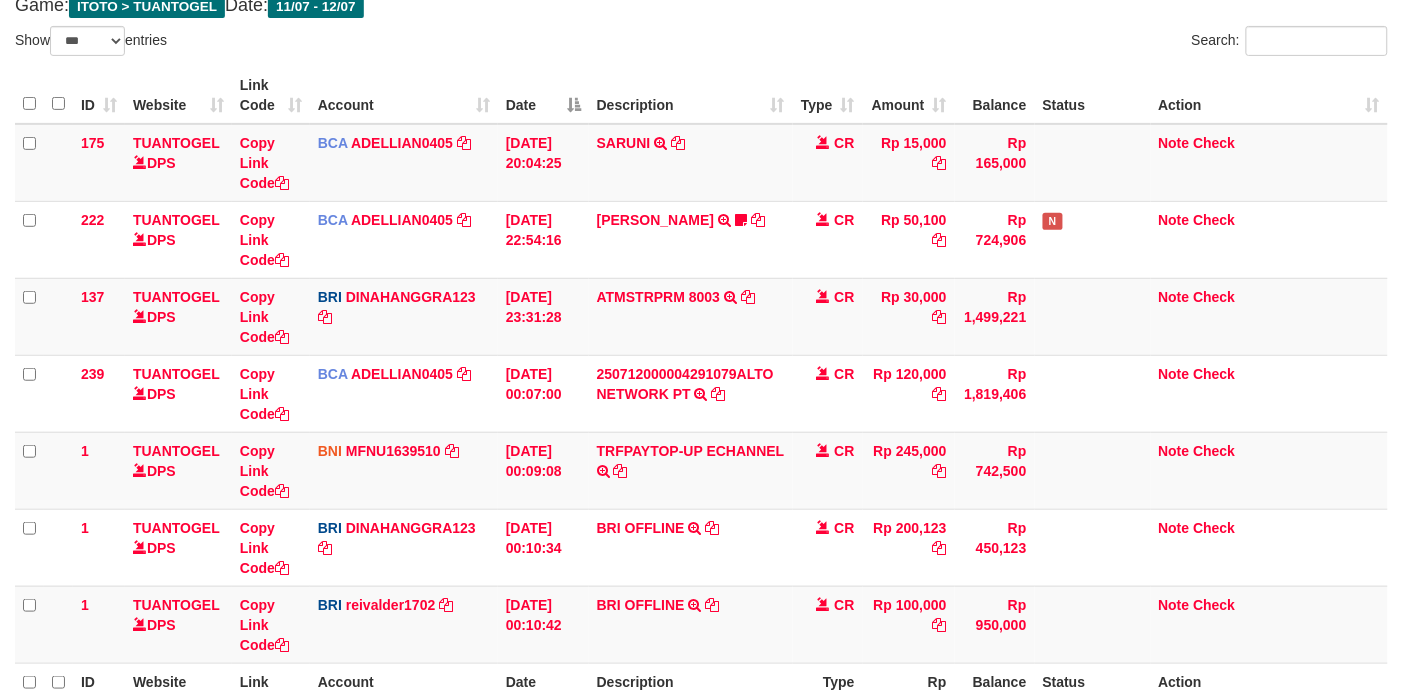 scroll, scrollTop: 125, scrollLeft: 0, axis: vertical 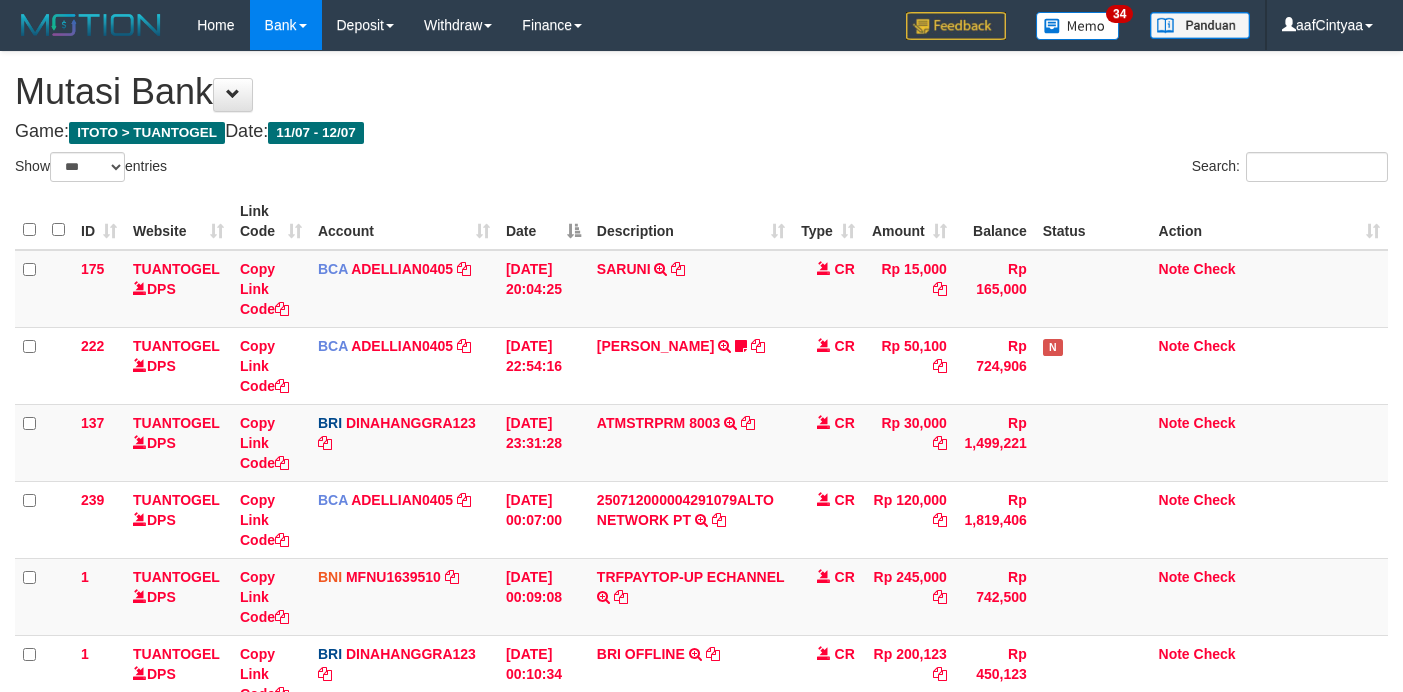 select on "***" 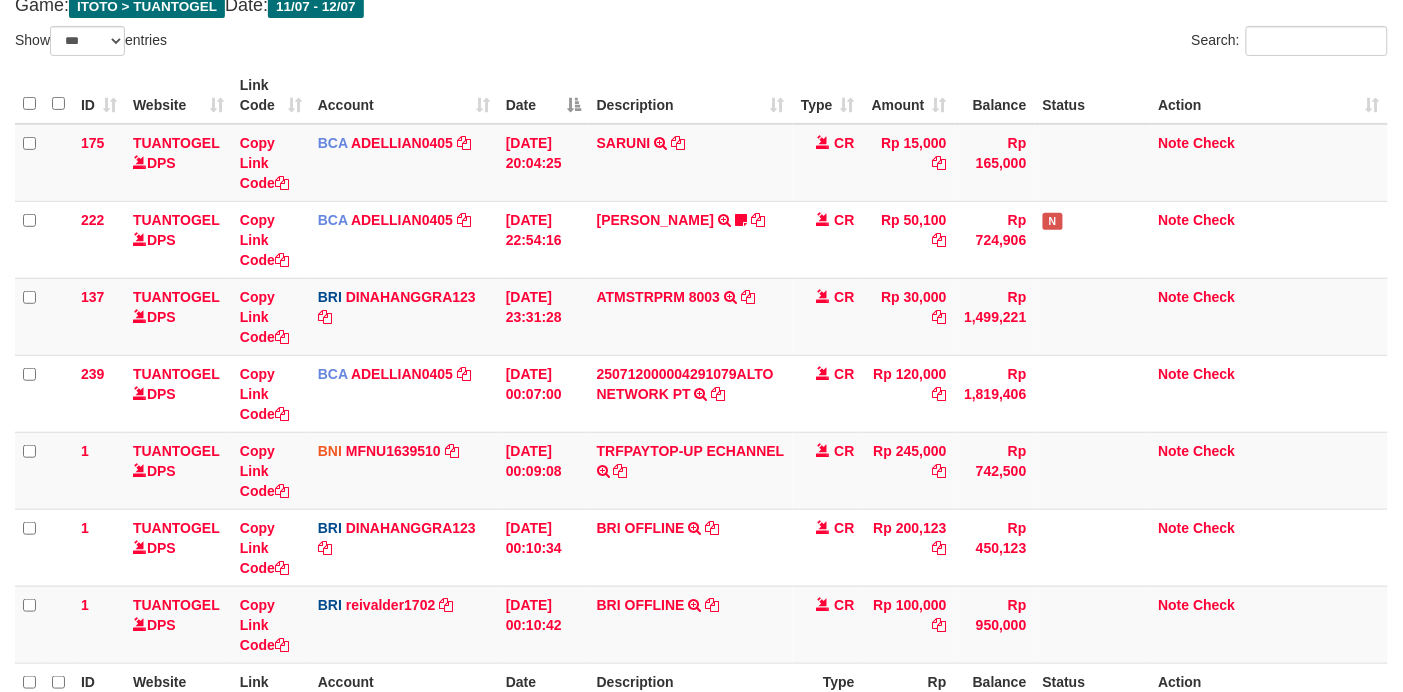 scroll, scrollTop: 125, scrollLeft: 0, axis: vertical 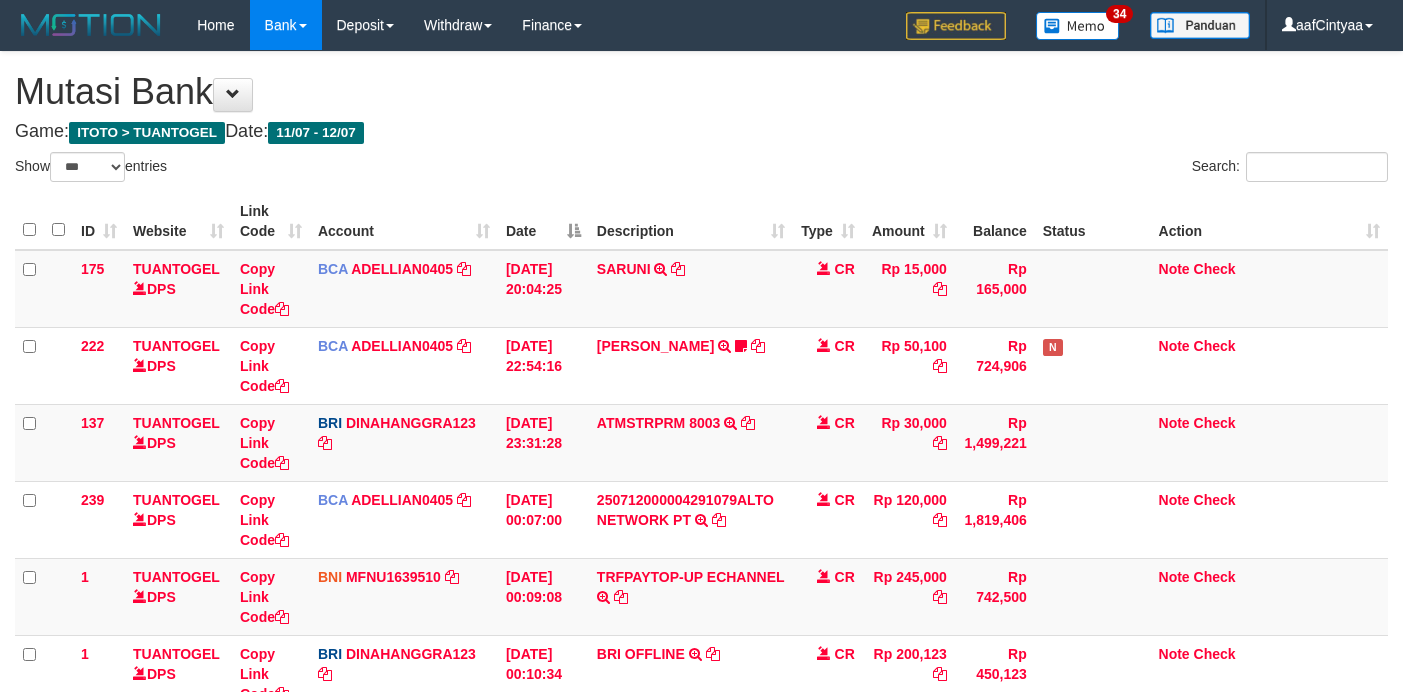 select on "***" 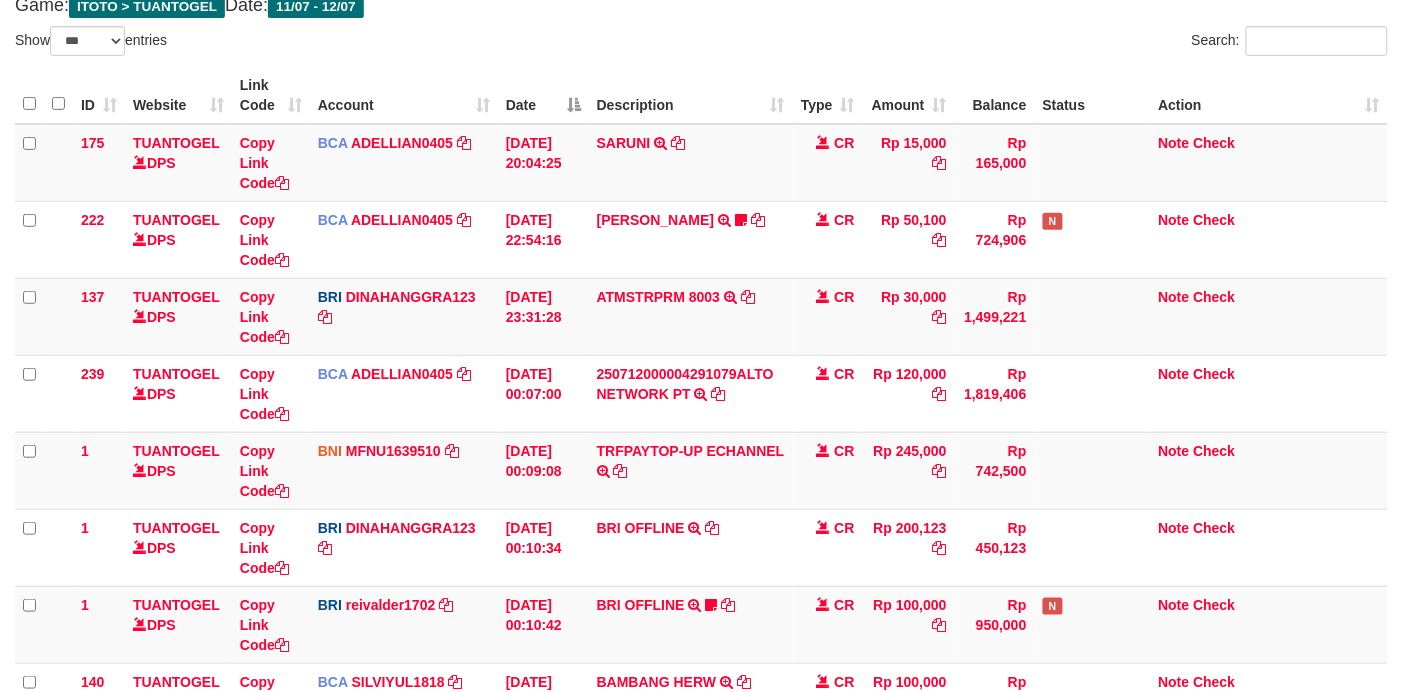 scroll, scrollTop: 125, scrollLeft: 0, axis: vertical 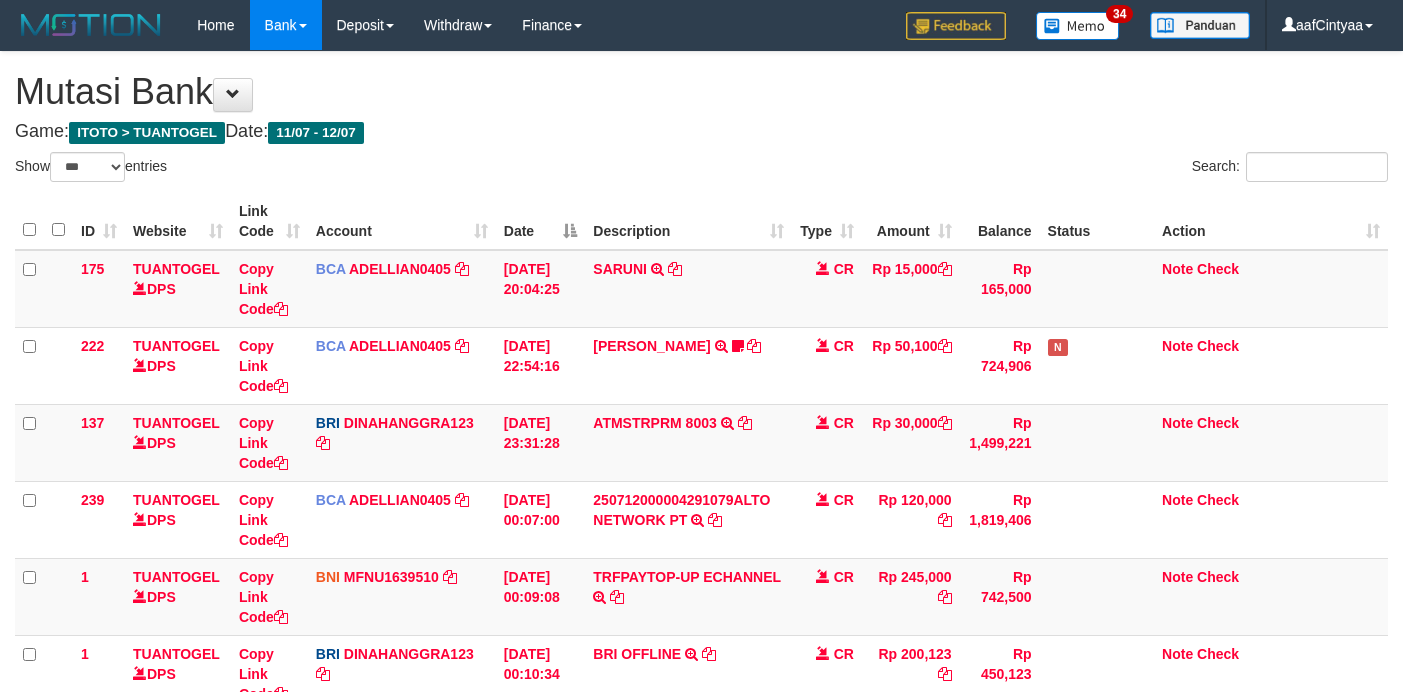 select on "***" 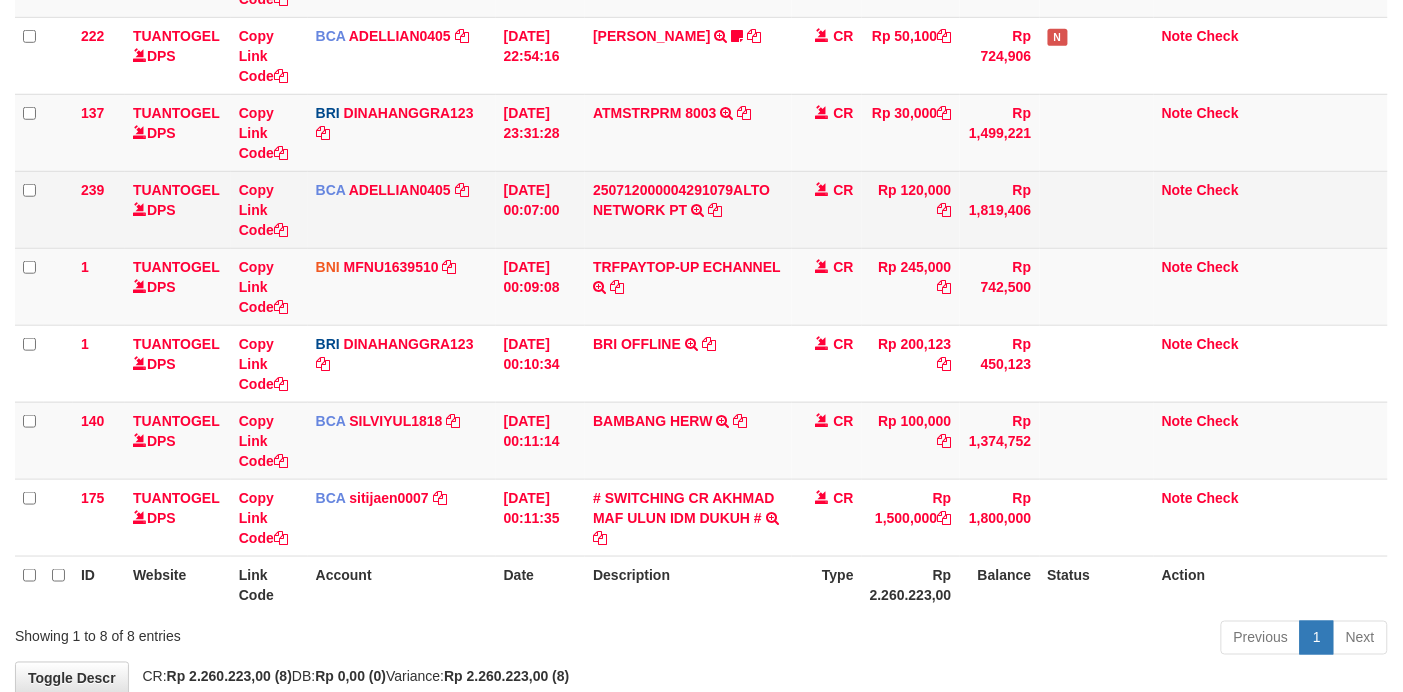scroll, scrollTop: 280, scrollLeft: 0, axis: vertical 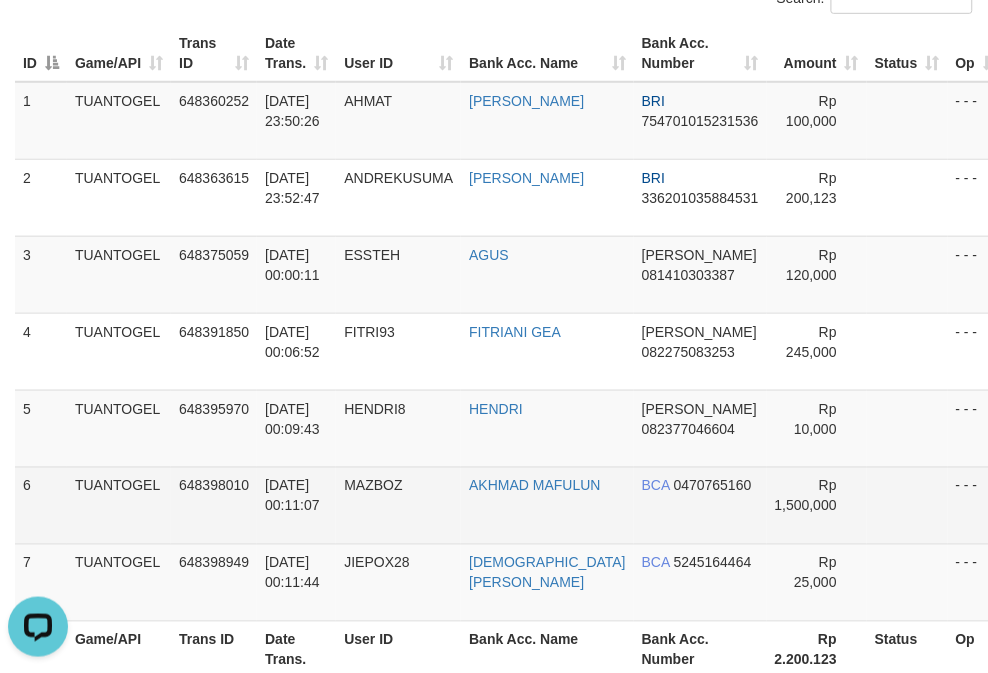 click on "MAZBOZ" at bounding box center (373, 486) 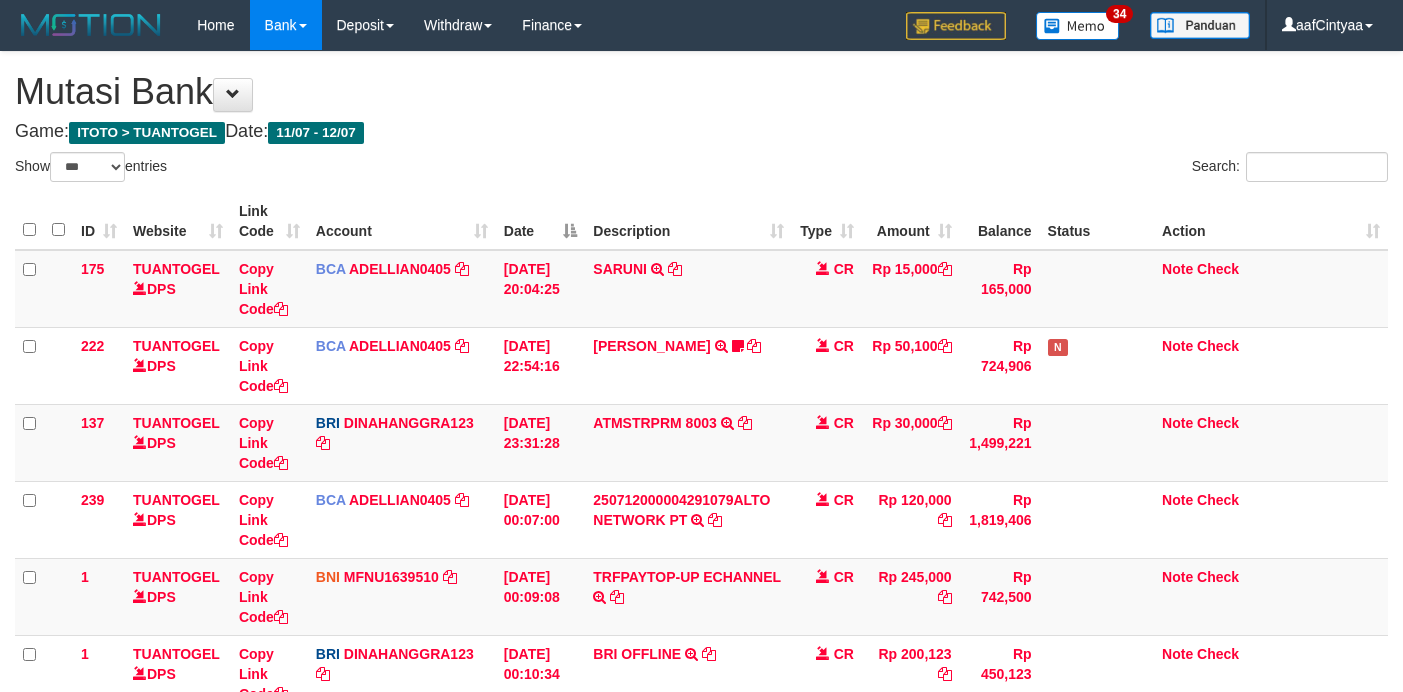 select on "***" 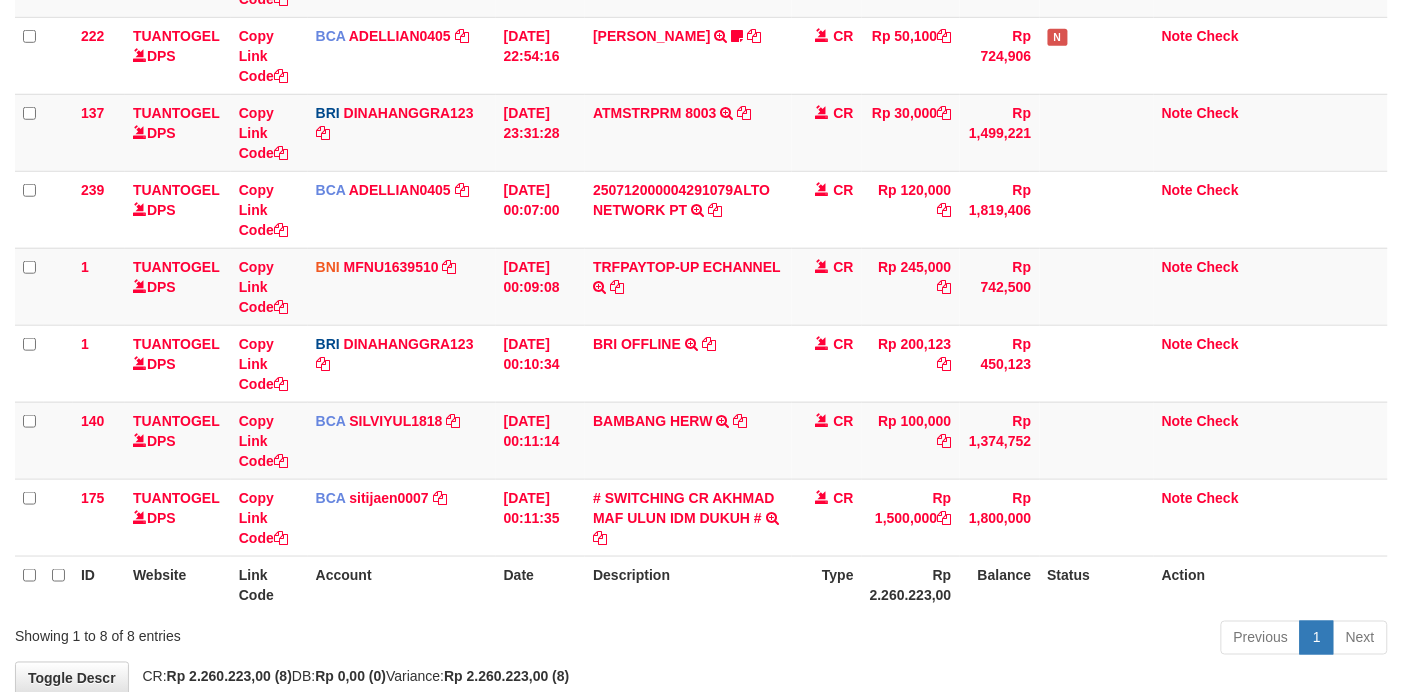 scroll, scrollTop: 280, scrollLeft: 0, axis: vertical 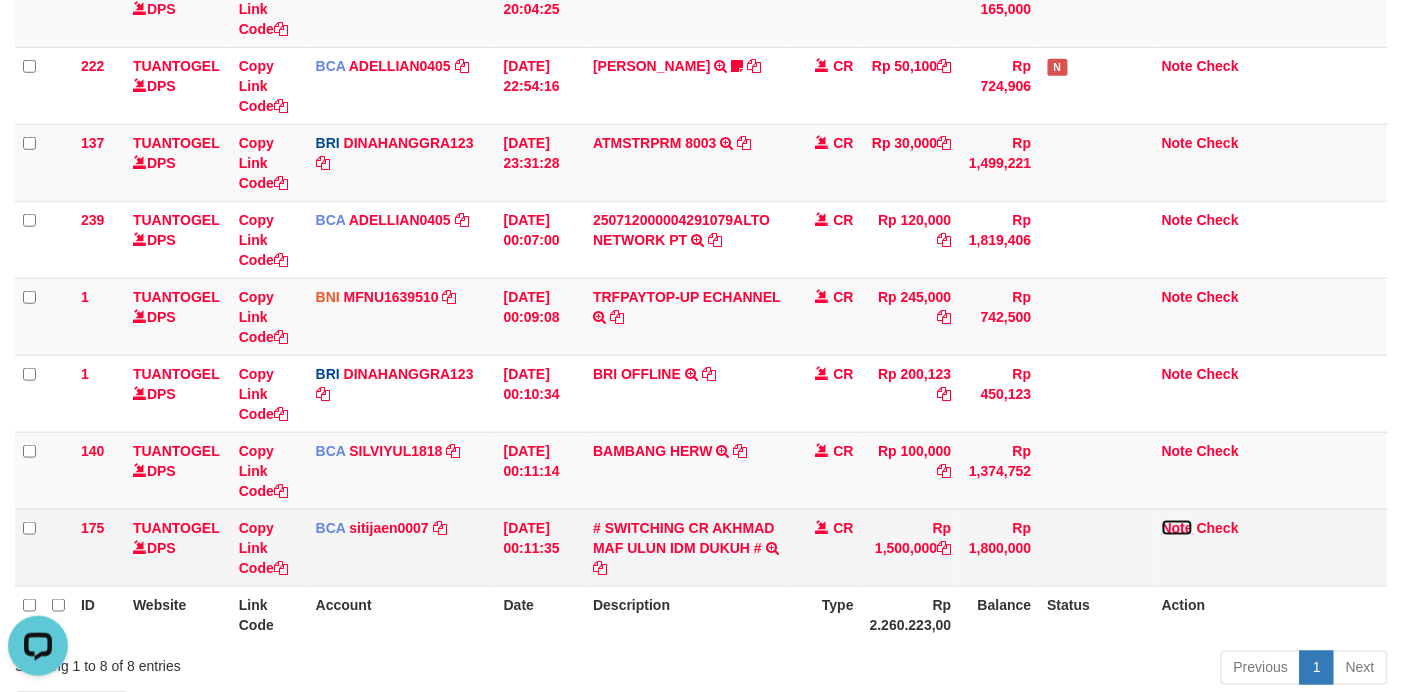 click on "Note" at bounding box center [1177, 528] 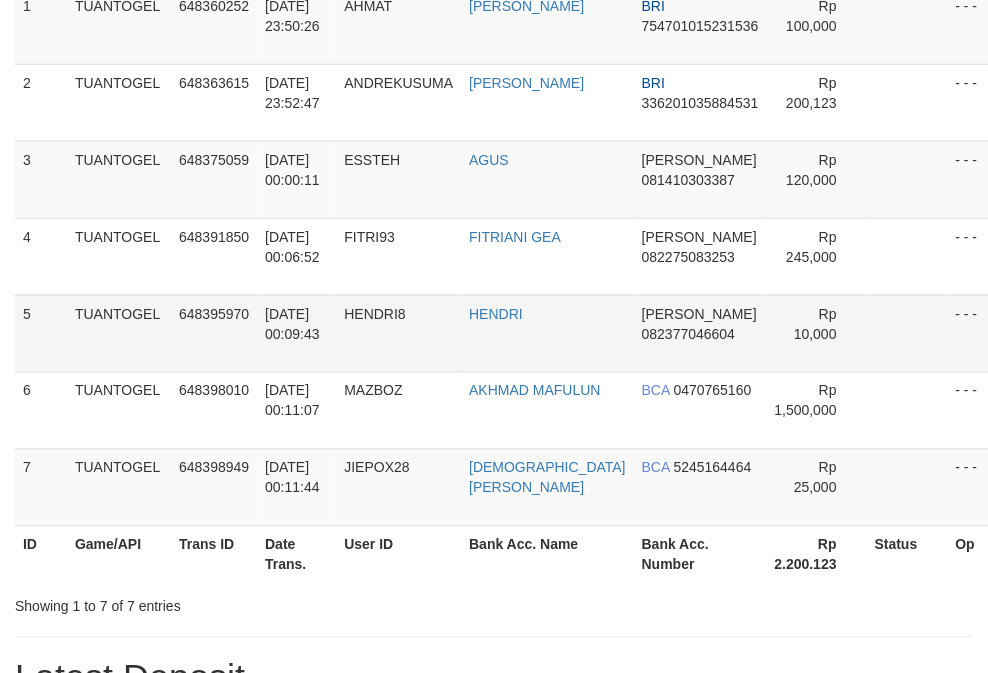 scroll, scrollTop: 218, scrollLeft: 0, axis: vertical 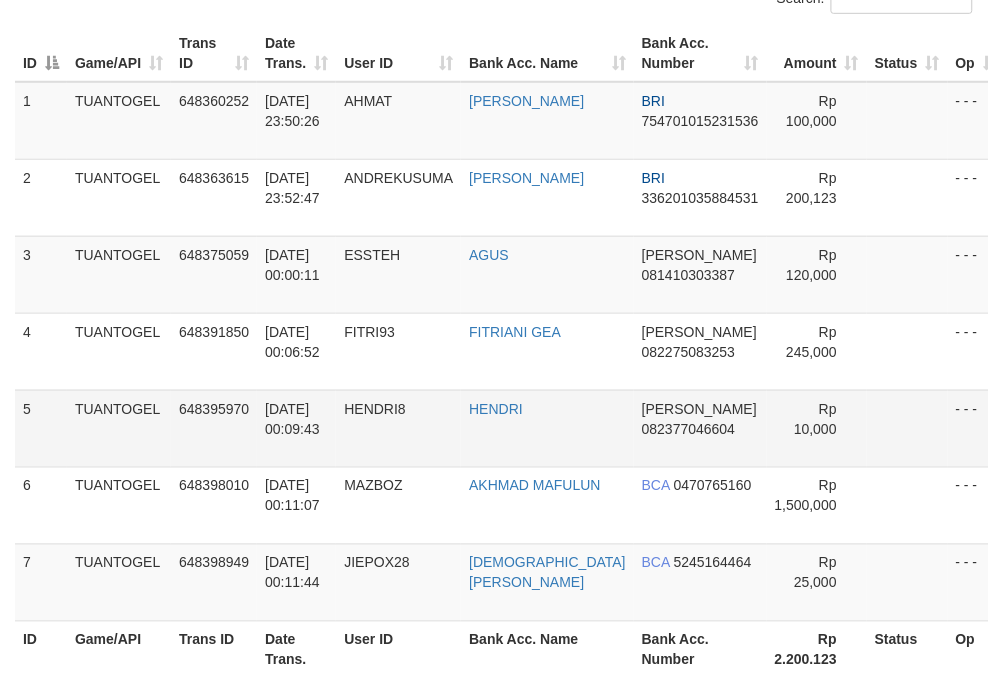 click on "HENDRI8" at bounding box center [398, 428] 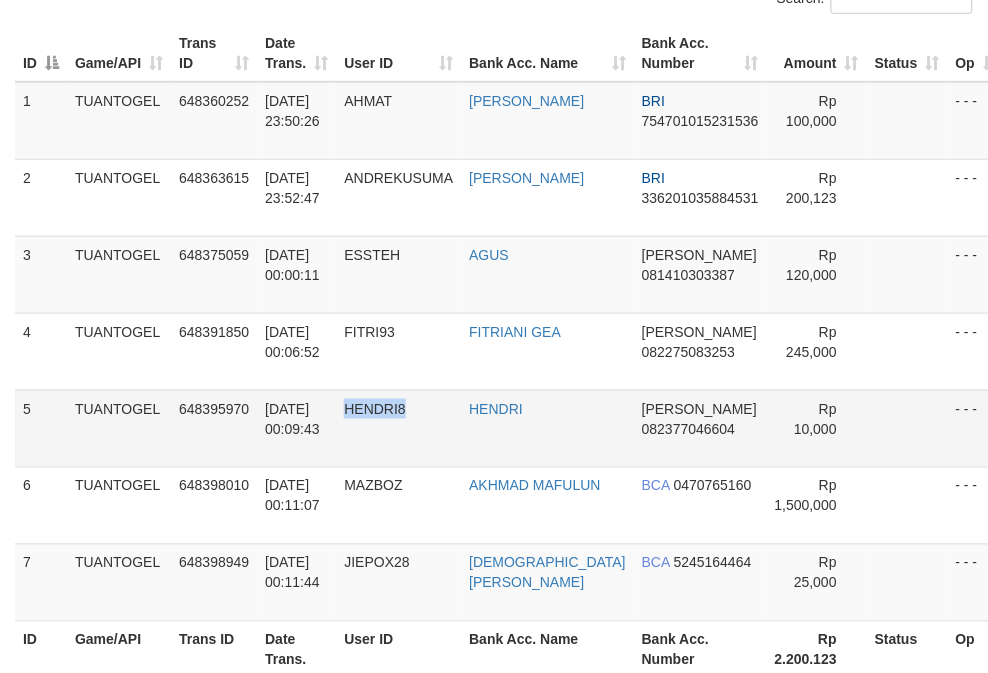 click on "HENDRI8" at bounding box center (398, 428) 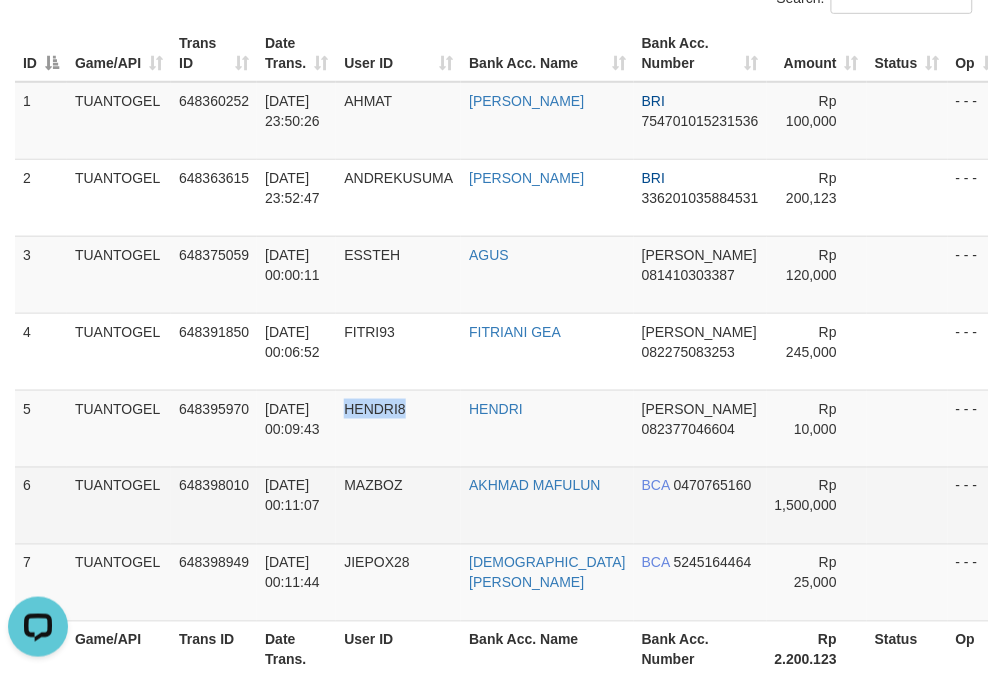scroll, scrollTop: 0, scrollLeft: 0, axis: both 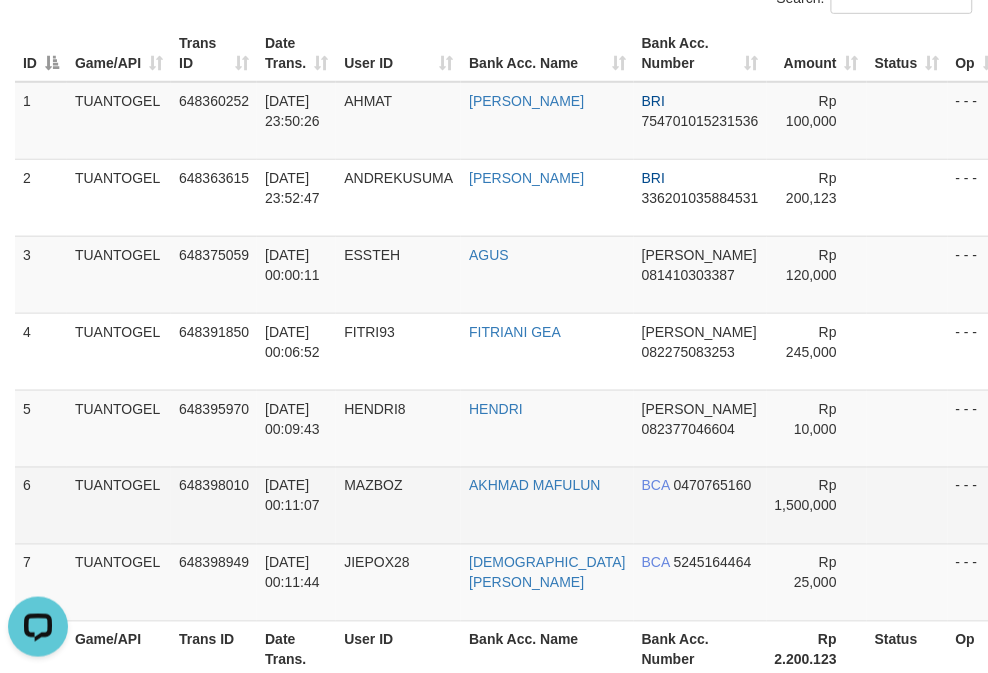 click on "MAZBOZ" at bounding box center [398, 505] 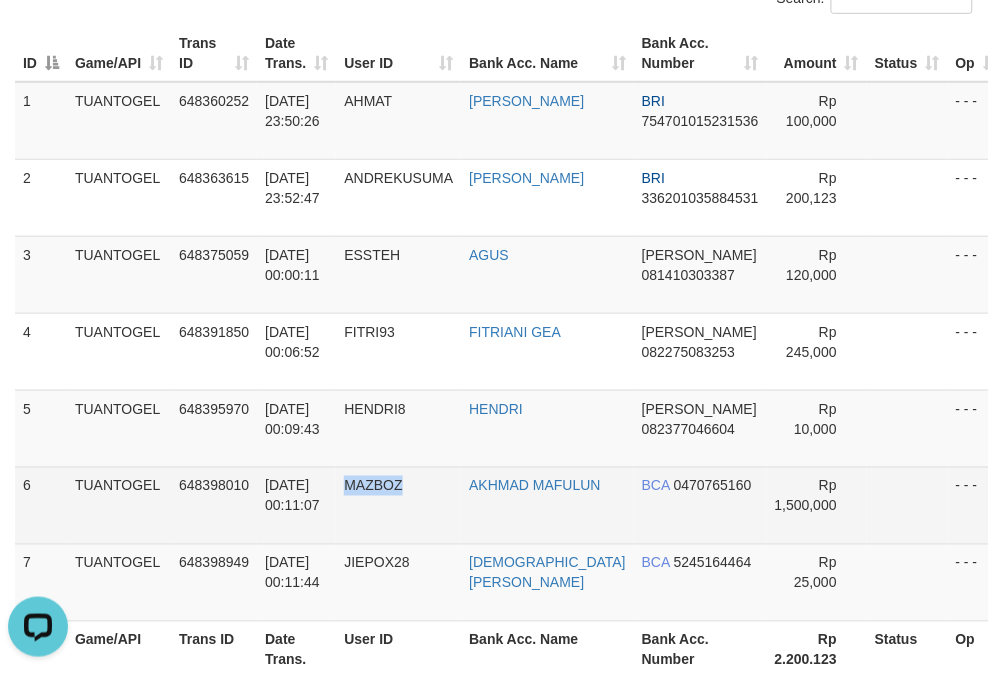 click on "MAZBOZ" at bounding box center [373, 486] 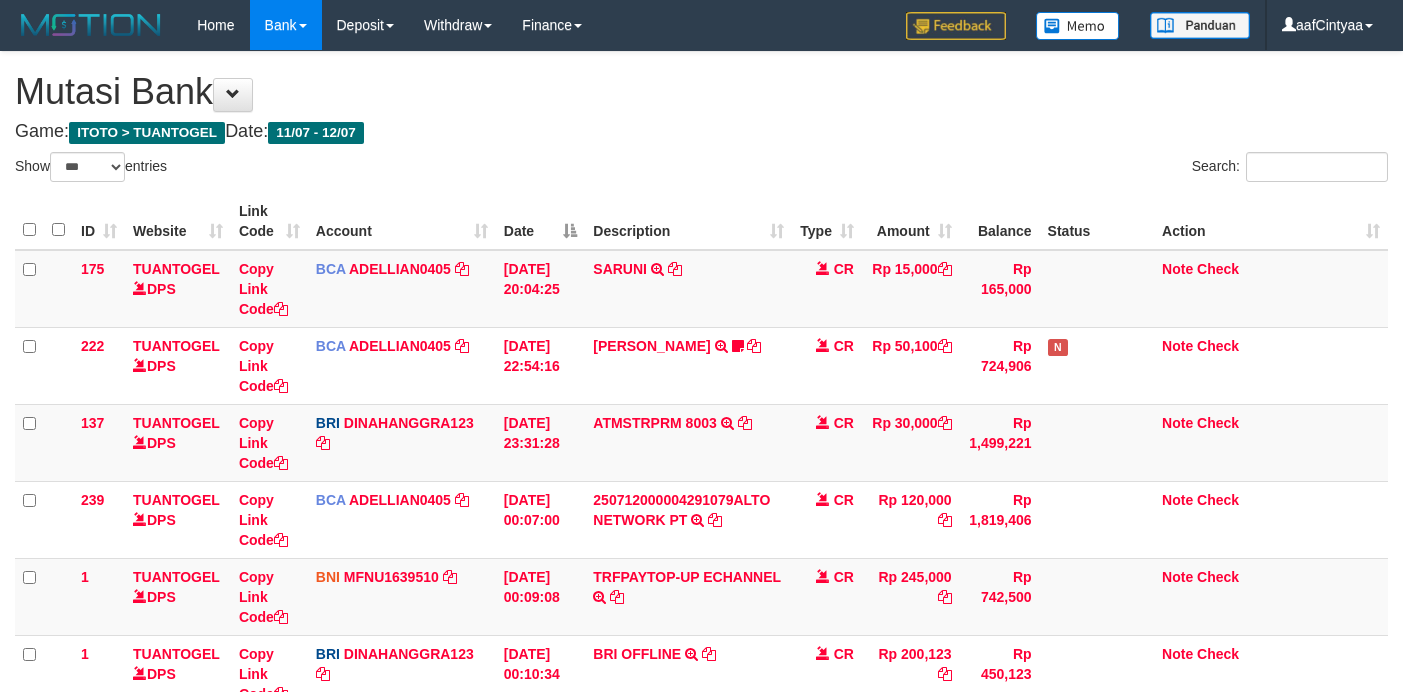 select on "***" 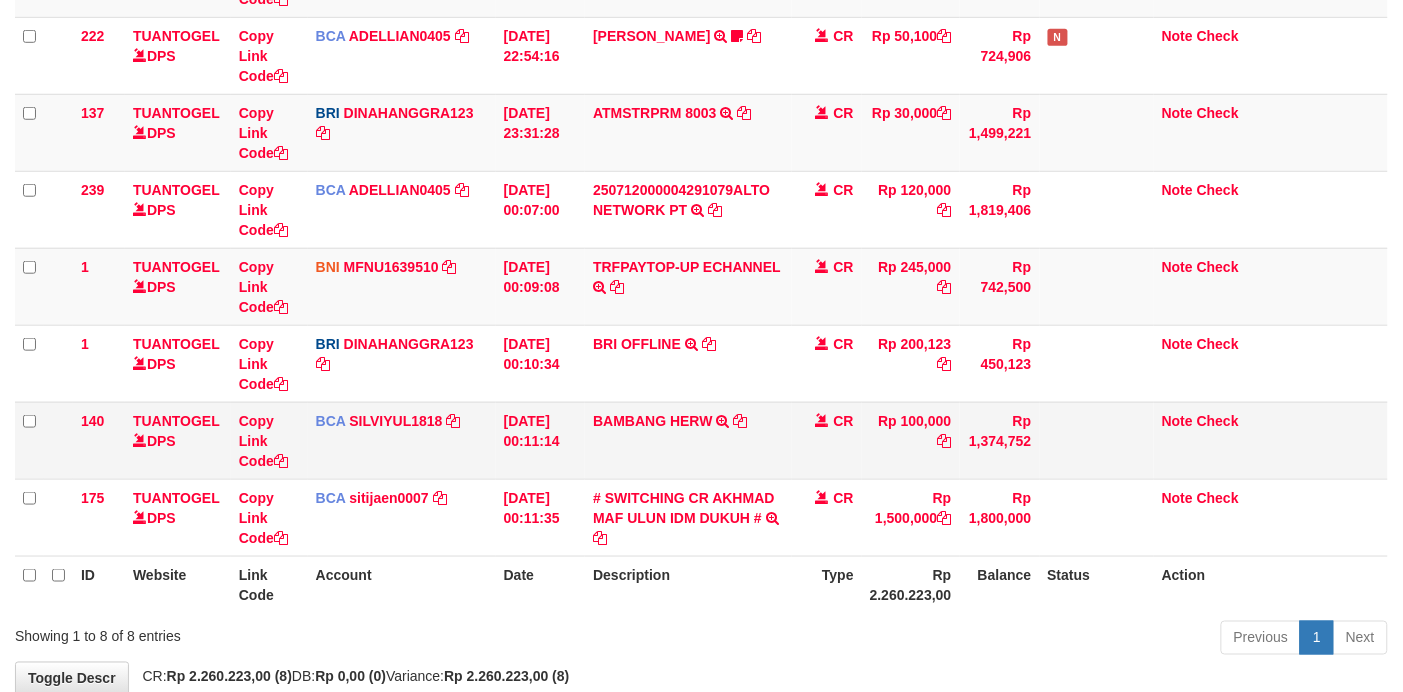scroll, scrollTop: 280, scrollLeft: 0, axis: vertical 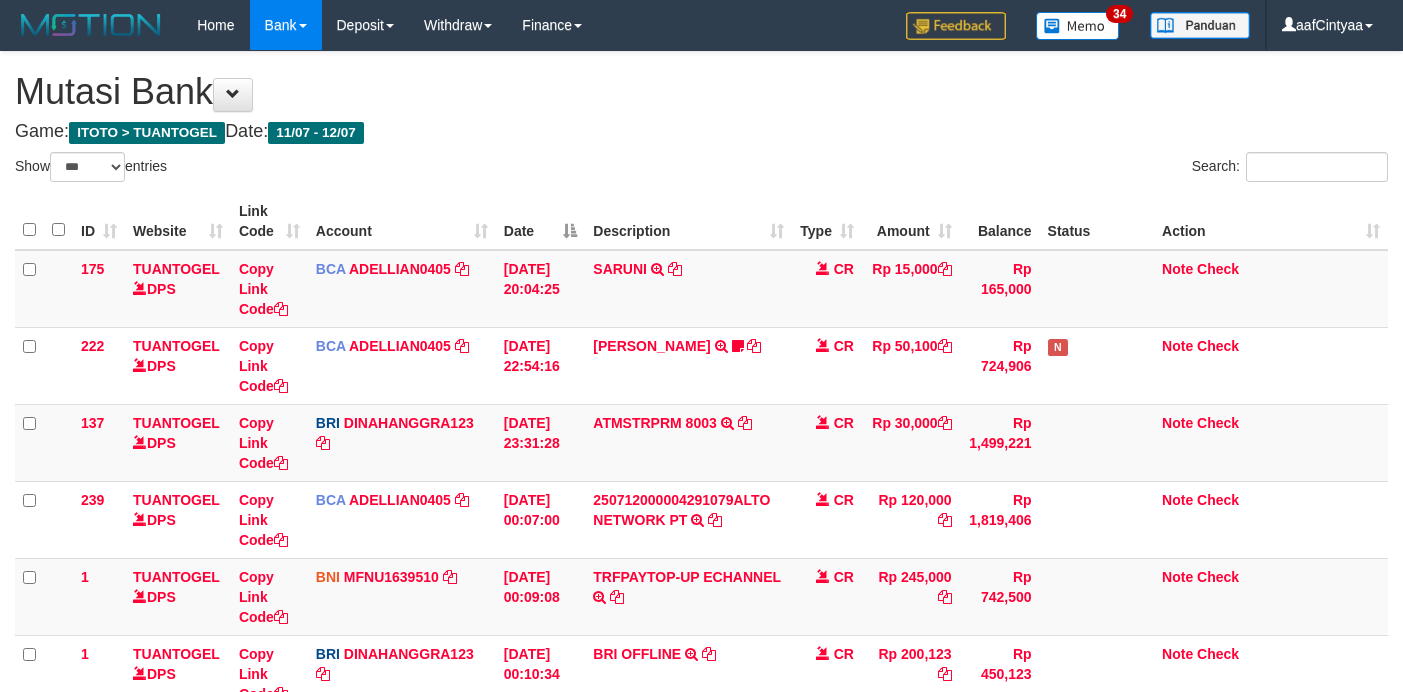 select on "***" 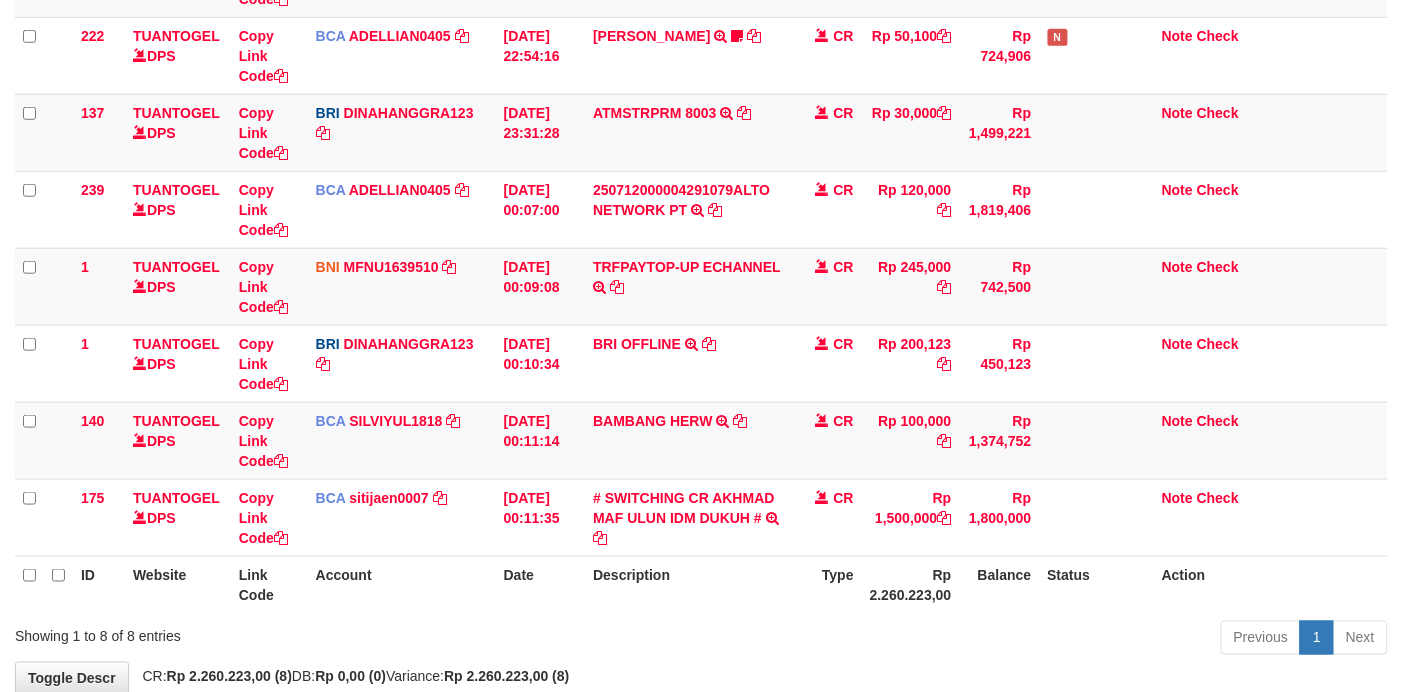 scroll, scrollTop: 280, scrollLeft: 0, axis: vertical 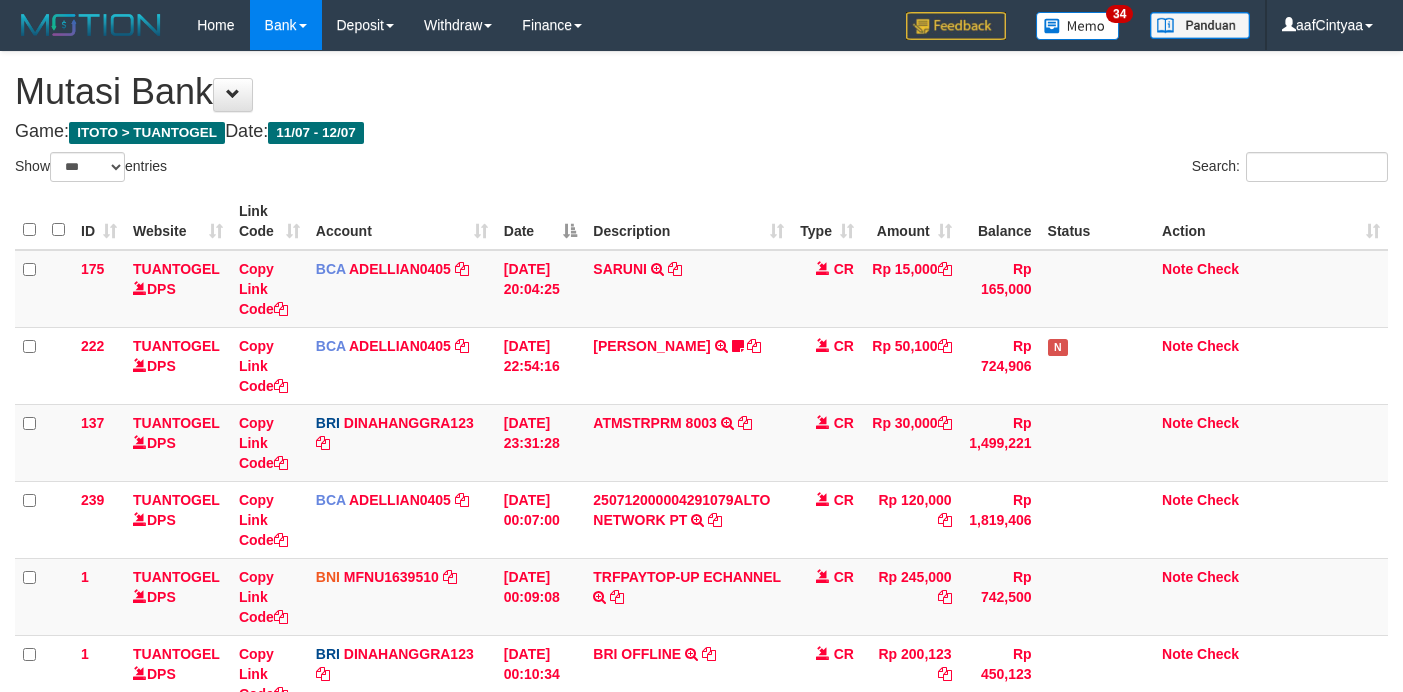 select on "***" 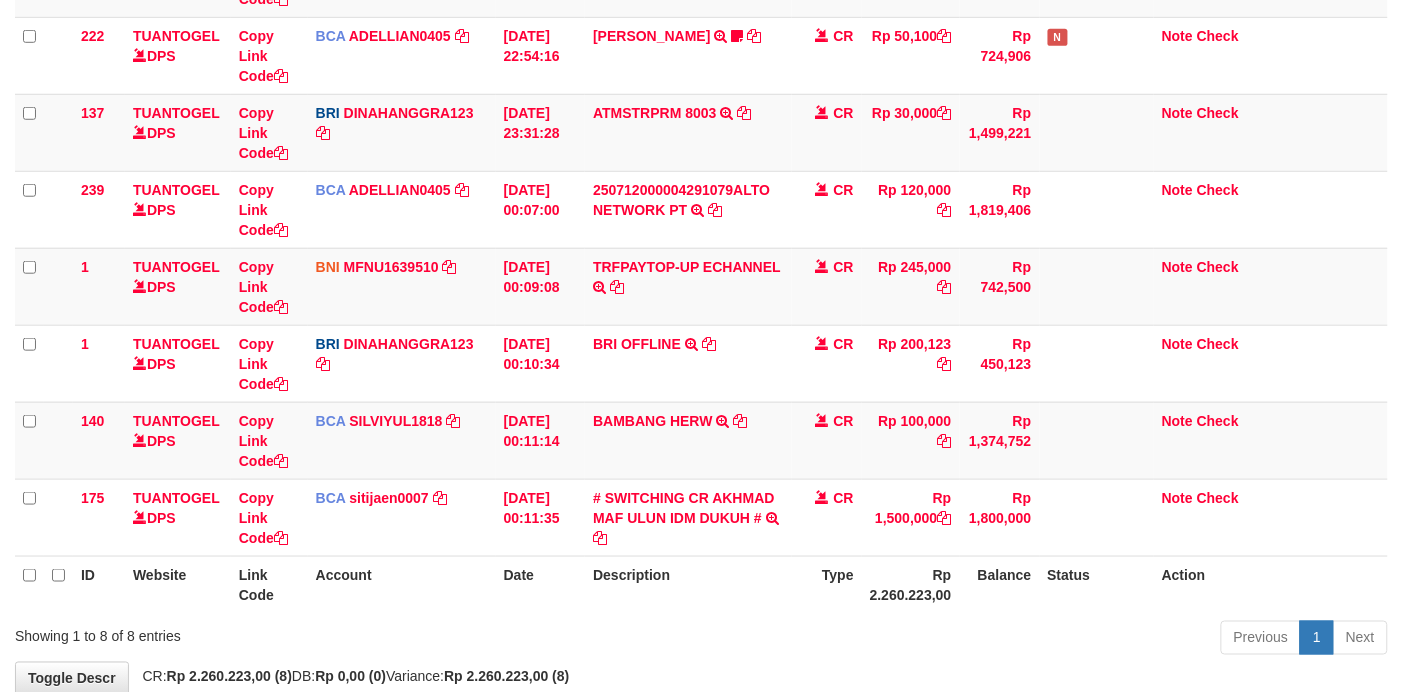 scroll, scrollTop: 280, scrollLeft: 0, axis: vertical 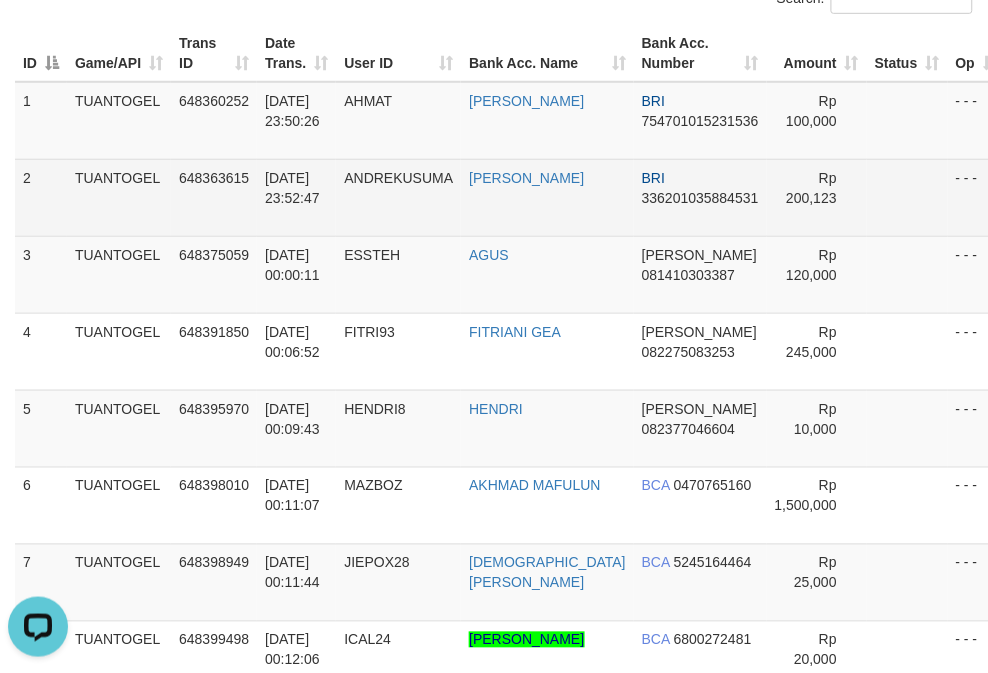 click on "ANDREKUSUMA" at bounding box center [398, 178] 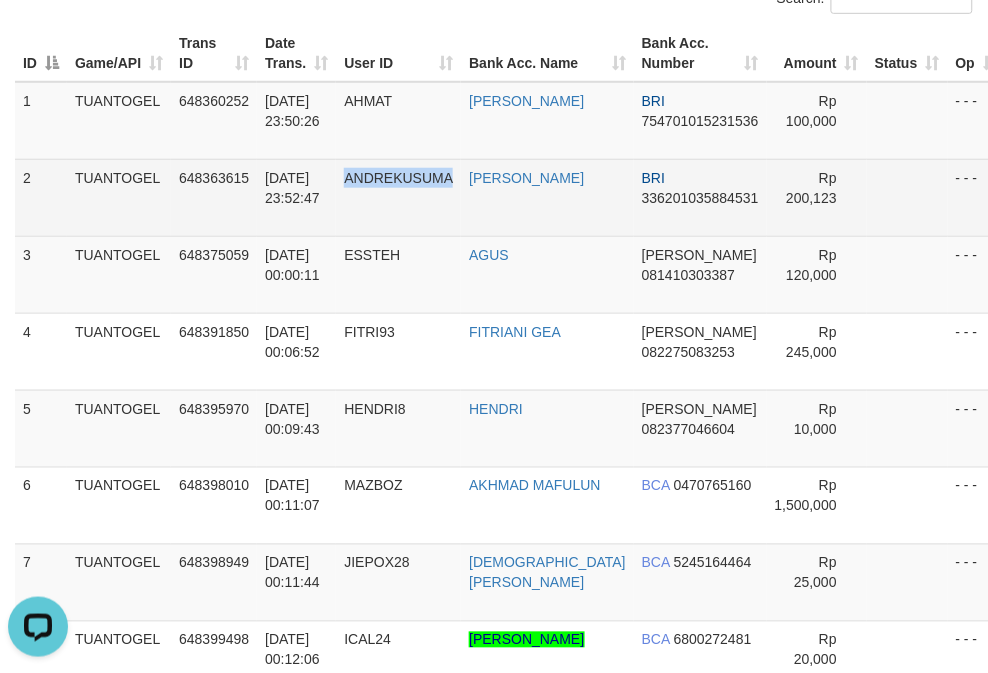 drag, startPoint x: 396, startPoint y: 173, endPoint x: 401, endPoint y: 212, distance: 39.319206 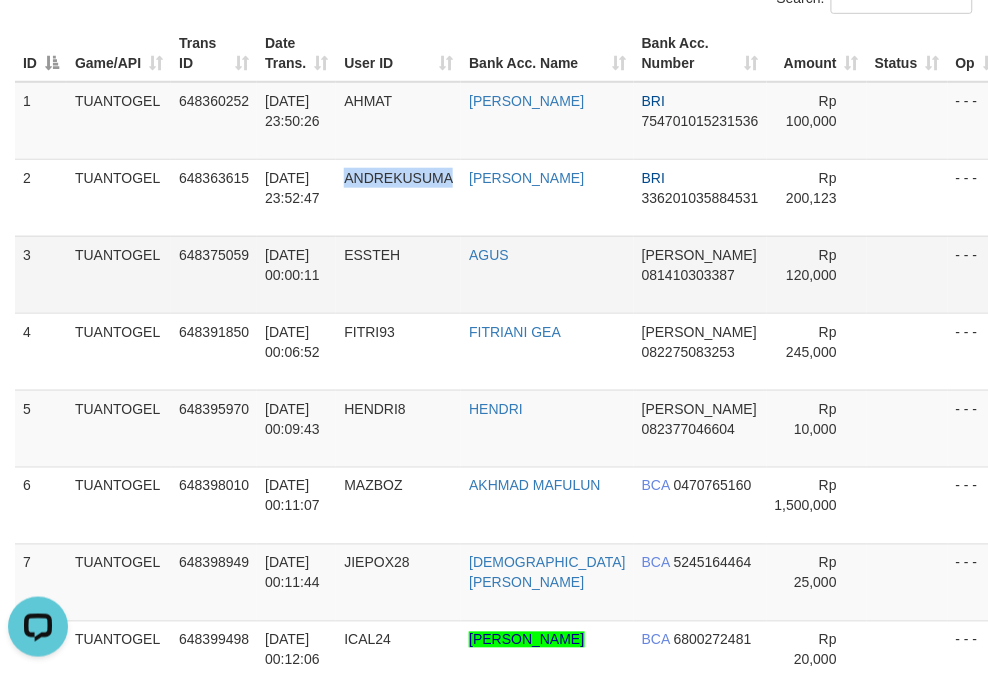 copy on "ANDREKUSUMA" 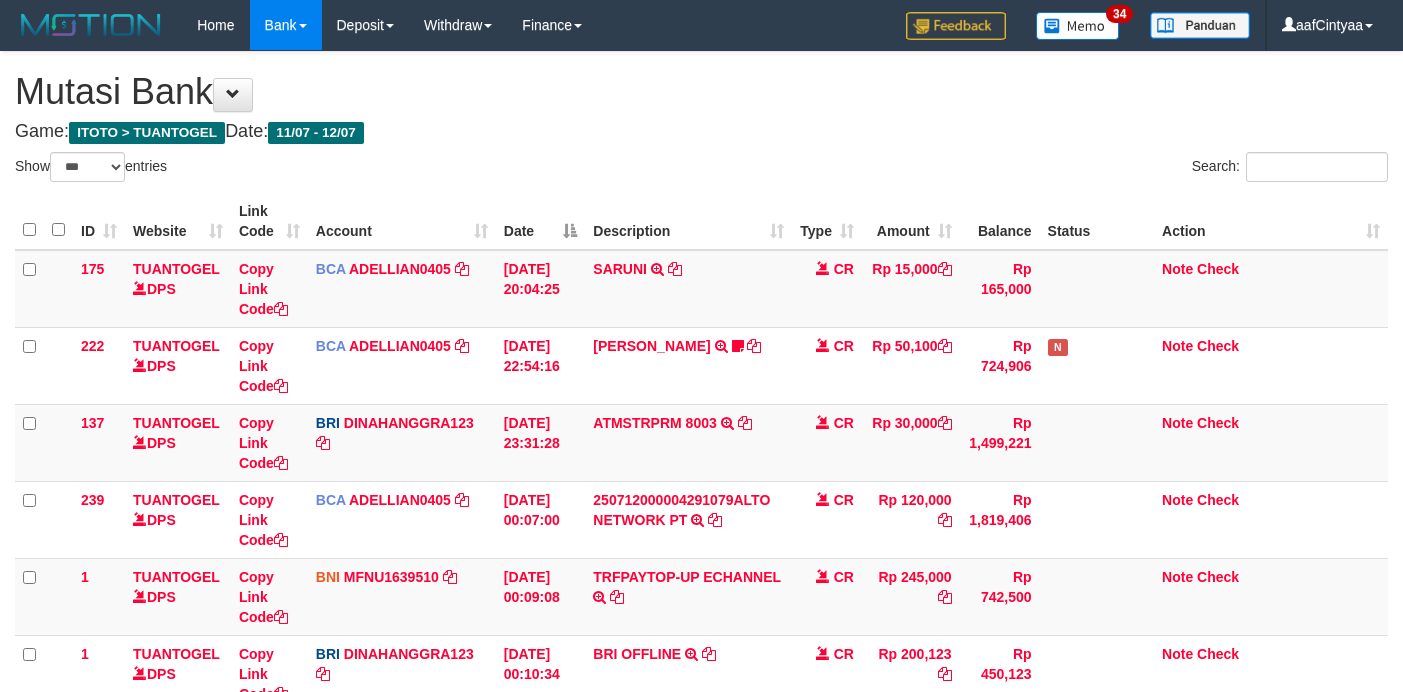 select on "***" 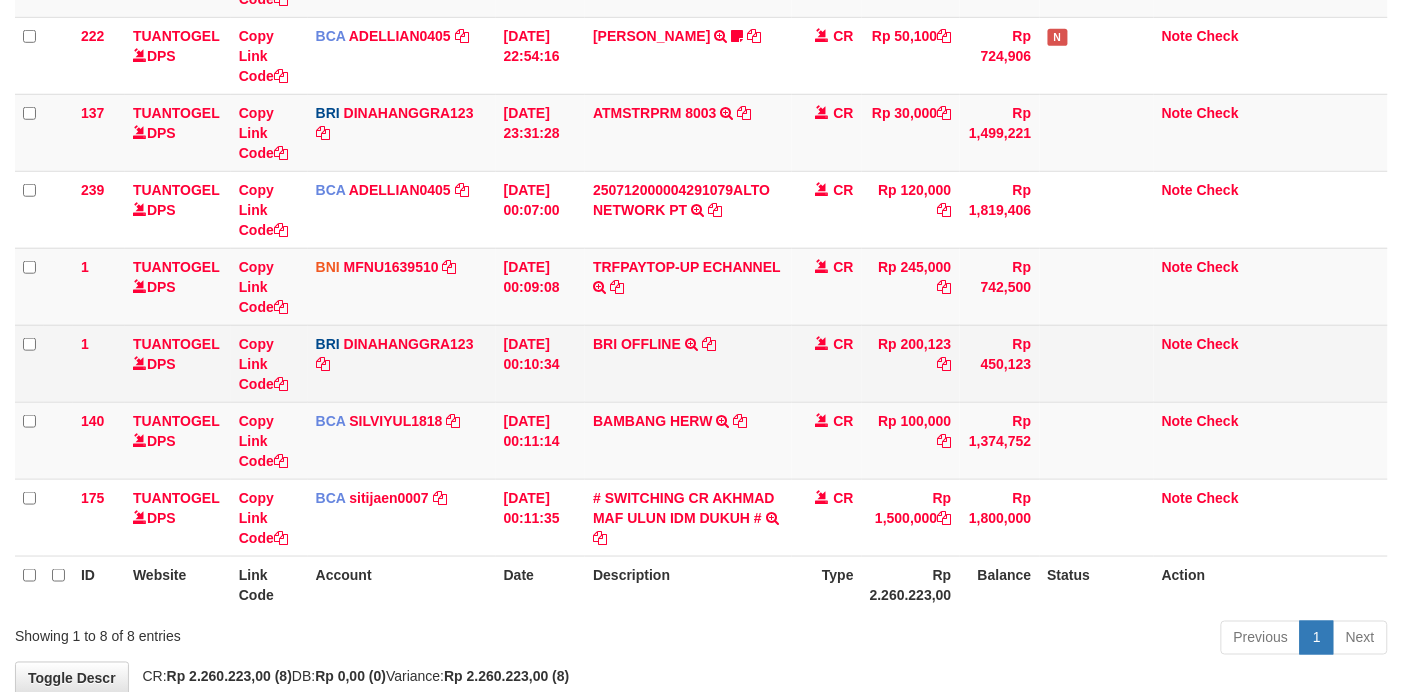 scroll, scrollTop: 280, scrollLeft: 0, axis: vertical 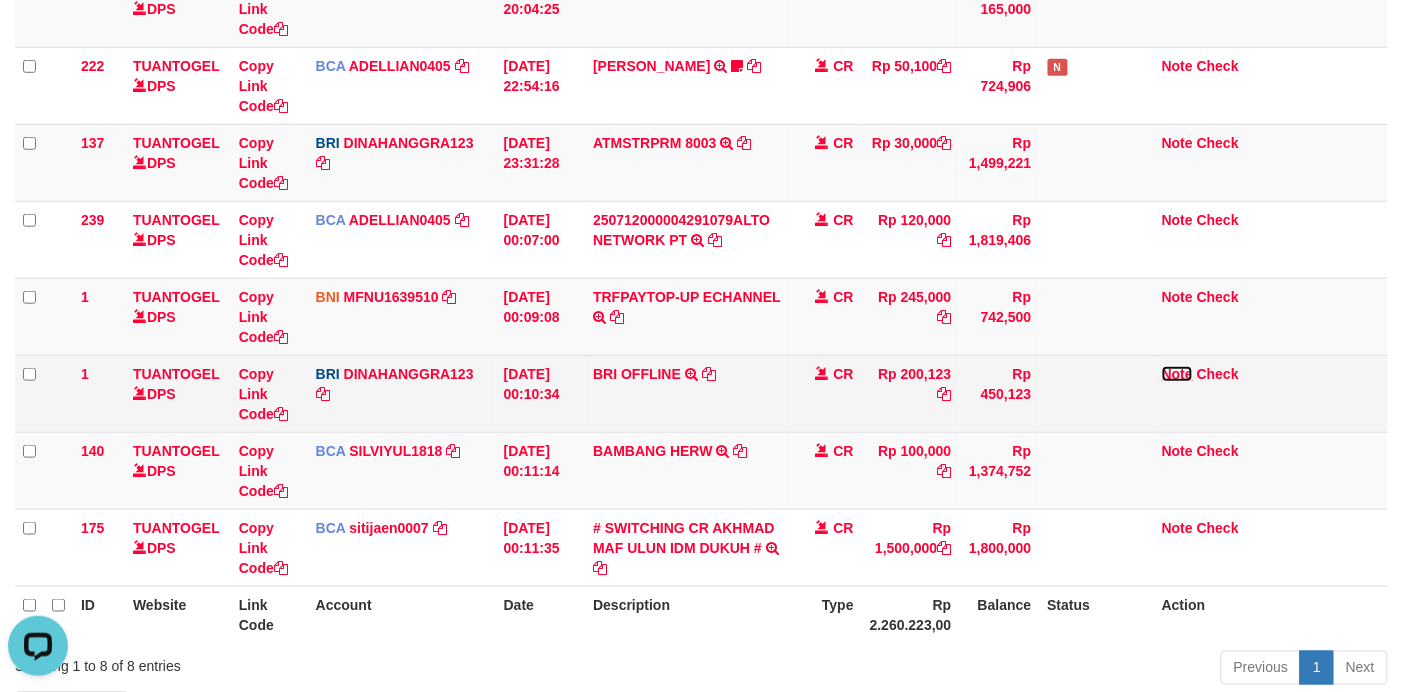 click on "Note" at bounding box center [1177, 374] 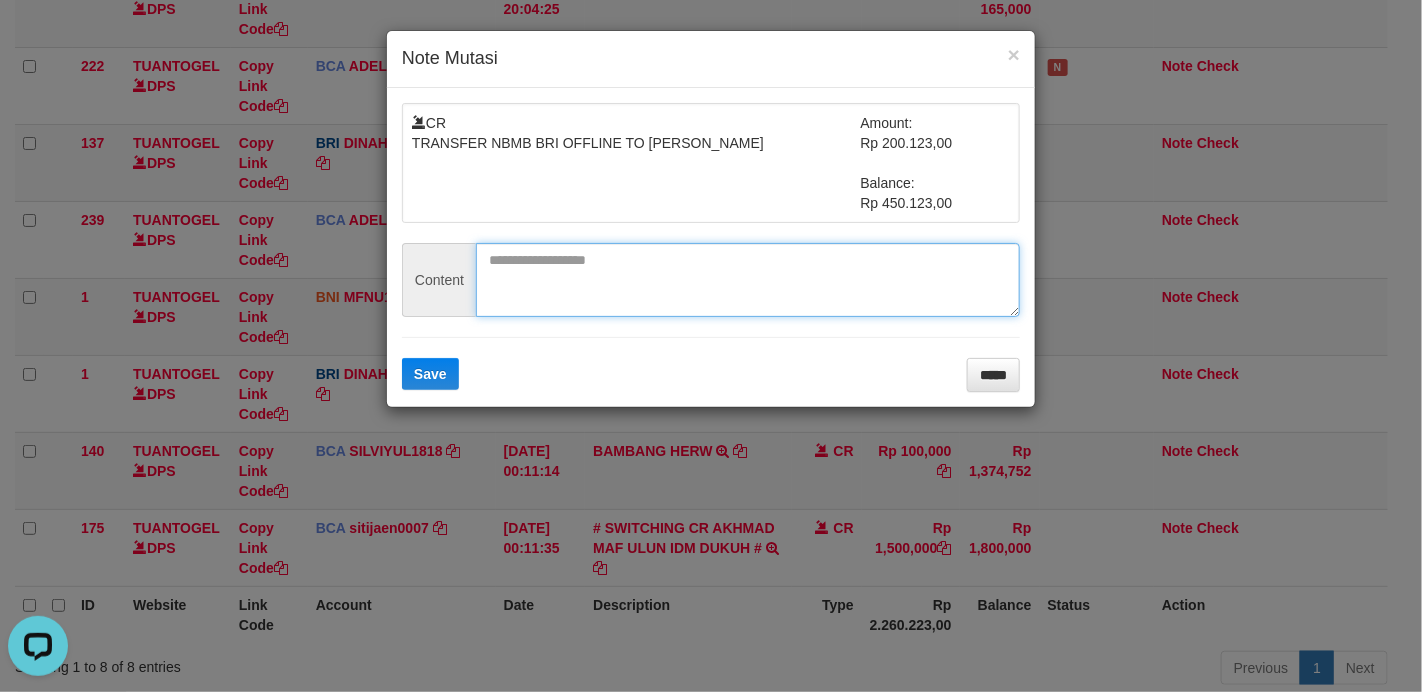 click at bounding box center [748, 280] 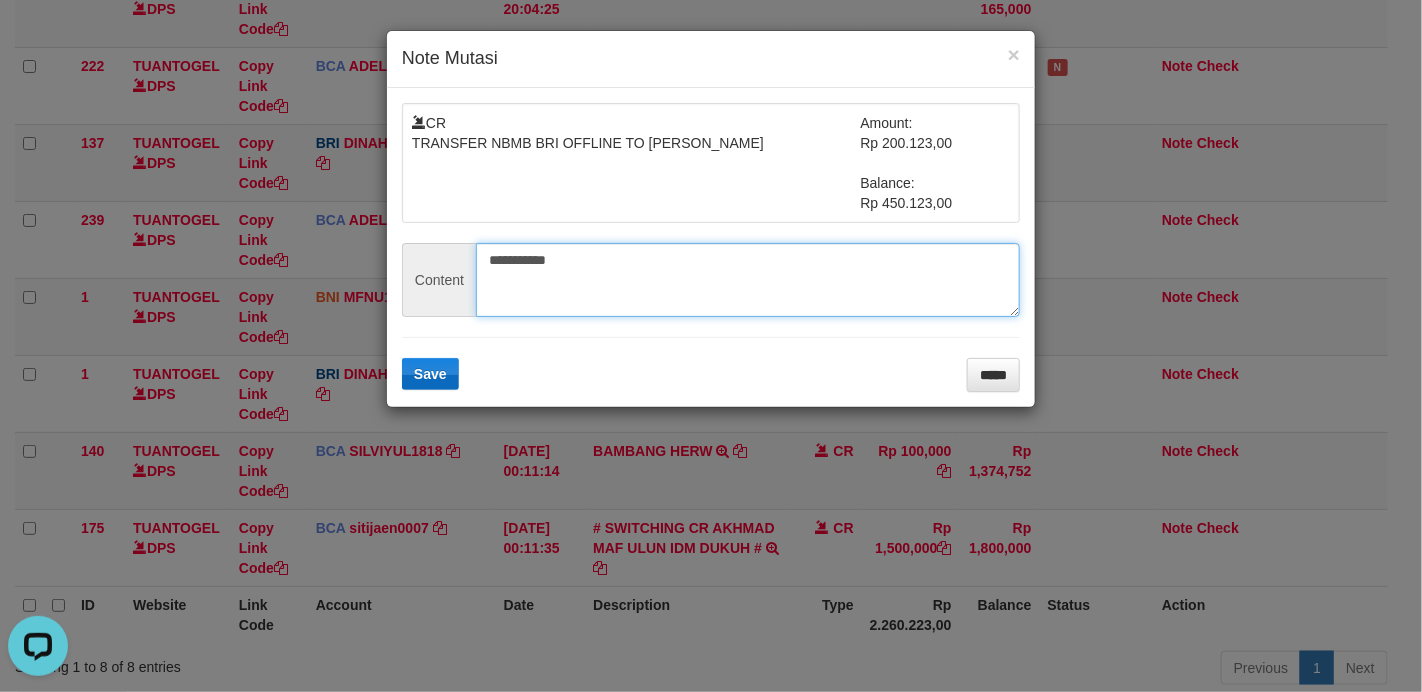 type on "**********" 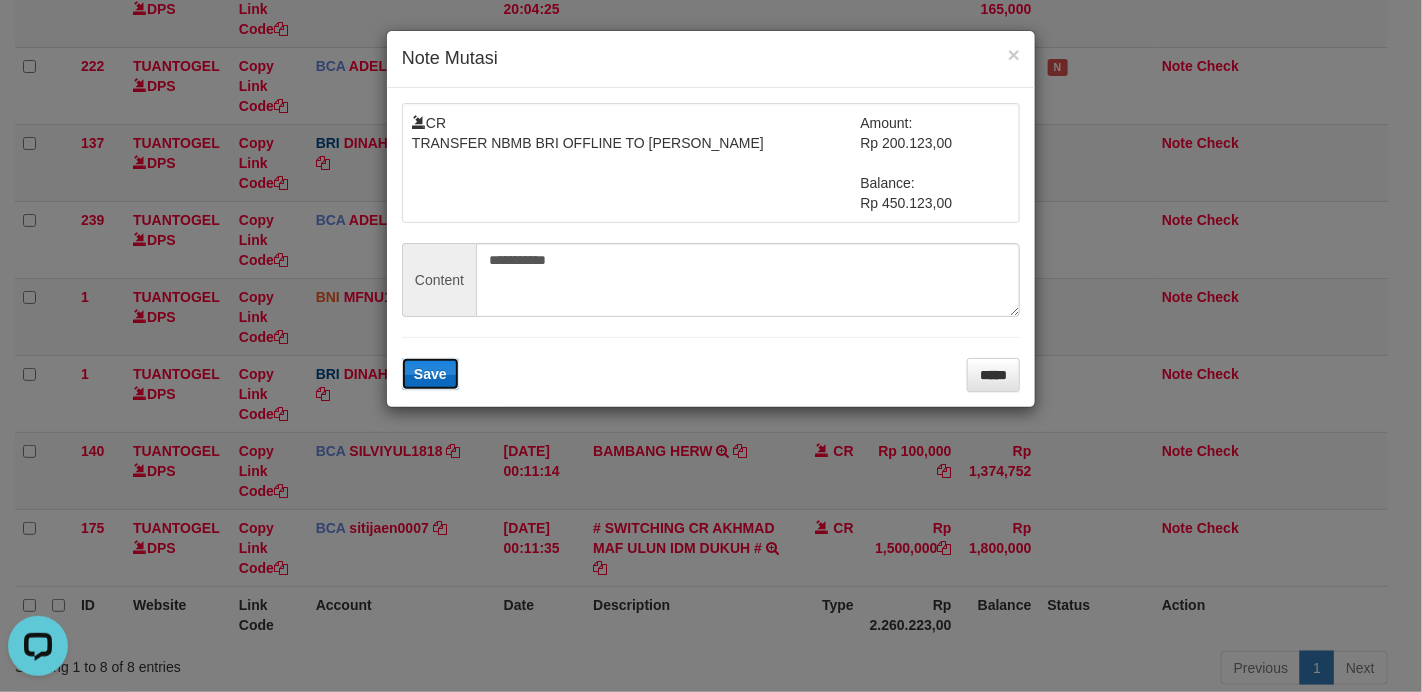 click on "Save" at bounding box center (430, 374) 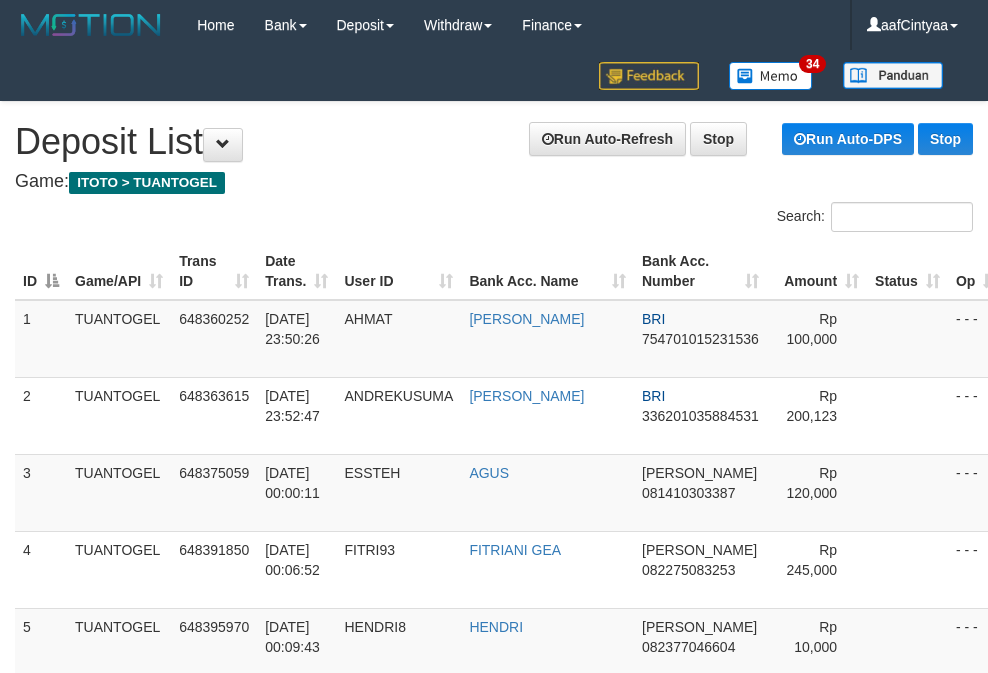 scroll, scrollTop: 218, scrollLeft: 0, axis: vertical 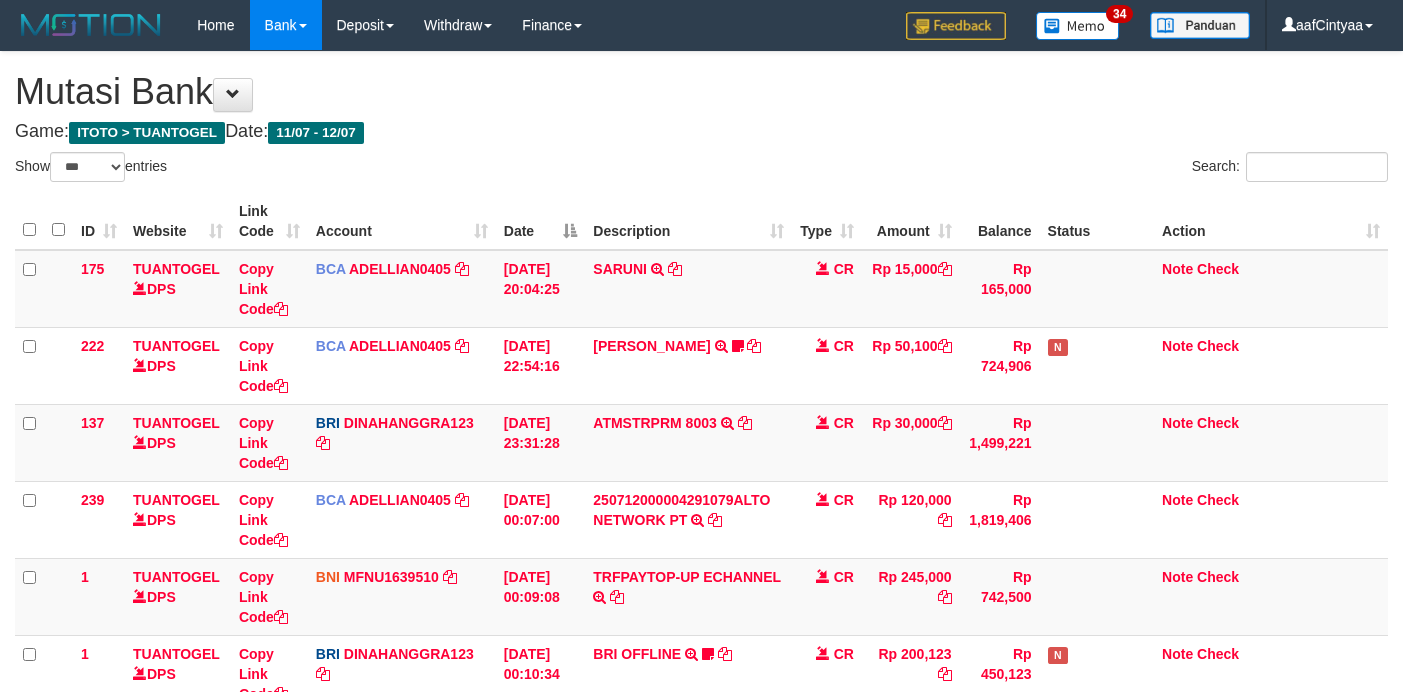 select on "***" 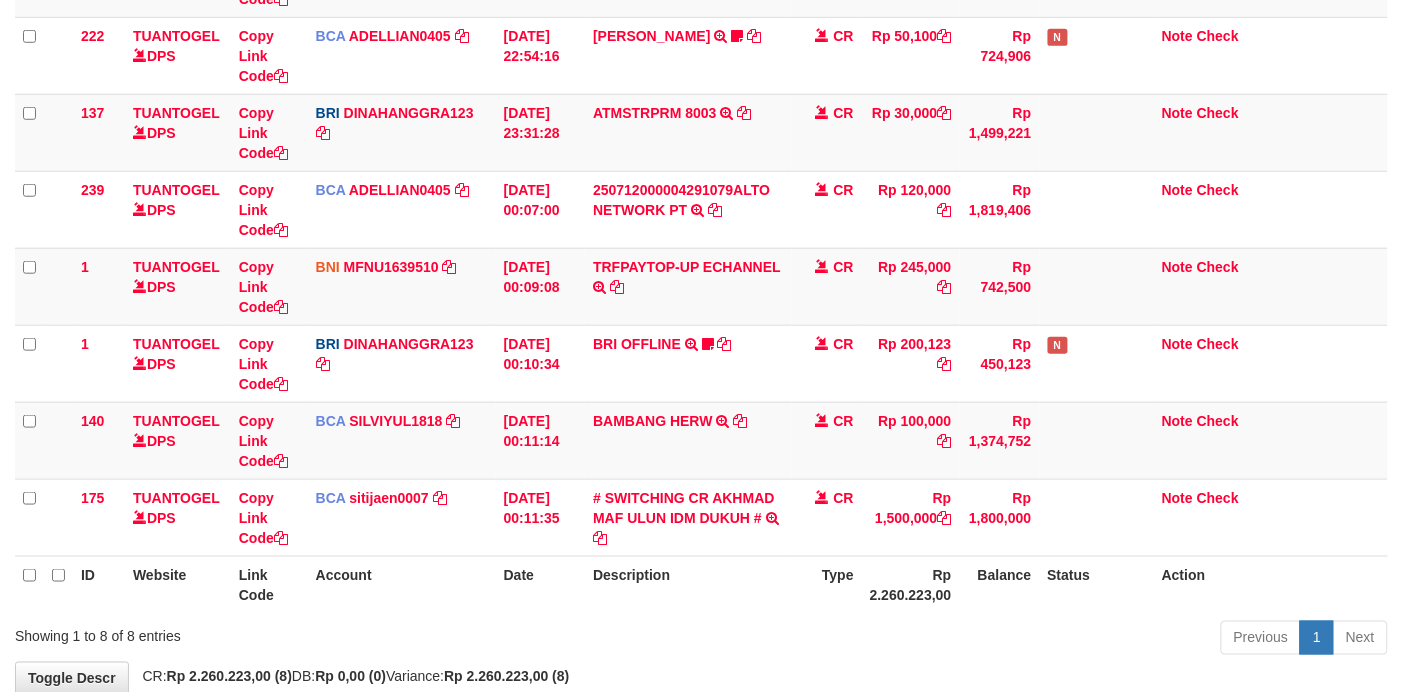 scroll, scrollTop: 280, scrollLeft: 0, axis: vertical 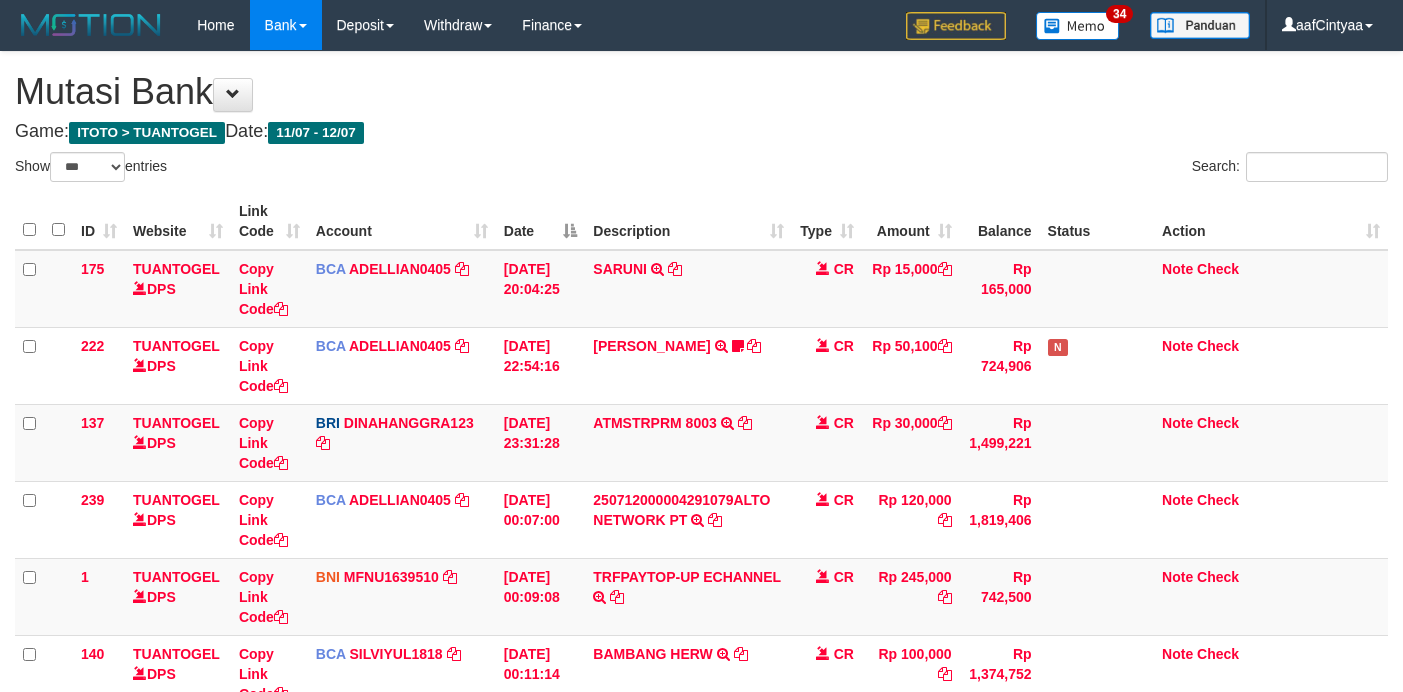 select on "***" 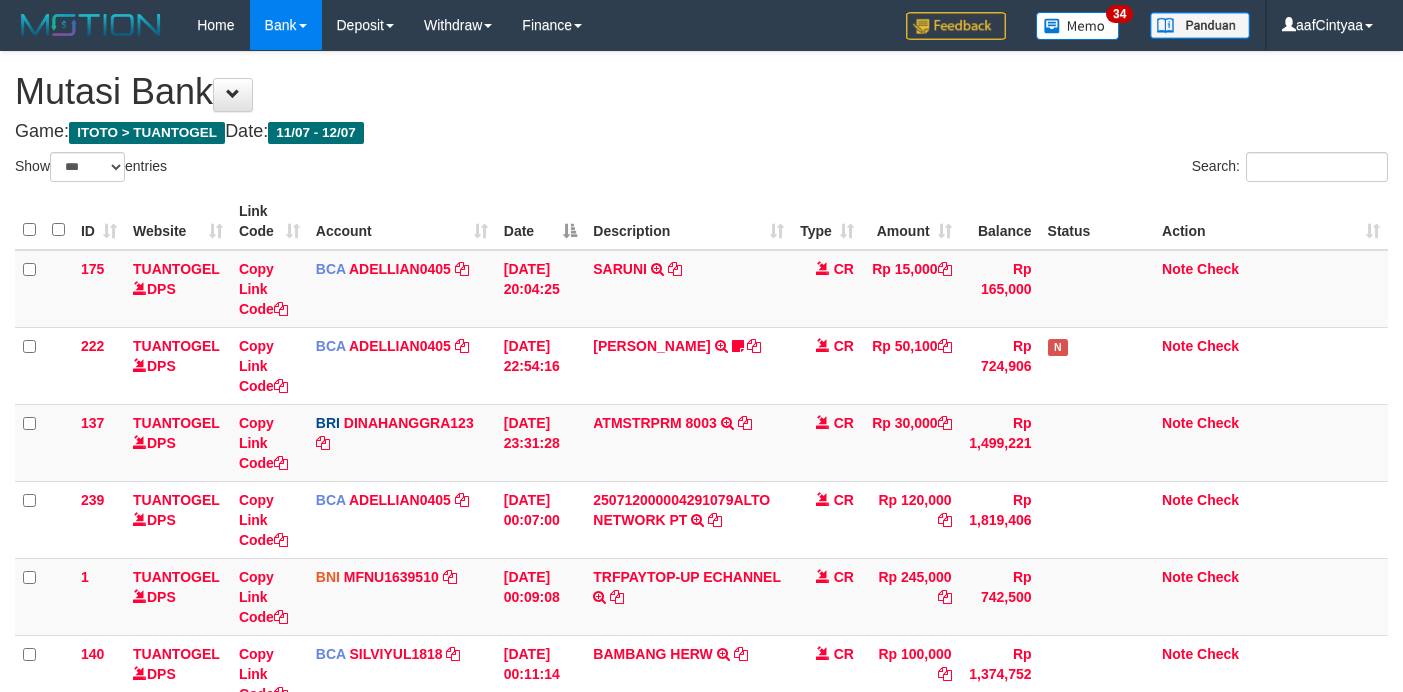 scroll, scrollTop: 280, scrollLeft: 0, axis: vertical 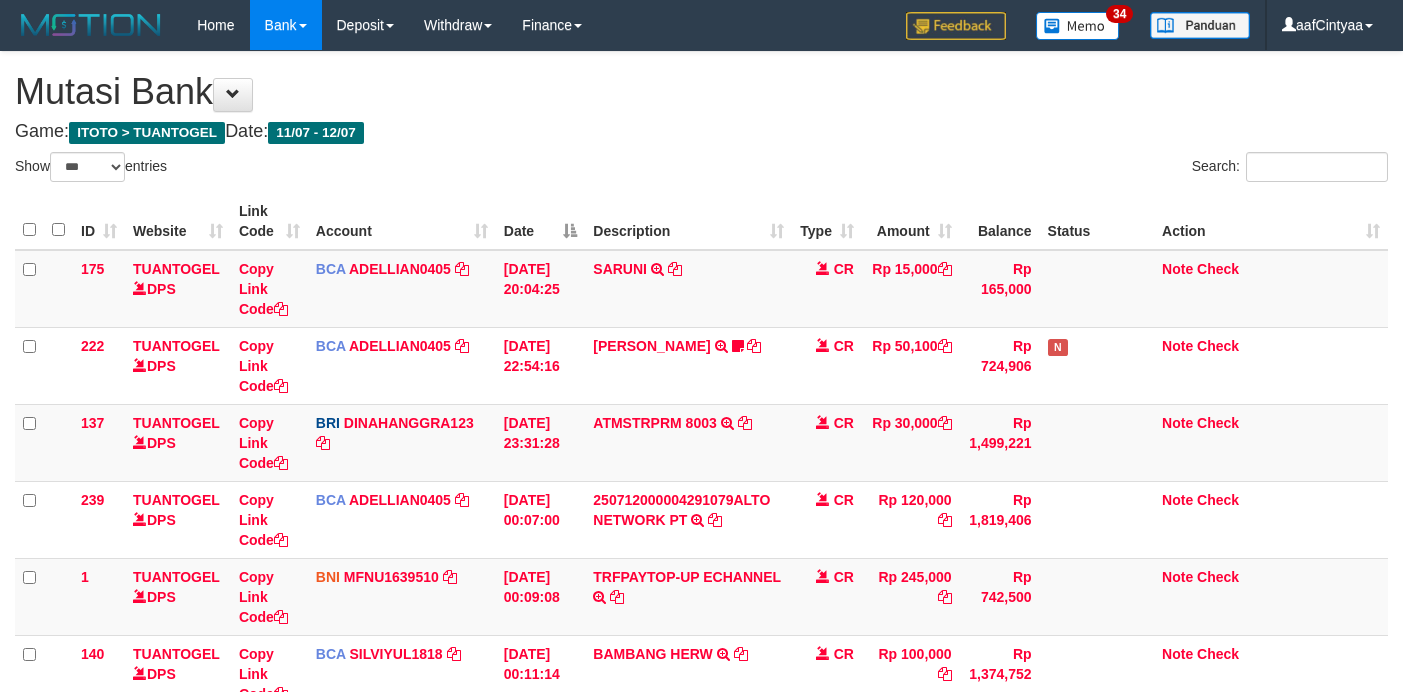 select on "***" 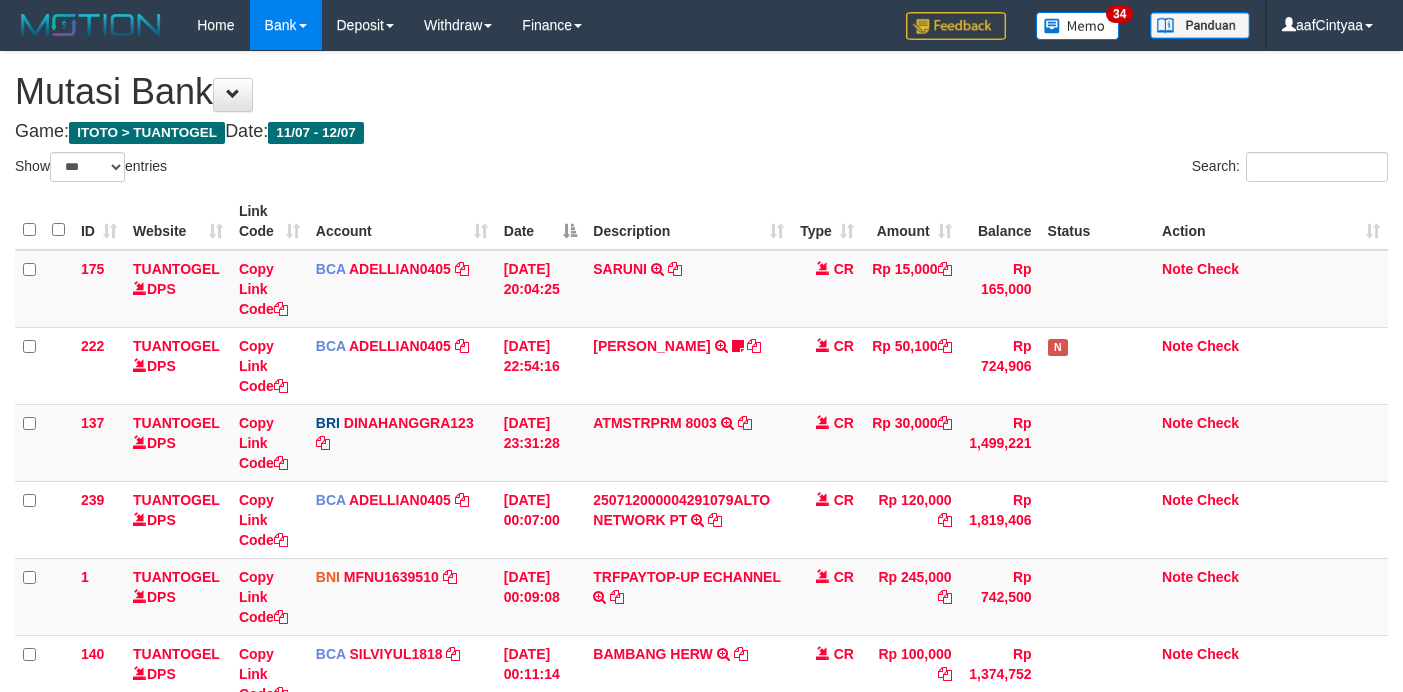 scroll, scrollTop: 280, scrollLeft: 0, axis: vertical 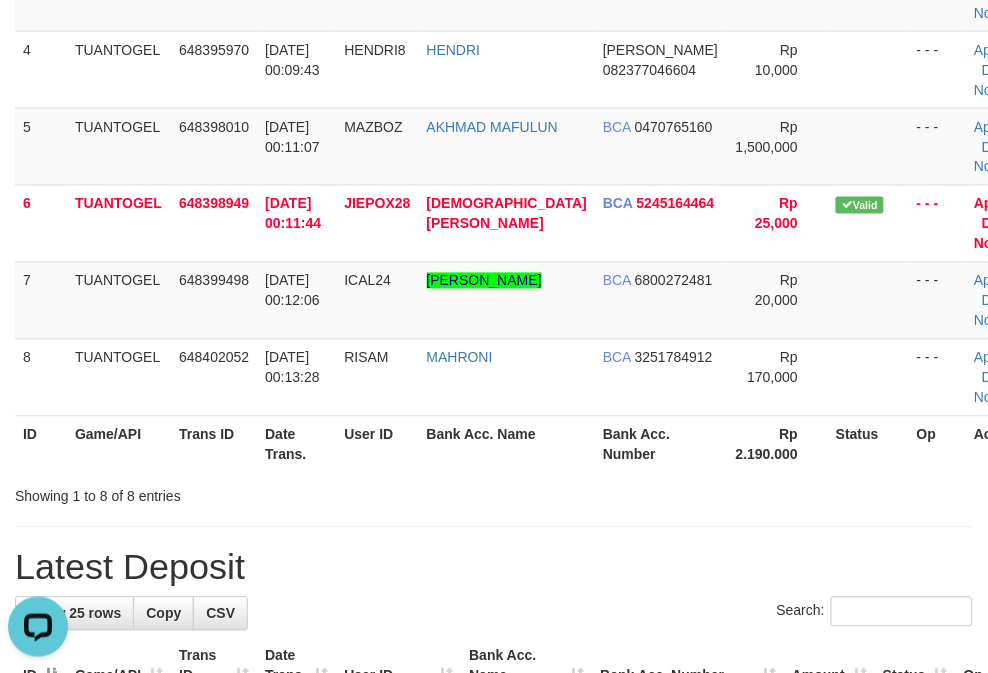 click on "Latest Deposit" at bounding box center (494, 568) 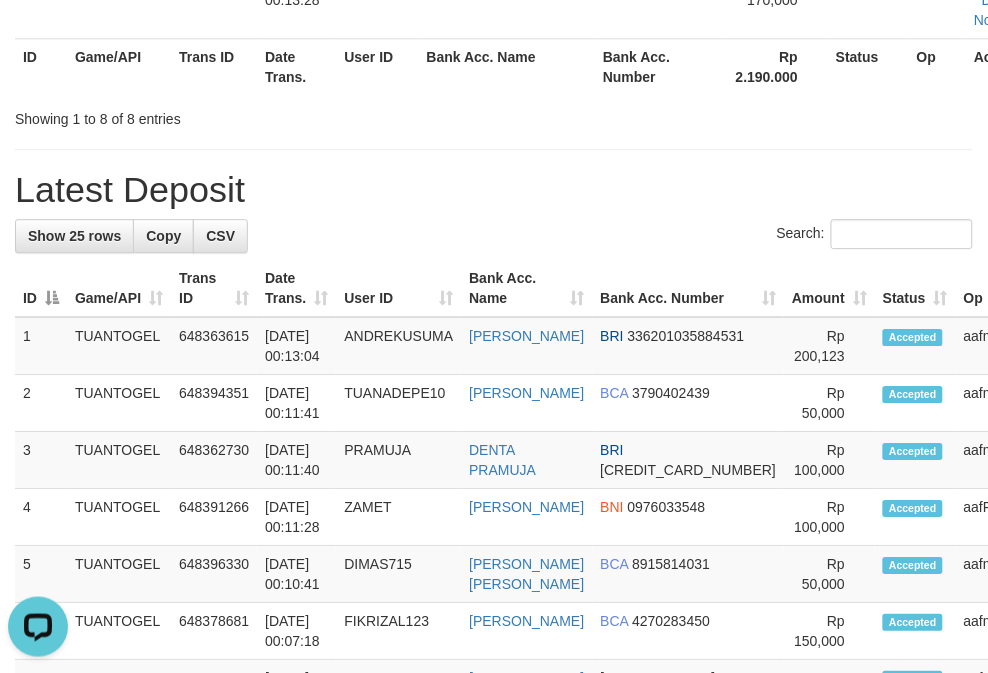 click on "Search:" at bounding box center (494, 236) 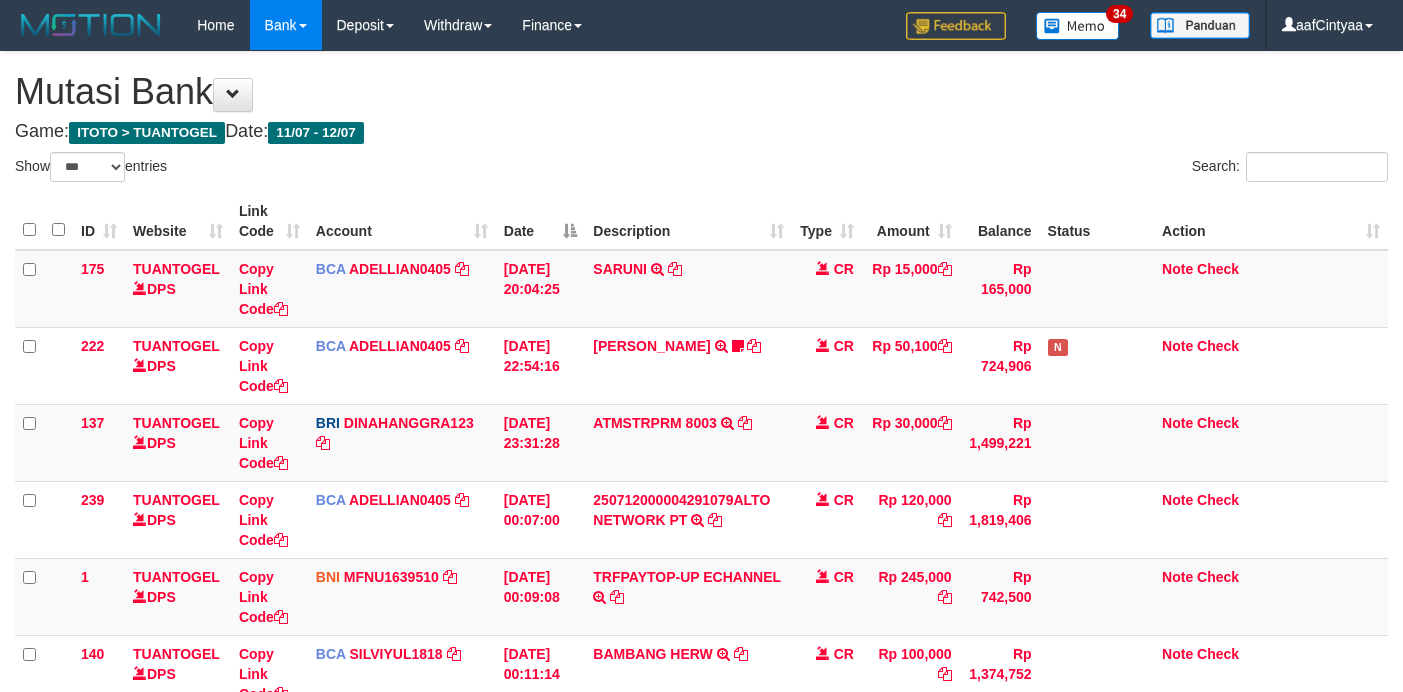 select on "***" 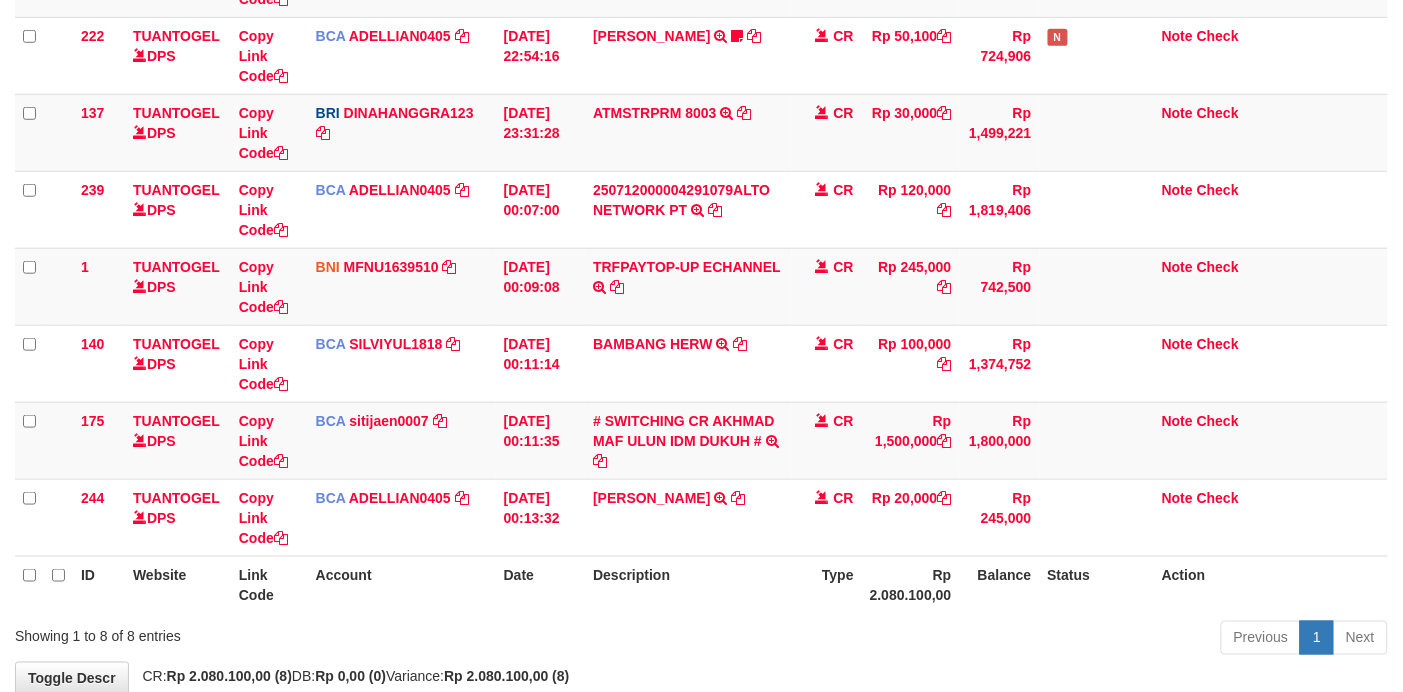 scroll, scrollTop: 280, scrollLeft: 0, axis: vertical 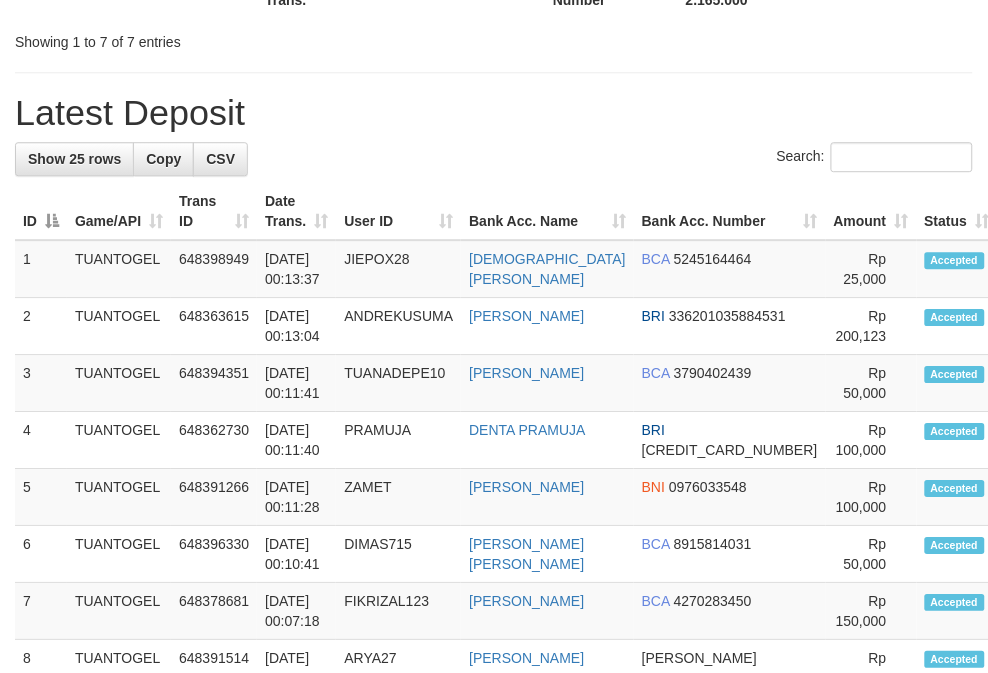 click on "Search:" at bounding box center (494, 159) 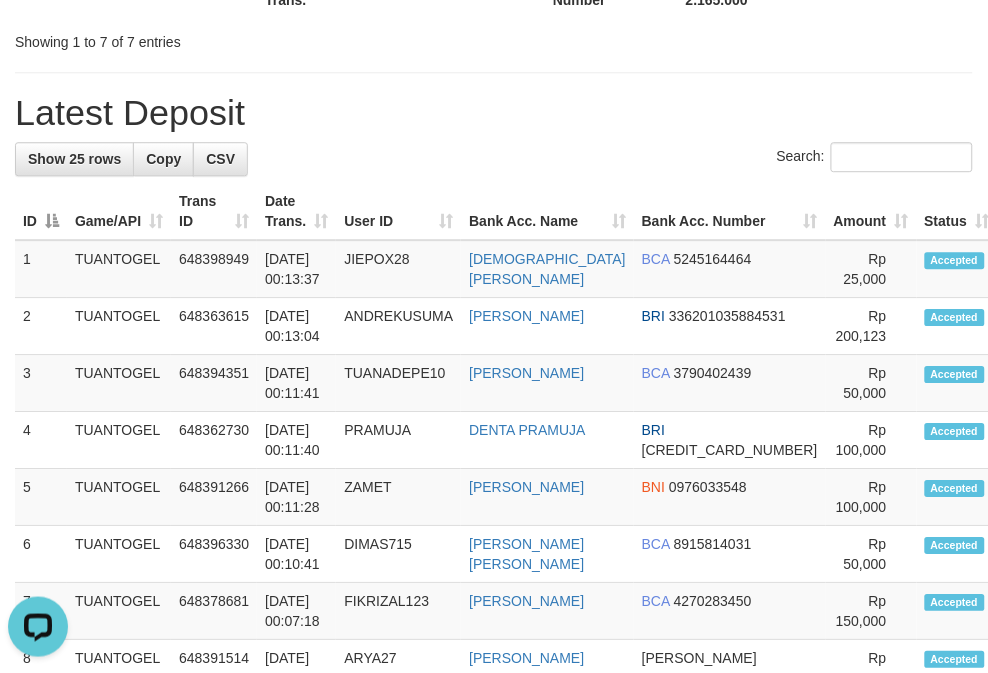scroll, scrollTop: 0, scrollLeft: 0, axis: both 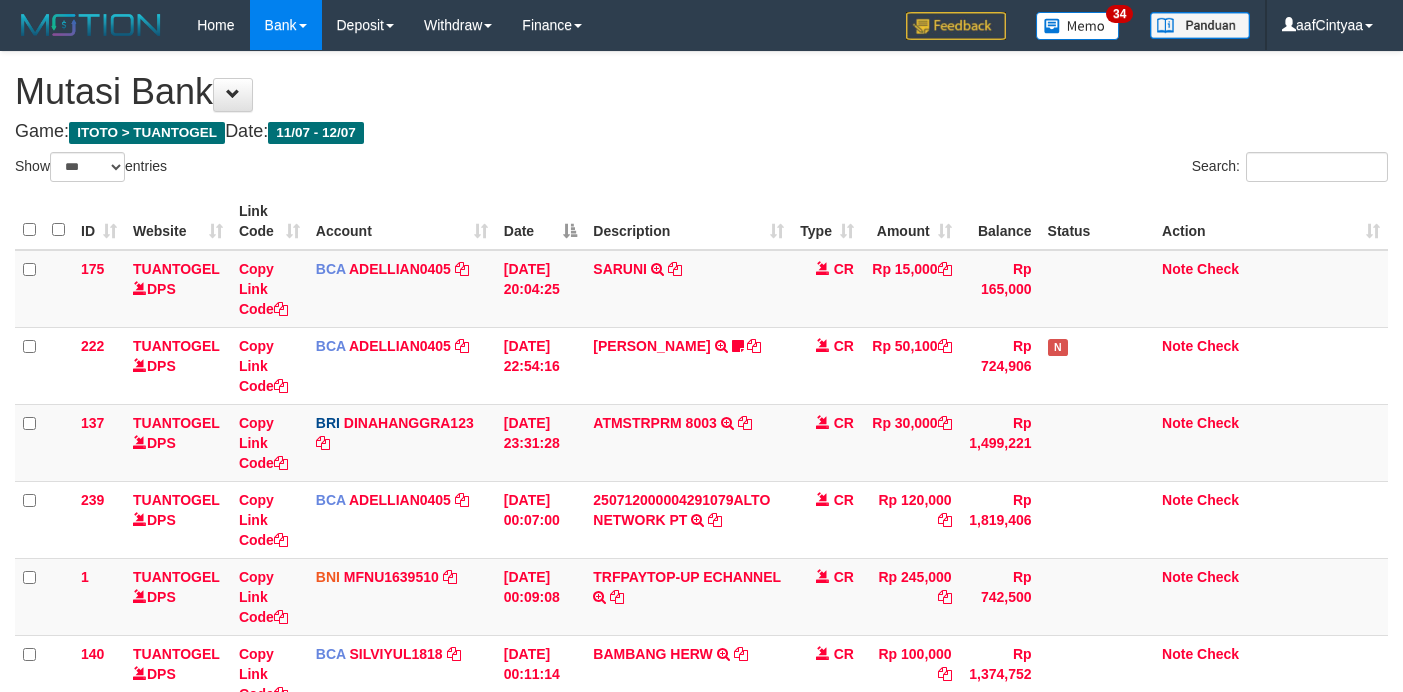 select on "***" 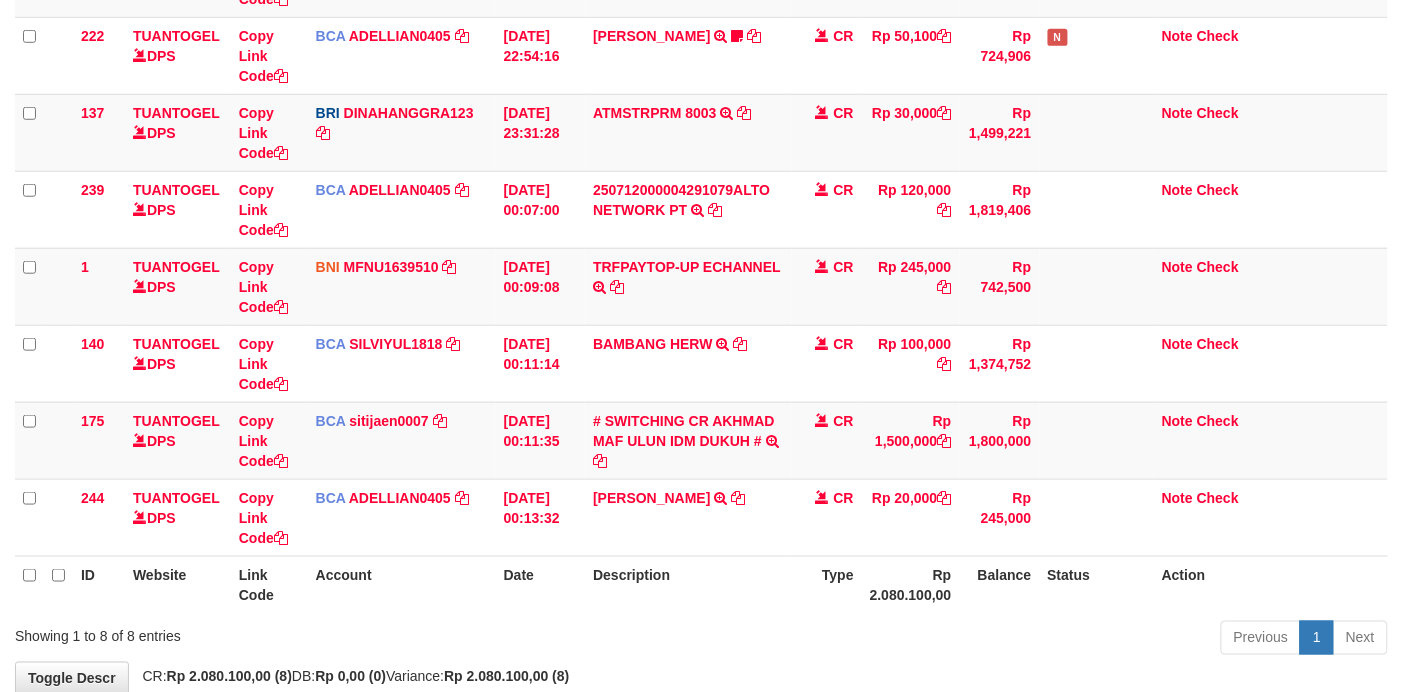scroll, scrollTop: 280, scrollLeft: 0, axis: vertical 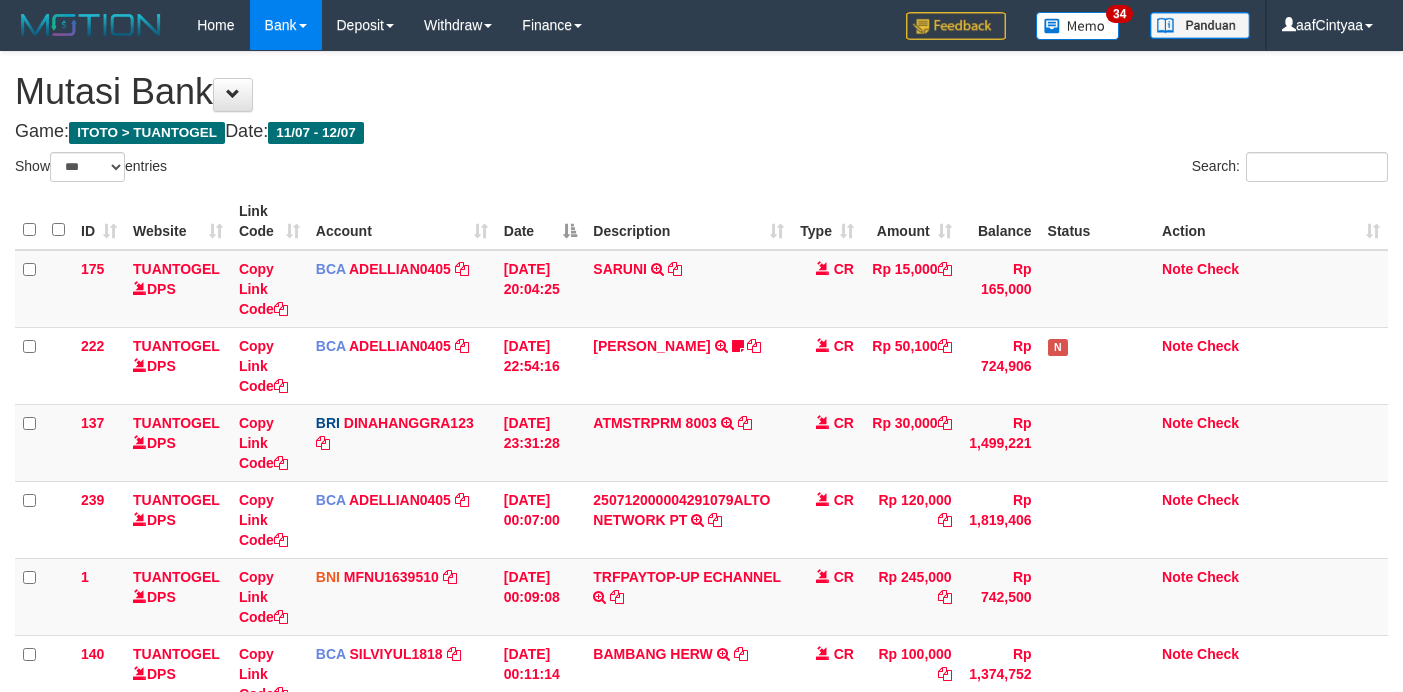 select on "***" 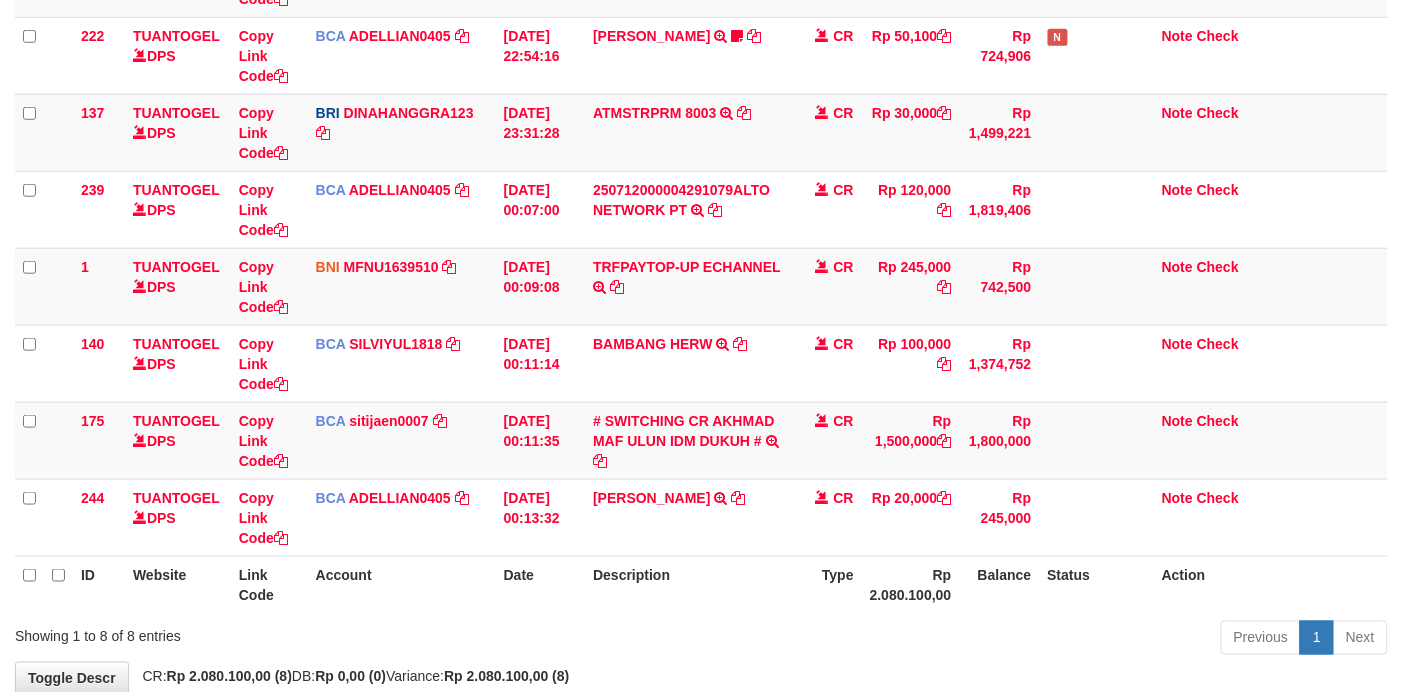 scroll, scrollTop: 280, scrollLeft: 0, axis: vertical 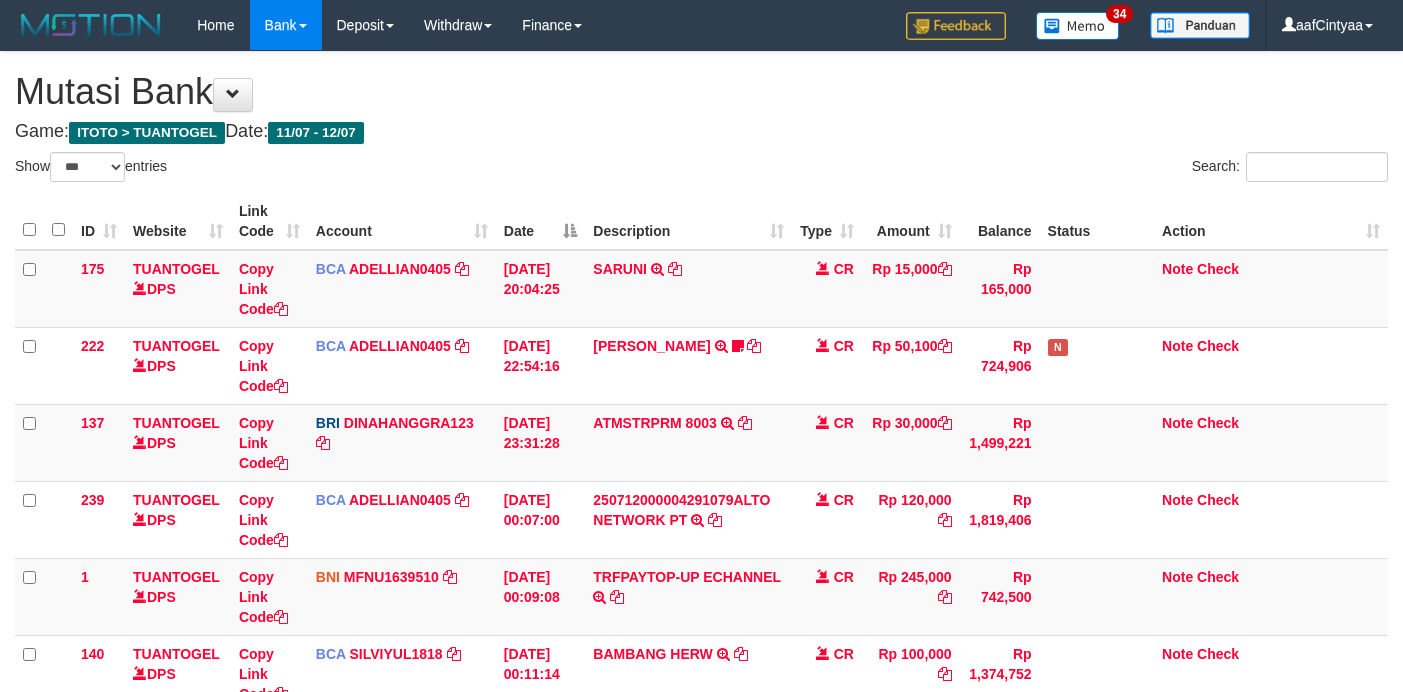 select on "***" 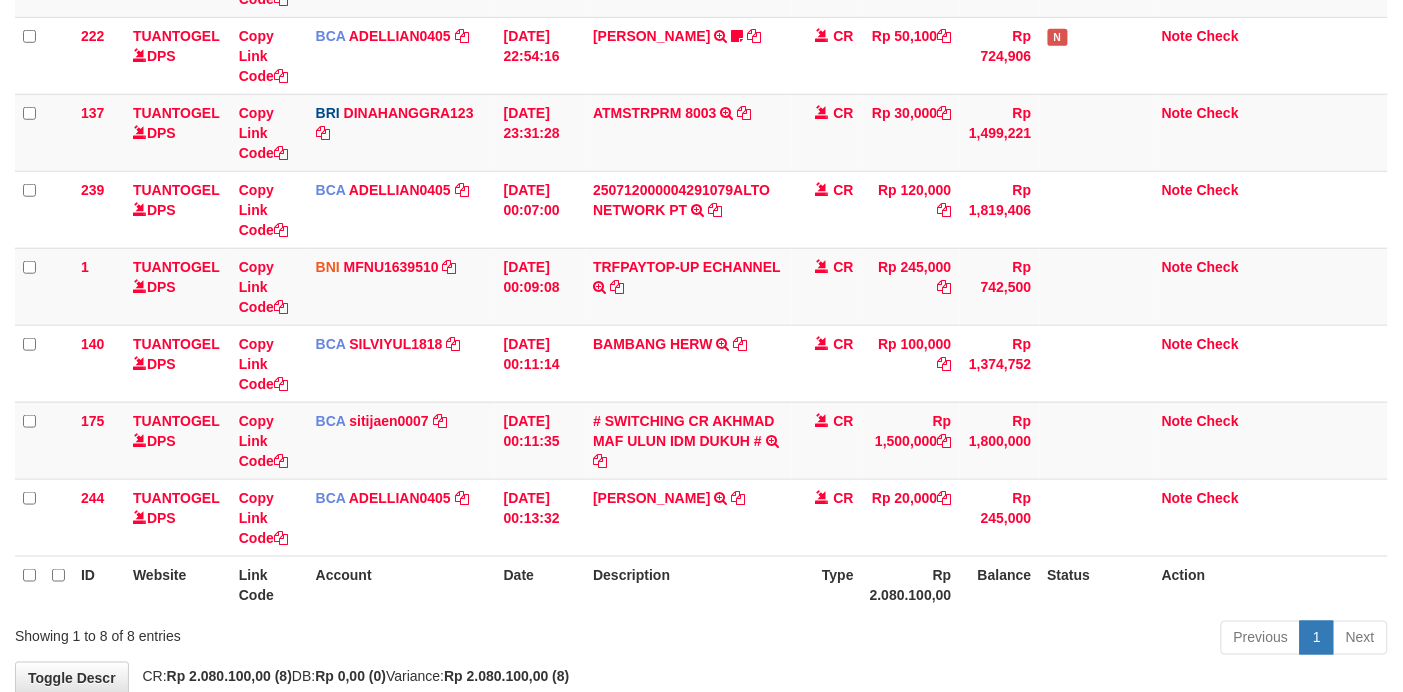 scroll, scrollTop: 280, scrollLeft: 0, axis: vertical 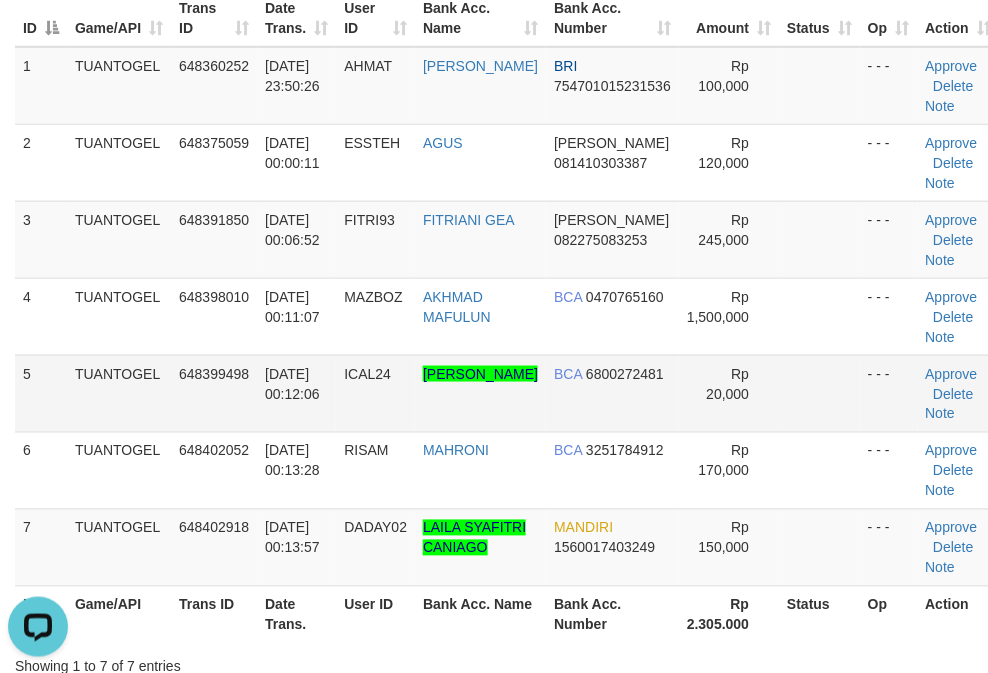 click on "ICAL24" at bounding box center [375, 393] 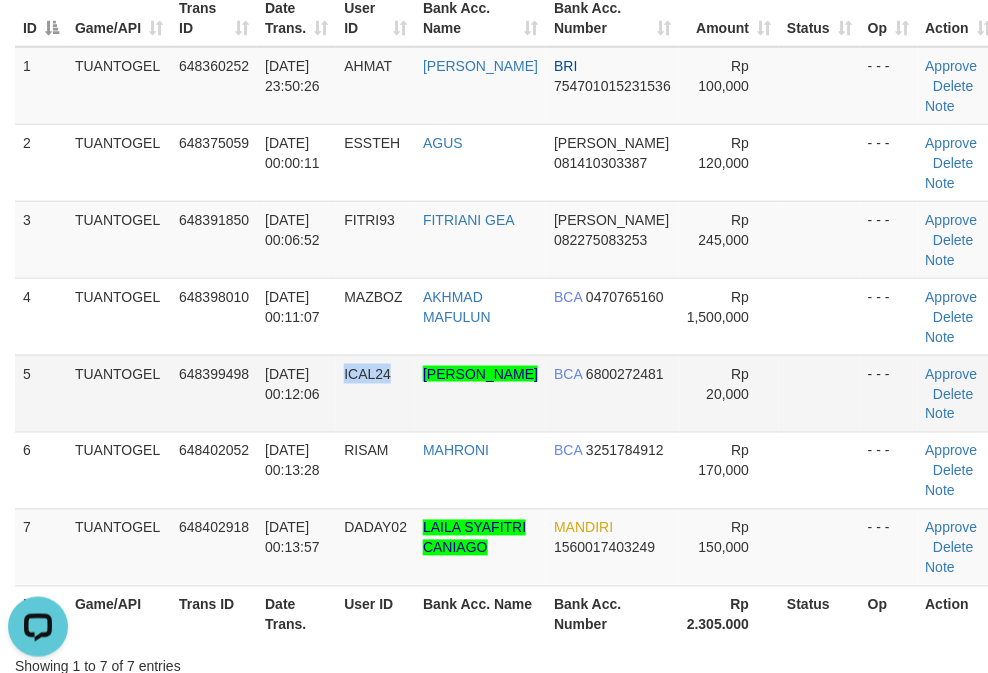 click on "ICAL24" at bounding box center [367, 374] 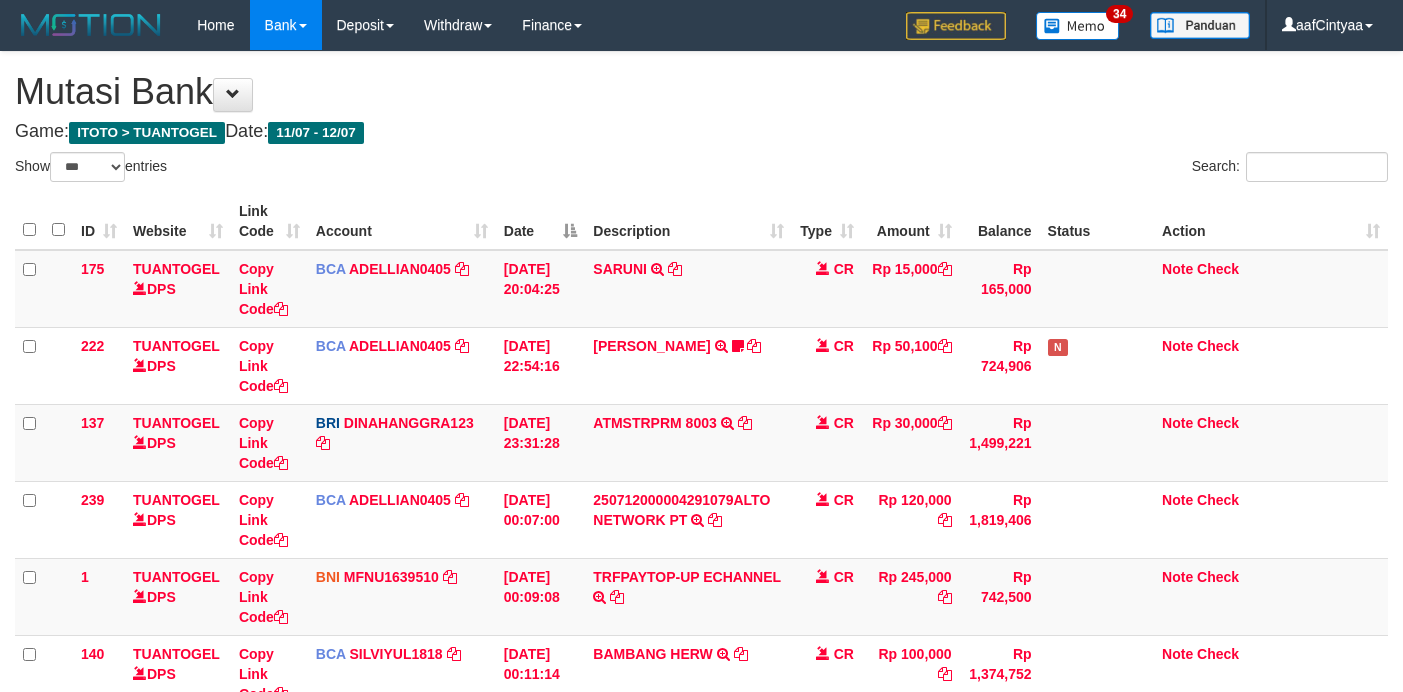 select on "***" 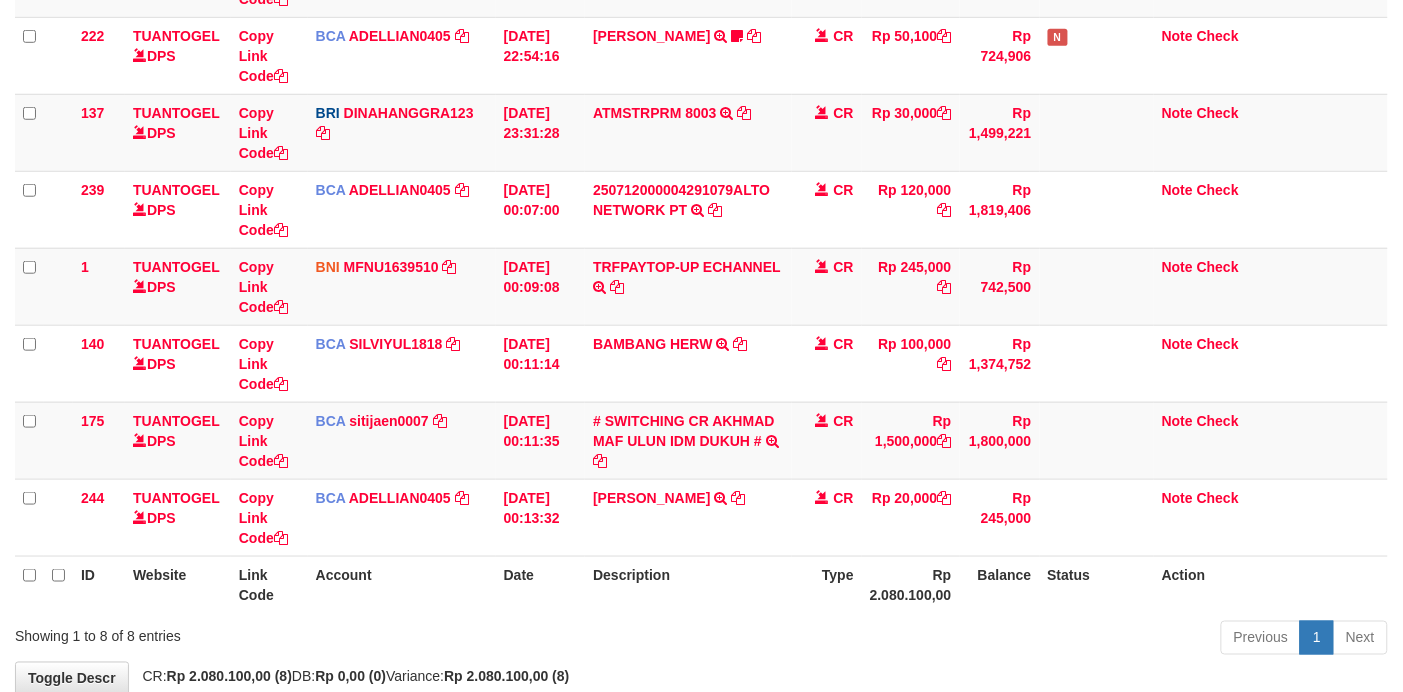 scroll, scrollTop: 280, scrollLeft: 0, axis: vertical 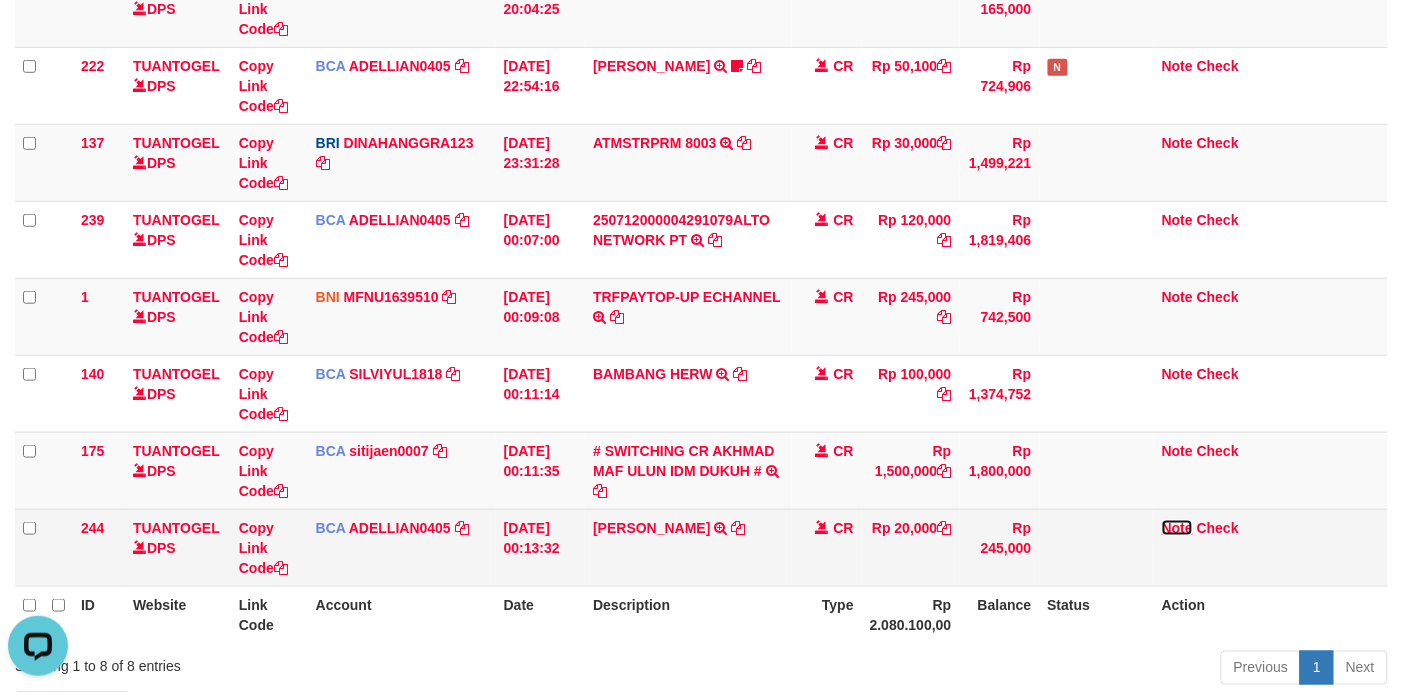 click on "Note" at bounding box center [1177, 528] 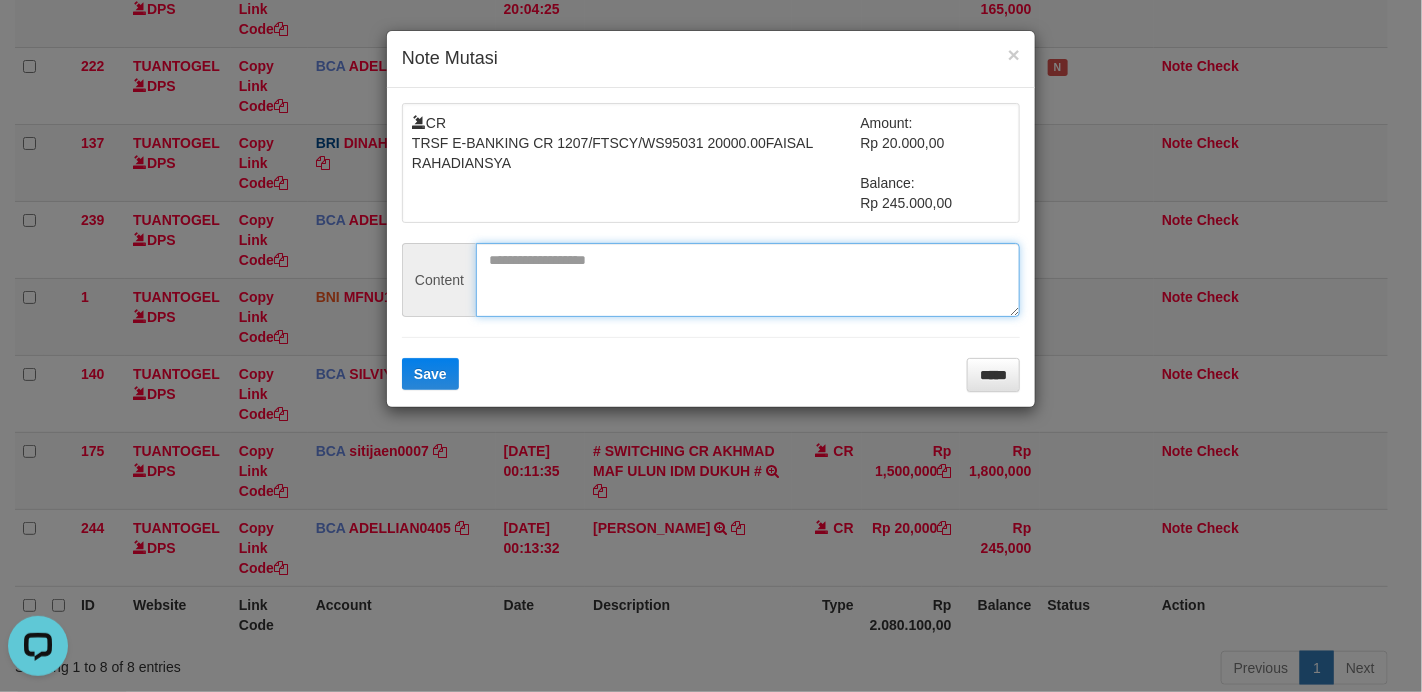 drag, startPoint x: 752, startPoint y: 277, endPoint x: 586, endPoint y: 362, distance: 186.49664 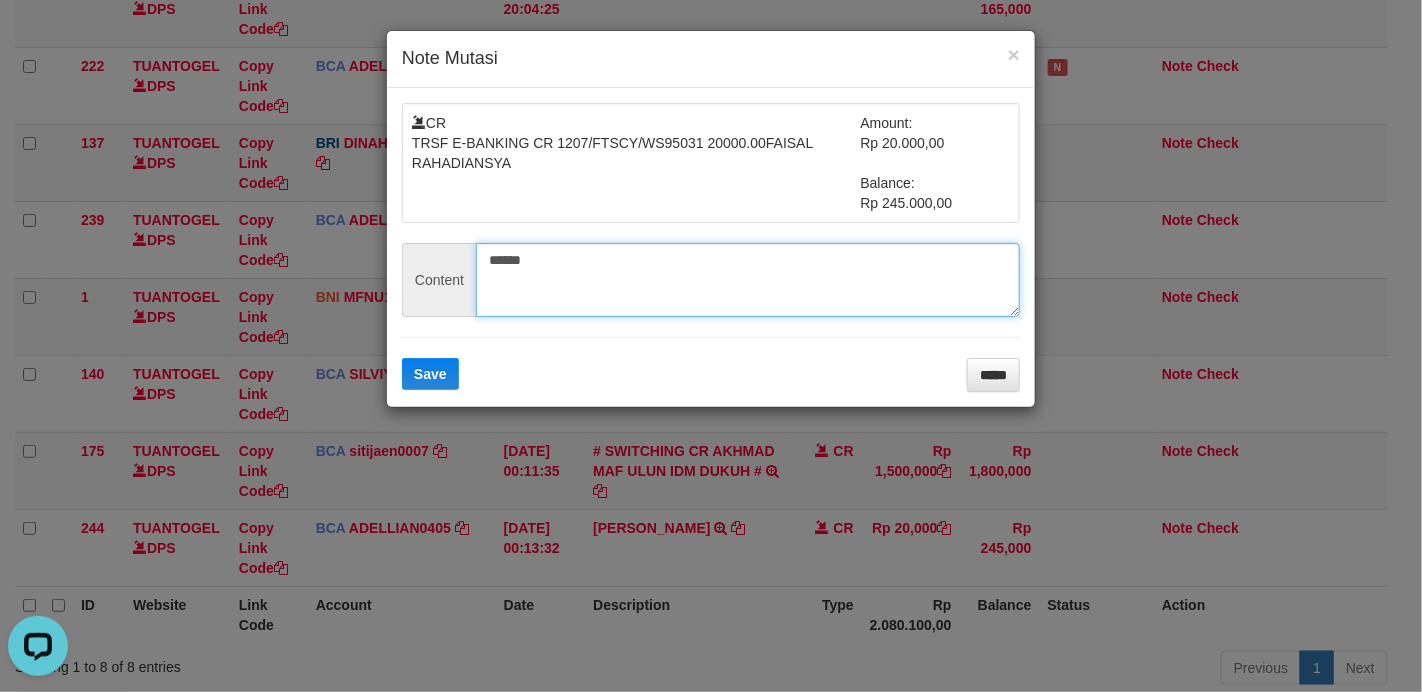 type on "******" 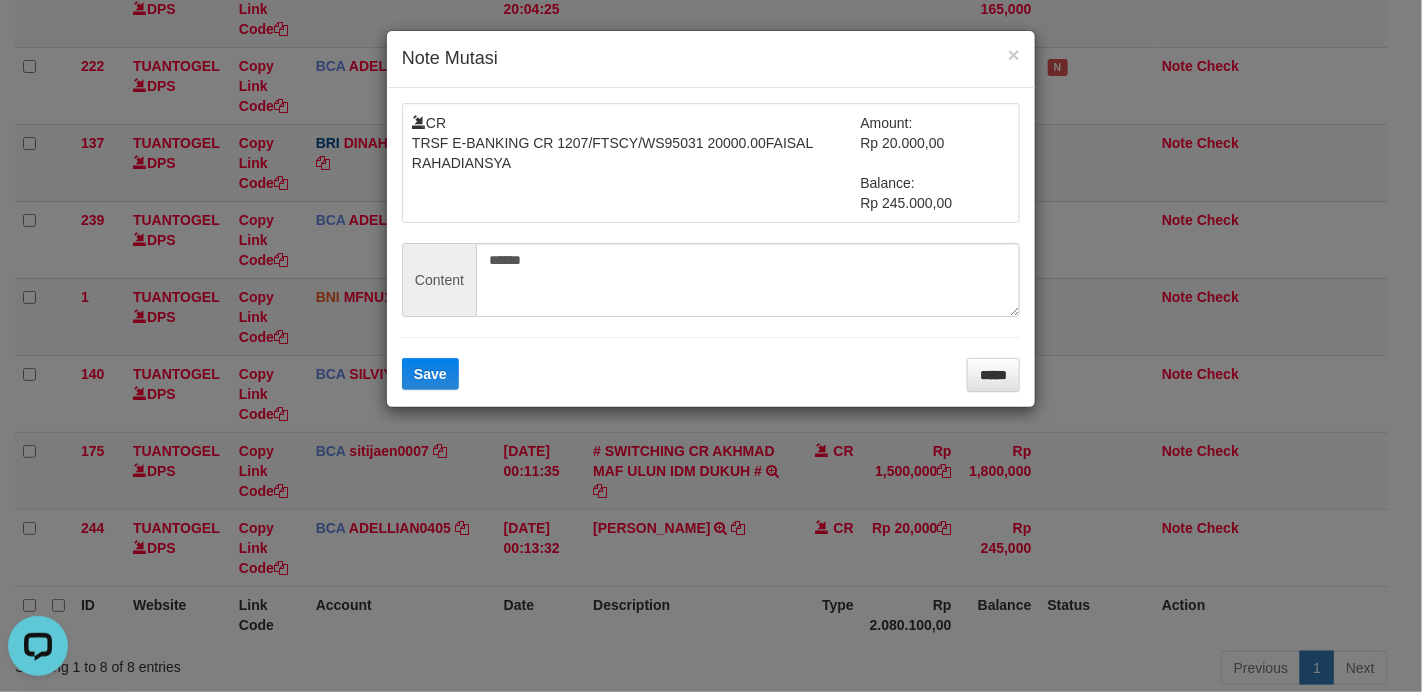 click on "CR
TRSF E-BANKING CR 1207/FTSCY/WS95031
20000.00FAISAL RAHADIANSYA
Amount:
Rp 20.000,00
Balance:
Rp 245.000,00
Content
******
Save
*****" at bounding box center (711, 247) 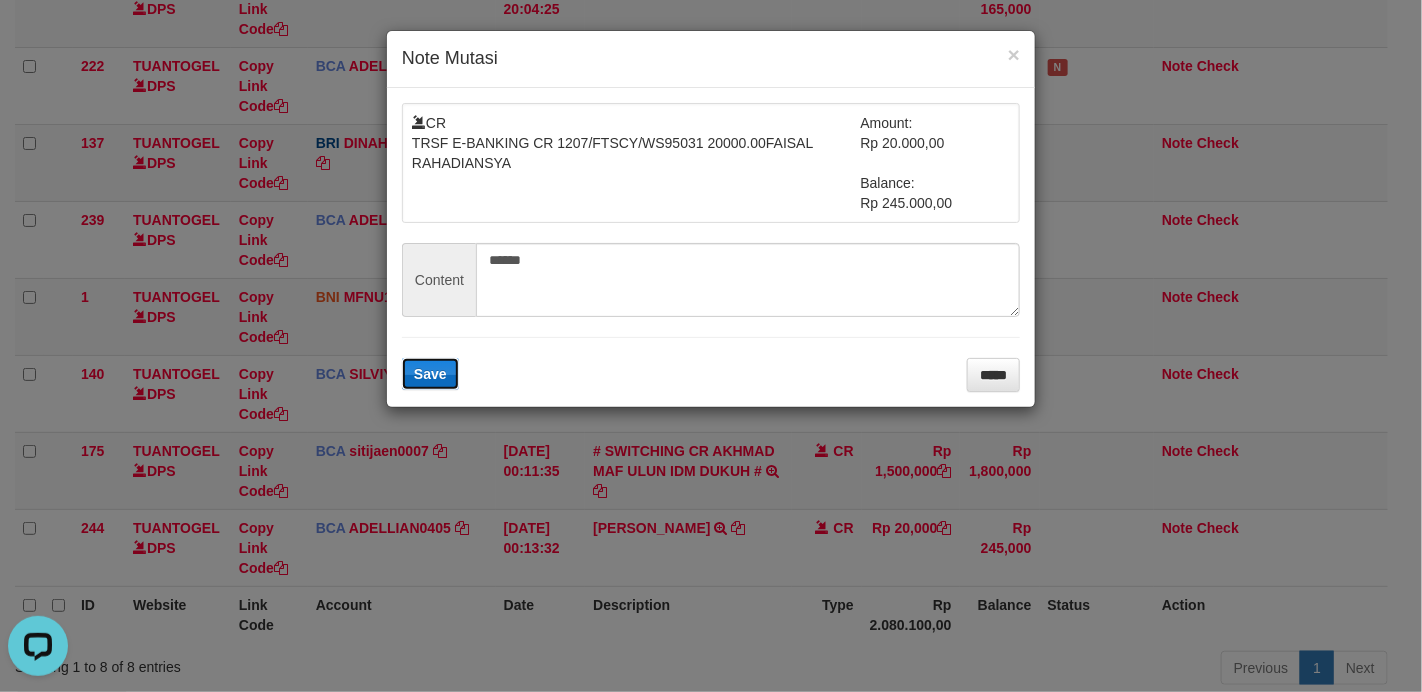 click on "Save" at bounding box center [430, 374] 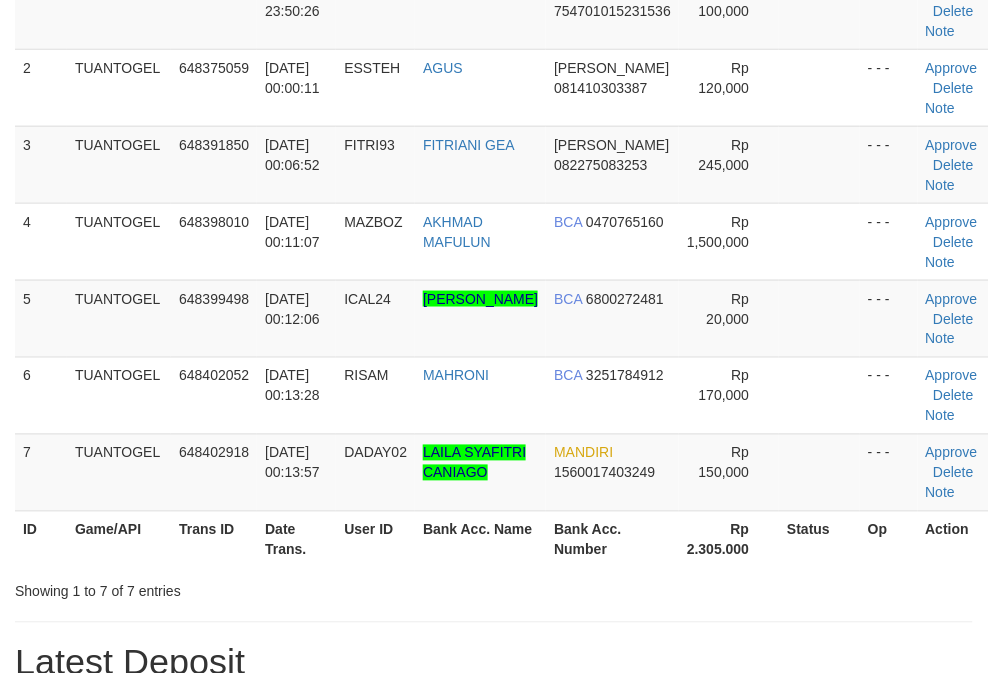 scroll, scrollTop: 253, scrollLeft: 0, axis: vertical 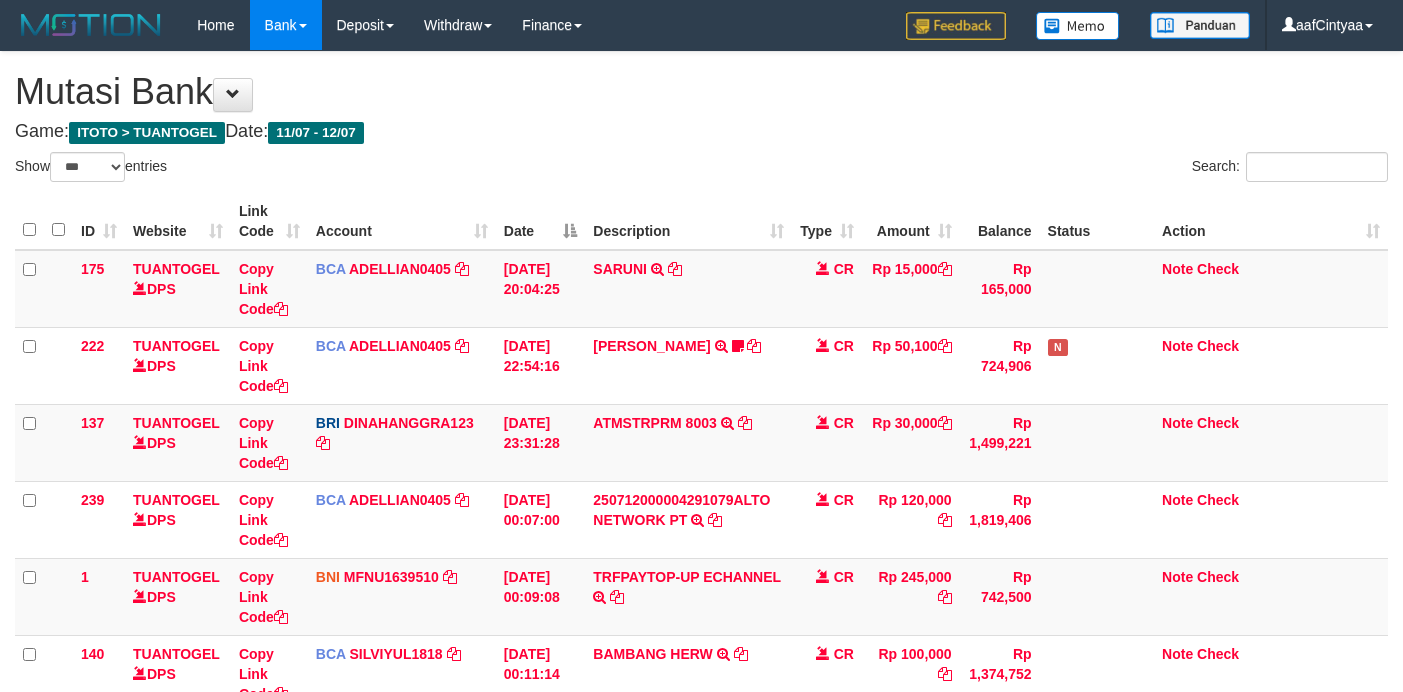 select on "***" 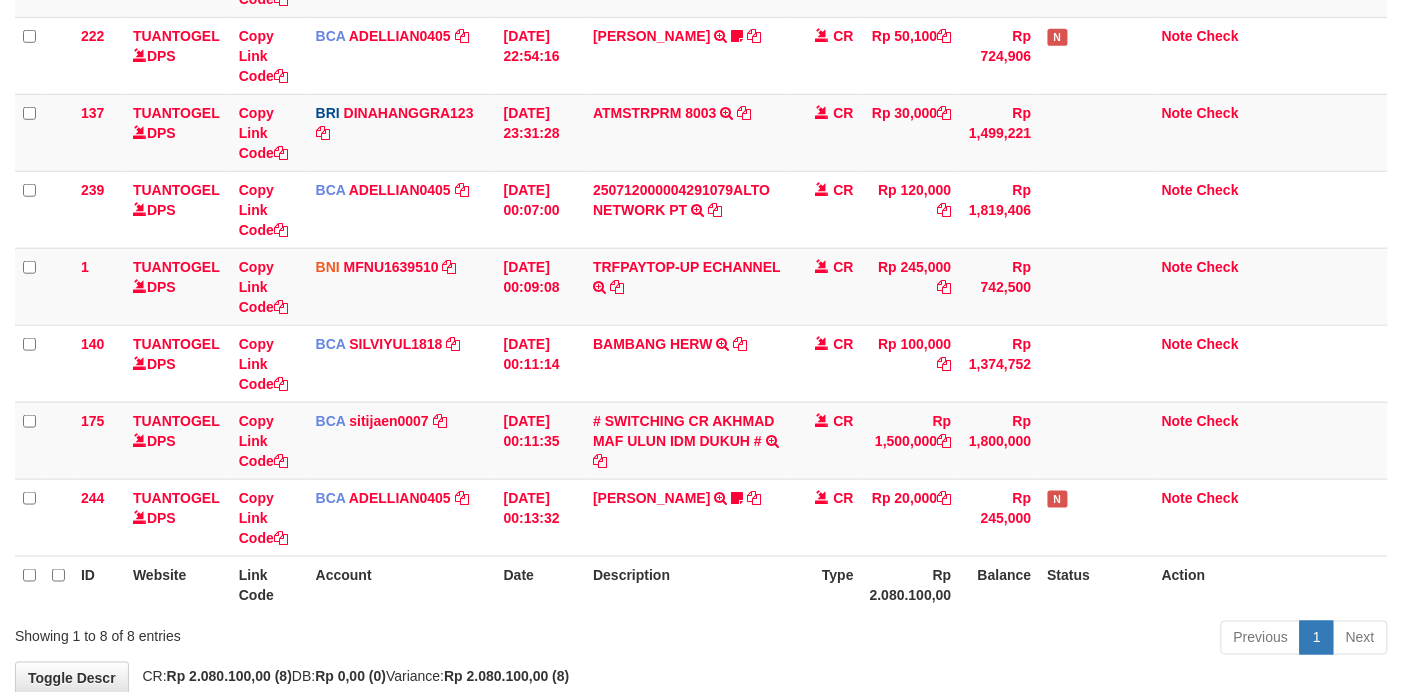scroll, scrollTop: 280, scrollLeft: 0, axis: vertical 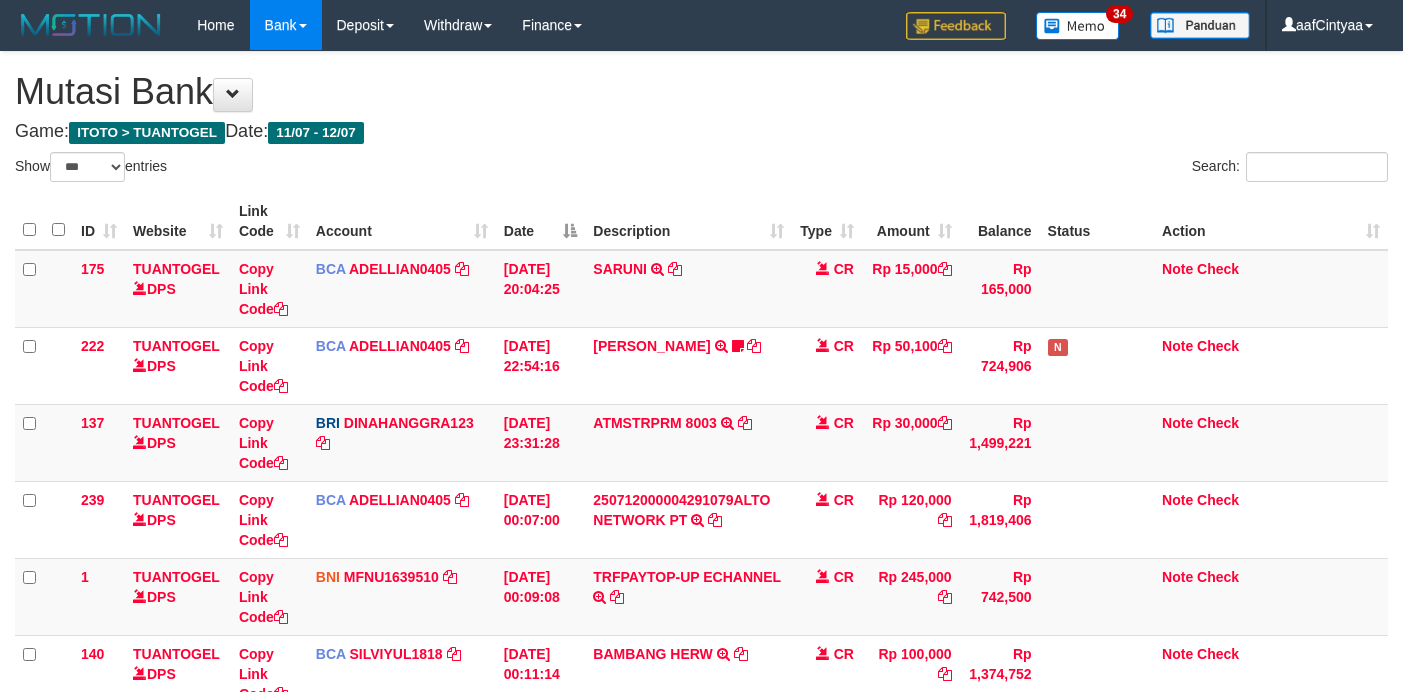 select on "***" 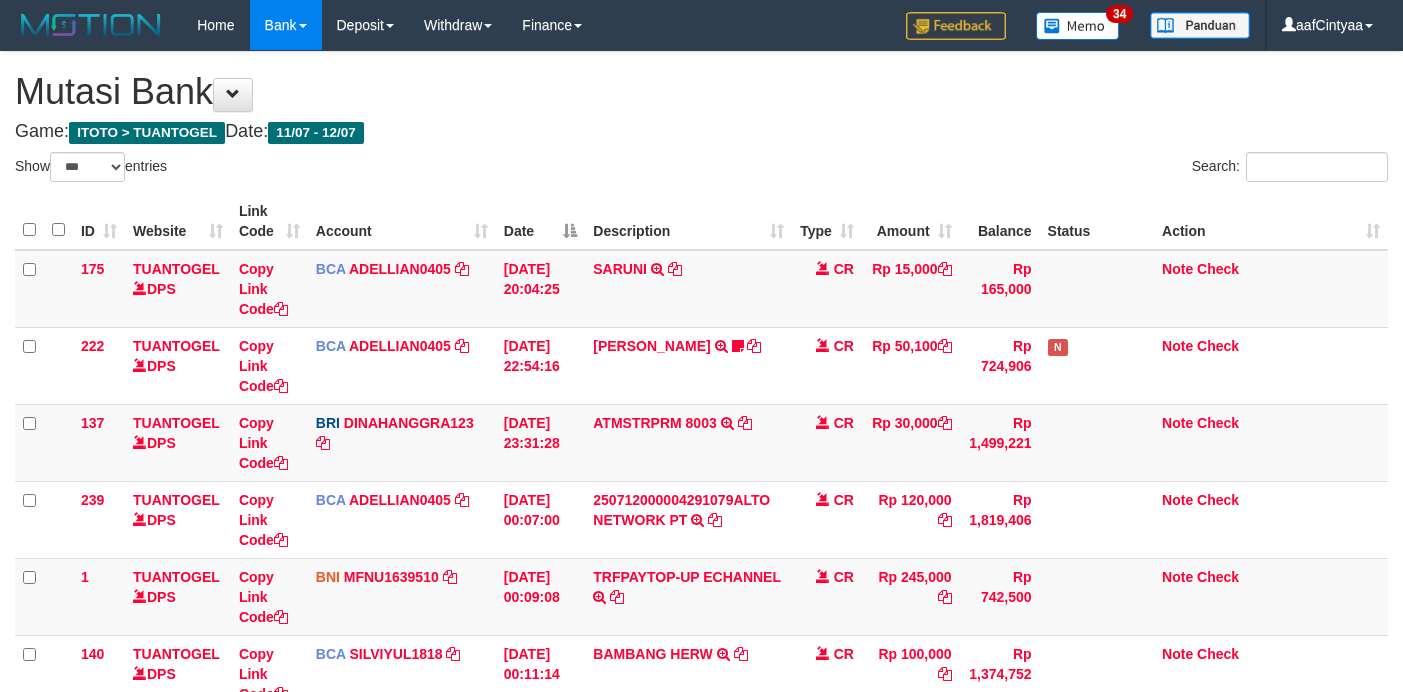 scroll, scrollTop: 280, scrollLeft: 0, axis: vertical 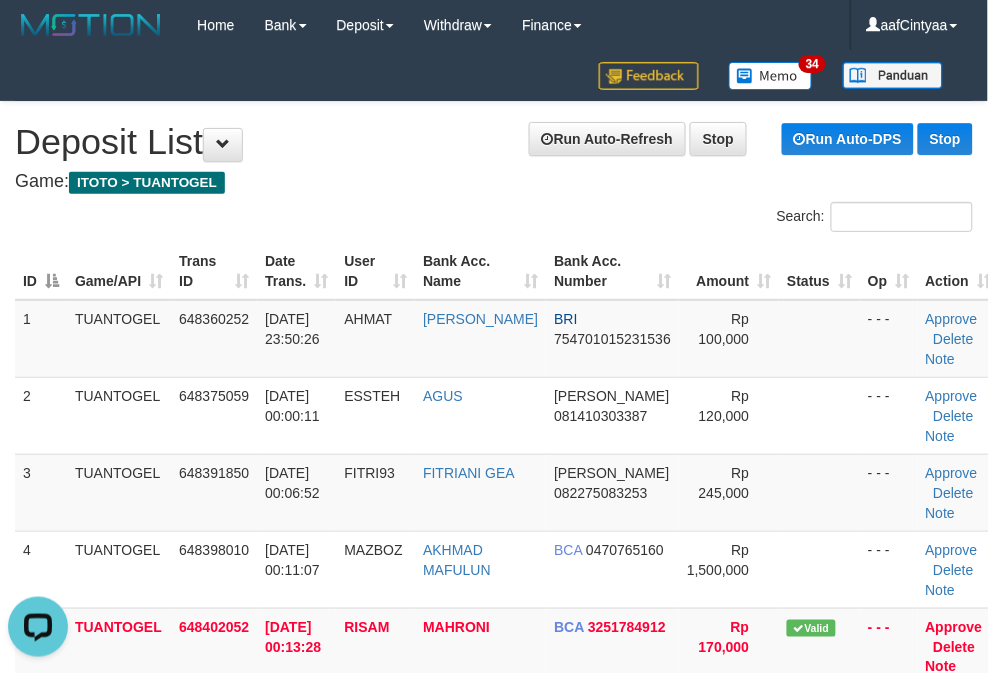 click on "Search:" at bounding box center [494, 219] 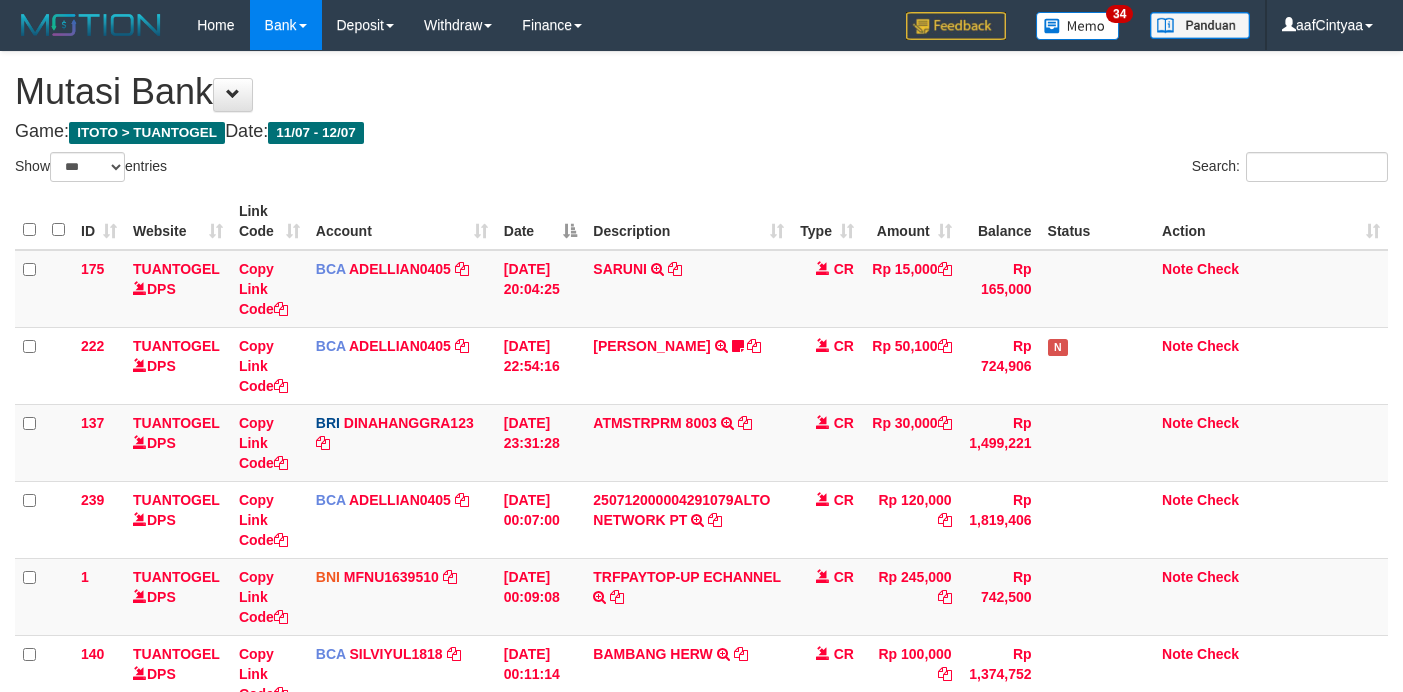 select on "***" 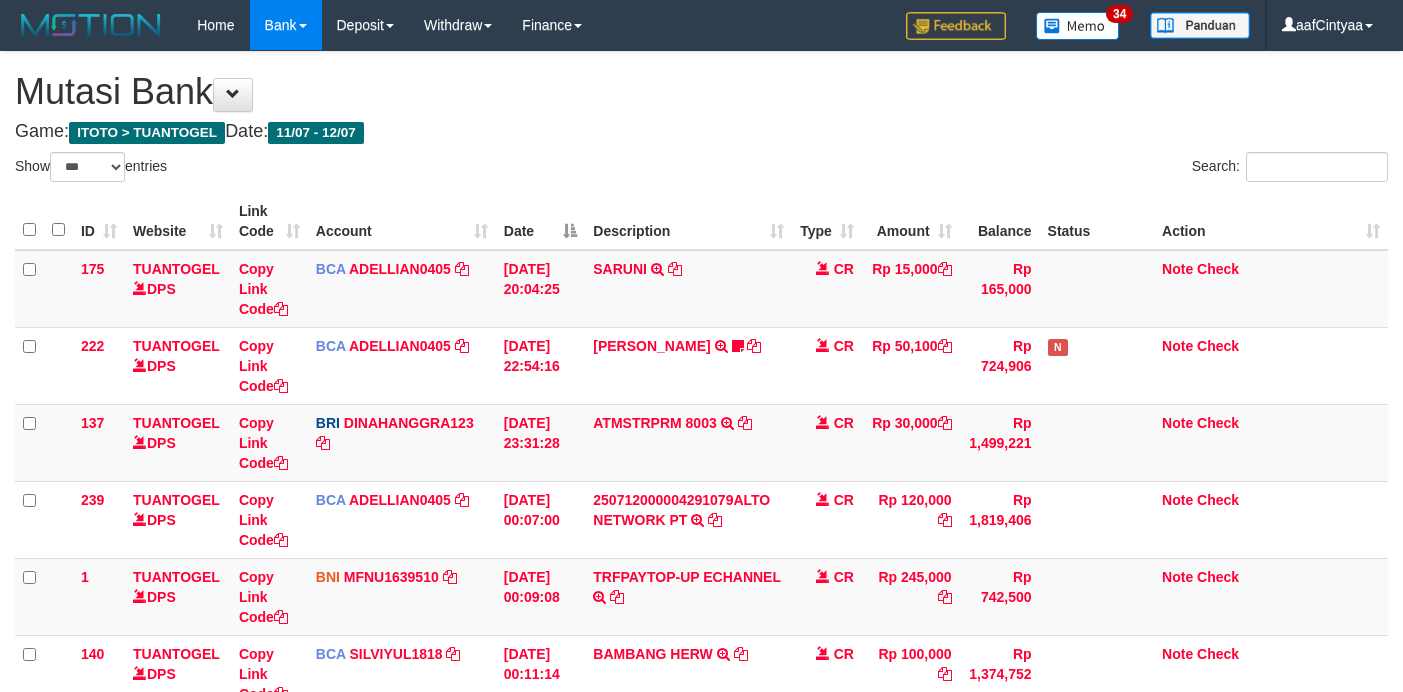 scroll, scrollTop: 280, scrollLeft: 0, axis: vertical 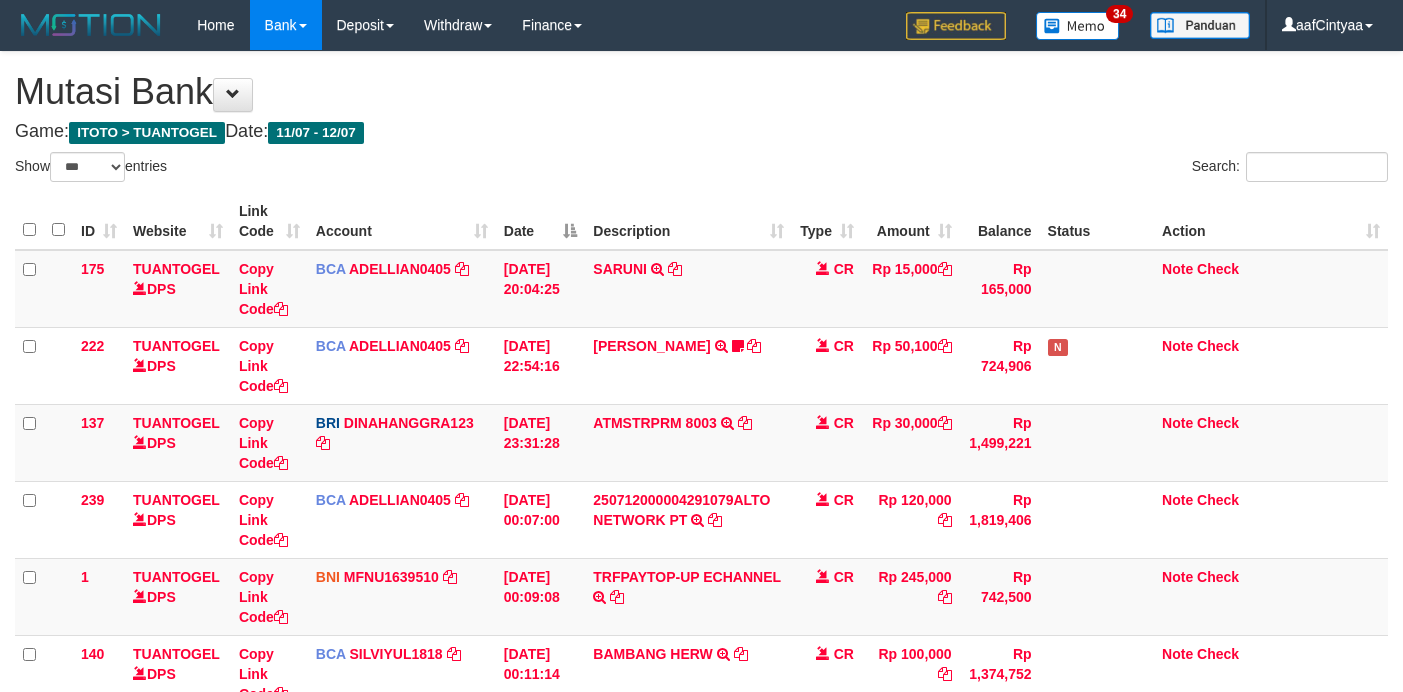 select on "***" 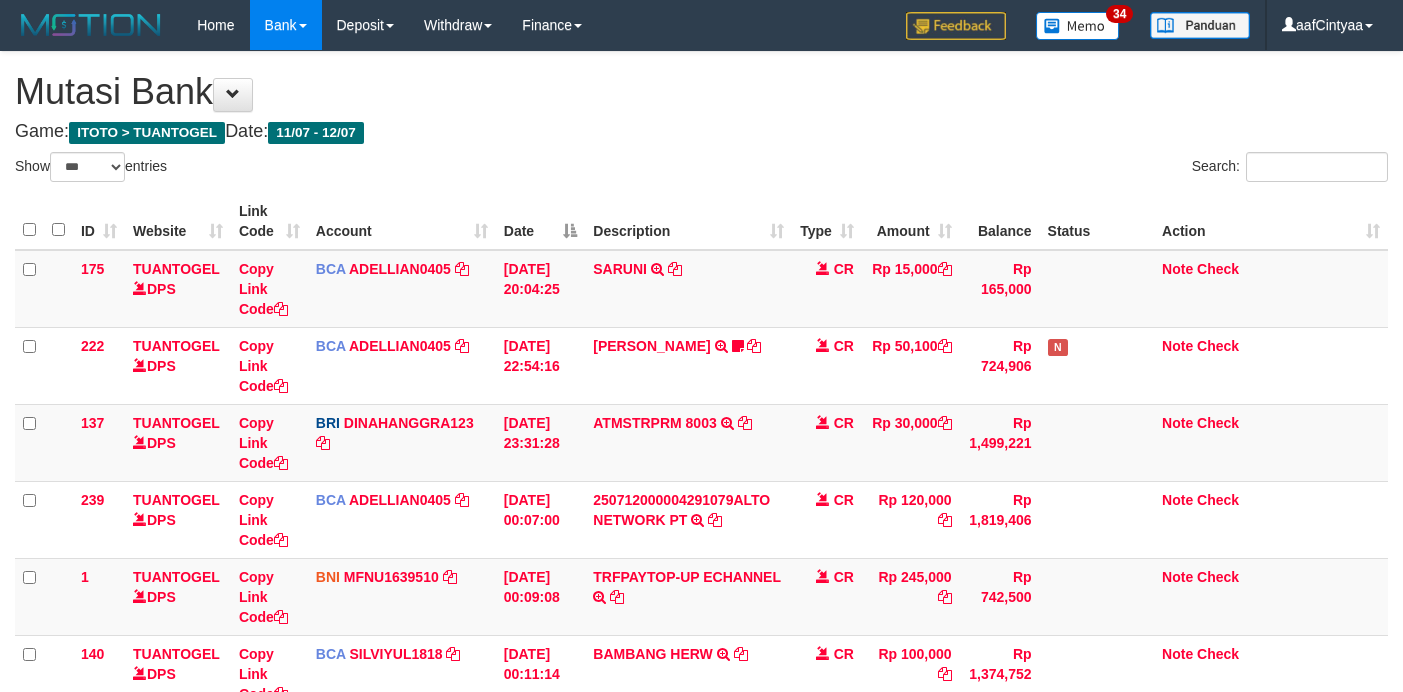 scroll, scrollTop: 280, scrollLeft: 0, axis: vertical 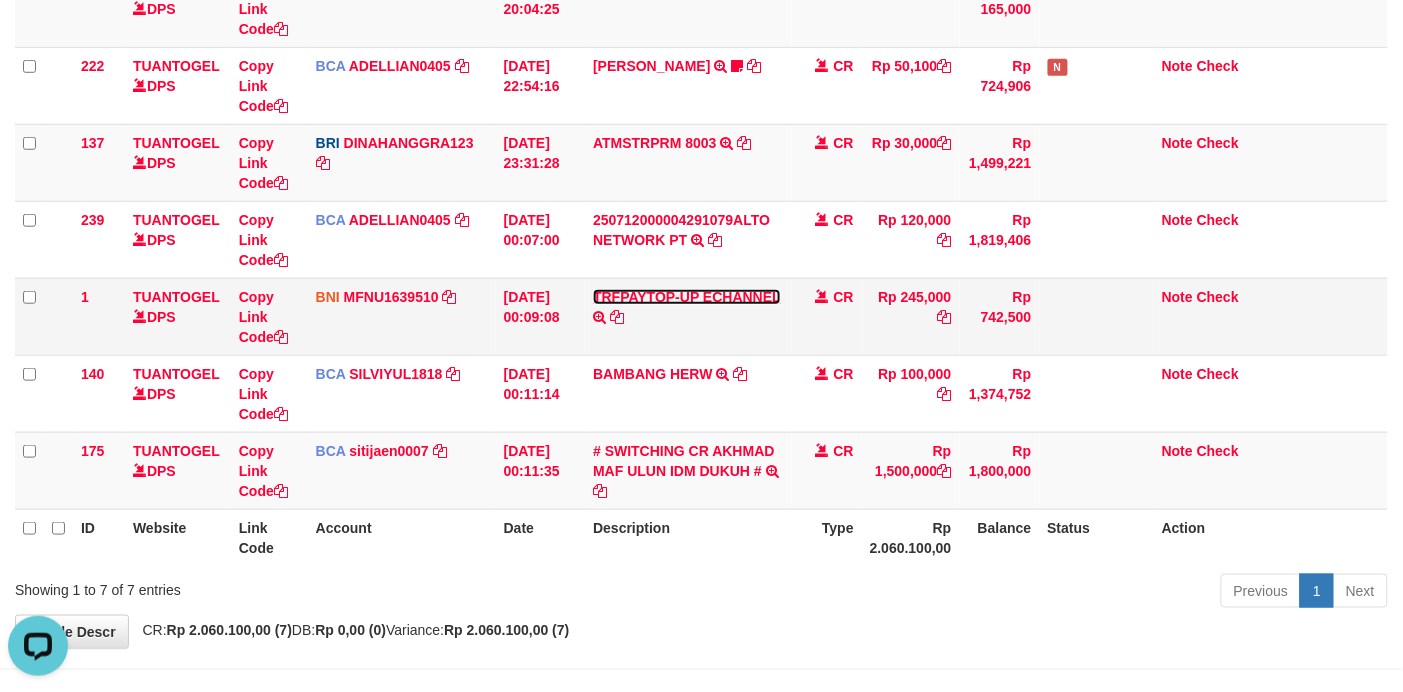 click on "TRFPAYTOP-UP ECHANNEL" at bounding box center (686, 297) 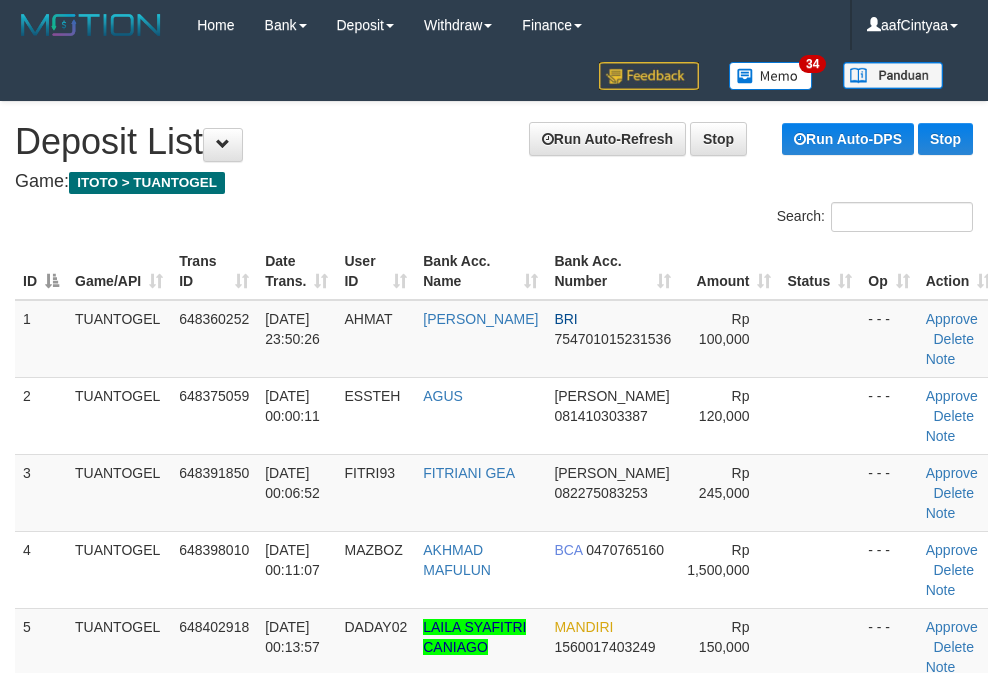 scroll, scrollTop: 0, scrollLeft: 0, axis: both 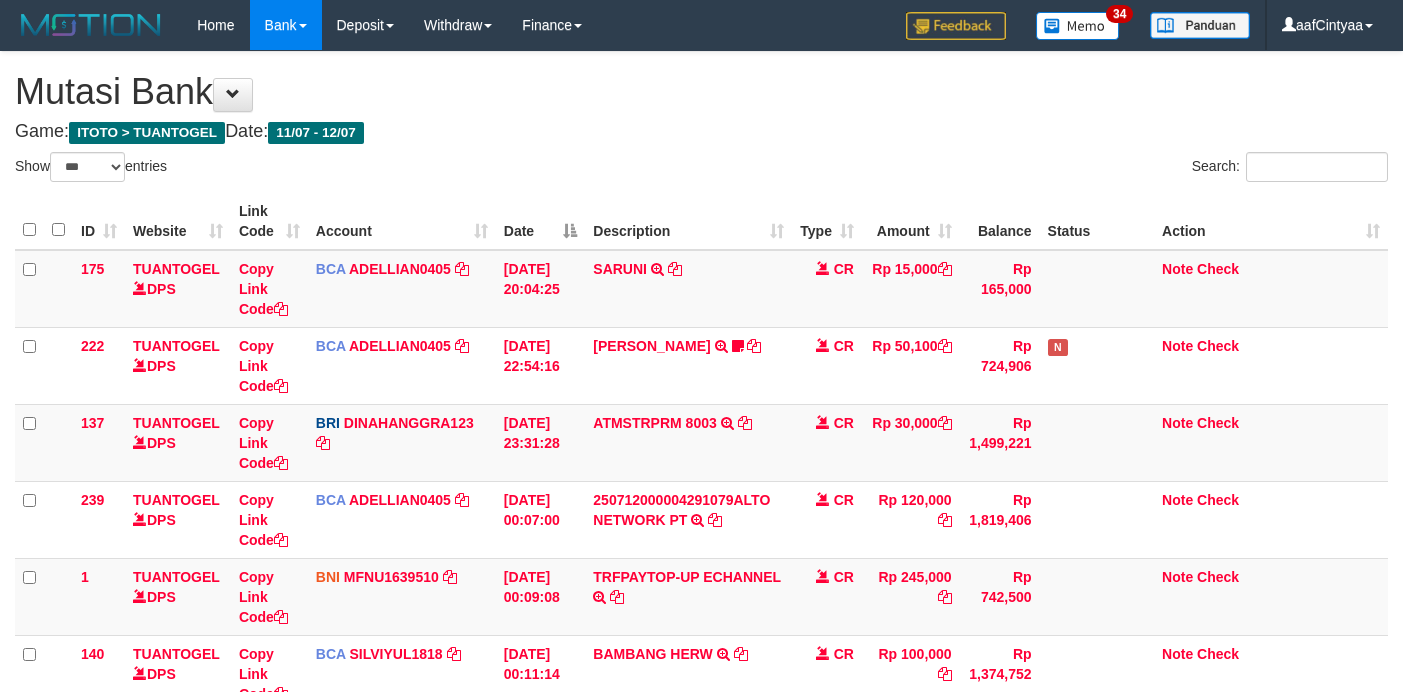 select on "***" 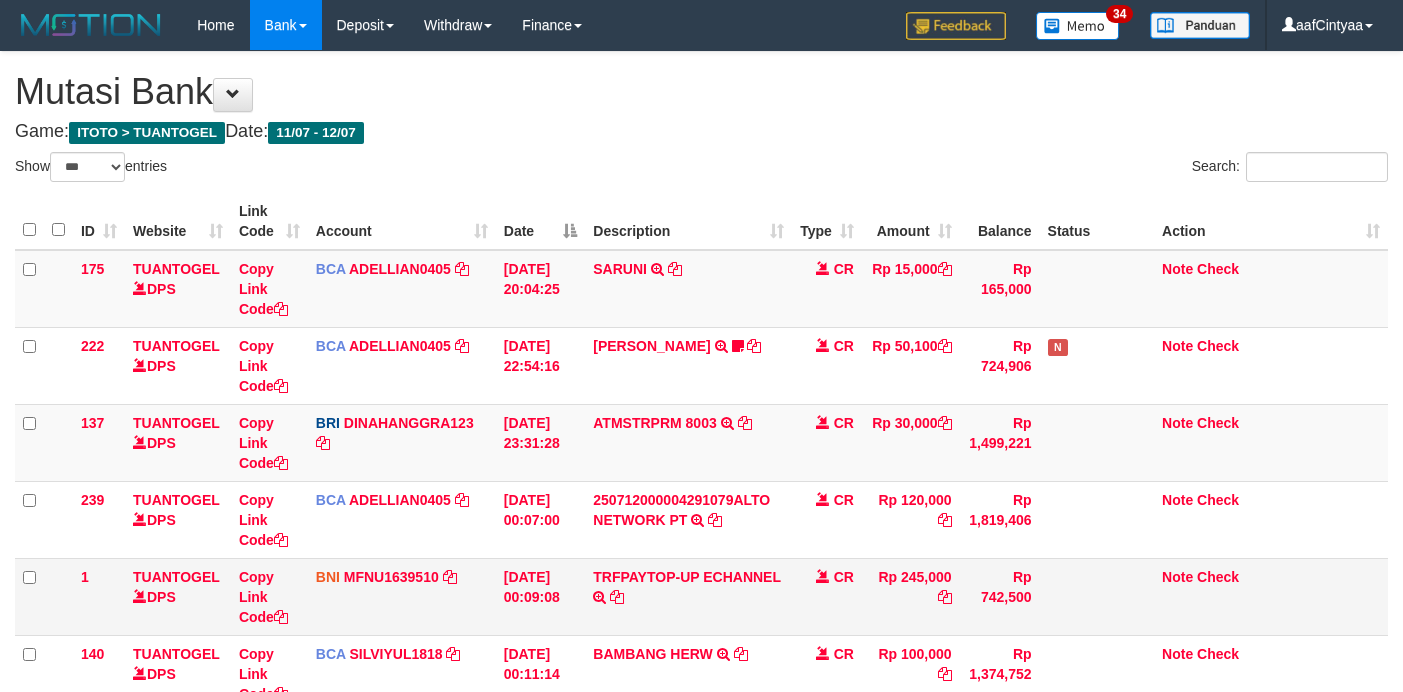 scroll, scrollTop: 280, scrollLeft: 0, axis: vertical 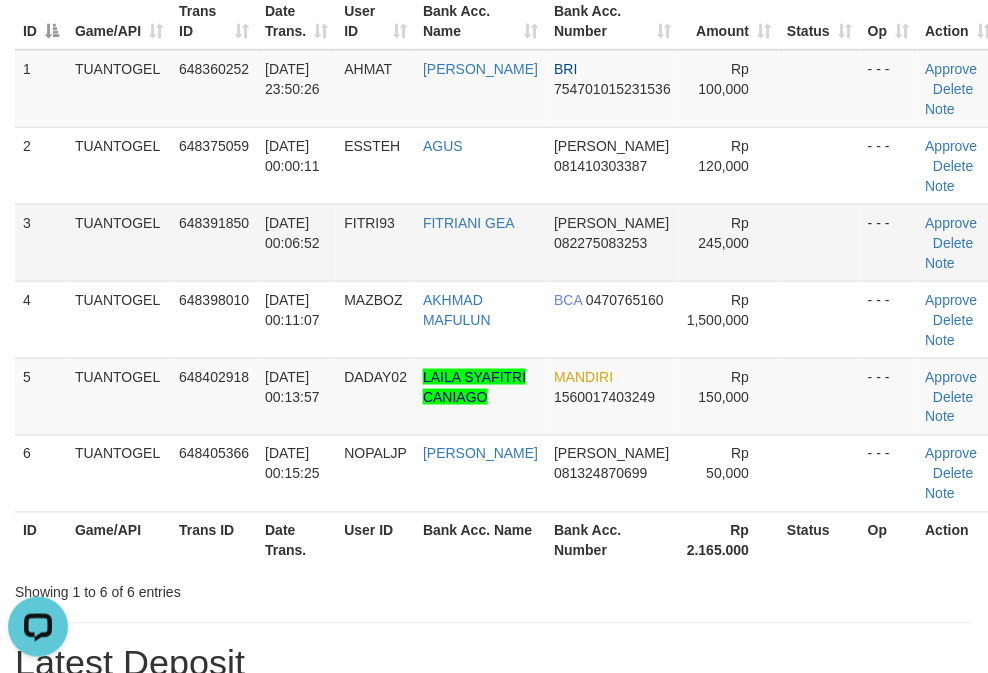 click on "FITRI93" at bounding box center [369, 223] 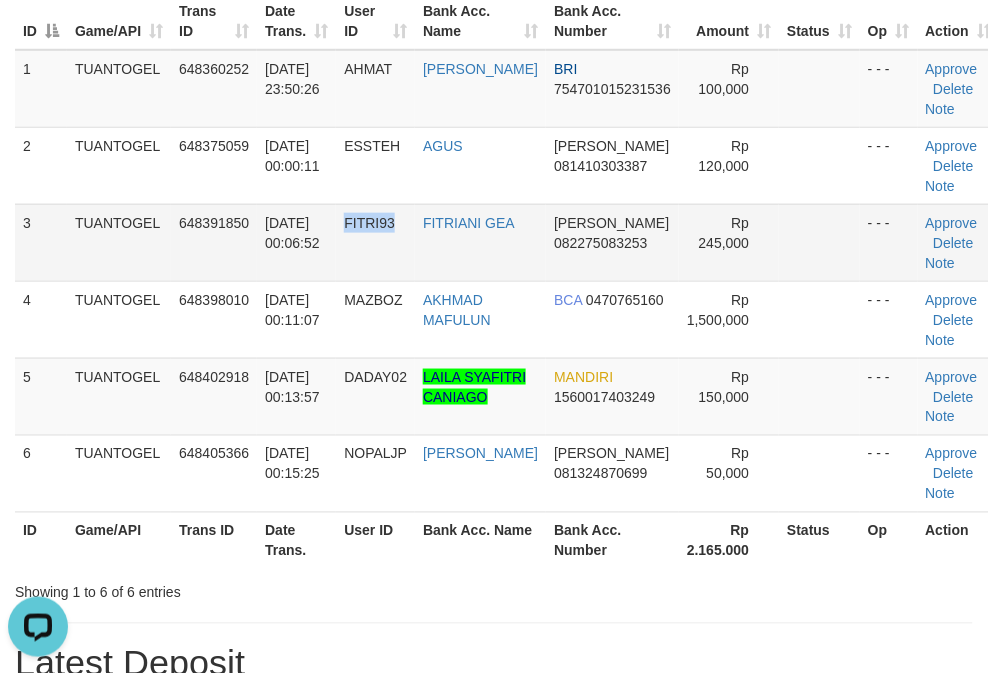 click on "FITRI93" at bounding box center (369, 223) 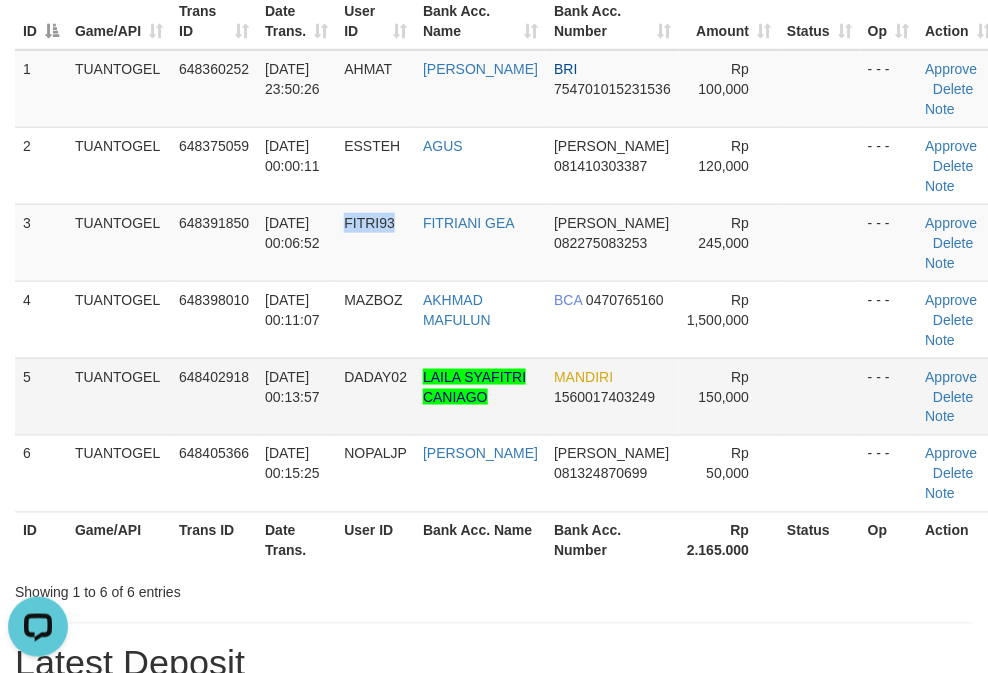 copy on "FITRI93" 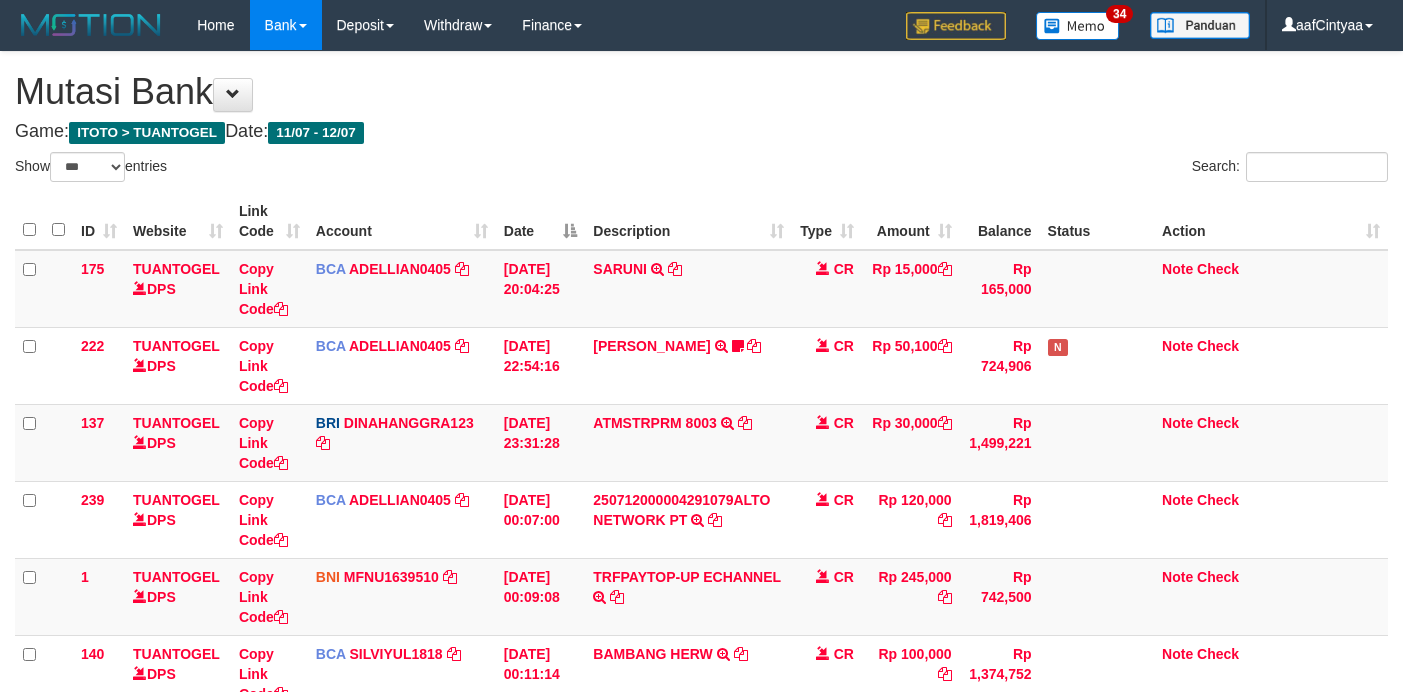 select on "***" 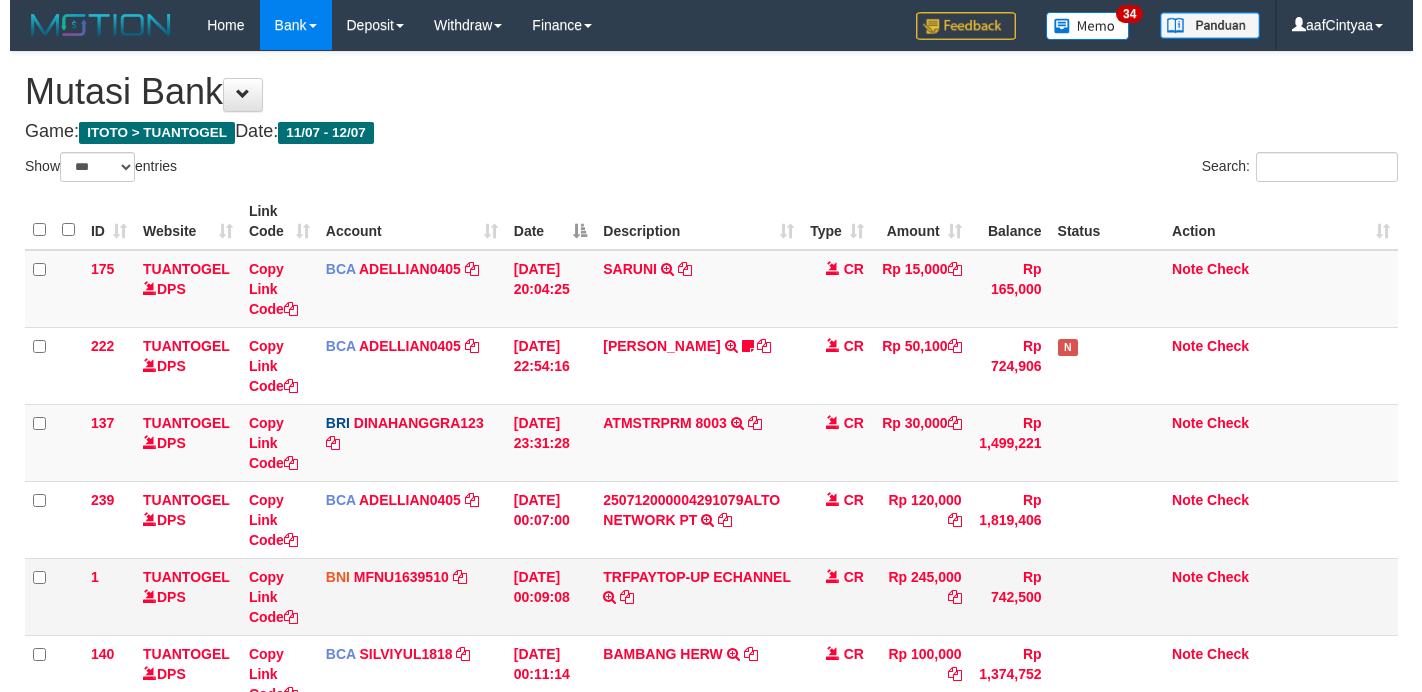 scroll, scrollTop: 280, scrollLeft: 0, axis: vertical 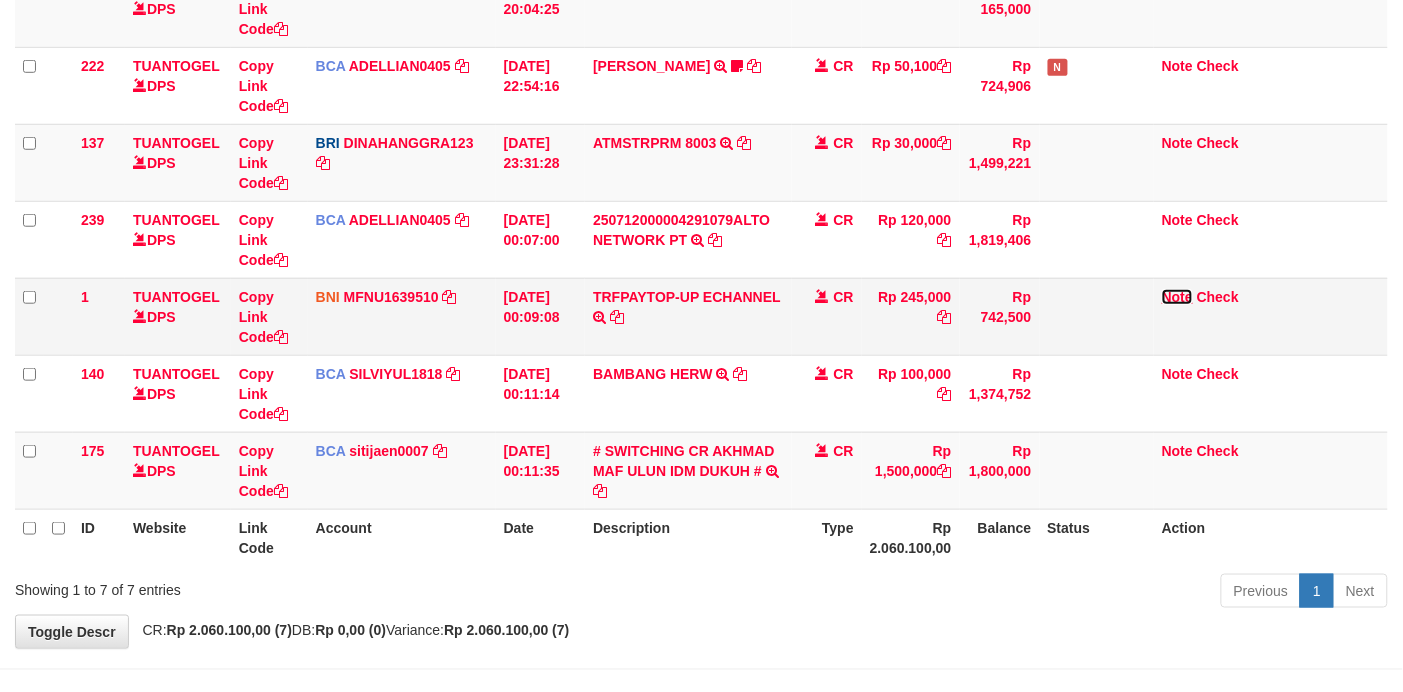click on "Note" at bounding box center [1177, 297] 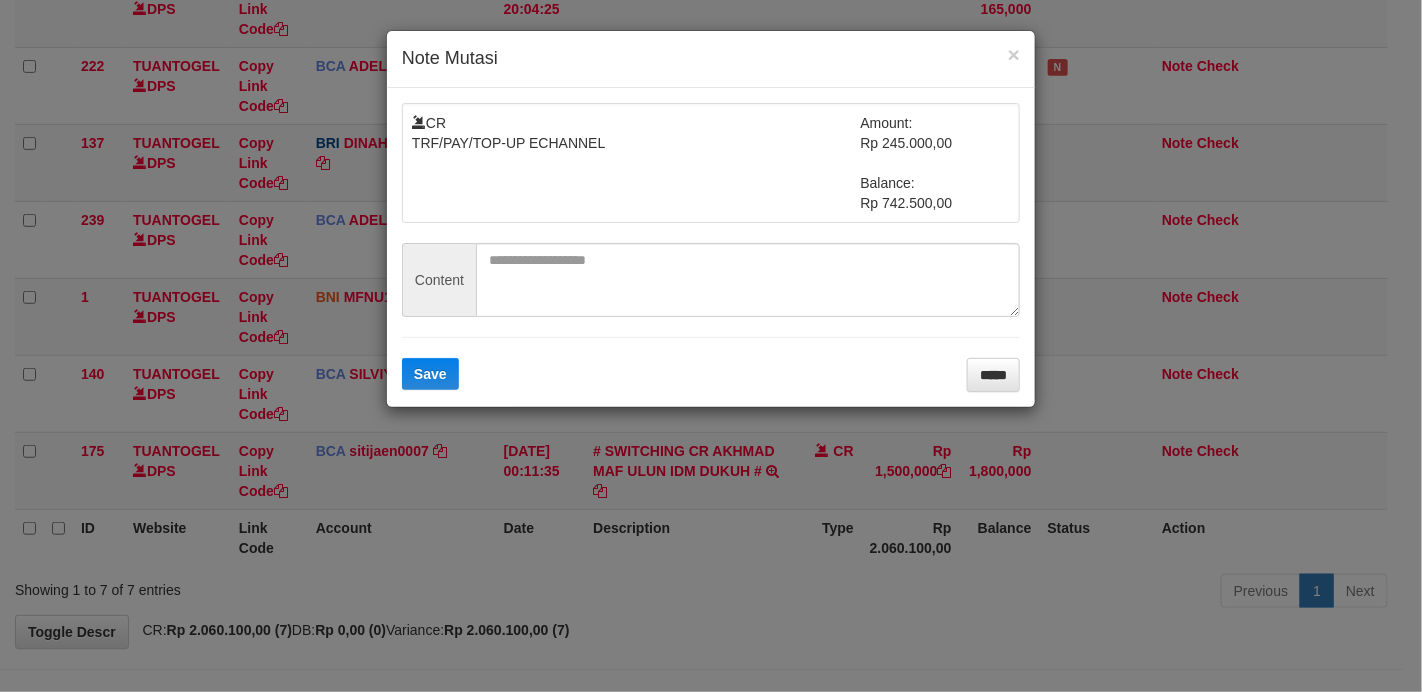 drag, startPoint x: 765, startPoint y: 225, endPoint x: 756, endPoint y: 283, distance: 58.694122 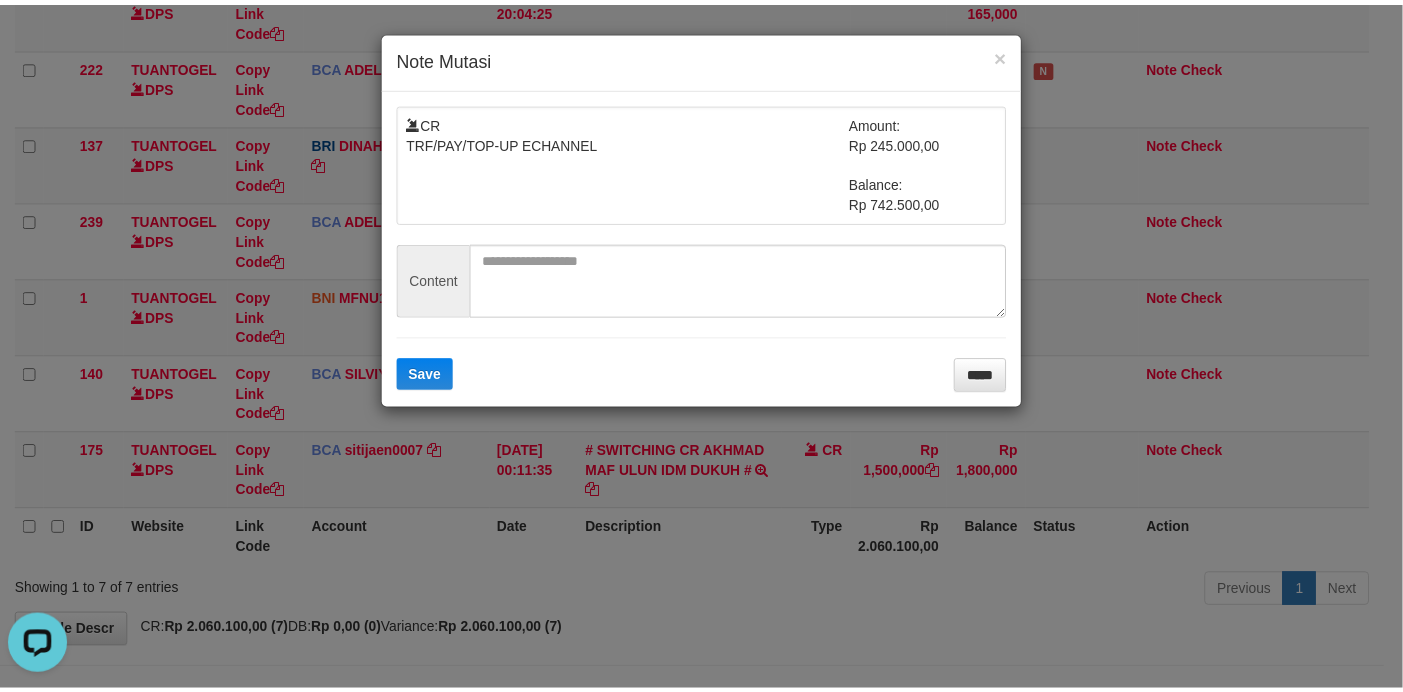 scroll, scrollTop: 0, scrollLeft: 0, axis: both 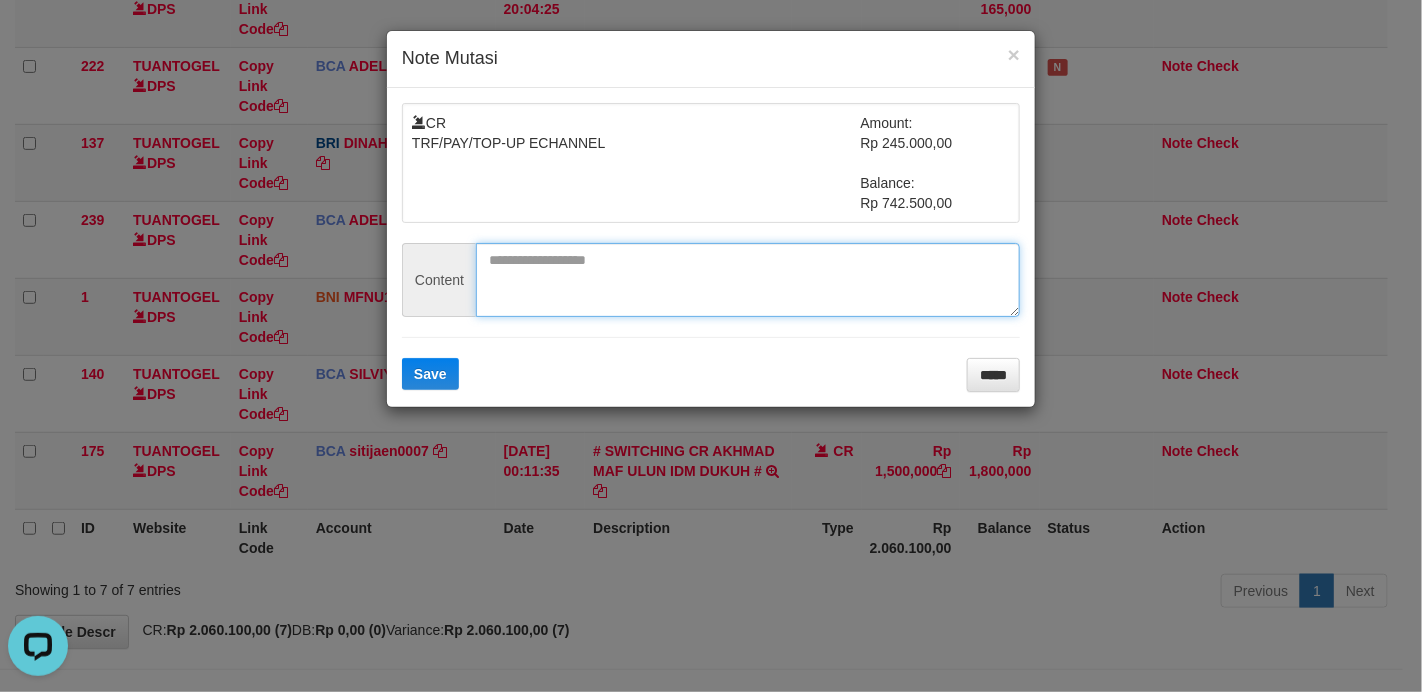 drag, startPoint x: 755, startPoint y: 283, endPoint x: 670, endPoint y: 303, distance: 87.32124 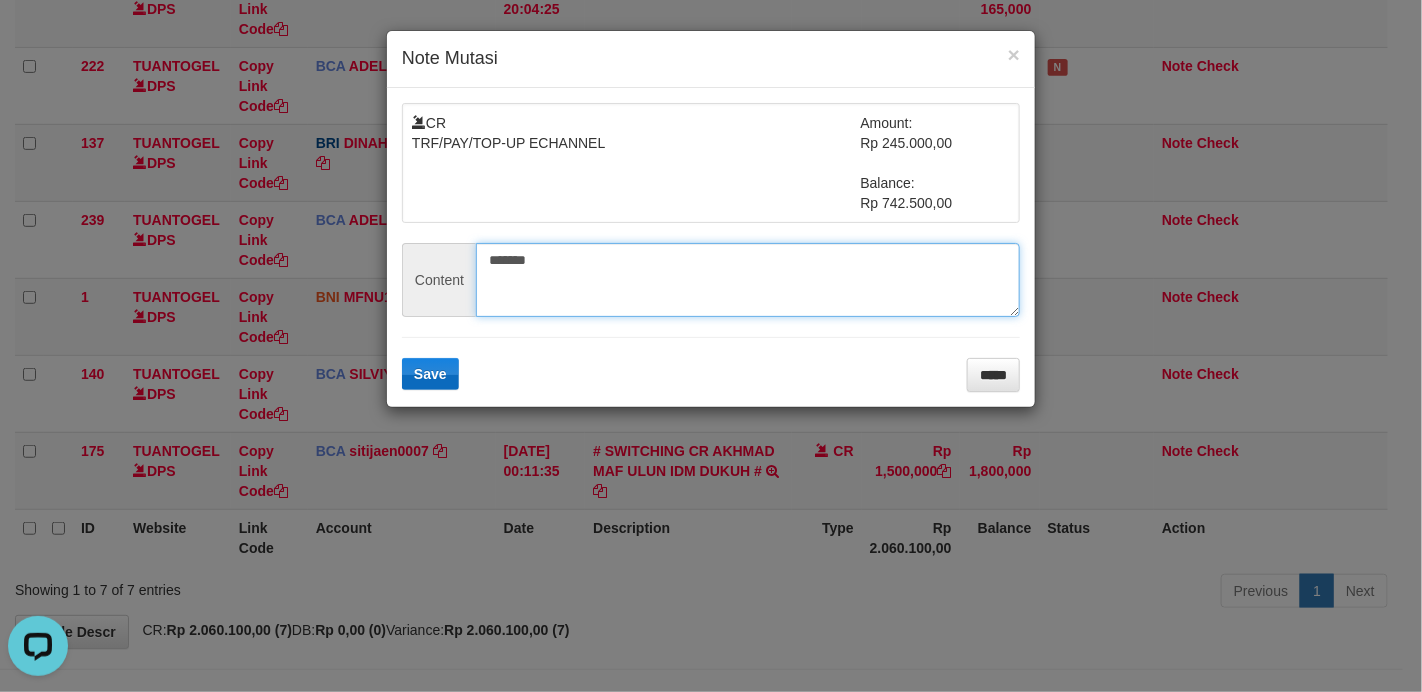 type on "*******" 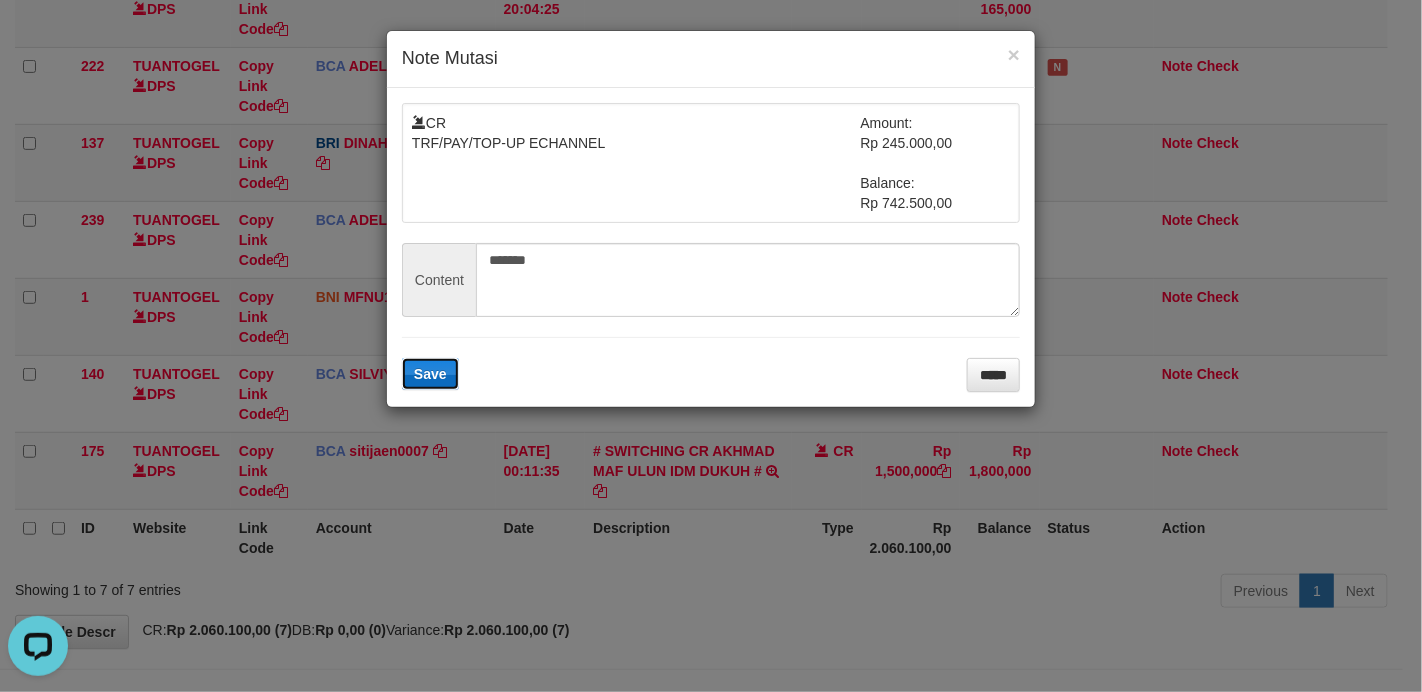 click on "Save" at bounding box center (430, 374) 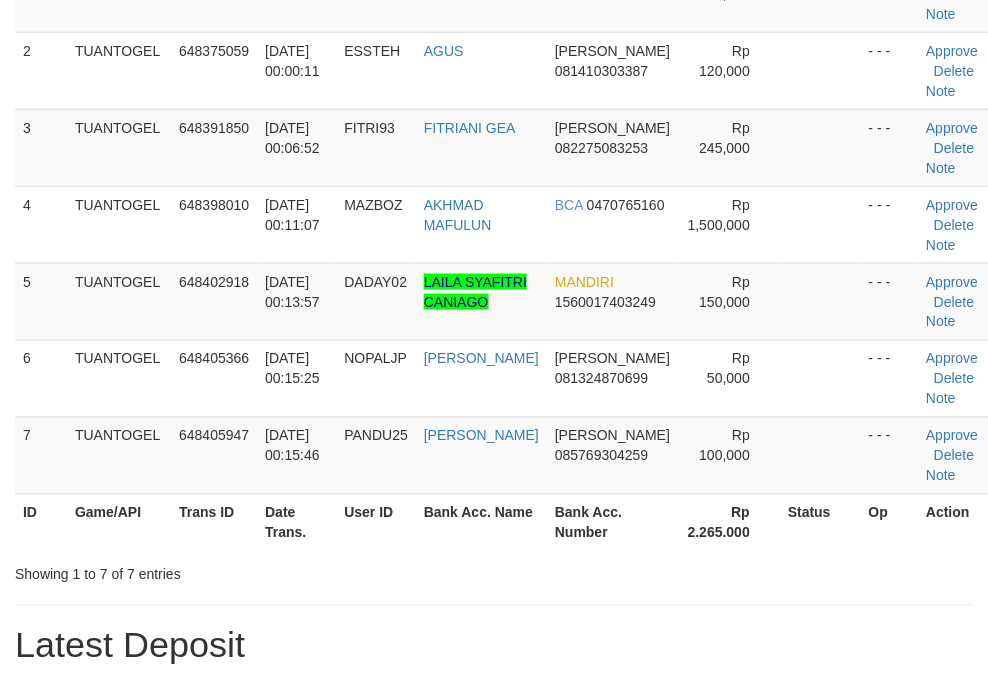 scroll, scrollTop: 250, scrollLeft: 0, axis: vertical 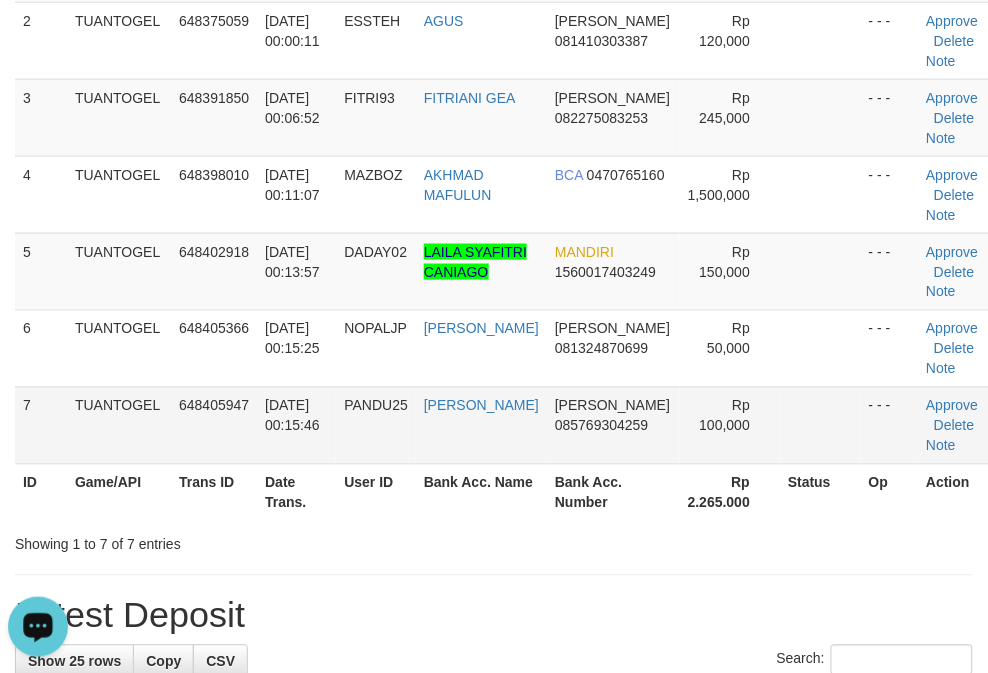 click on "PANDU25" at bounding box center (376, 406) 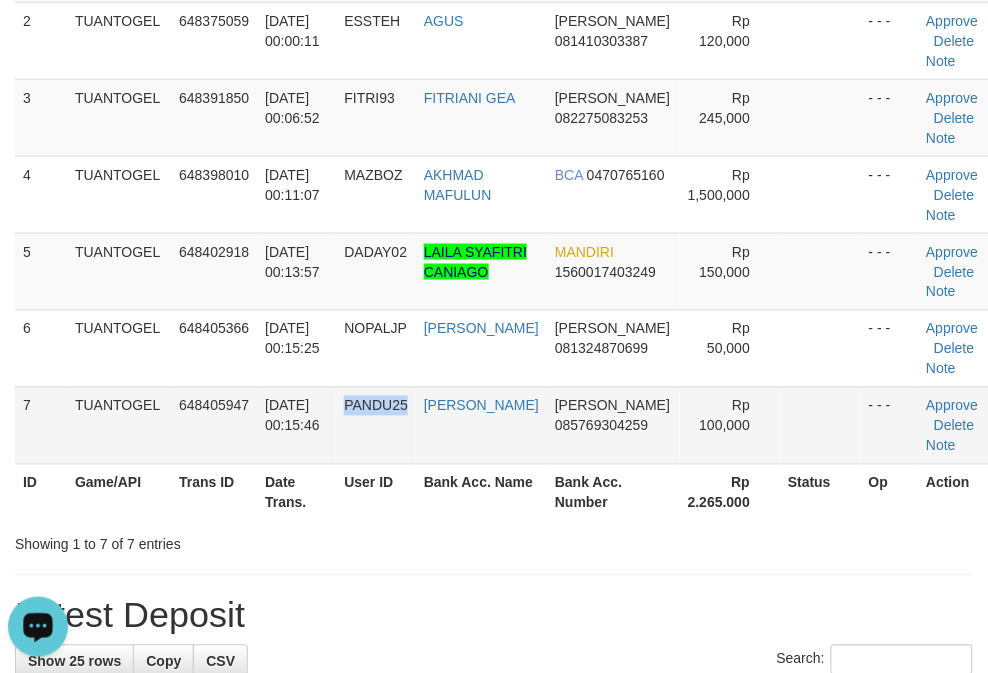 click on "PANDU25" at bounding box center (376, 406) 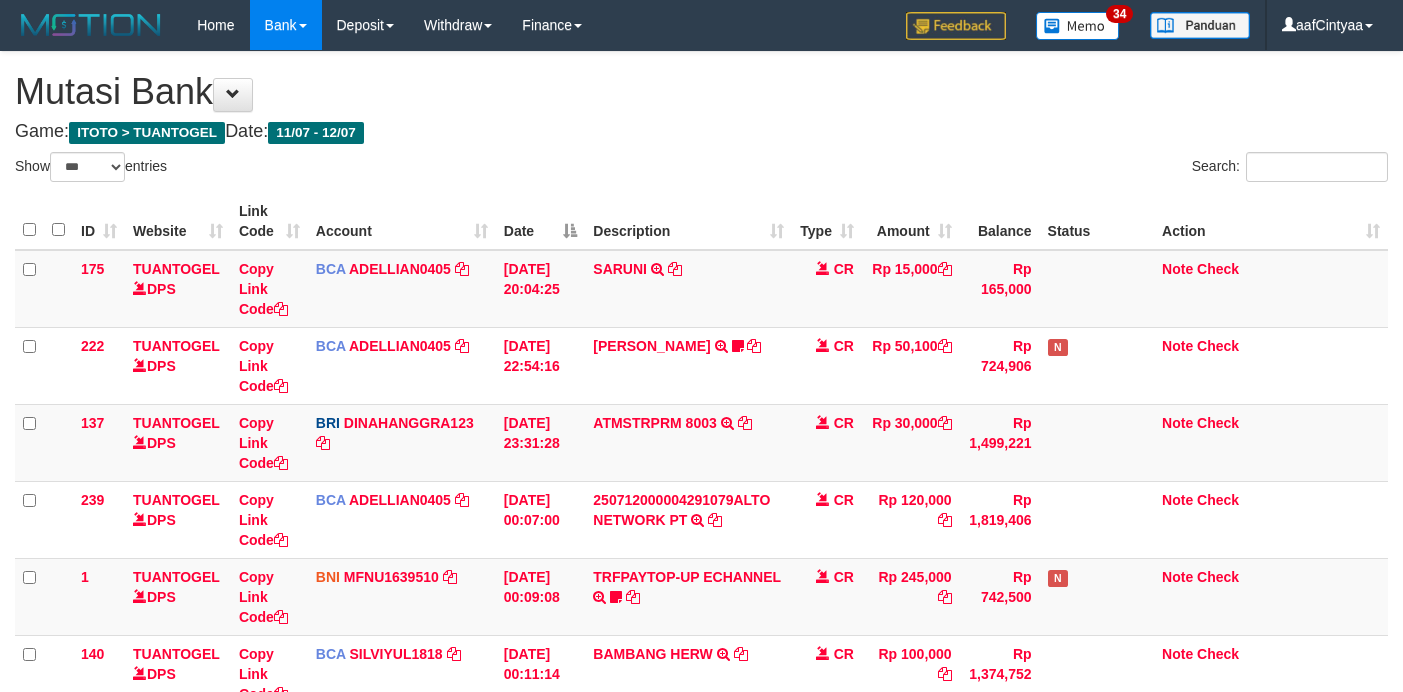 select on "***" 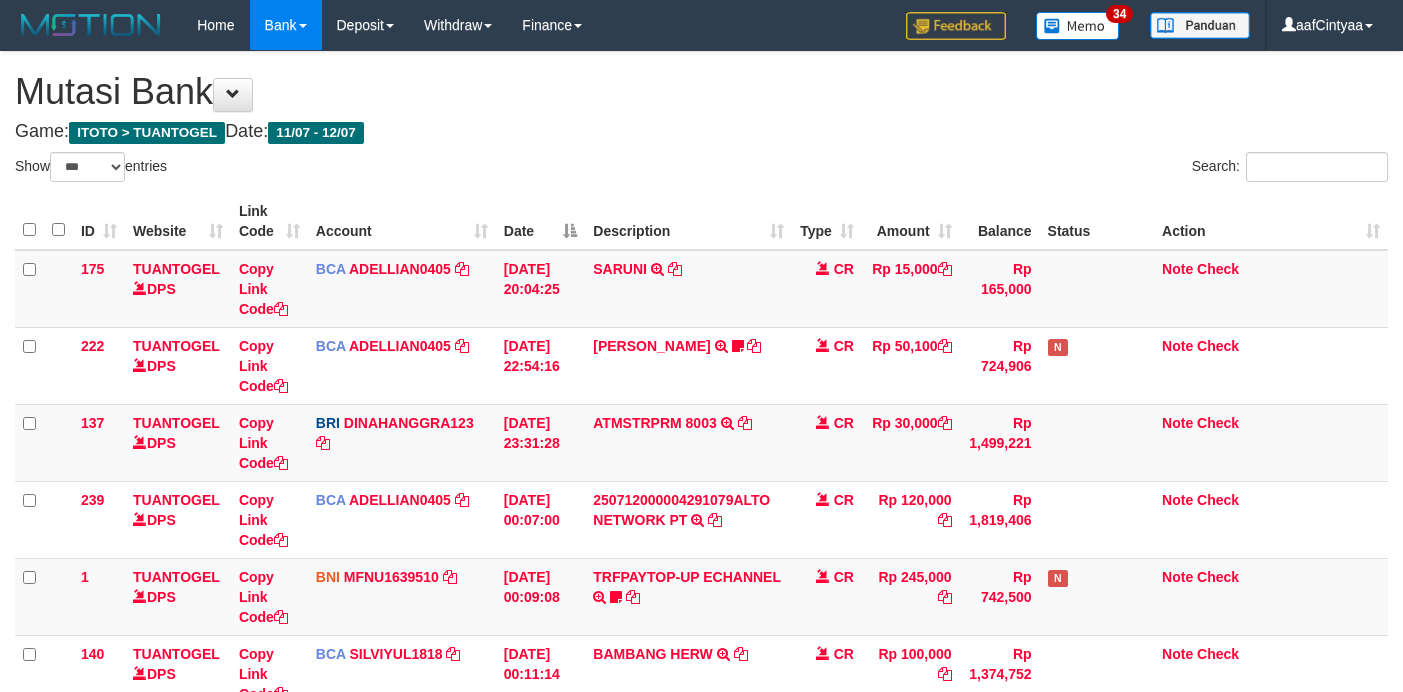 scroll, scrollTop: 280, scrollLeft: 0, axis: vertical 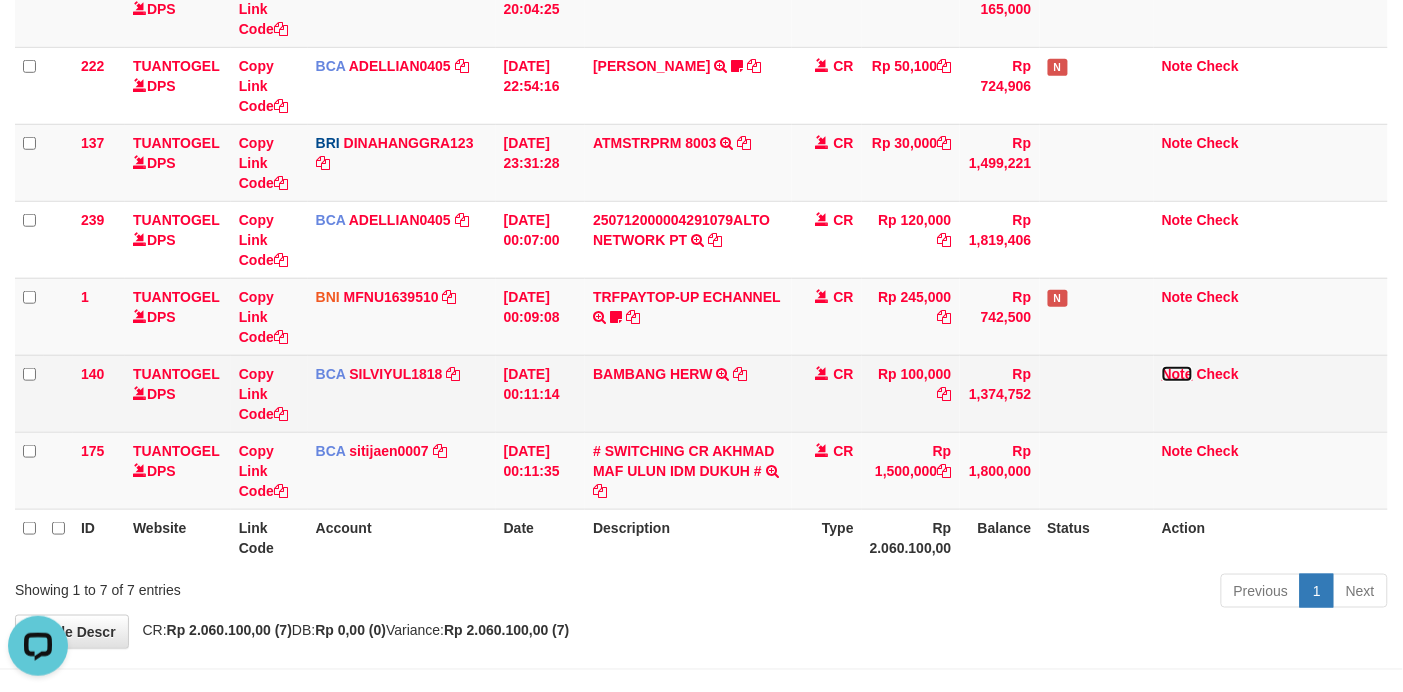 click on "Note" at bounding box center [1177, 374] 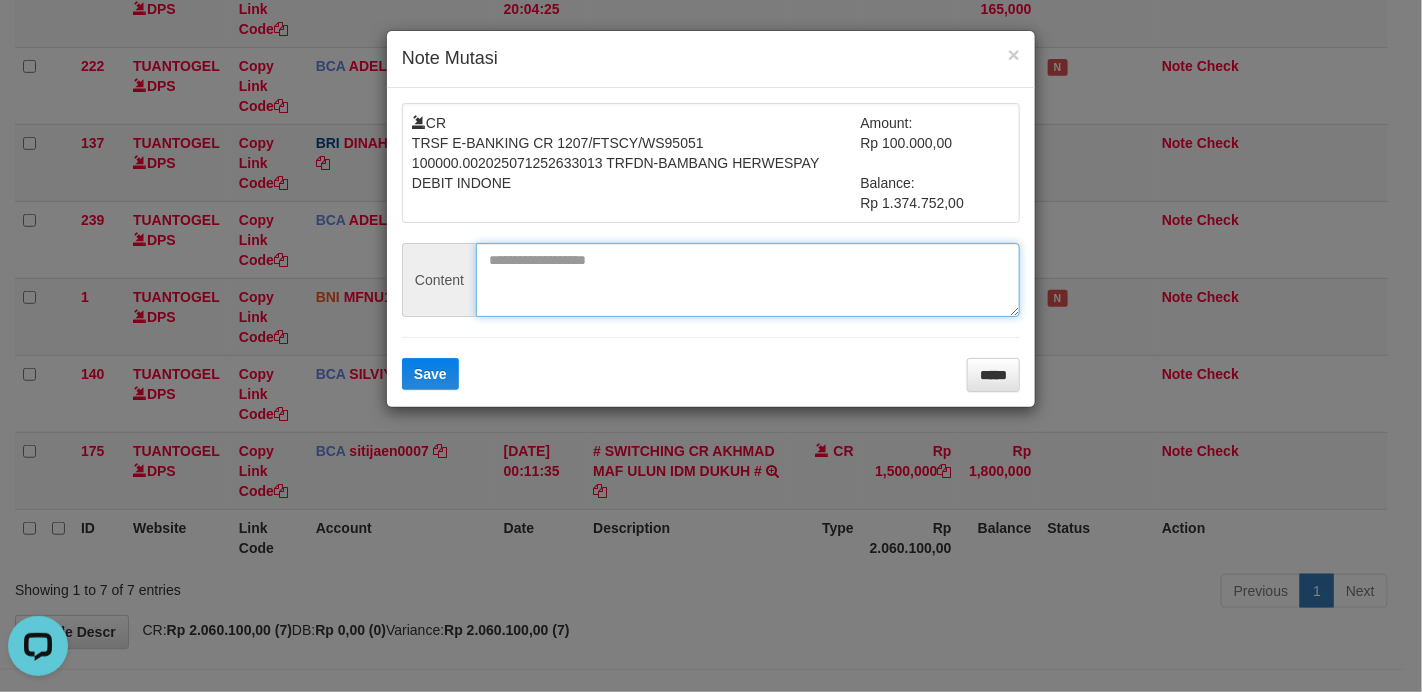 drag, startPoint x: 780, startPoint y: 292, endPoint x: 621, endPoint y: 338, distance: 165.52039 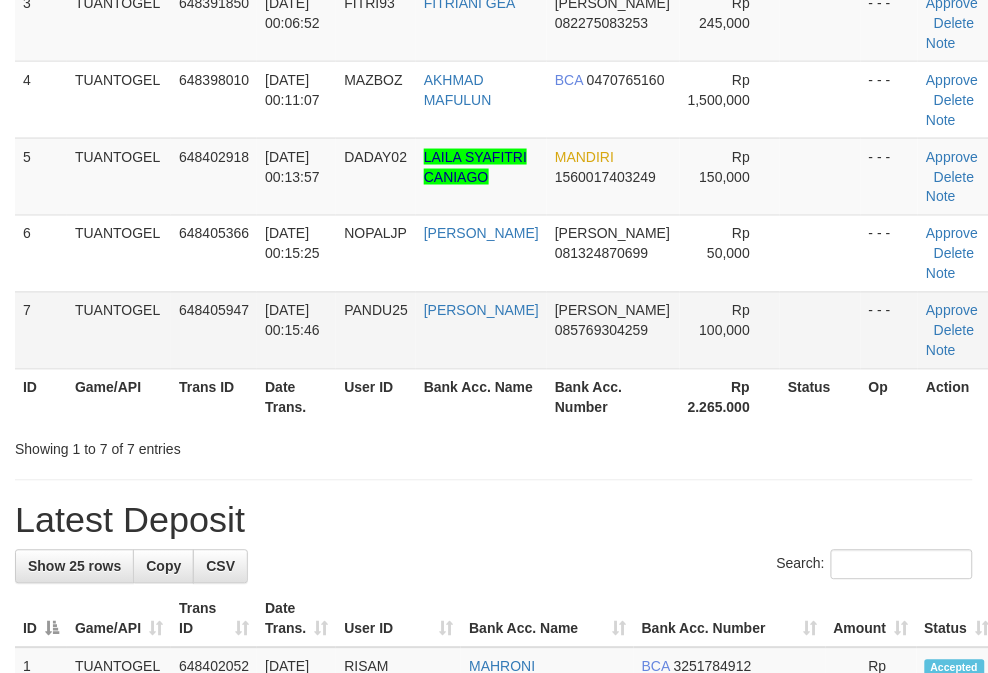 scroll, scrollTop: 375, scrollLeft: 0, axis: vertical 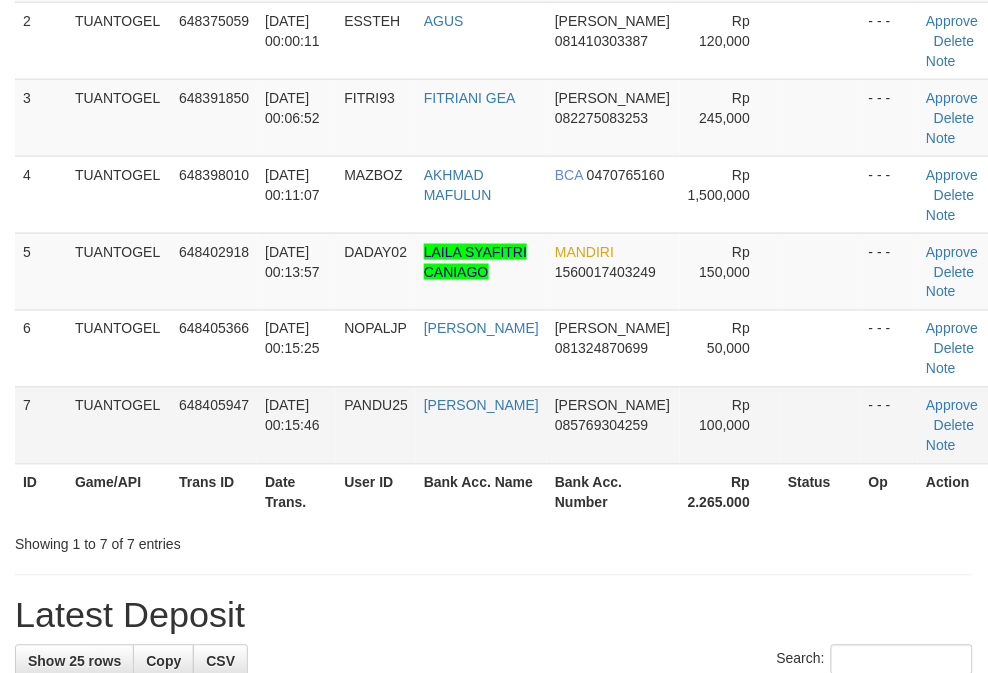 click on "PANDU25" at bounding box center [376, 406] 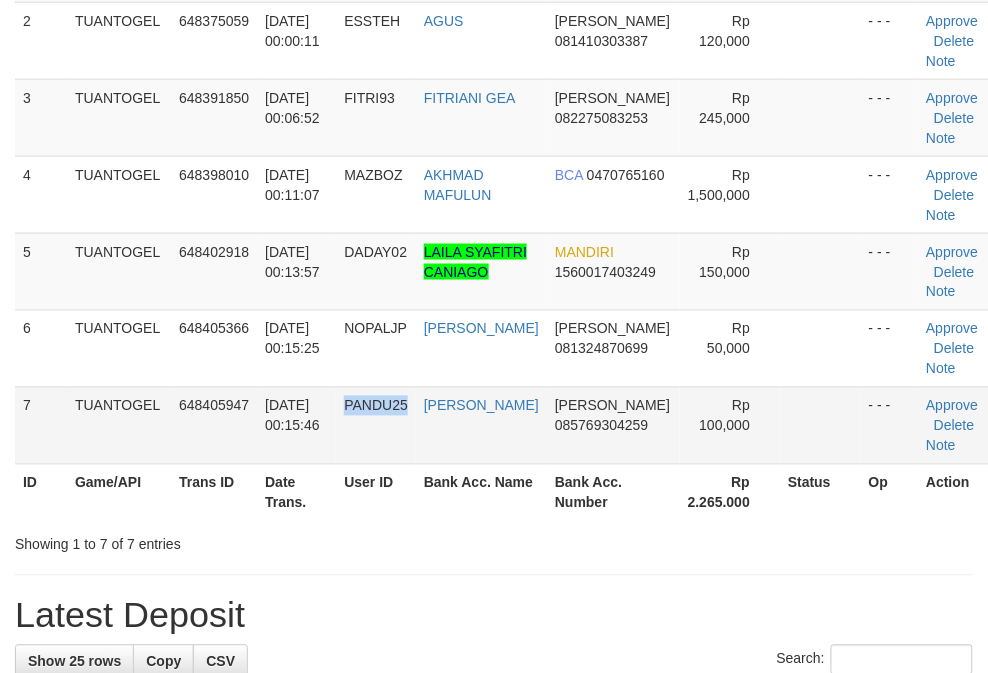 click on "PANDU25" at bounding box center [376, 406] 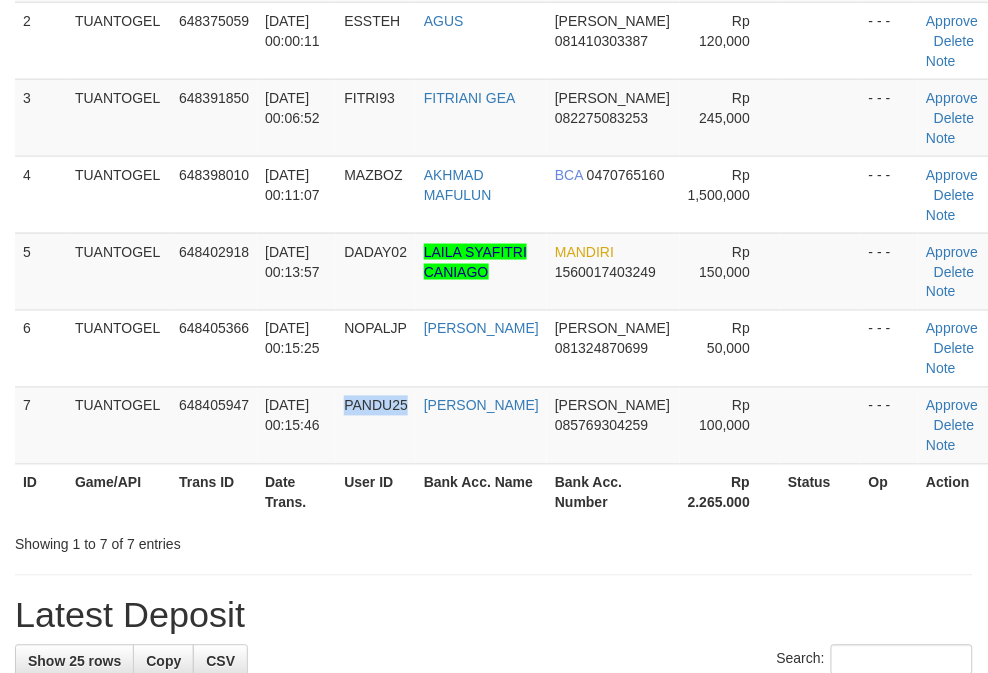 copy on "PANDU25" 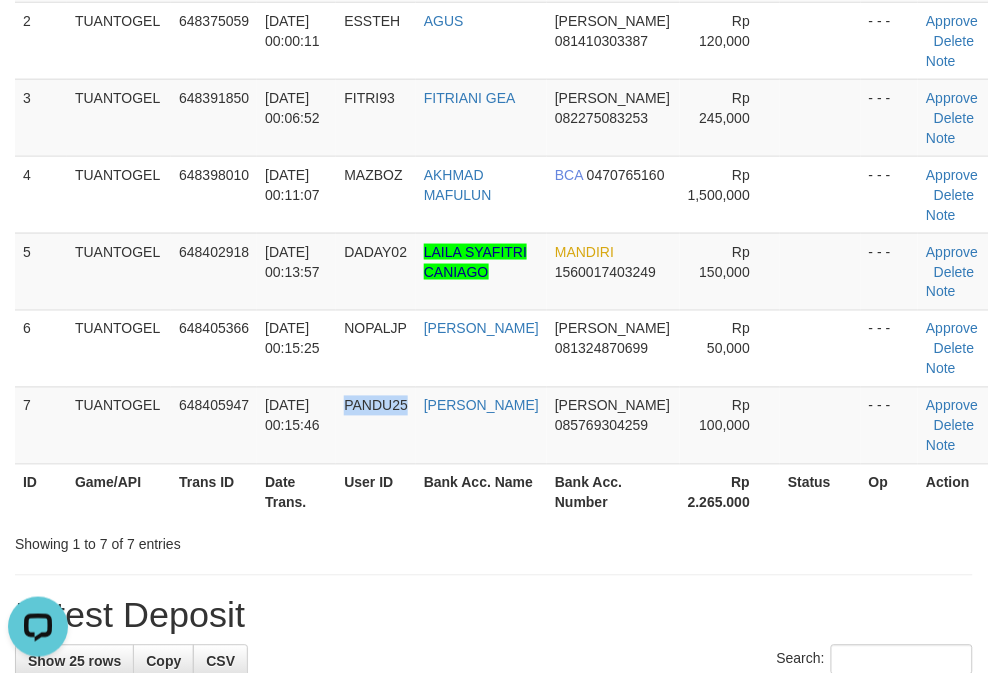 scroll, scrollTop: 0, scrollLeft: 0, axis: both 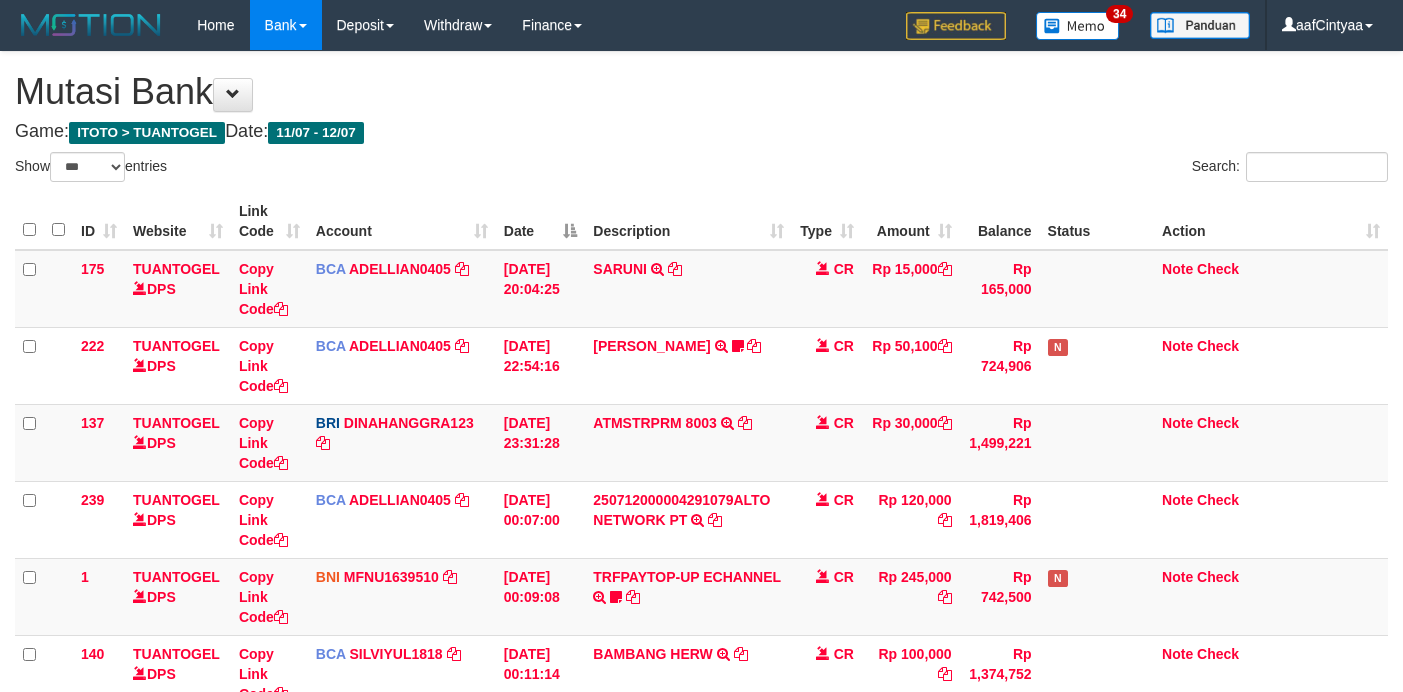 select on "***" 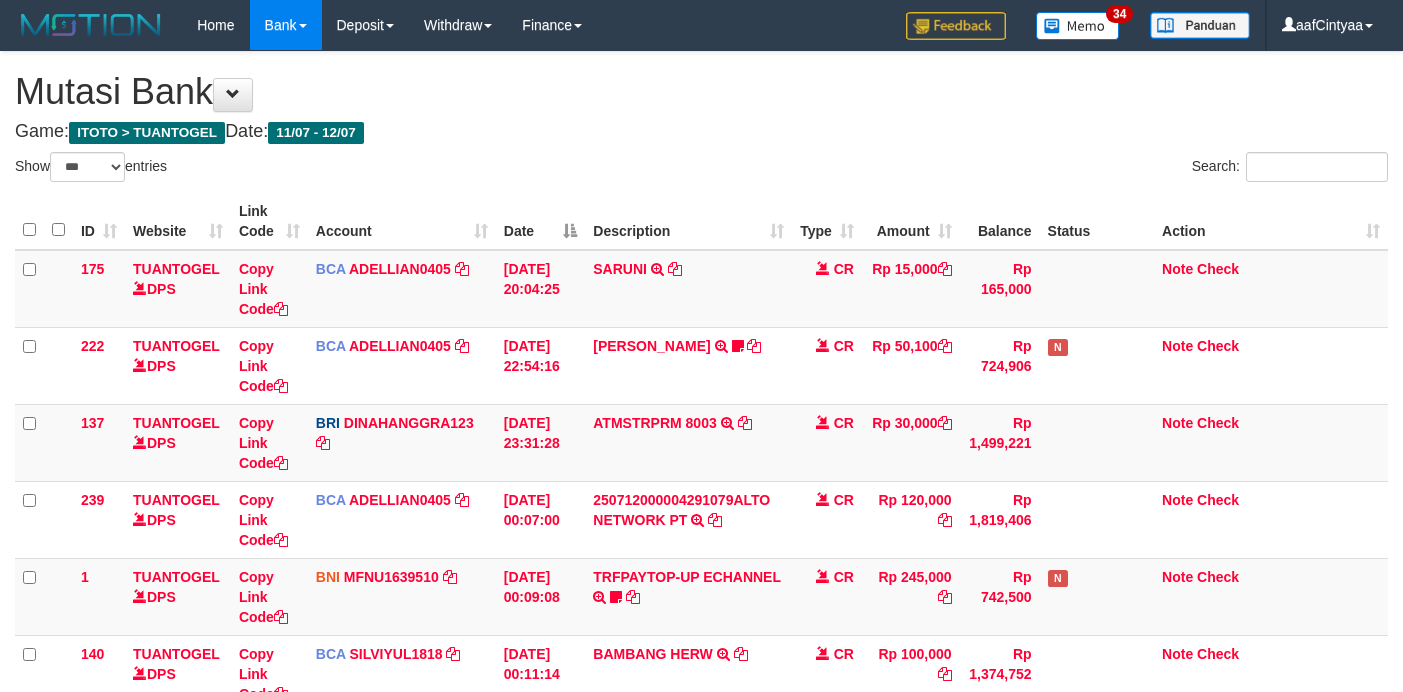 scroll, scrollTop: 280, scrollLeft: 0, axis: vertical 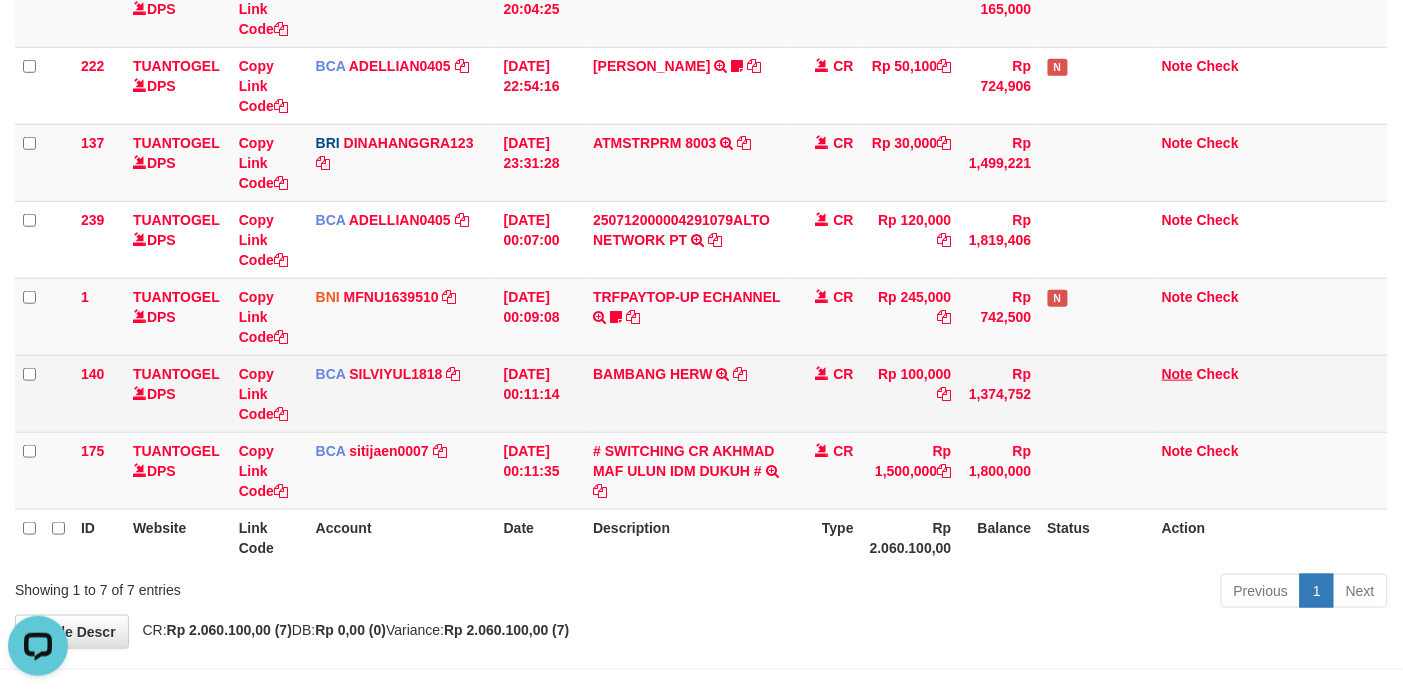 drag, startPoint x: 1178, startPoint y: 365, endPoint x: 1166, endPoint y: 377, distance: 16.970562 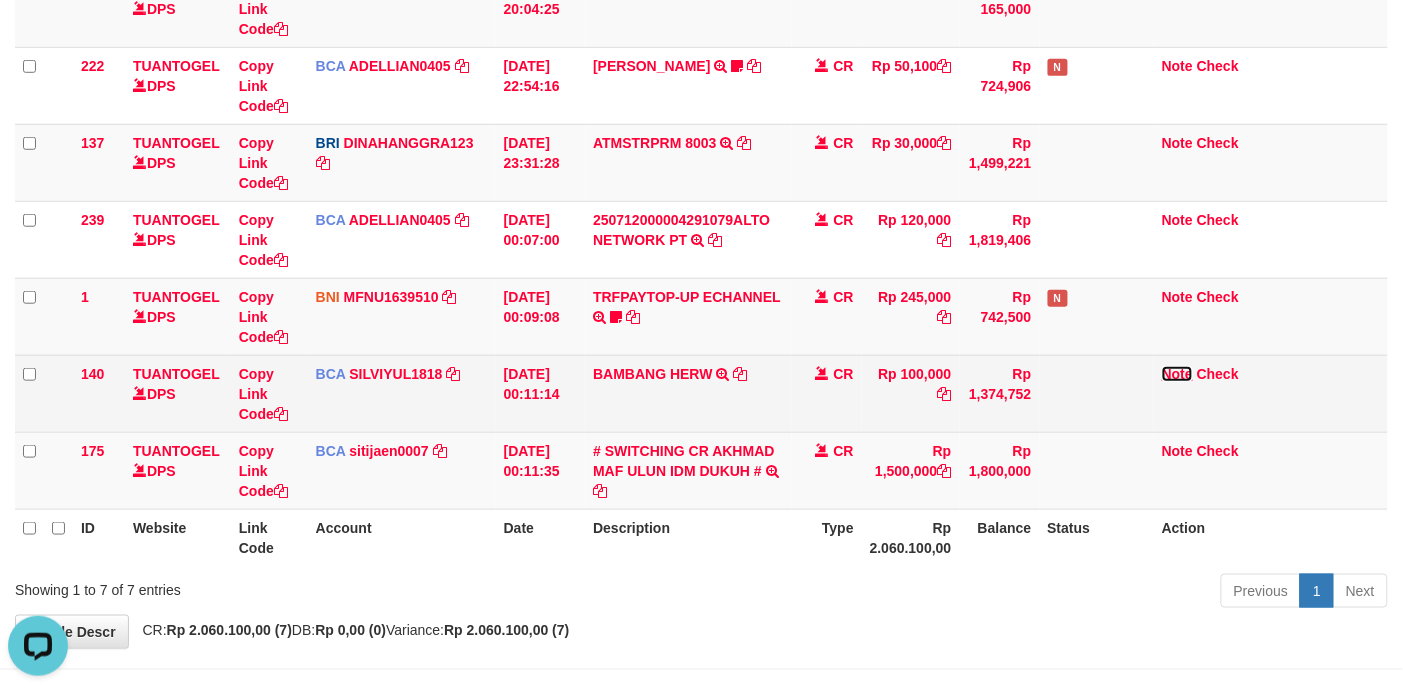 click on "Note" at bounding box center [1177, 374] 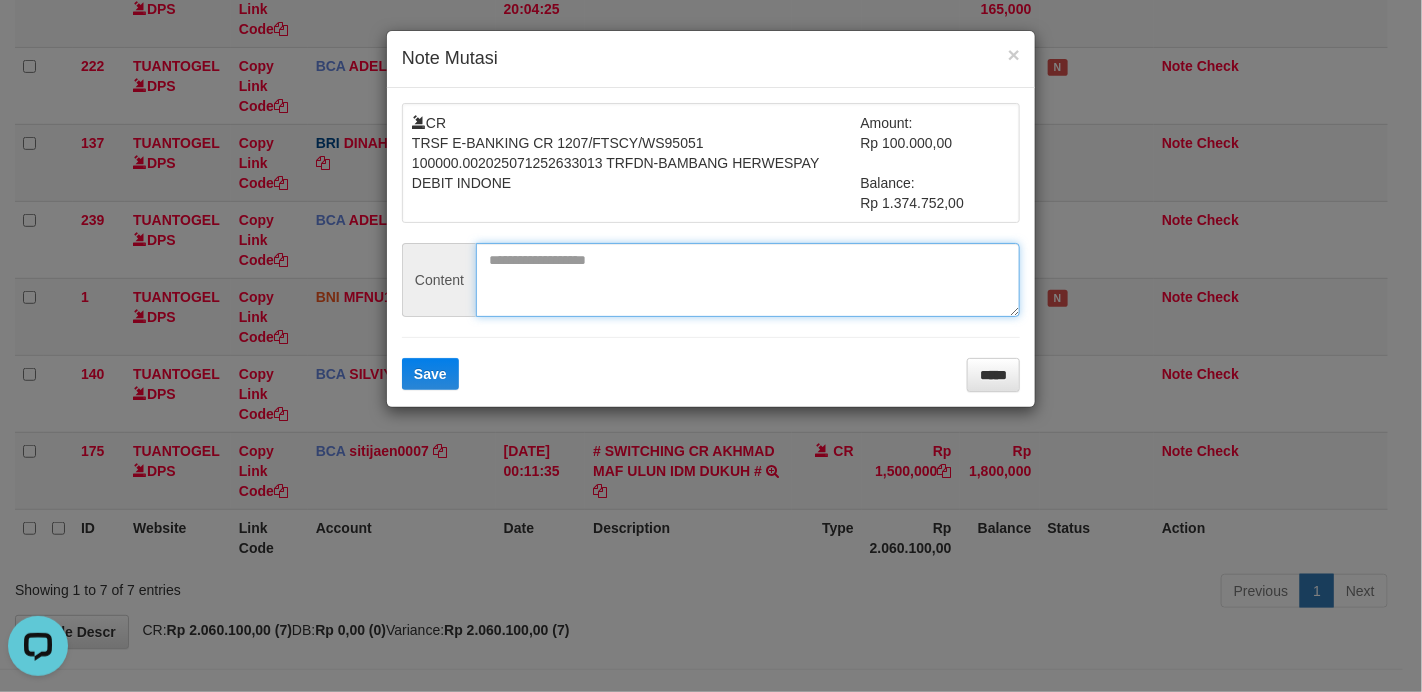 drag, startPoint x: 727, startPoint y: 278, endPoint x: 697, endPoint y: 312, distance: 45.343136 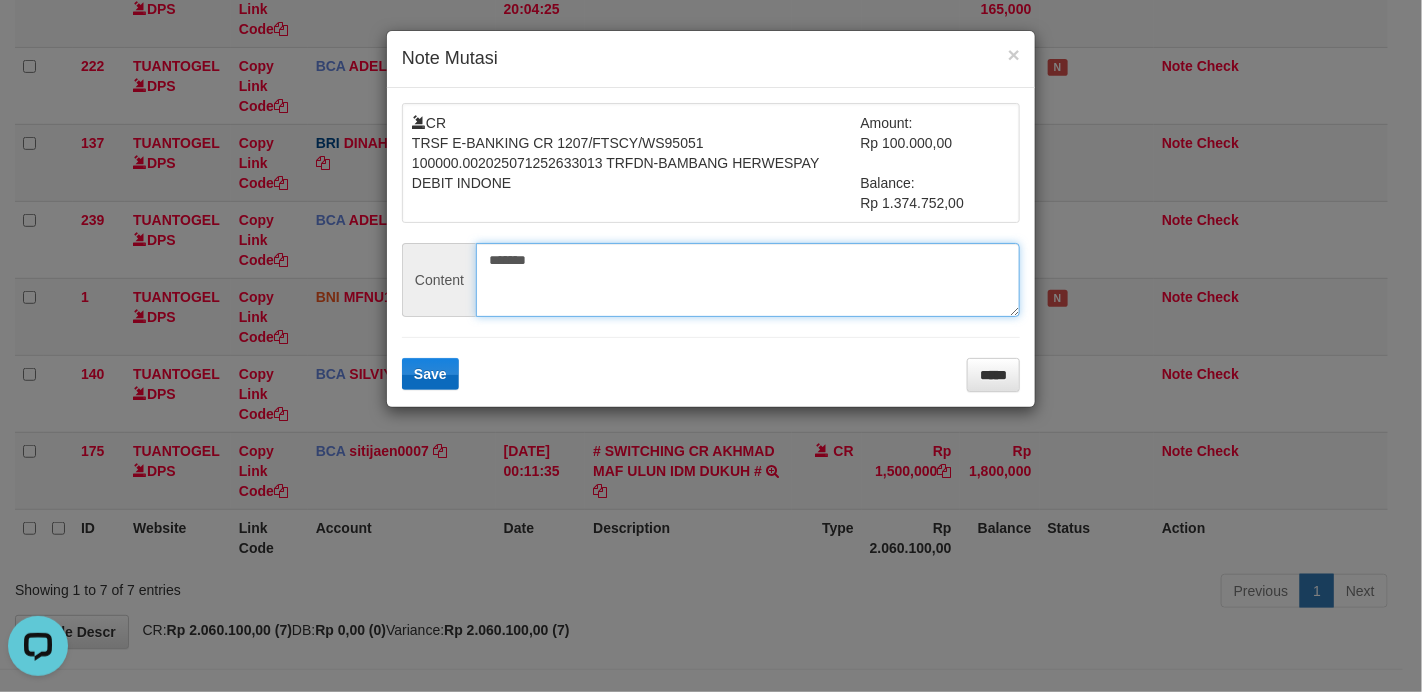 type on "*******" 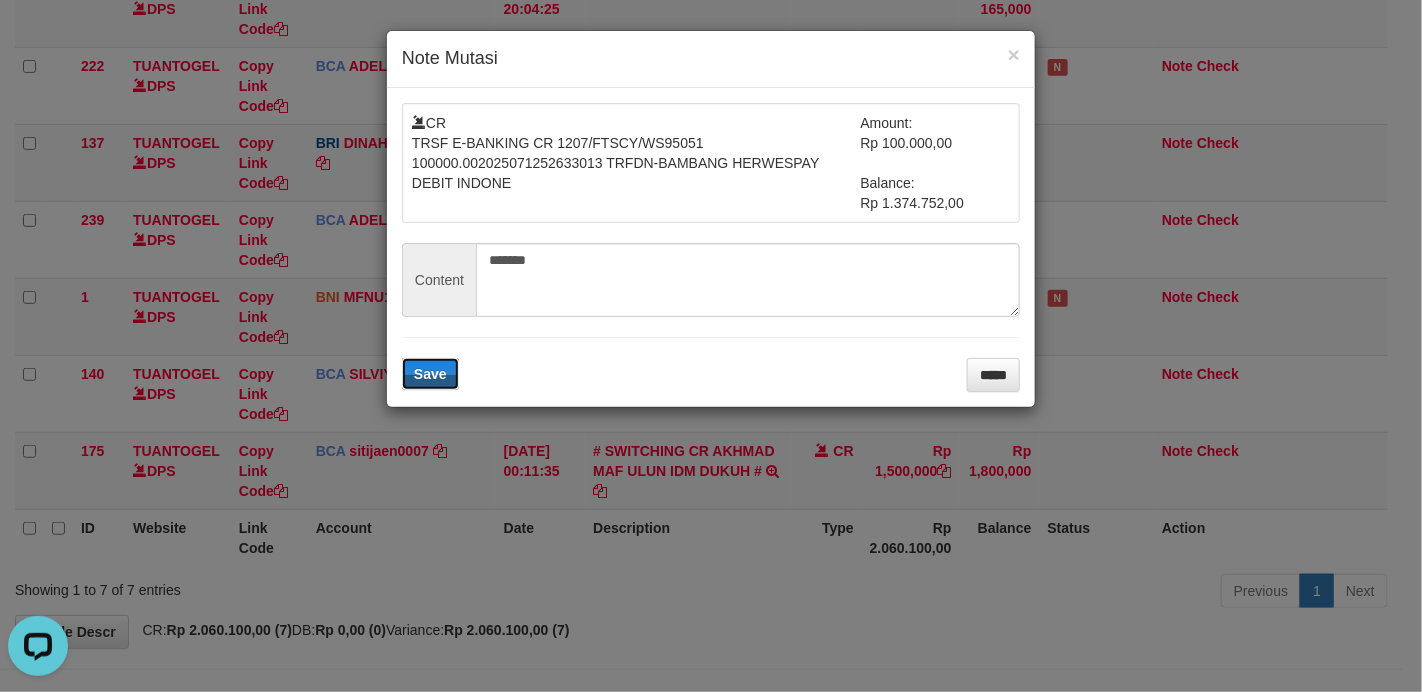 drag, startPoint x: 437, startPoint y: 377, endPoint x: 15, endPoint y: 235, distance: 445.2505 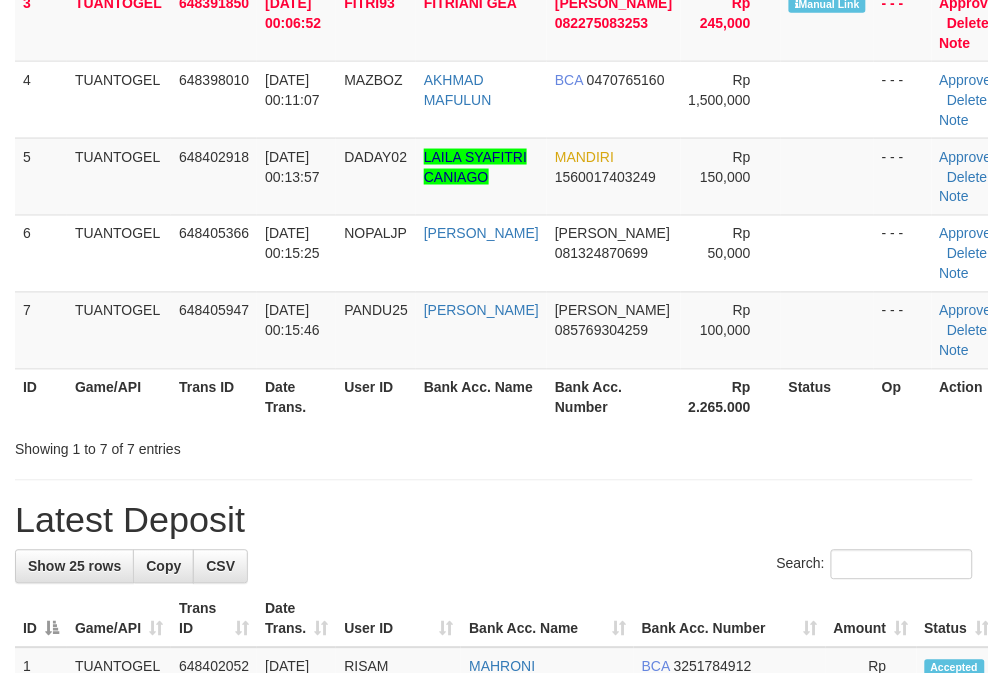 scroll, scrollTop: 375, scrollLeft: 0, axis: vertical 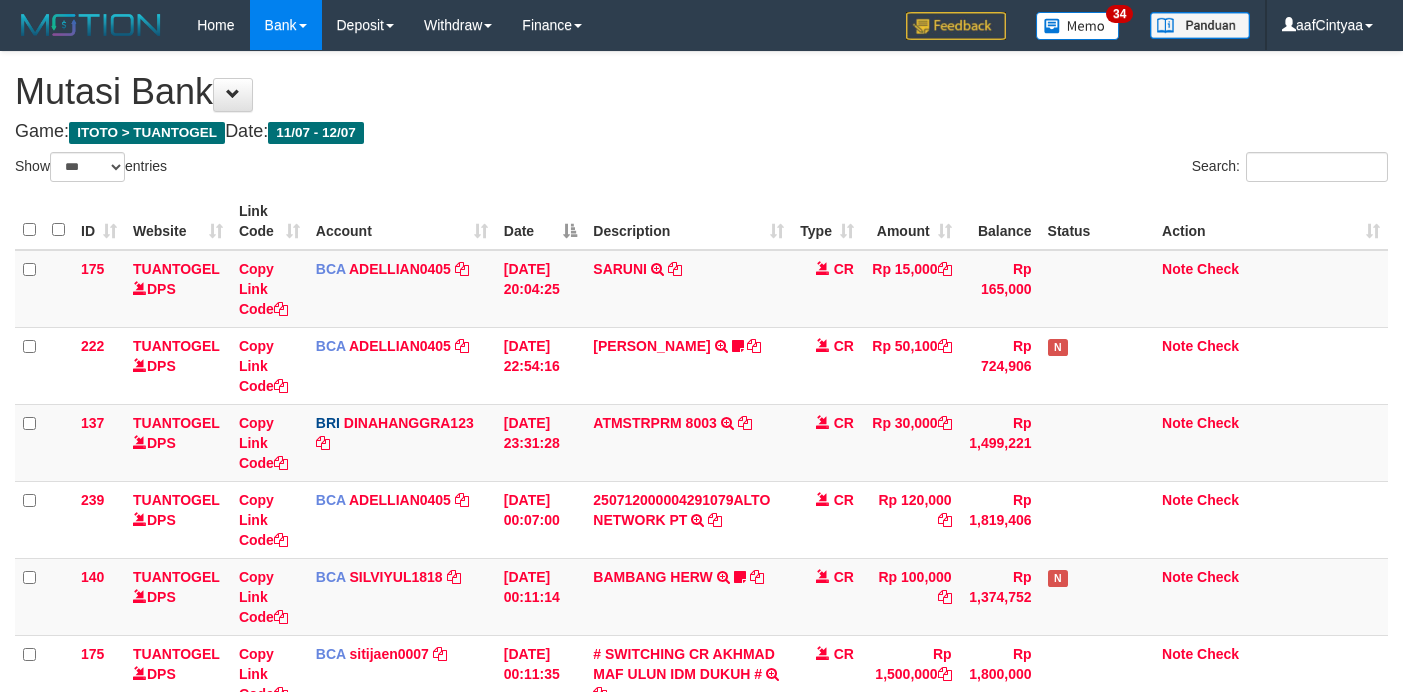 select on "***" 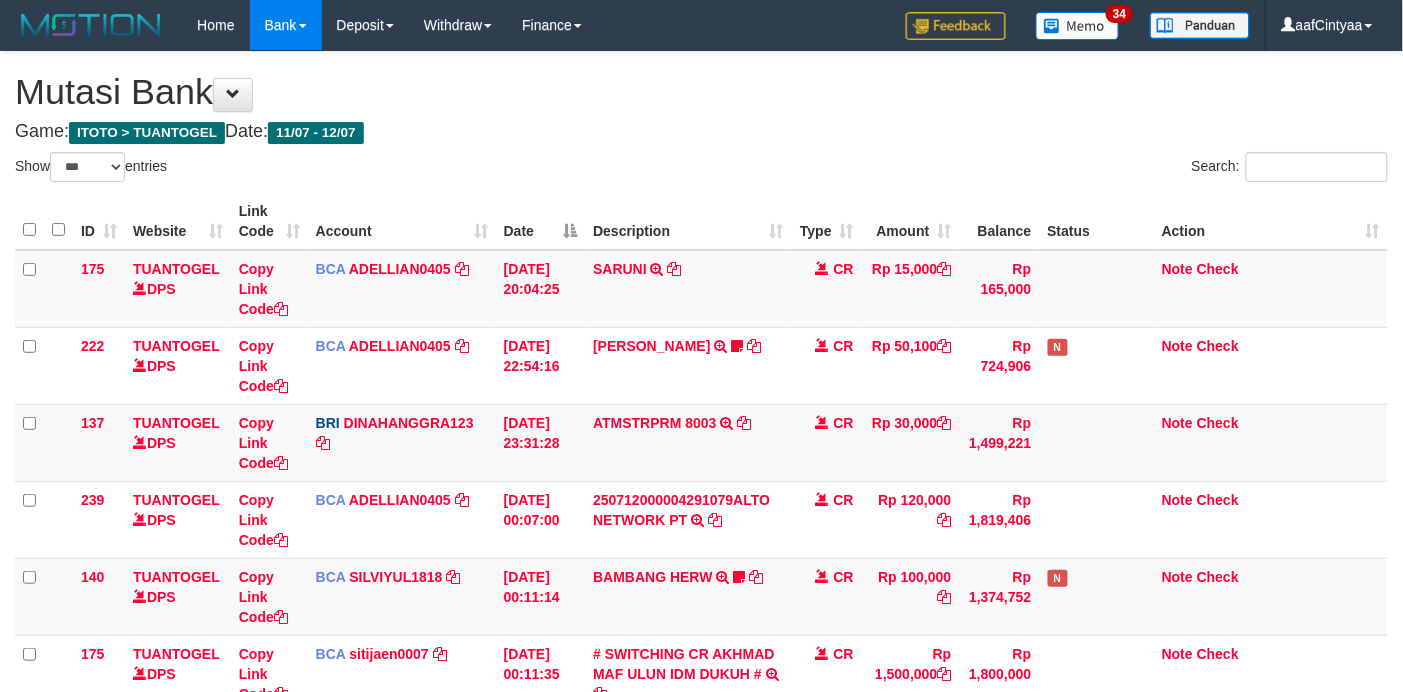 scroll, scrollTop: 272, scrollLeft: 0, axis: vertical 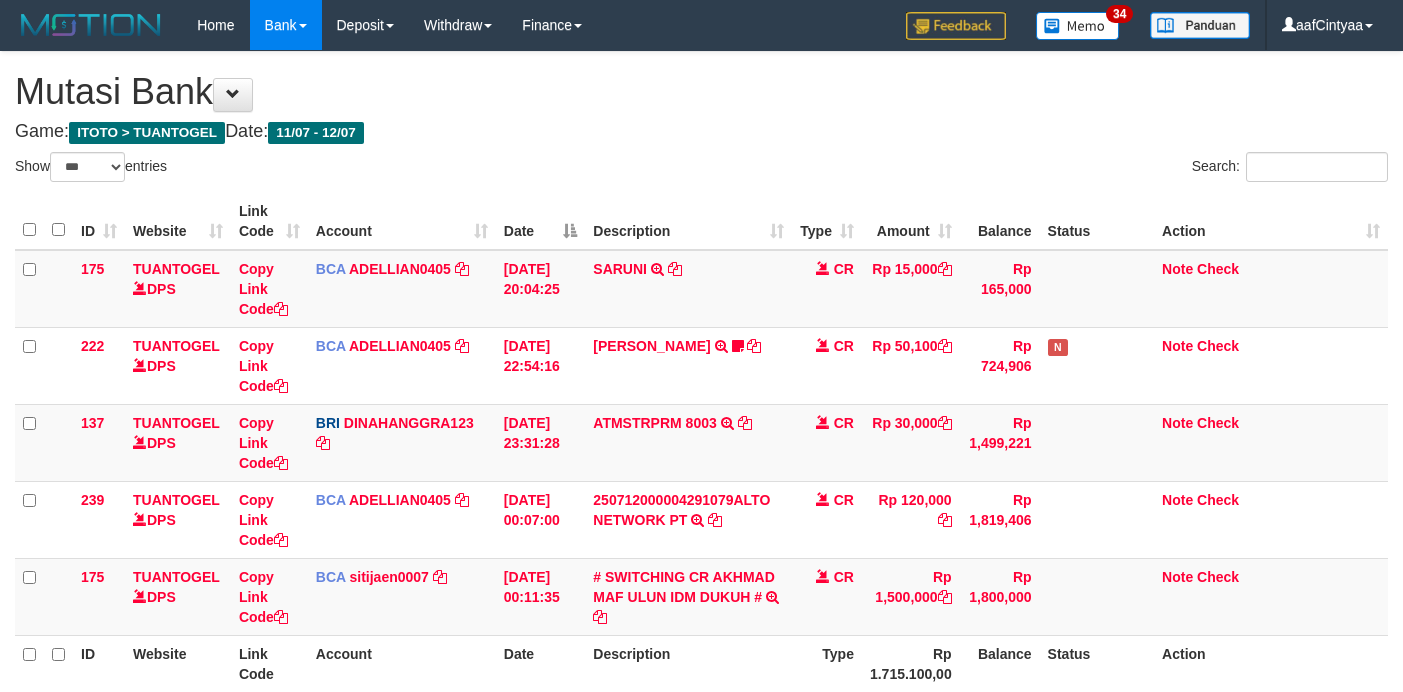 select on "***" 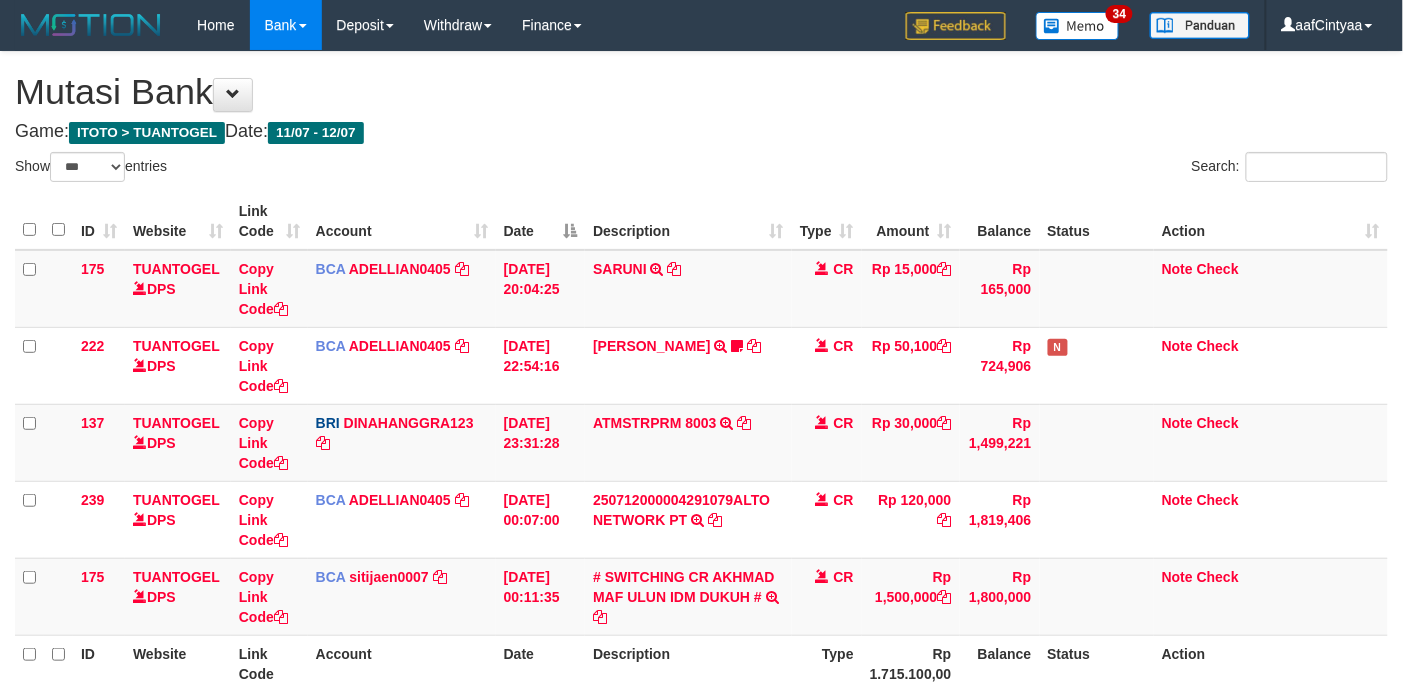 scroll, scrollTop: 195, scrollLeft: 0, axis: vertical 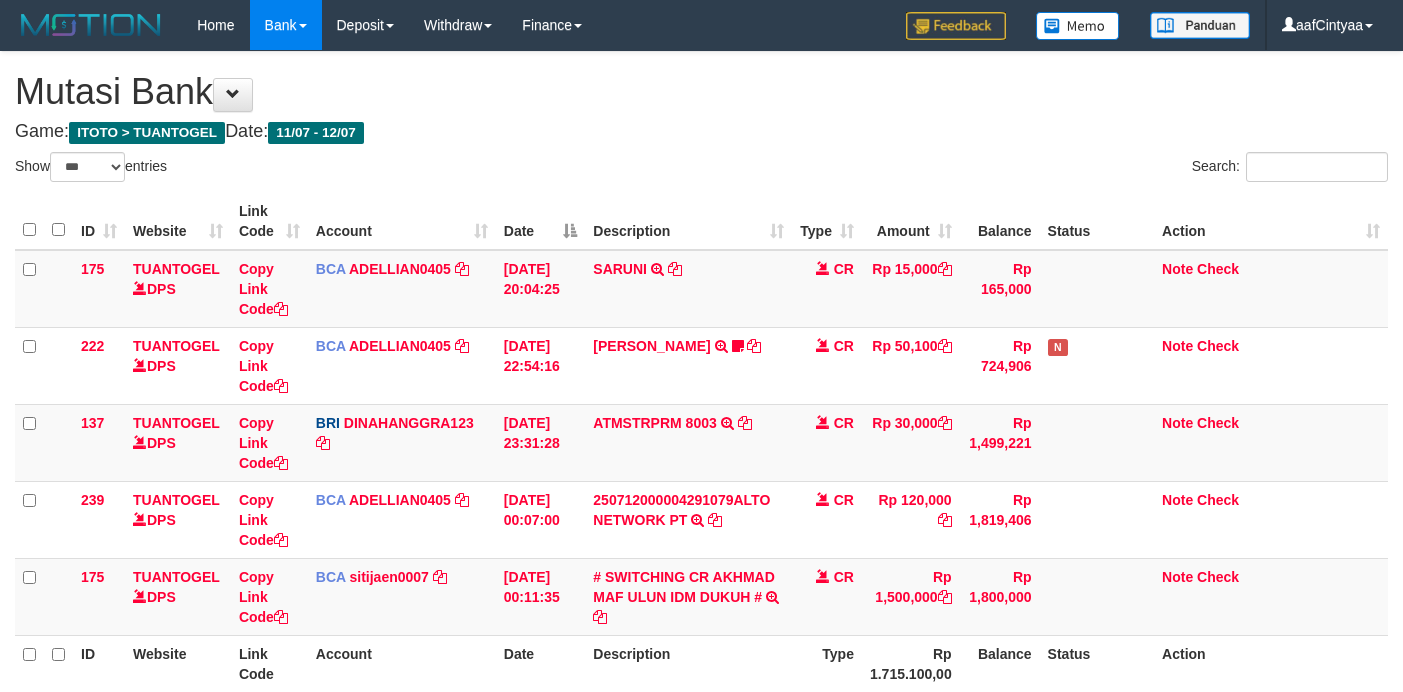 select on "***" 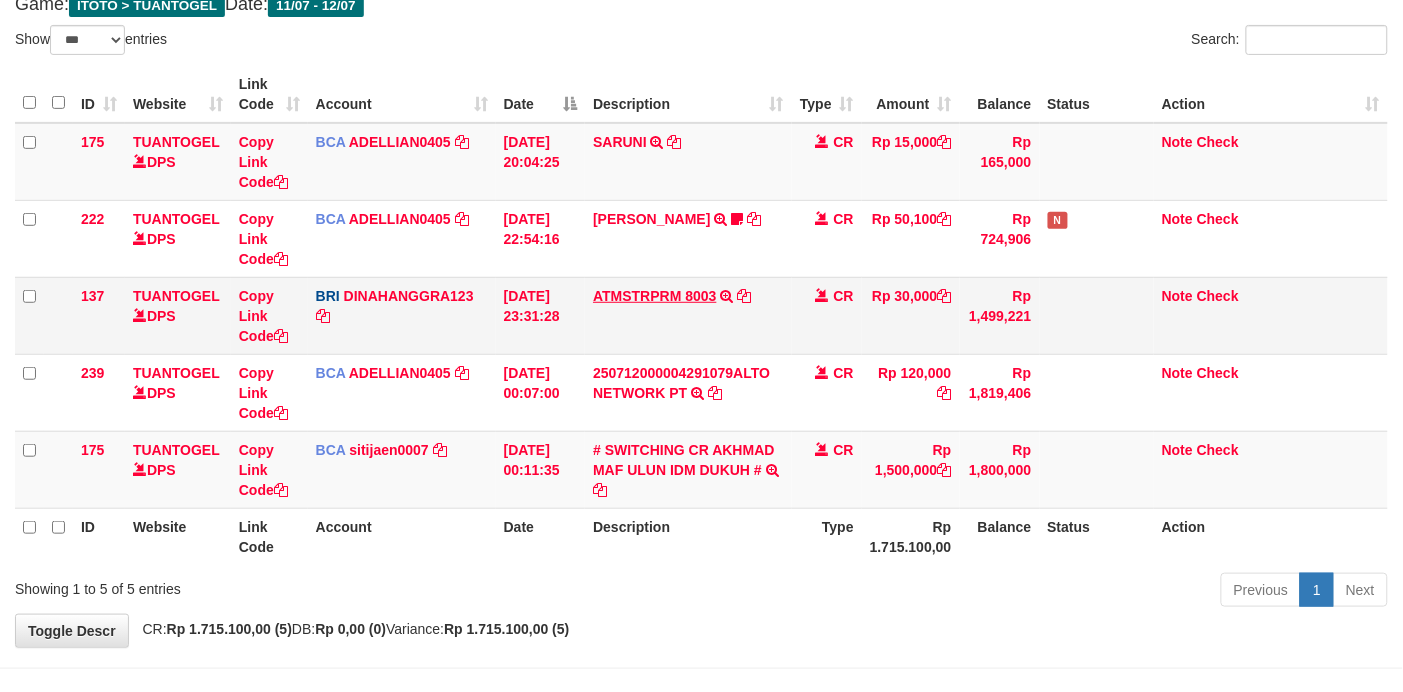 scroll, scrollTop: 70, scrollLeft: 0, axis: vertical 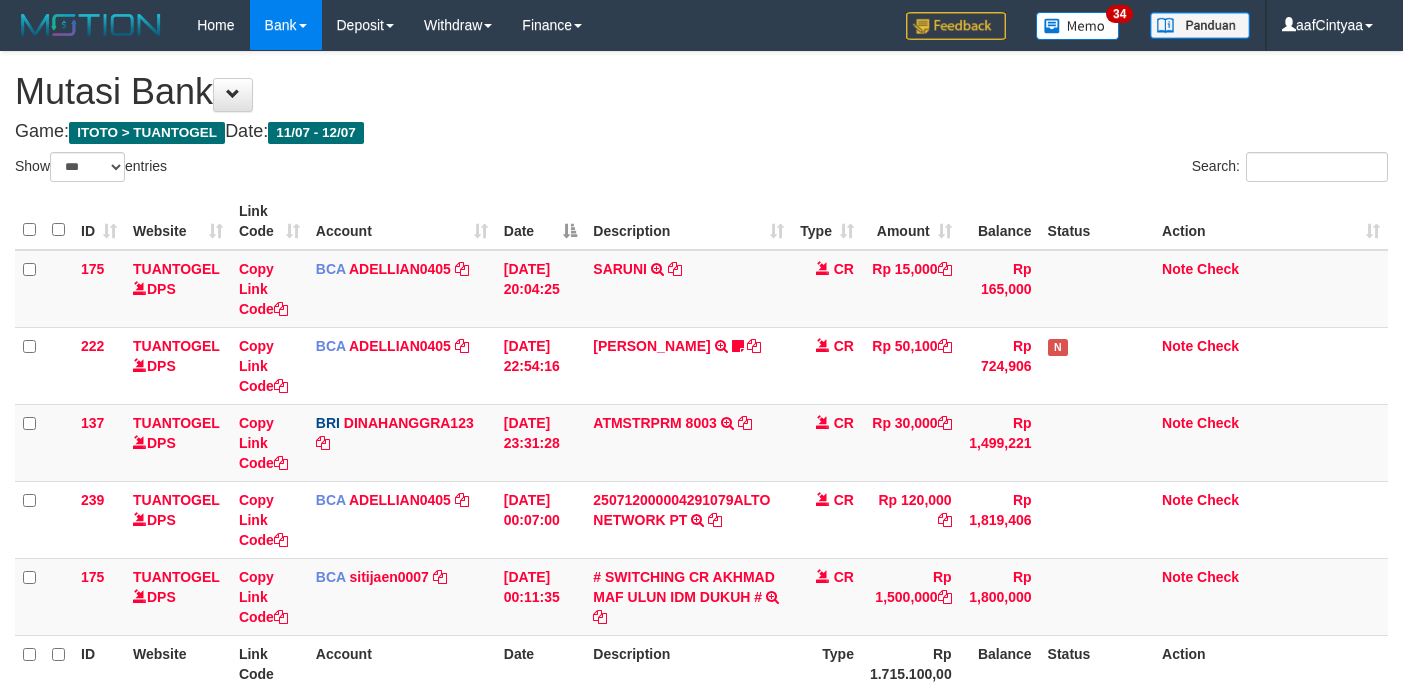 select on "***" 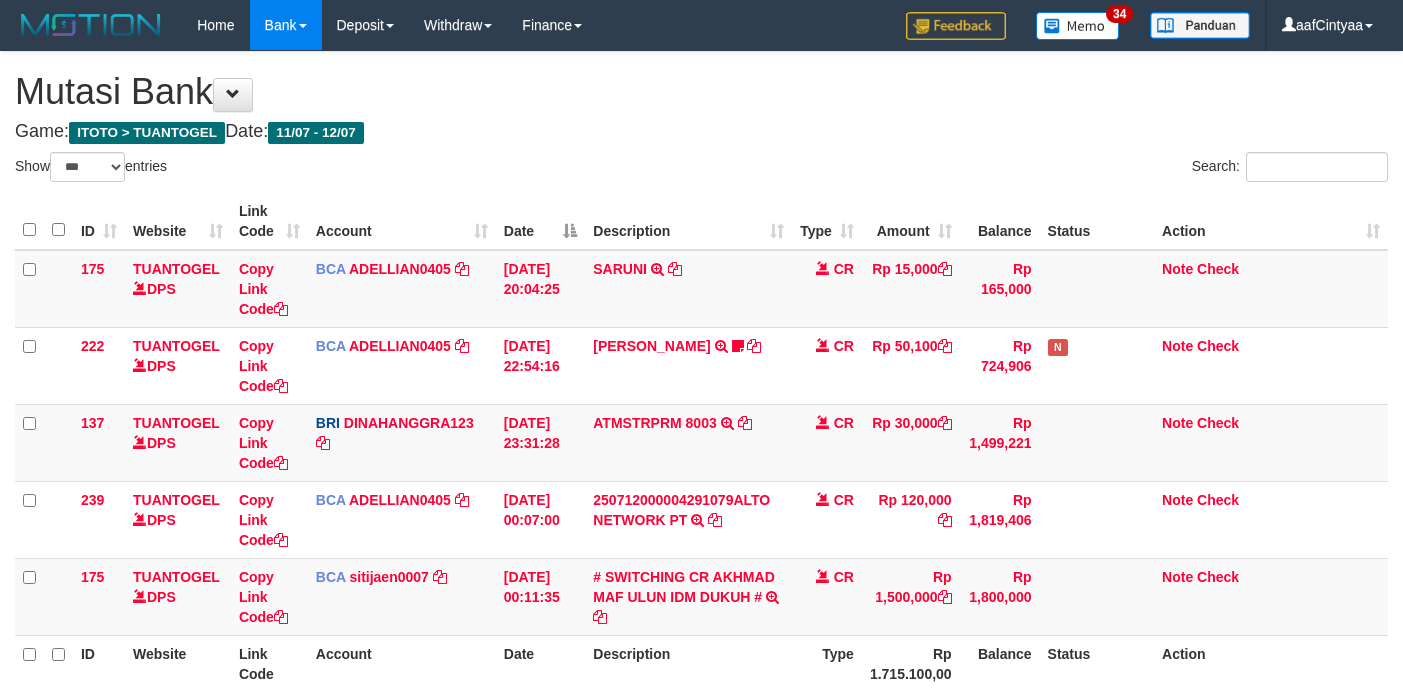 scroll, scrollTop: 70, scrollLeft: 0, axis: vertical 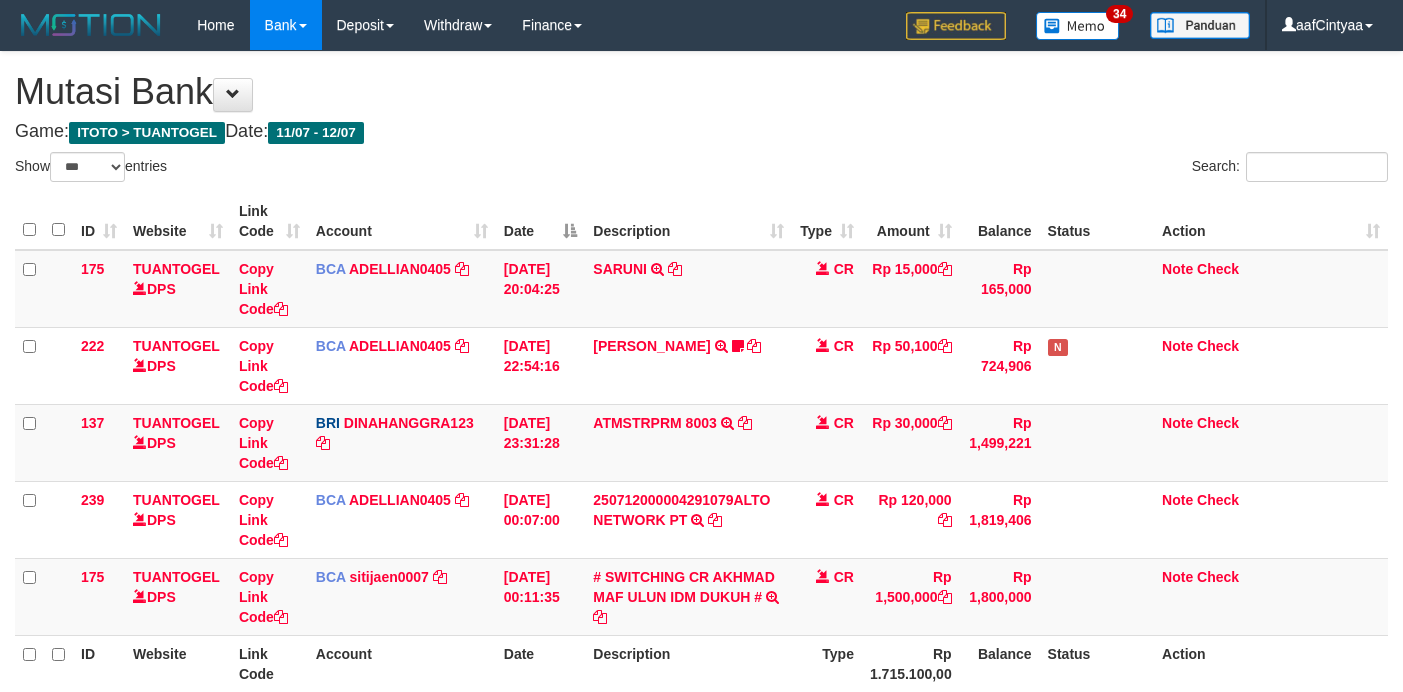 select on "***" 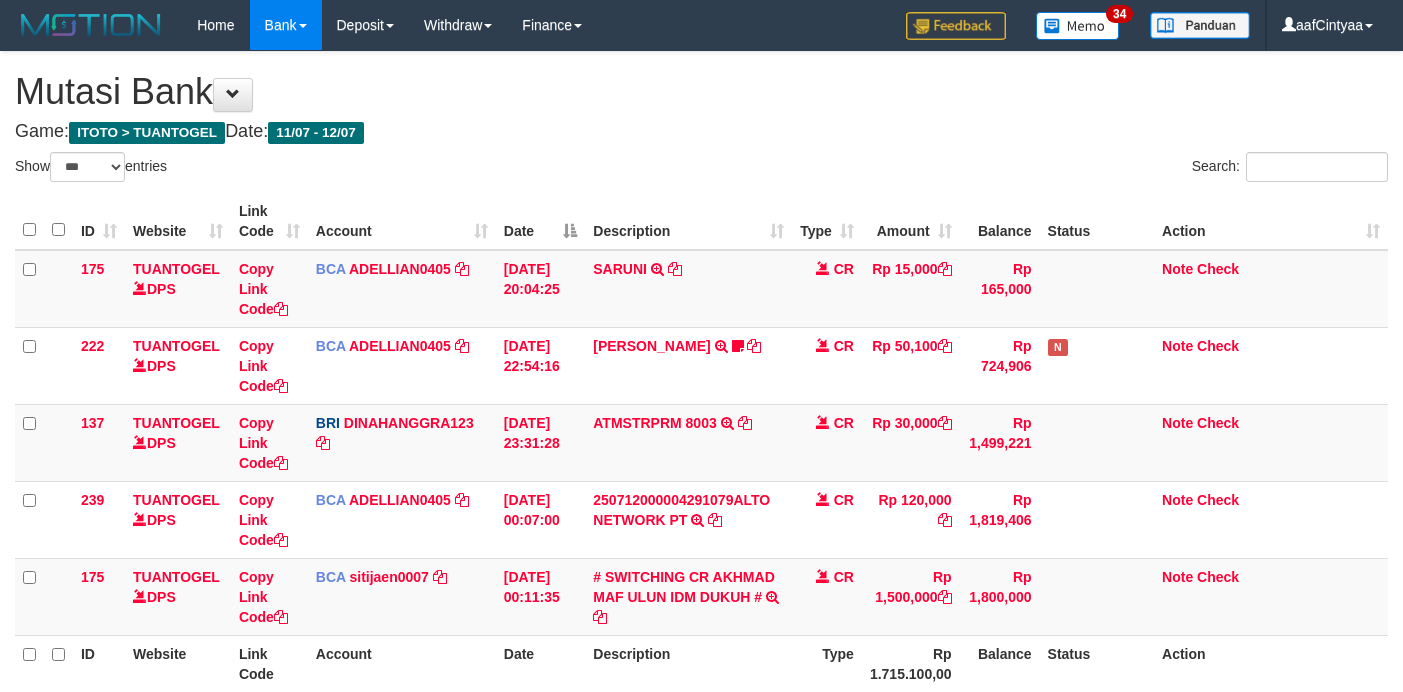scroll, scrollTop: 70, scrollLeft: 0, axis: vertical 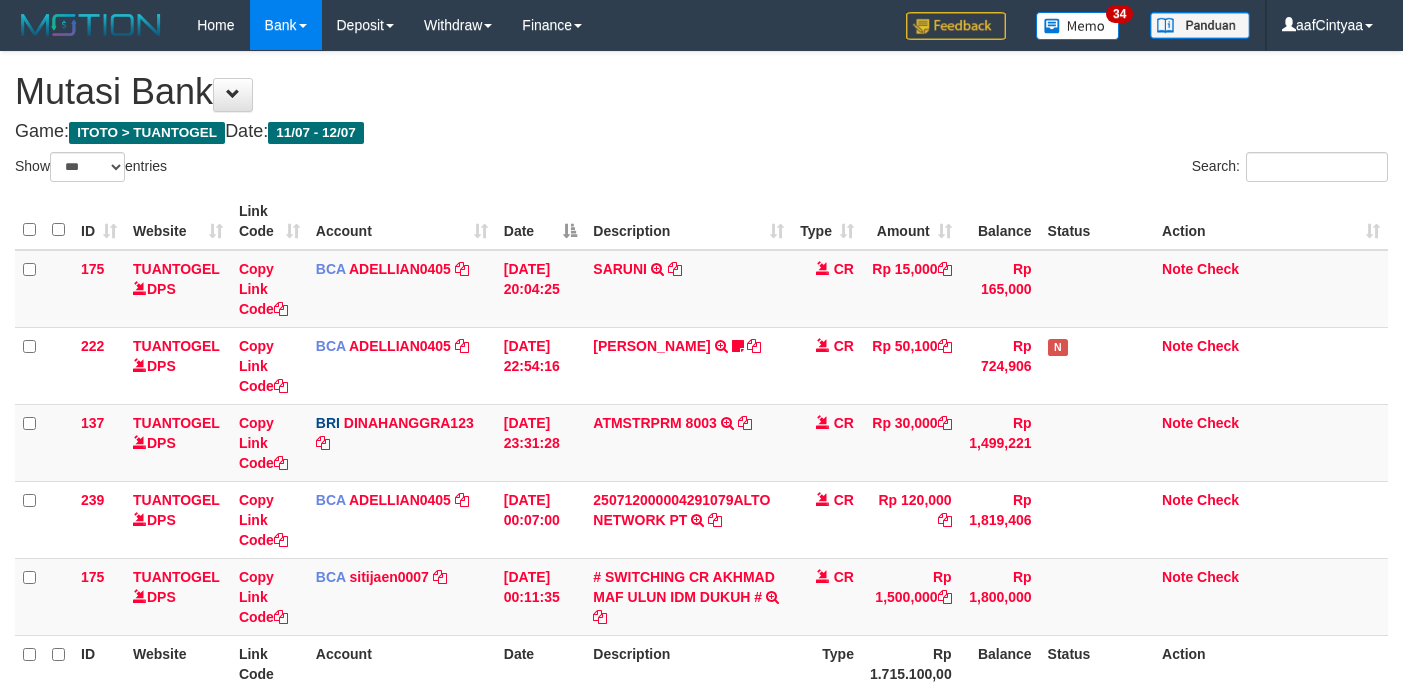 select on "***" 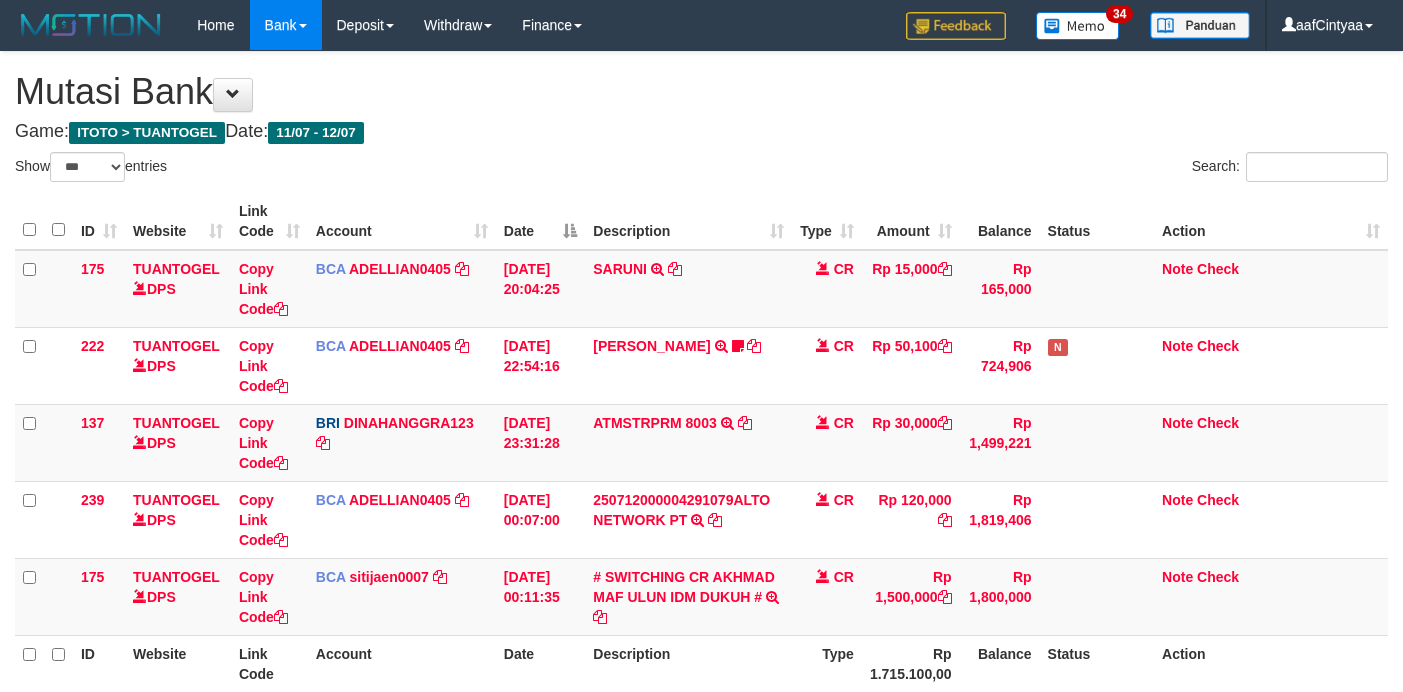 scroll, scrollTop: 70, scrollLeft: 0, axis: vertical 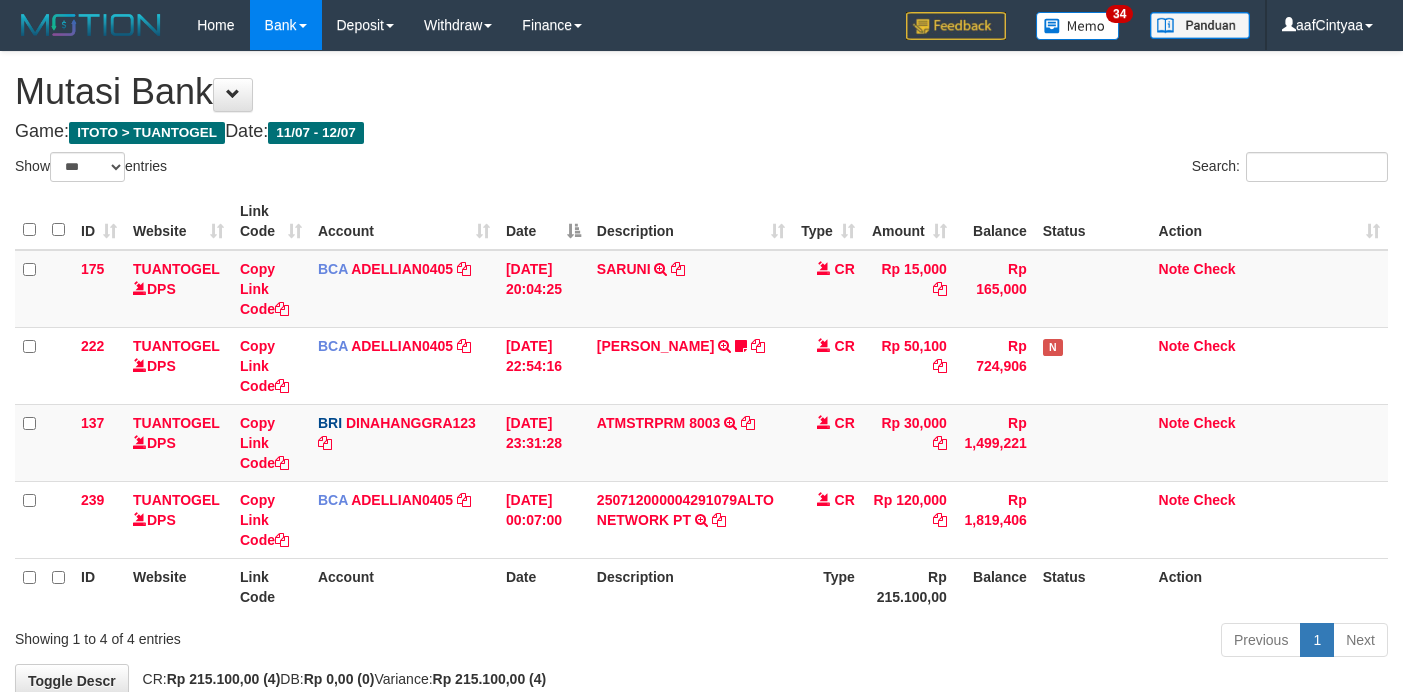 select on "***" 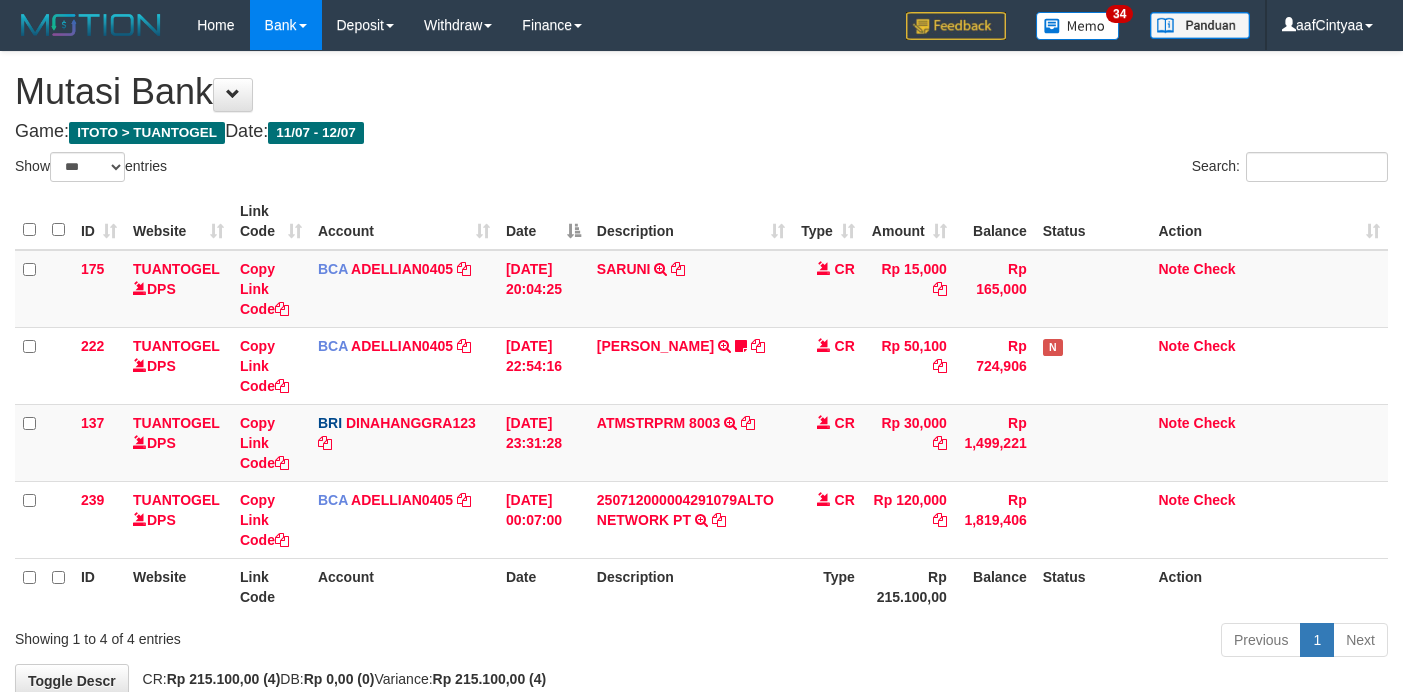 scroll, scrollTop: 70, scrollLeft: 0, axis: vertical 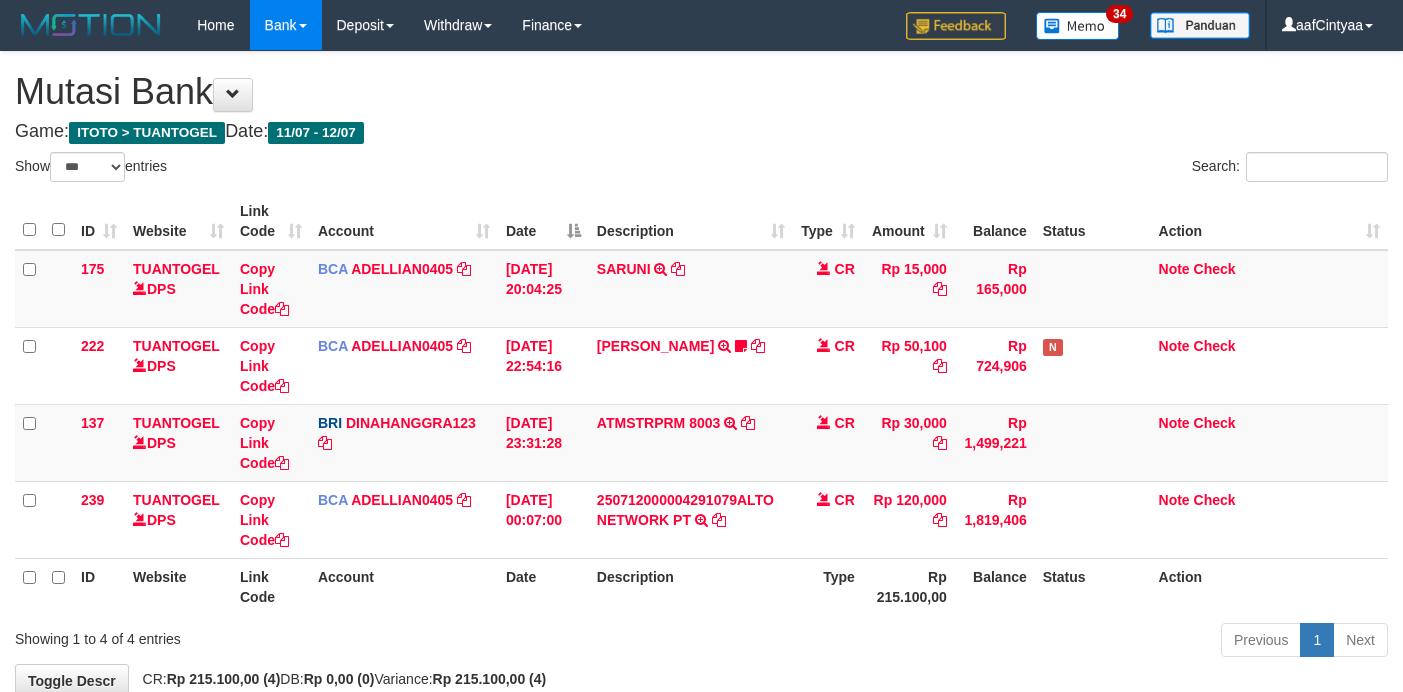 select on "***" 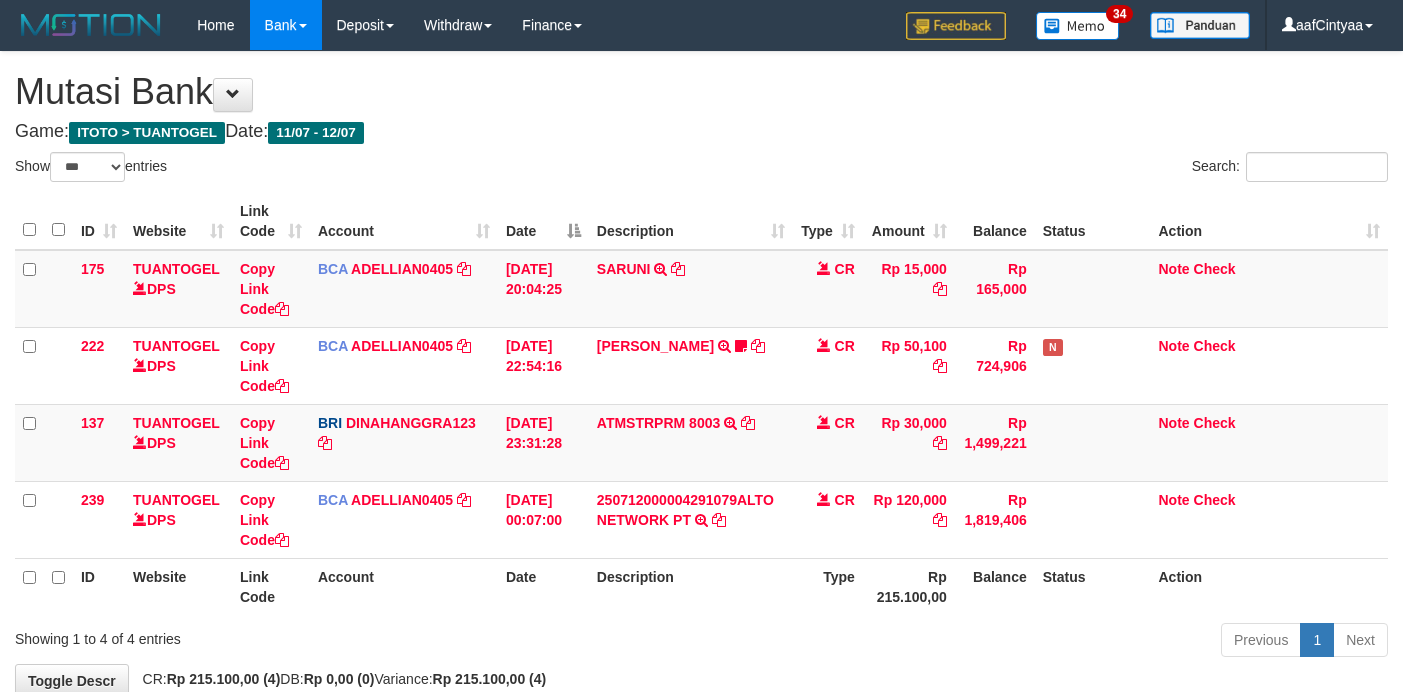 scroll, scrollTop: 70, scrollLeft: 0, axis: vertical 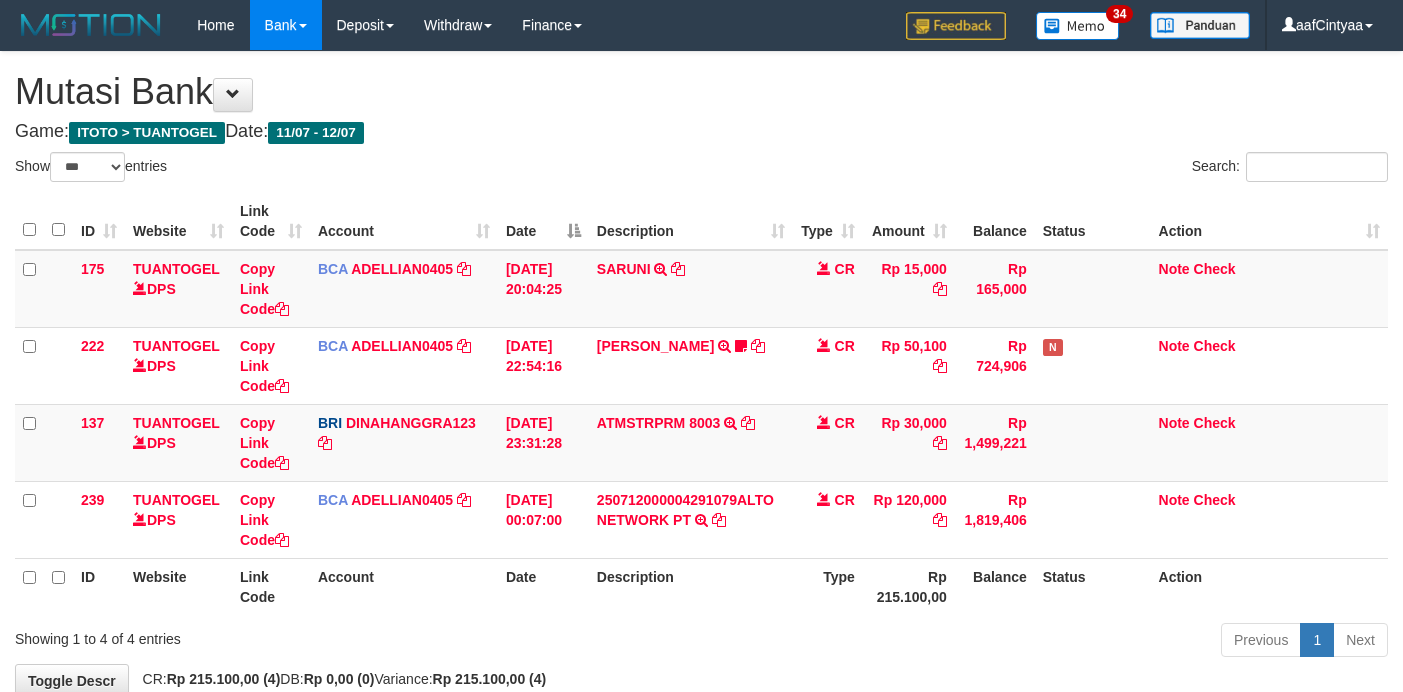 select on "***" 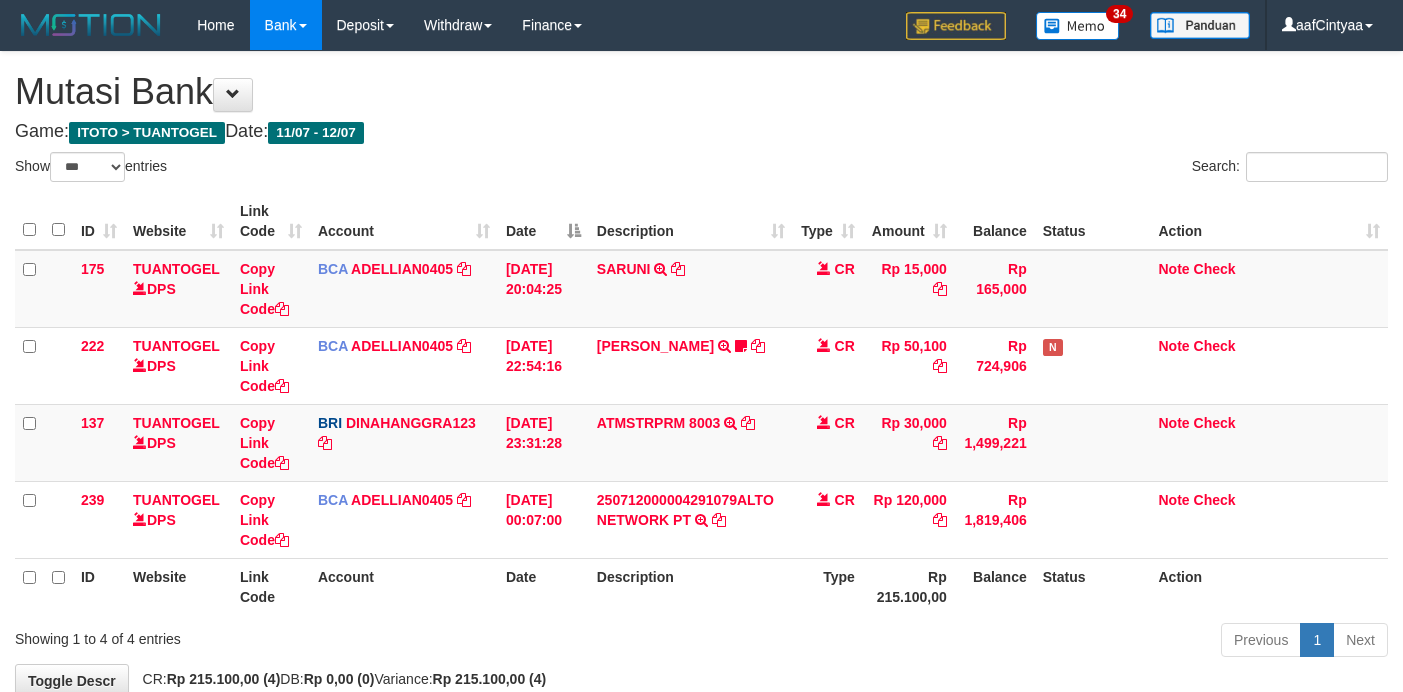 scroll, scrollTop: 70, scrollLeft: 0, axis: vertical 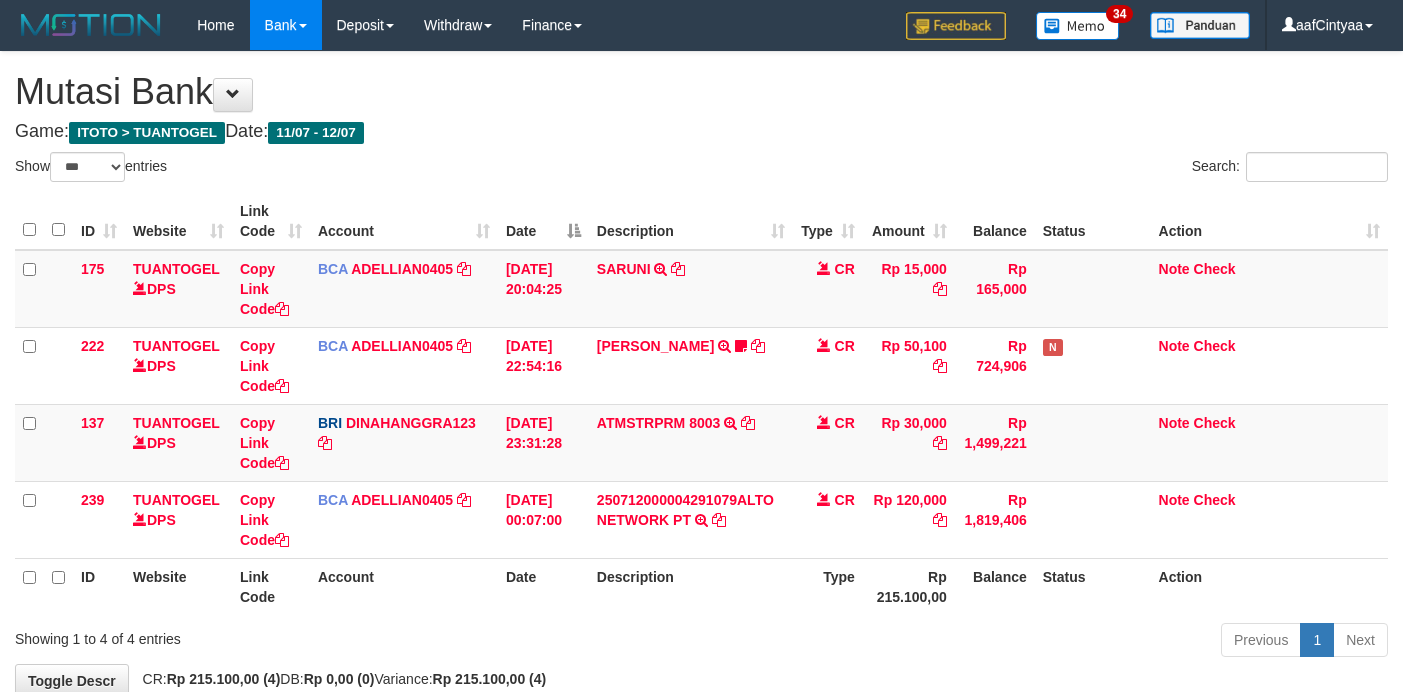 select on "***" 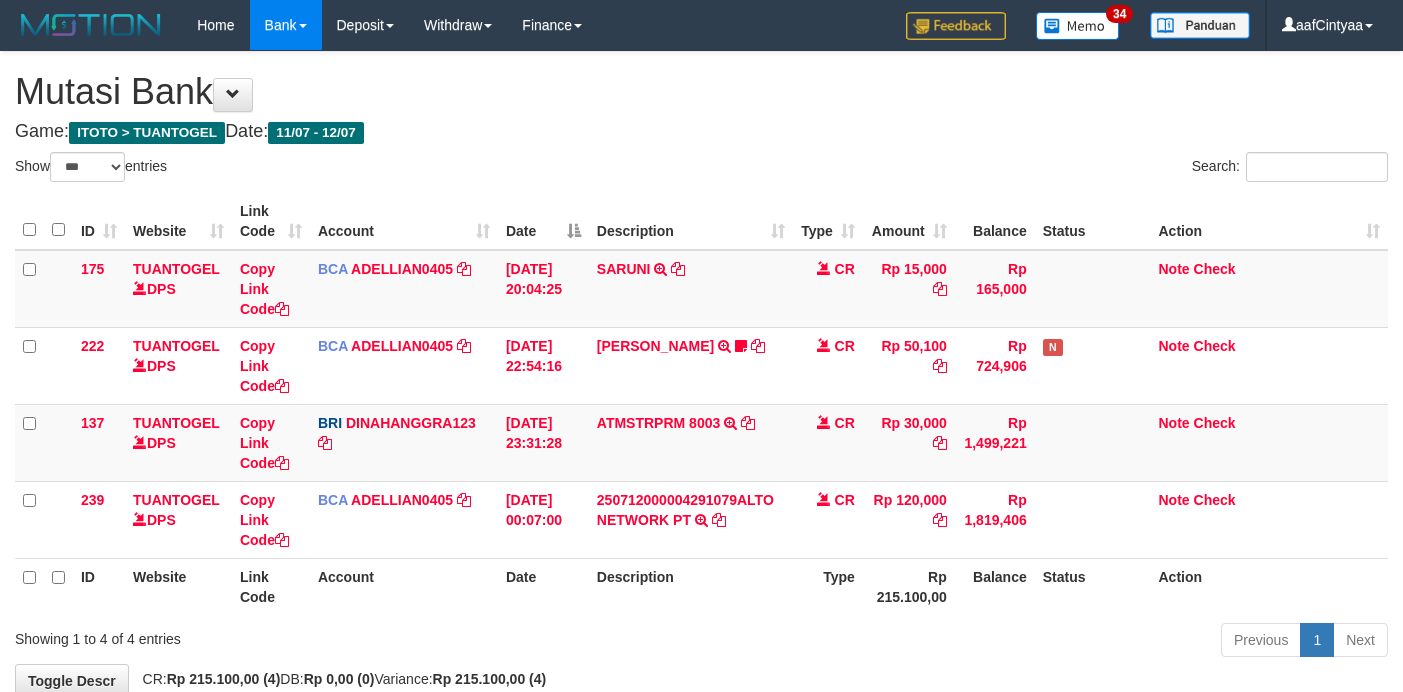 scroll, scrollTop: 70, scrollLeft: 0, axis: vertical 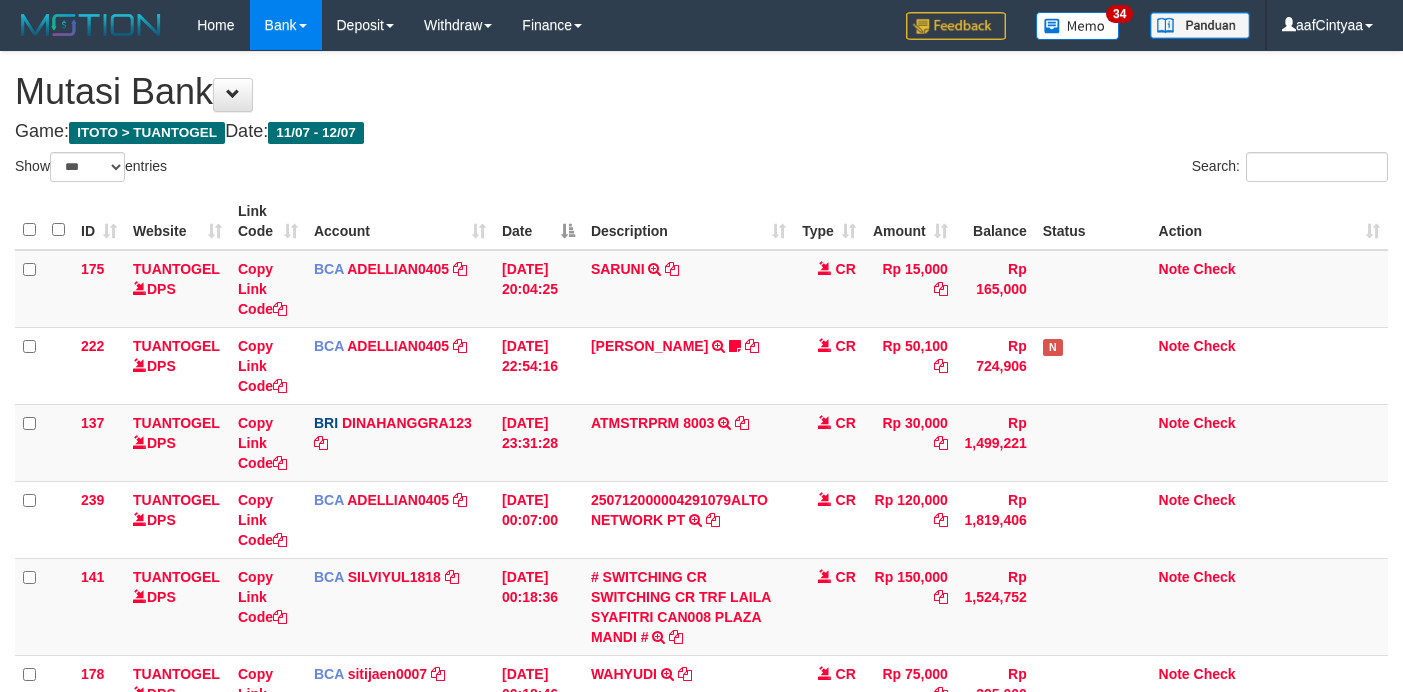 select on "***" 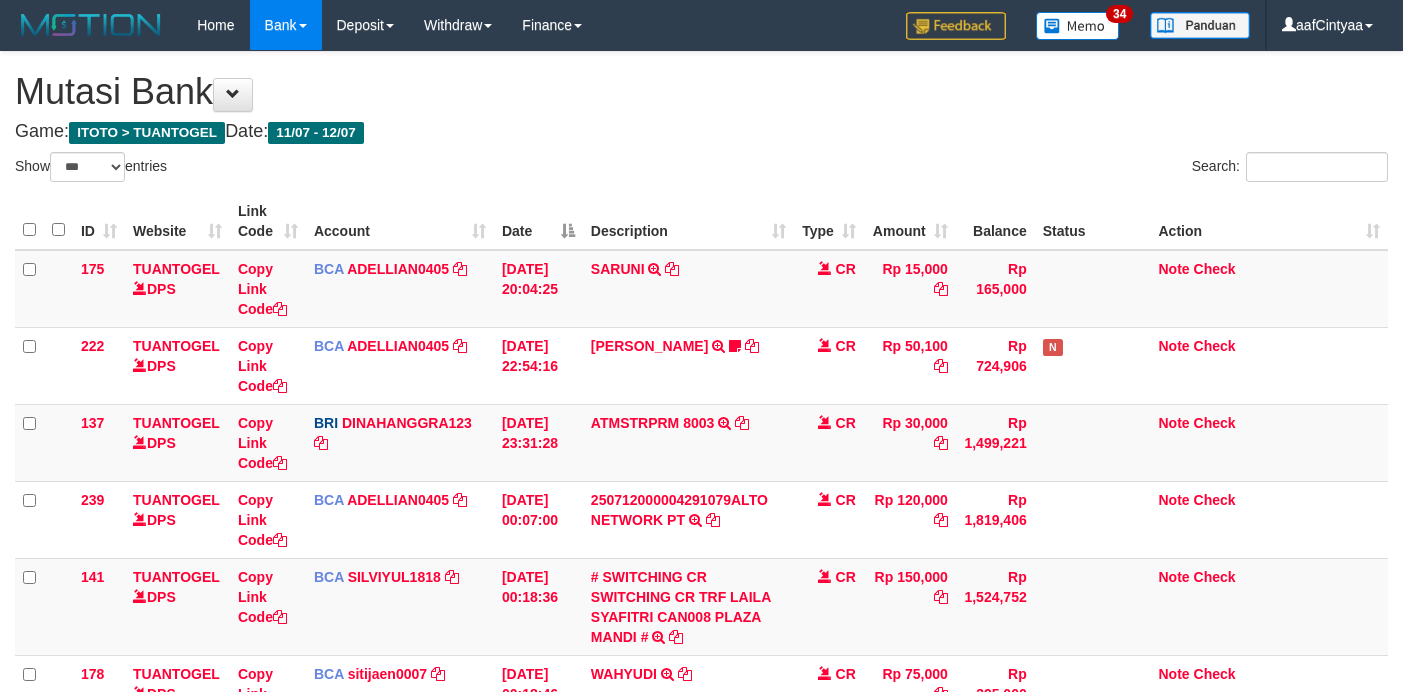 scroll, scrollTop: 70, scrollLeft: 0, axis: vertical 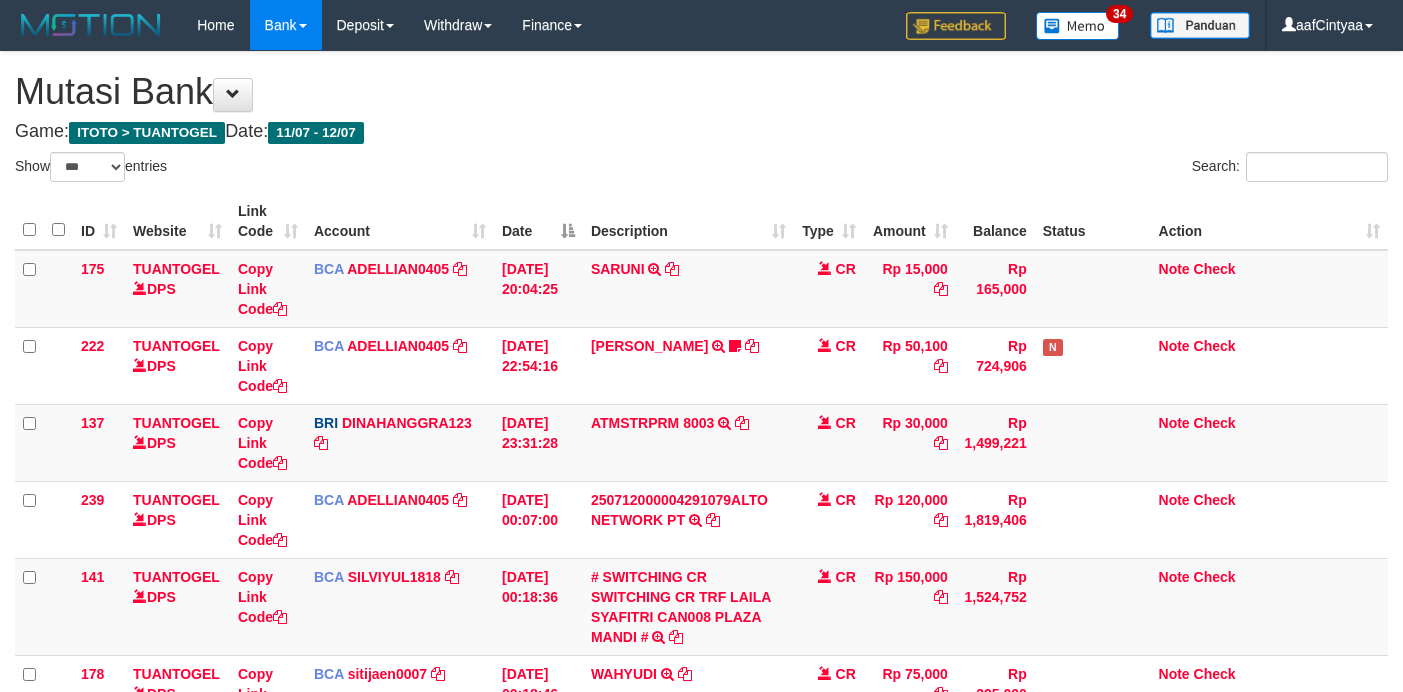 select on "***" 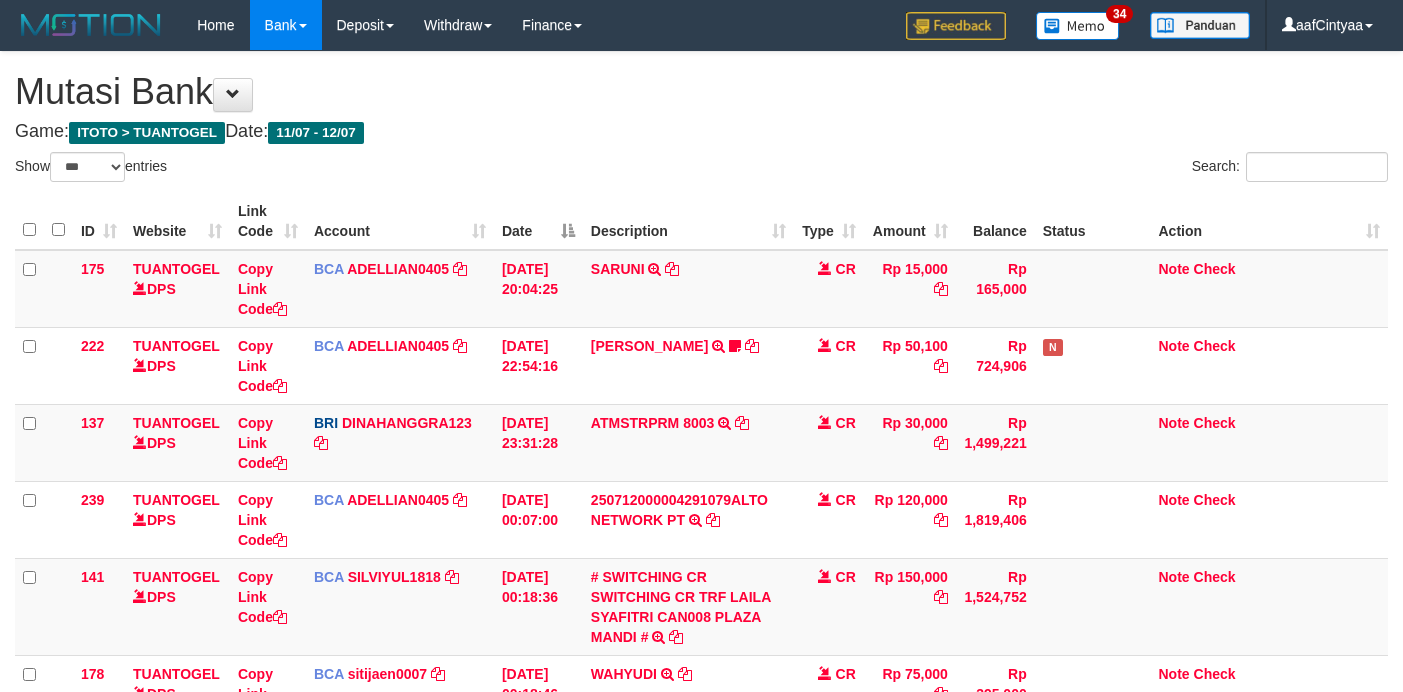 scroll, scrollTop: 70, scrollLeft: 0, axis: vertical 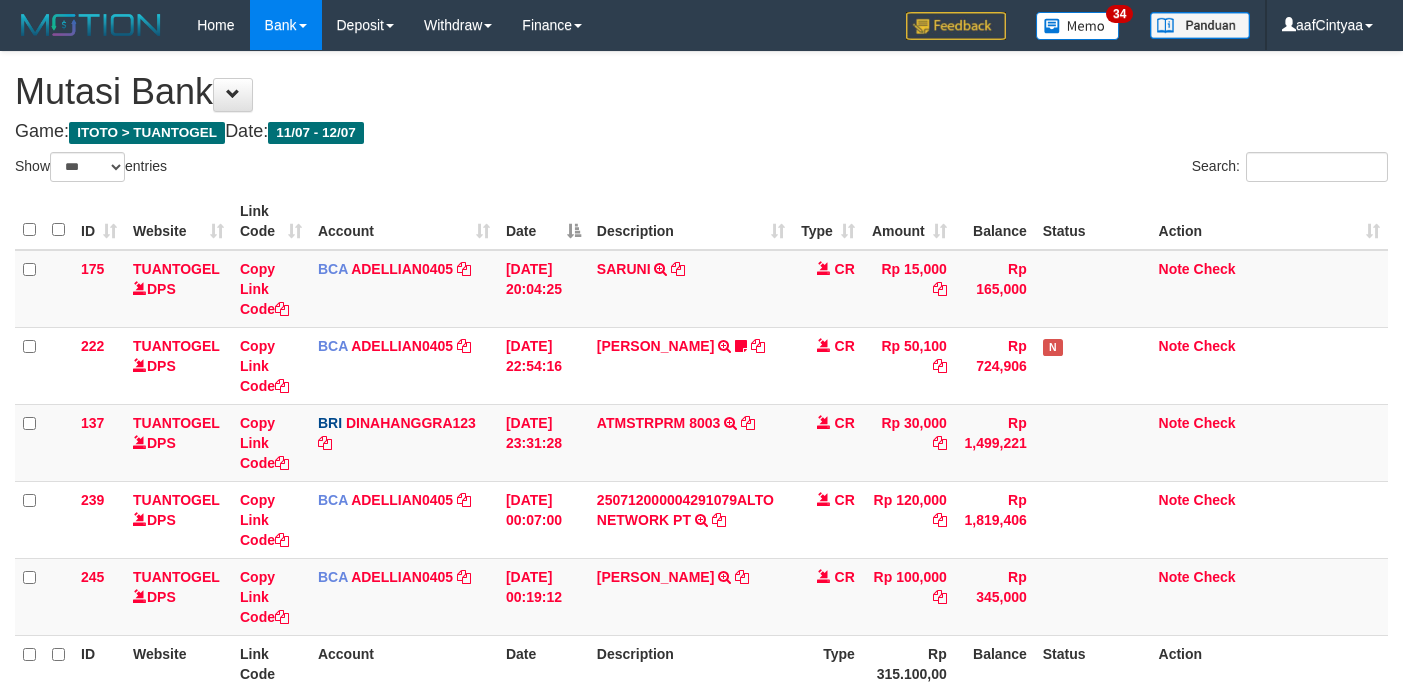 select on "***" 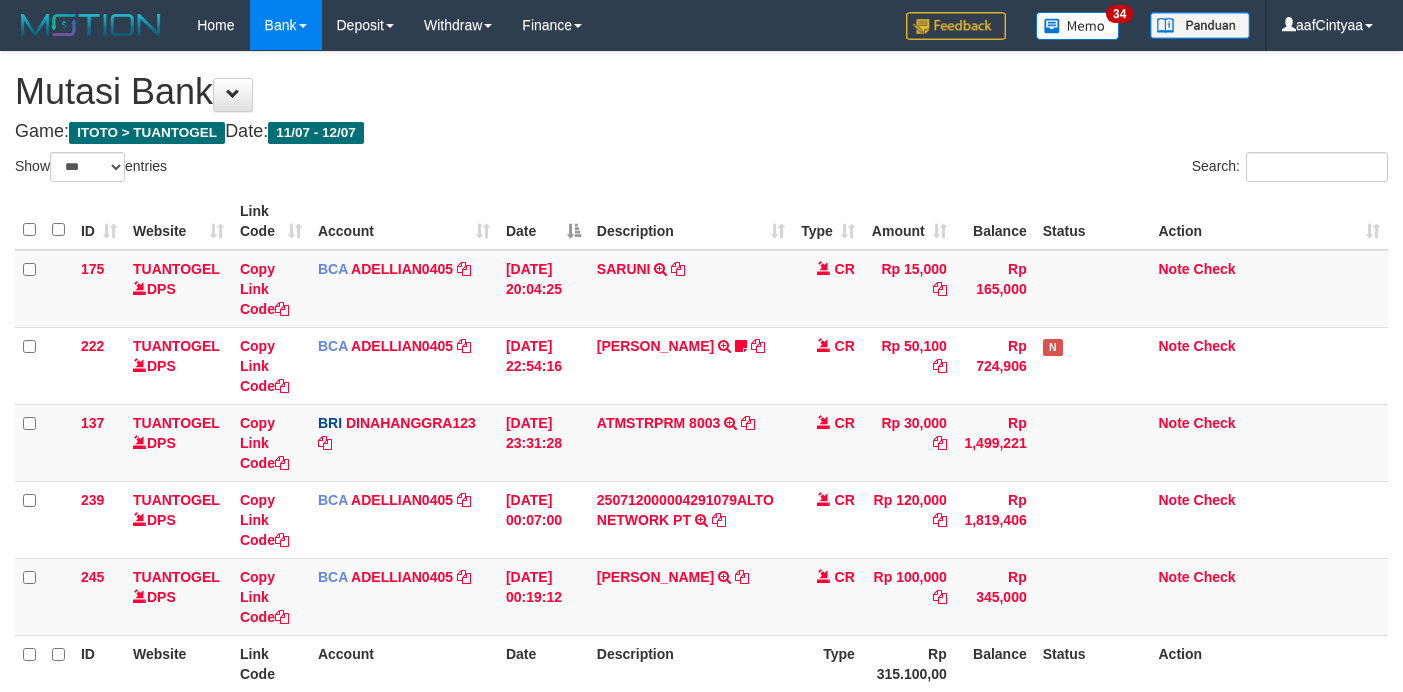 scroll, scrollTop: 70, scrollLeft: 0, axis: vertical 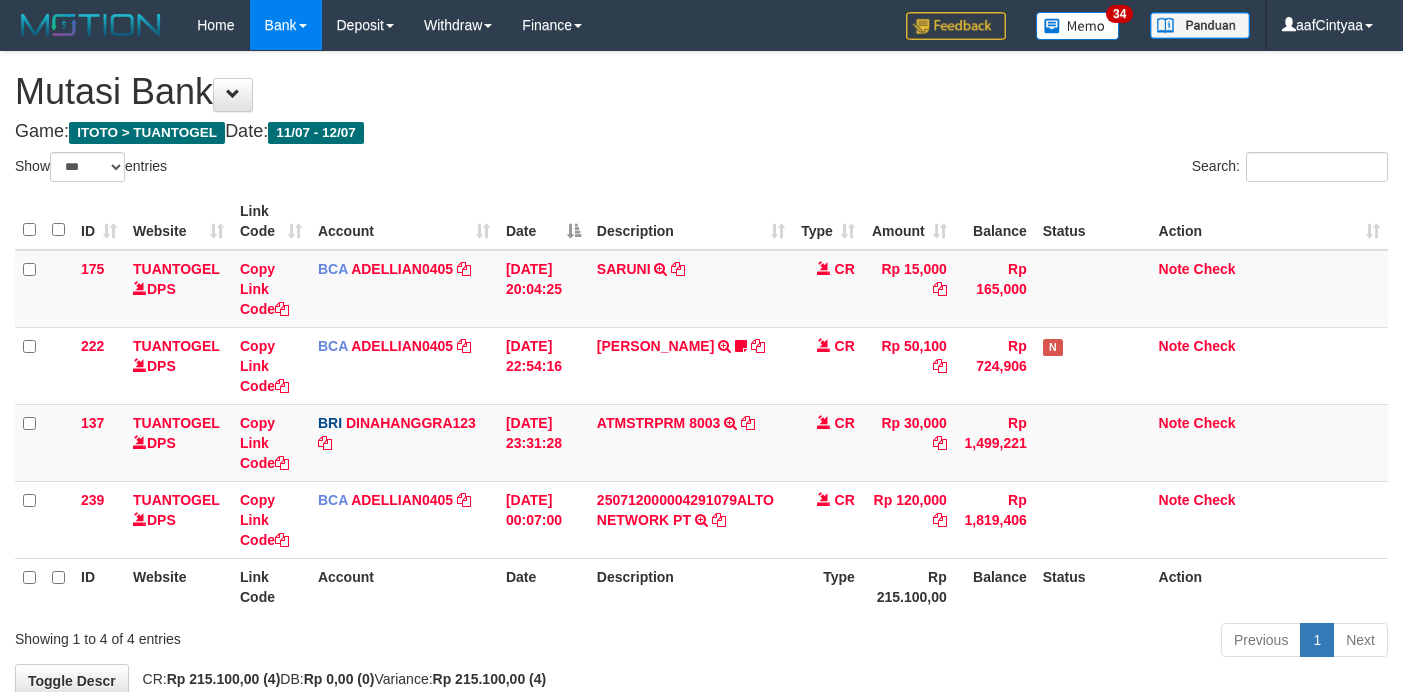 select on "***" 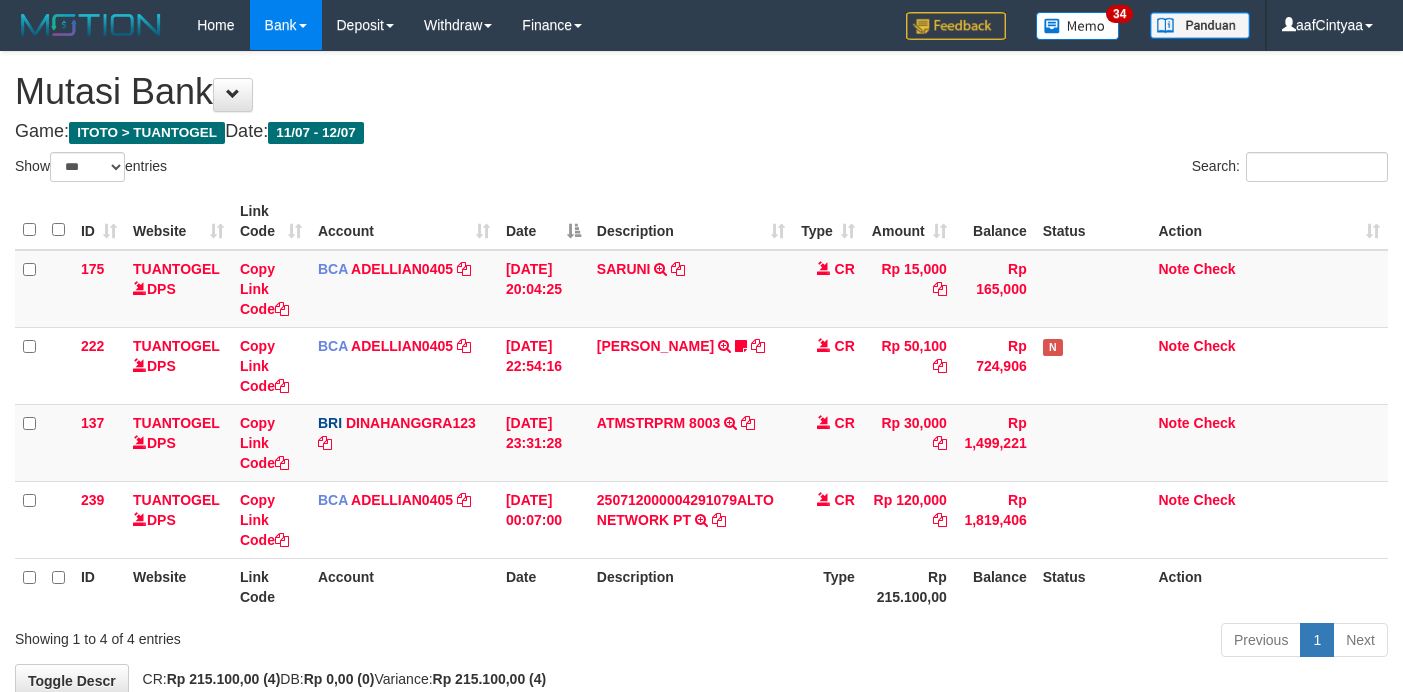 scroll, scrollTop: 70, scrollLeft: 0, axis: vertical 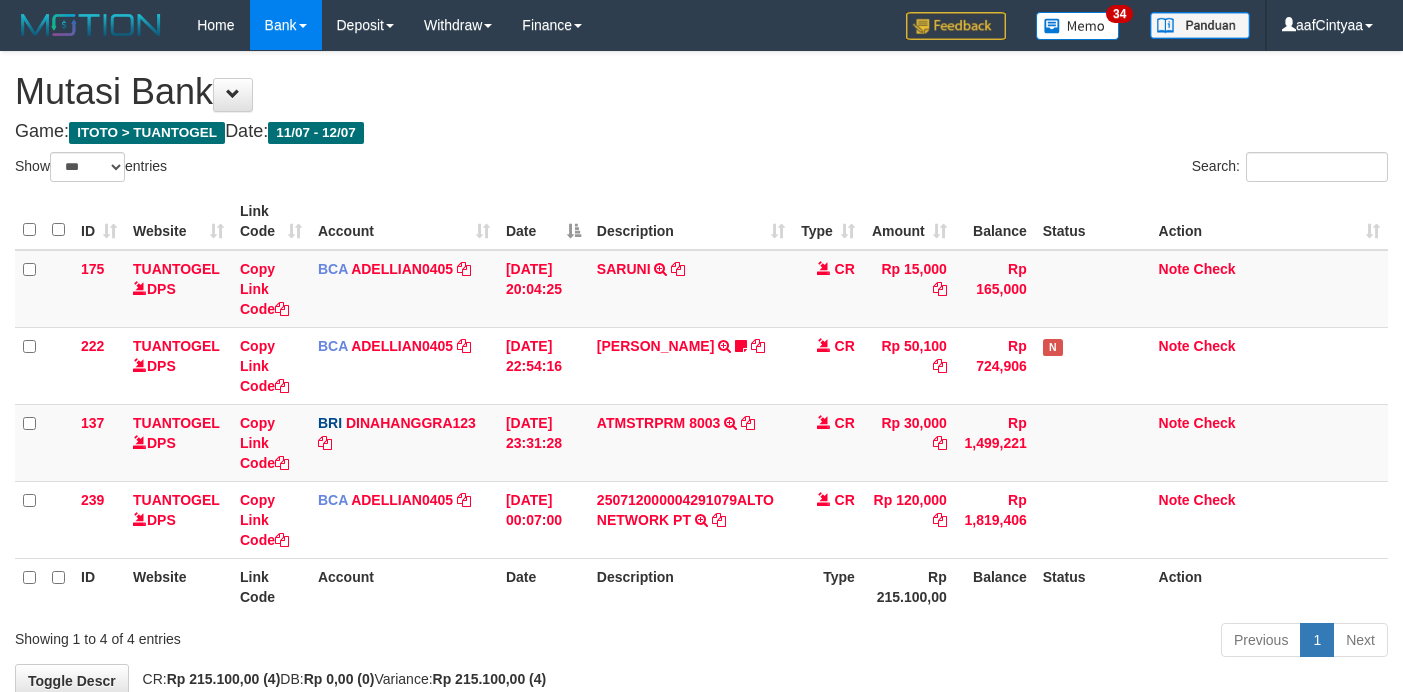 select on "***" 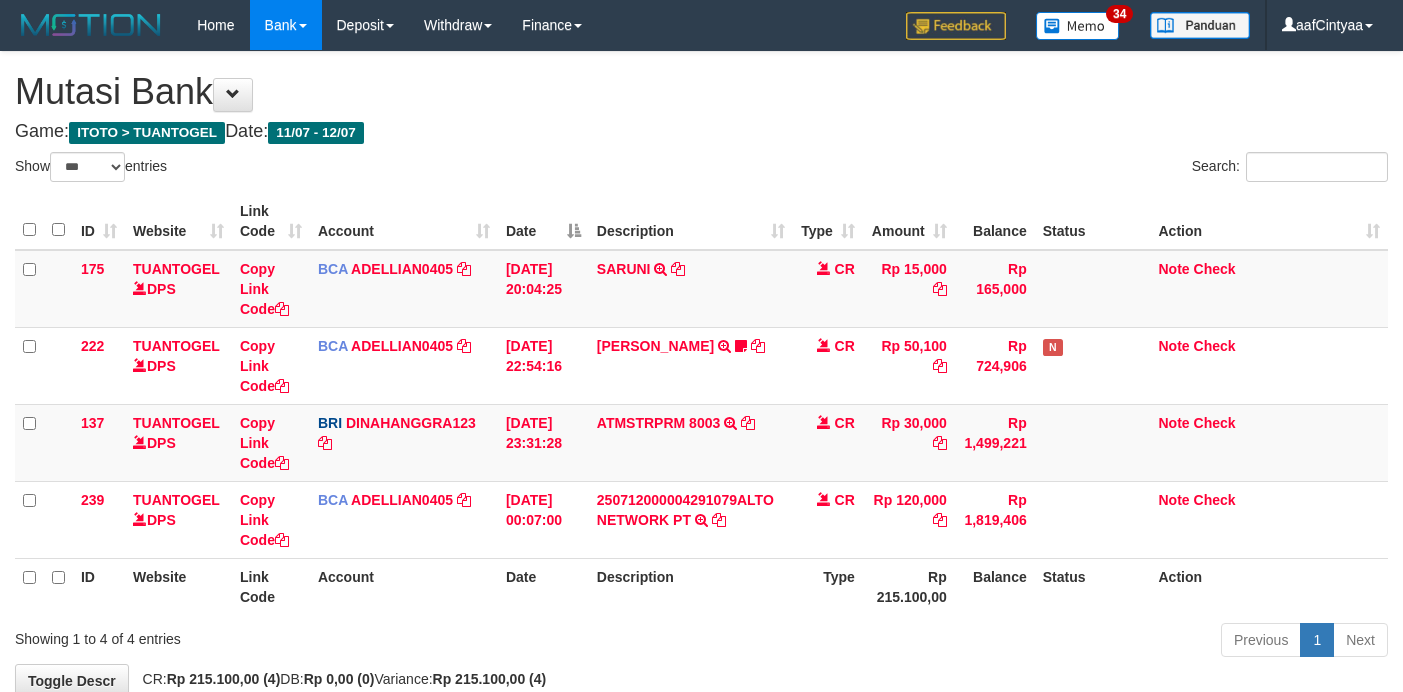 scroll, scrollTop: 70, scrollLeft: 0, axis: vertical 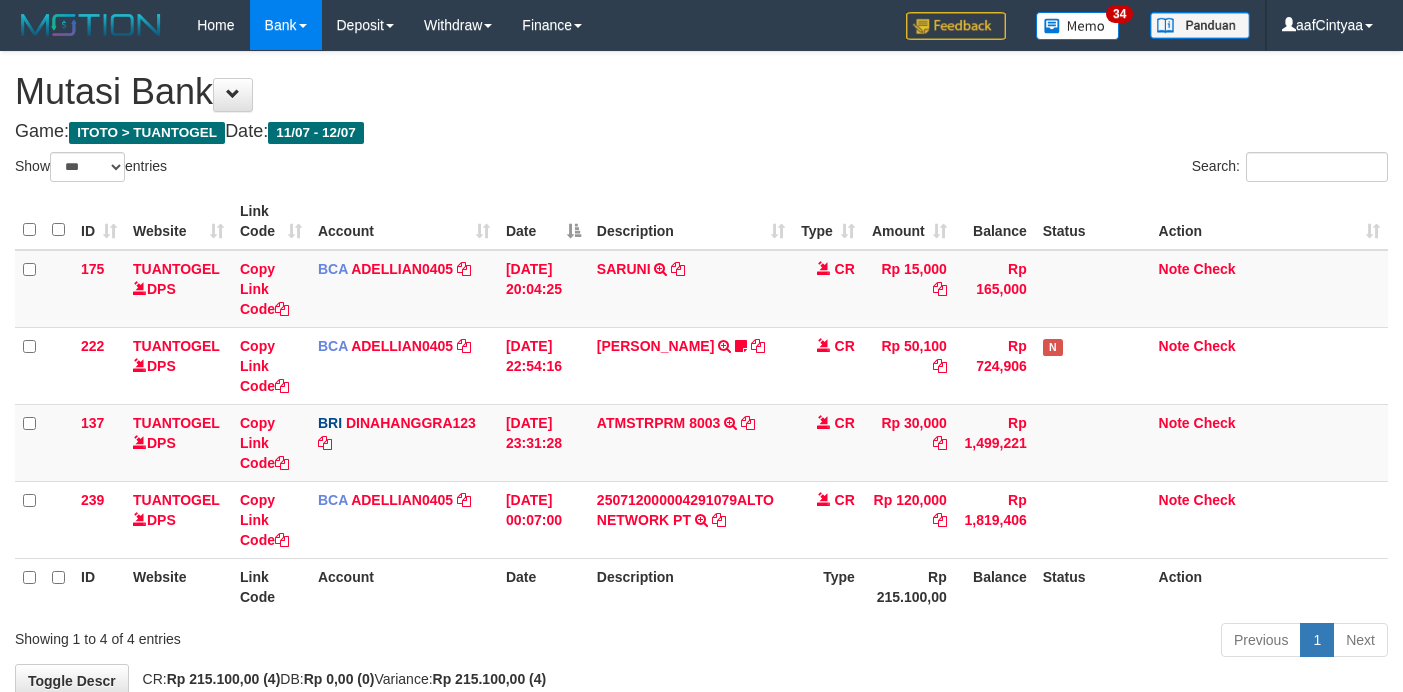 select on "***" 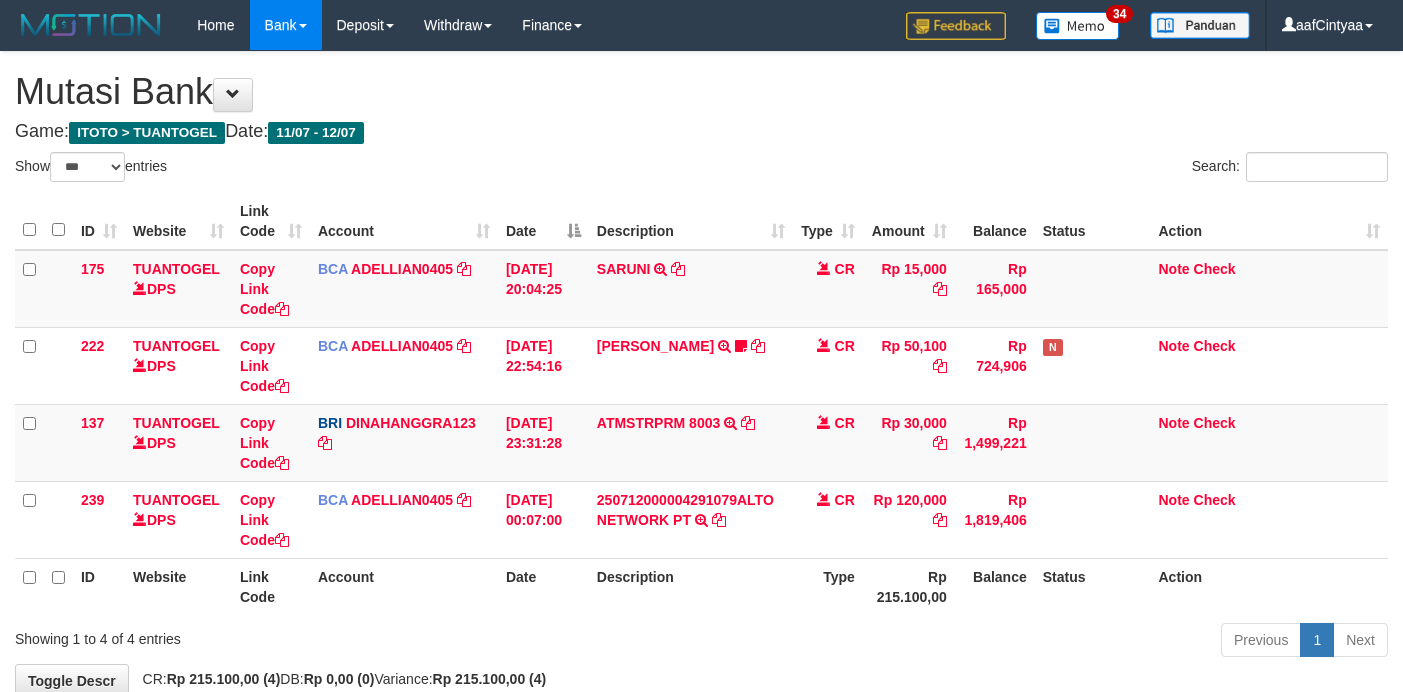 scroll, scrollTop: 70, scrollLeft: 0, axis: vertical 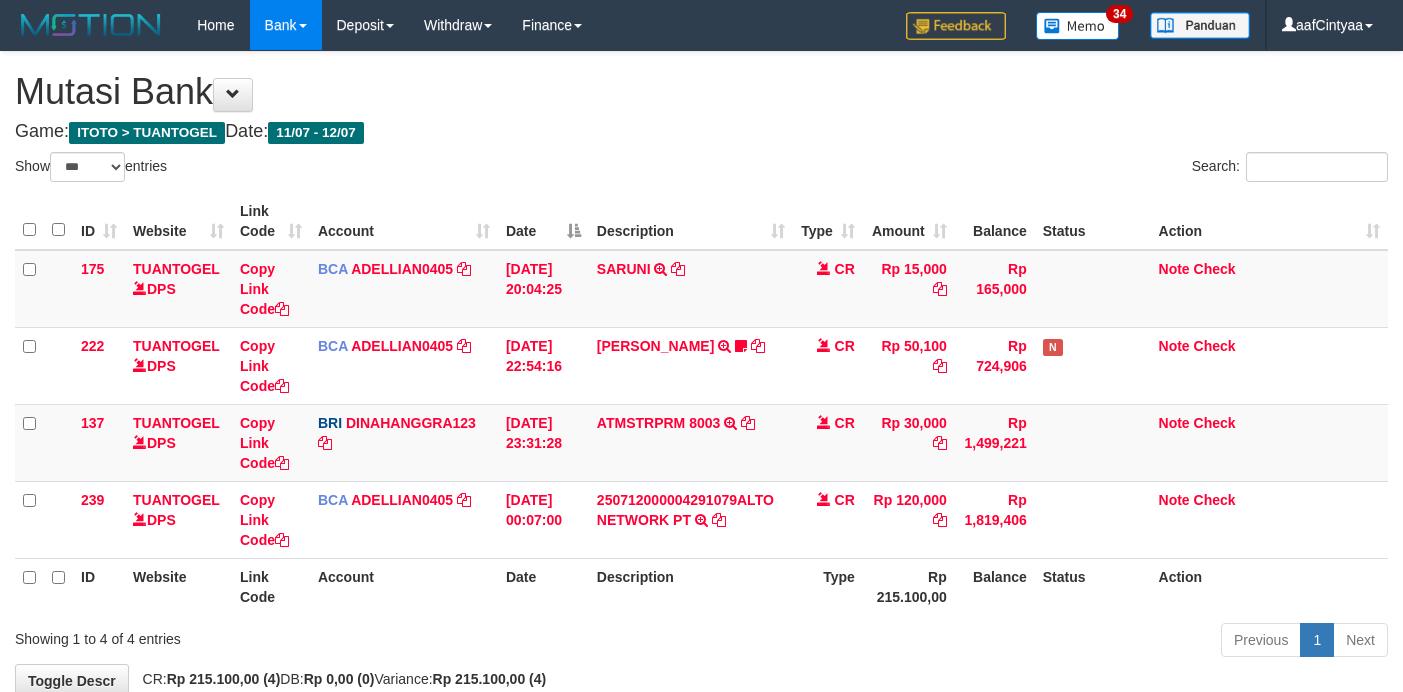 select on "***" 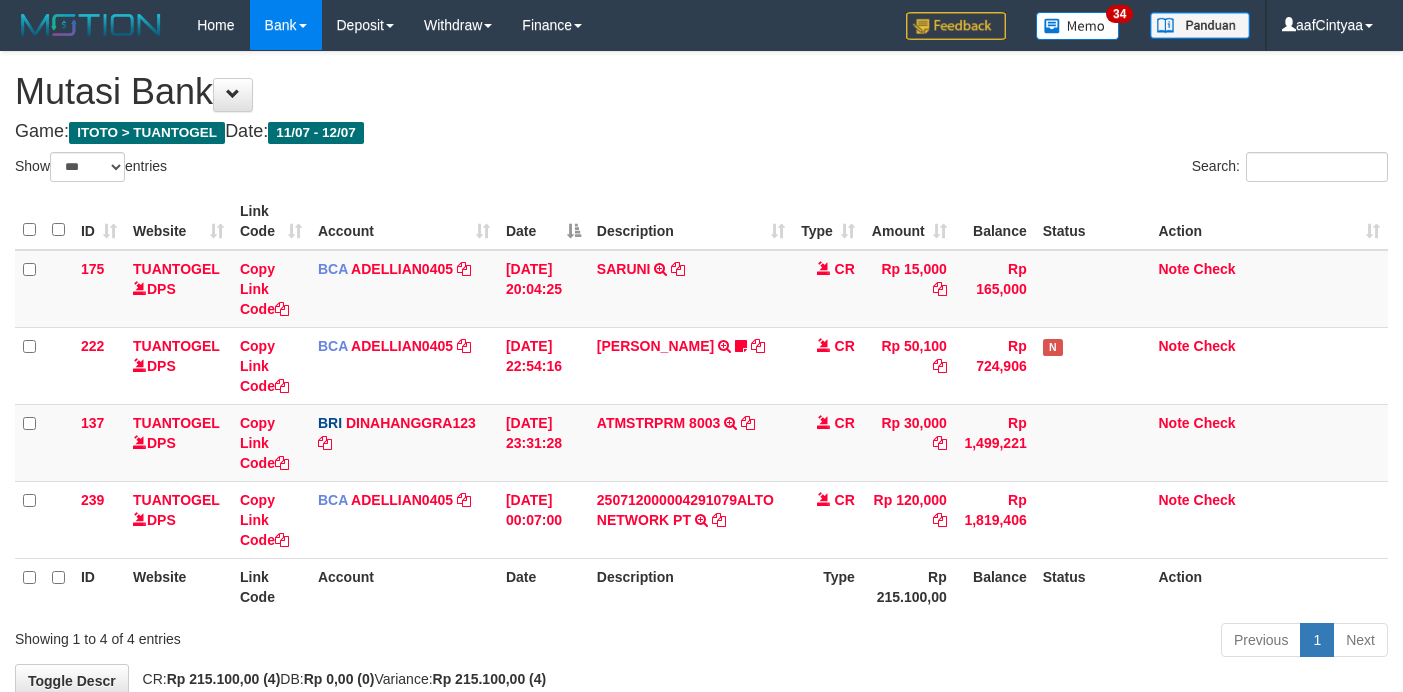 scroll, scrollTop: 70, scrollLeft: 0, axis: vertical 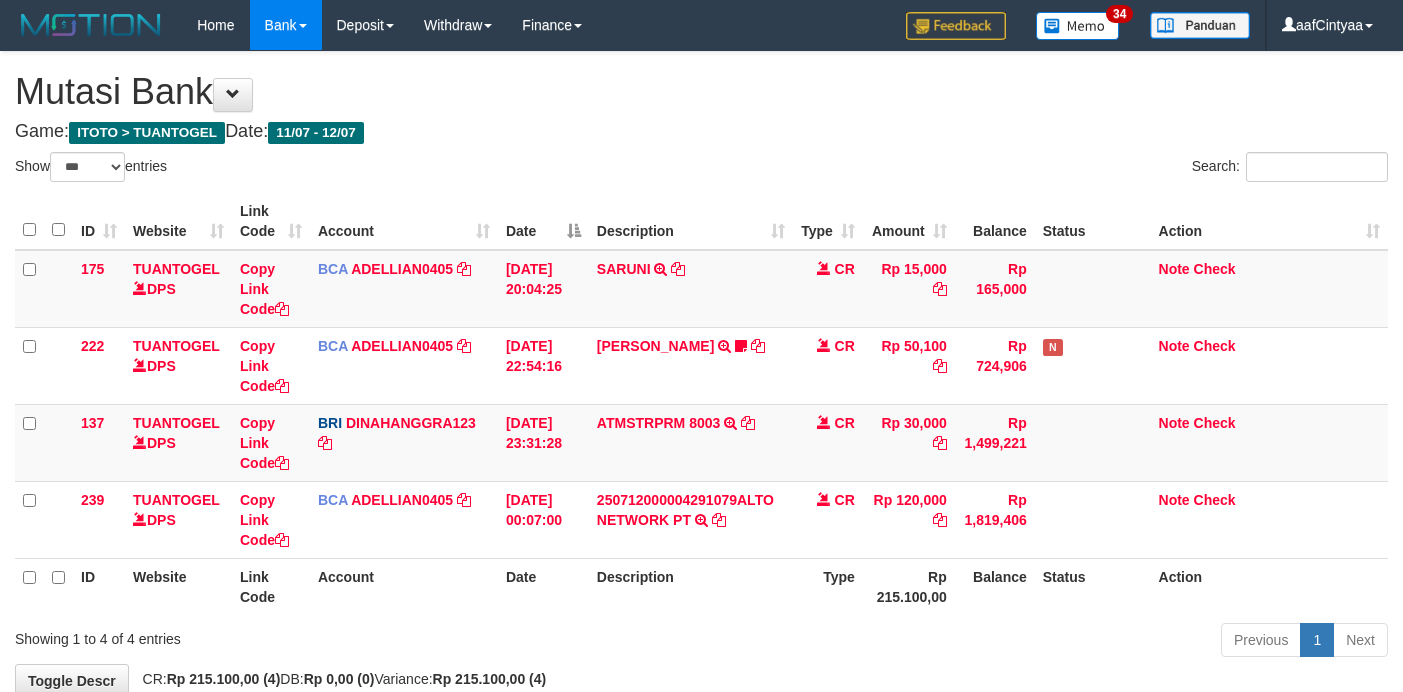 select on "***" 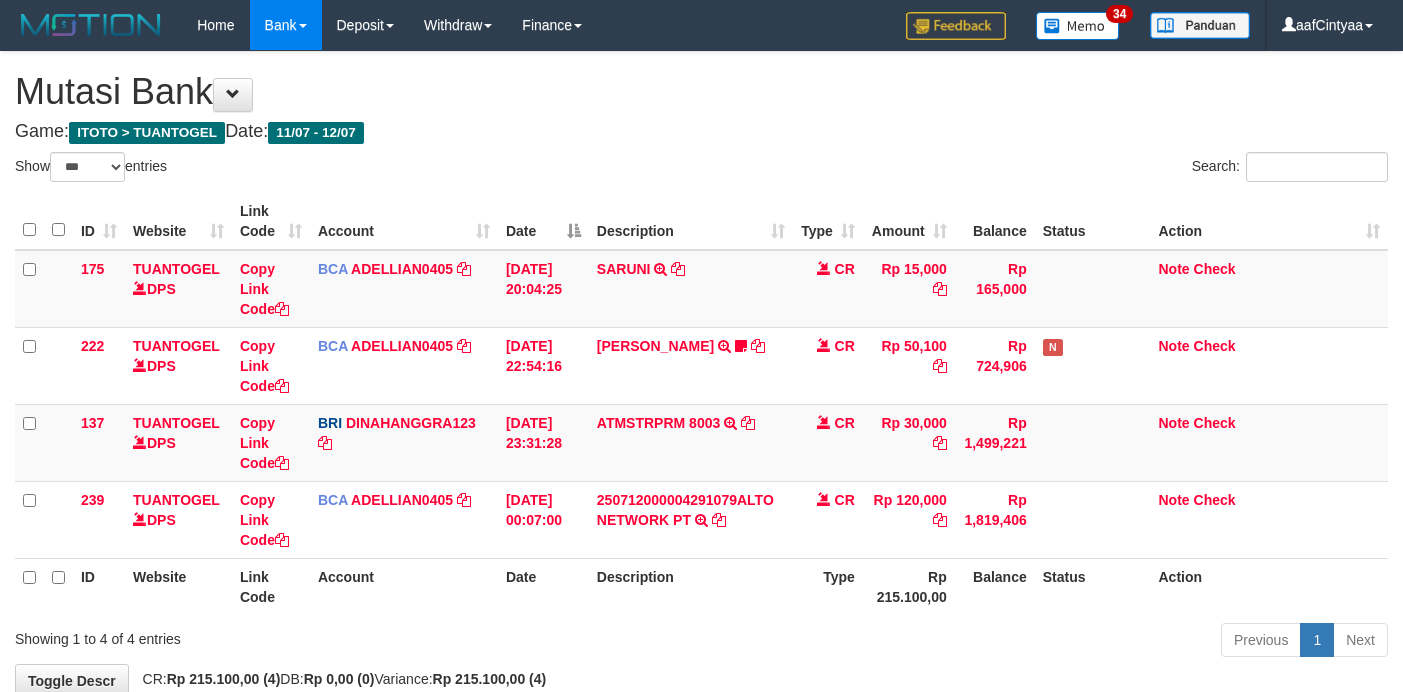 scroll, scrollTop: 70, scrollLeft: 0, axis: vertical 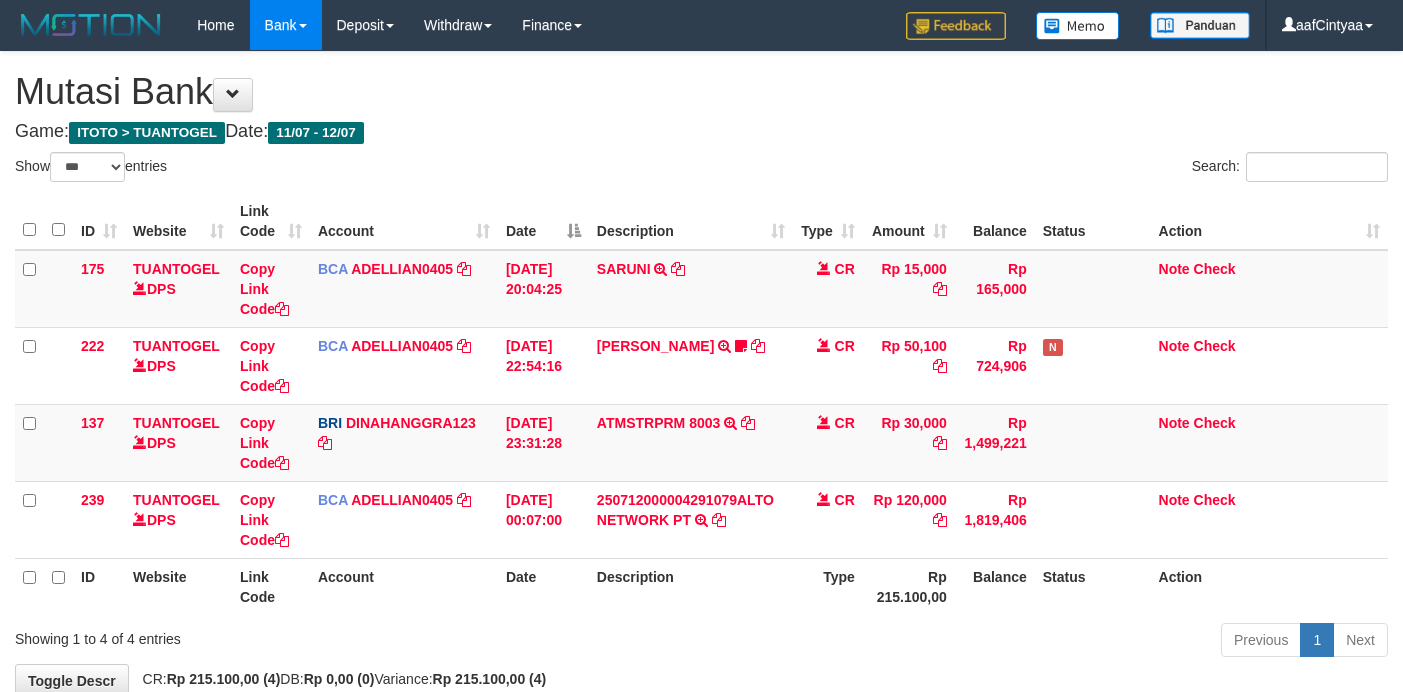 select on "***" 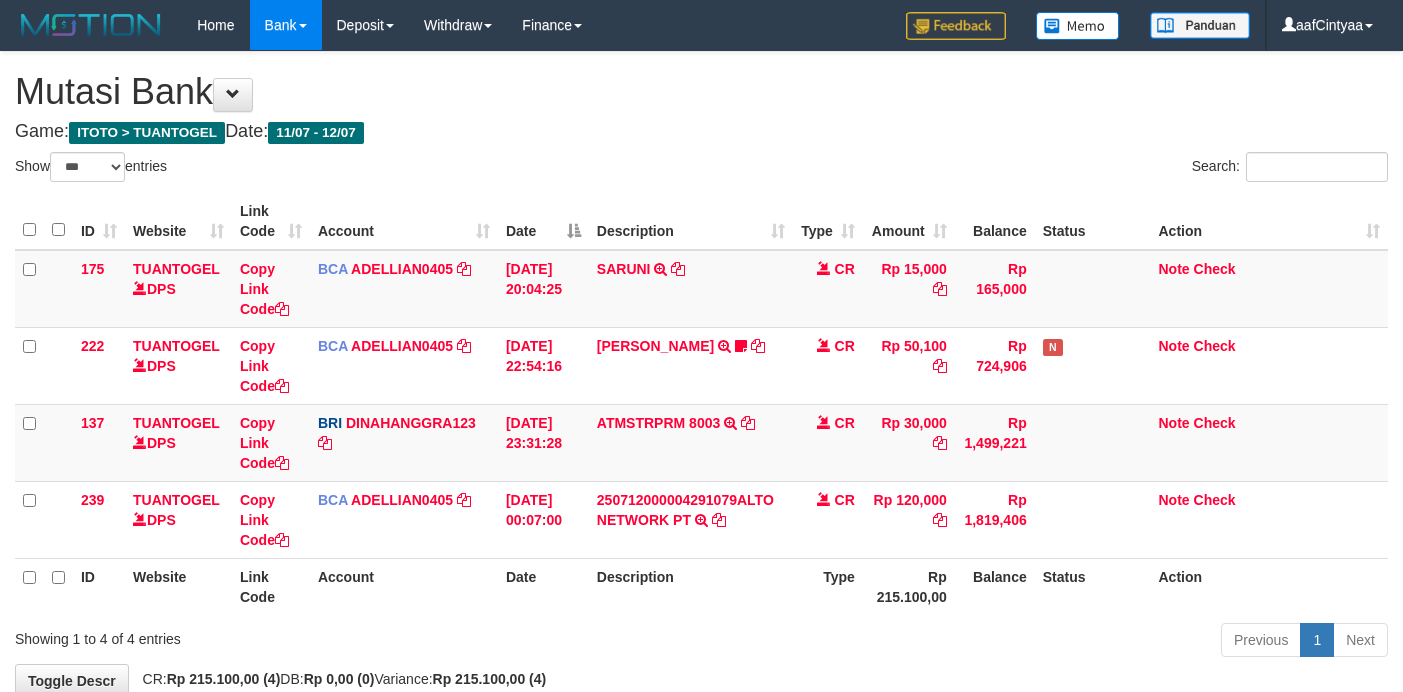 scroll, scrollTop: 70, scrollLeft: 0, axis: vertical 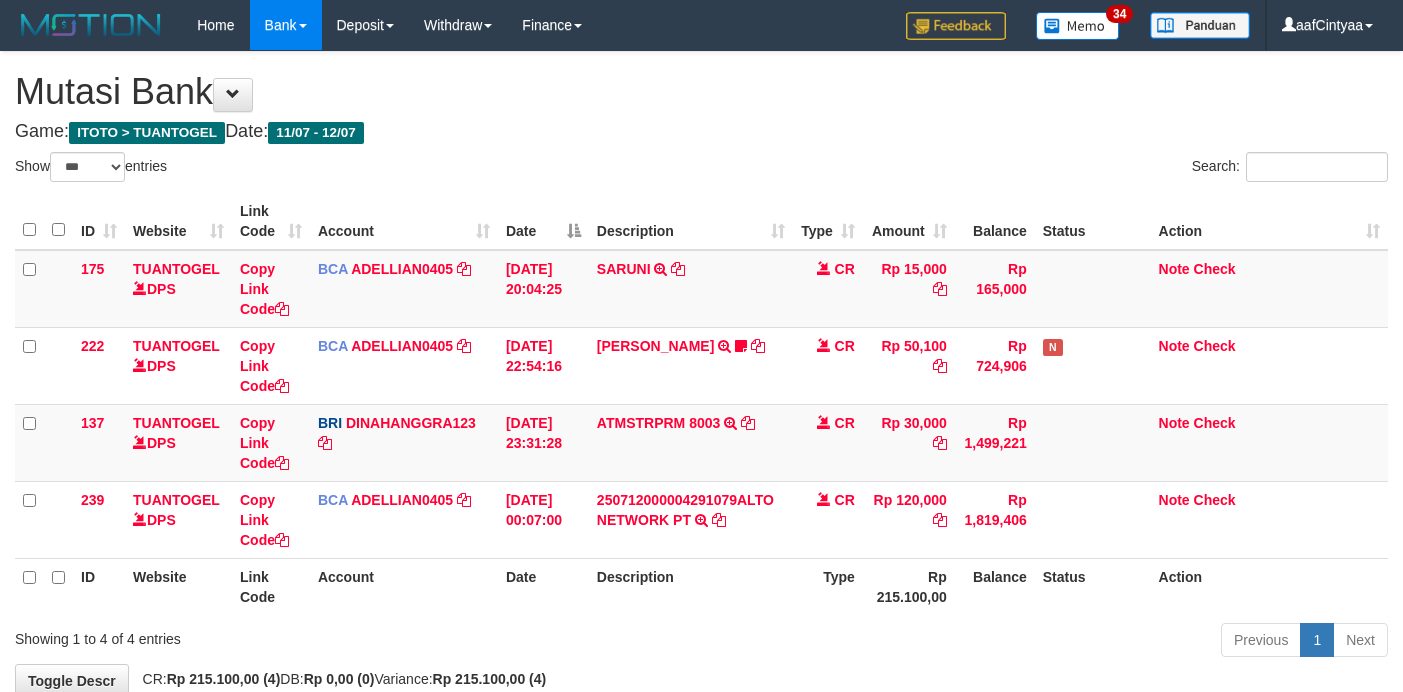 select on "***" 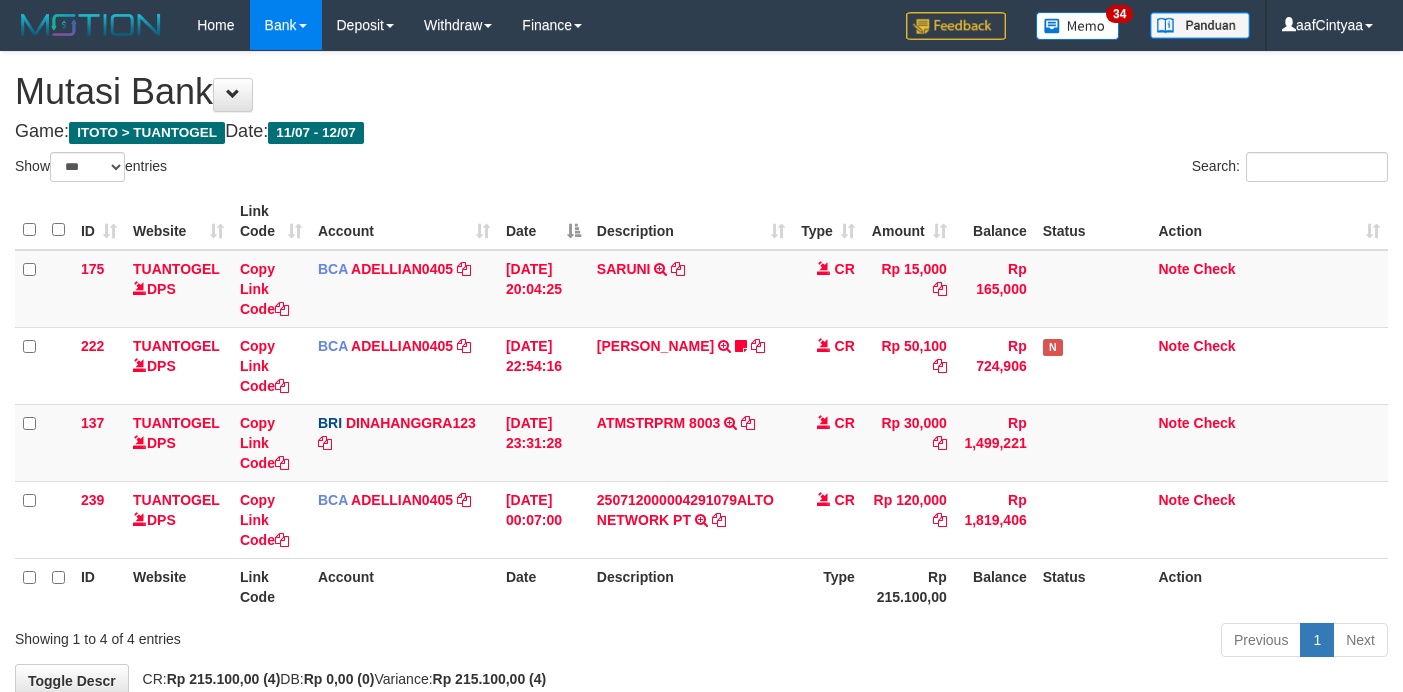 scroll, scrollTop: 70, scrollLeft: 0, axis: vertical 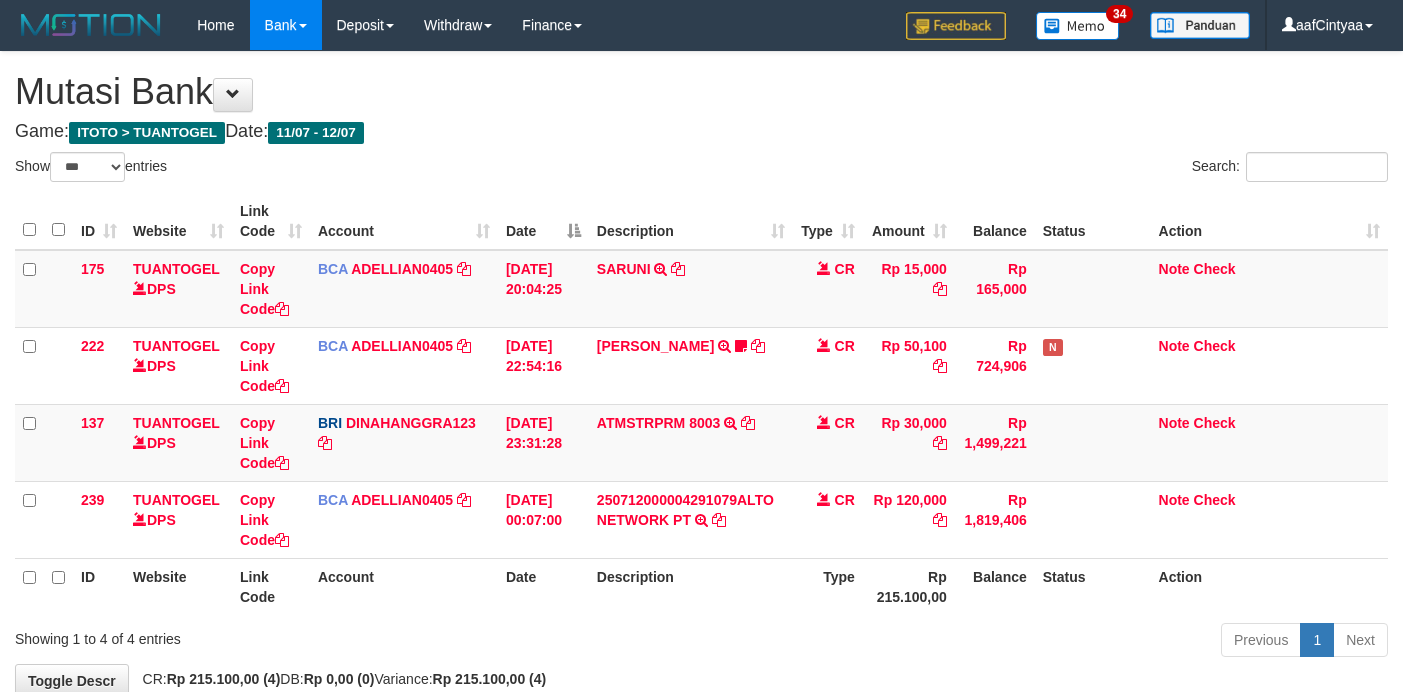 select on "***" 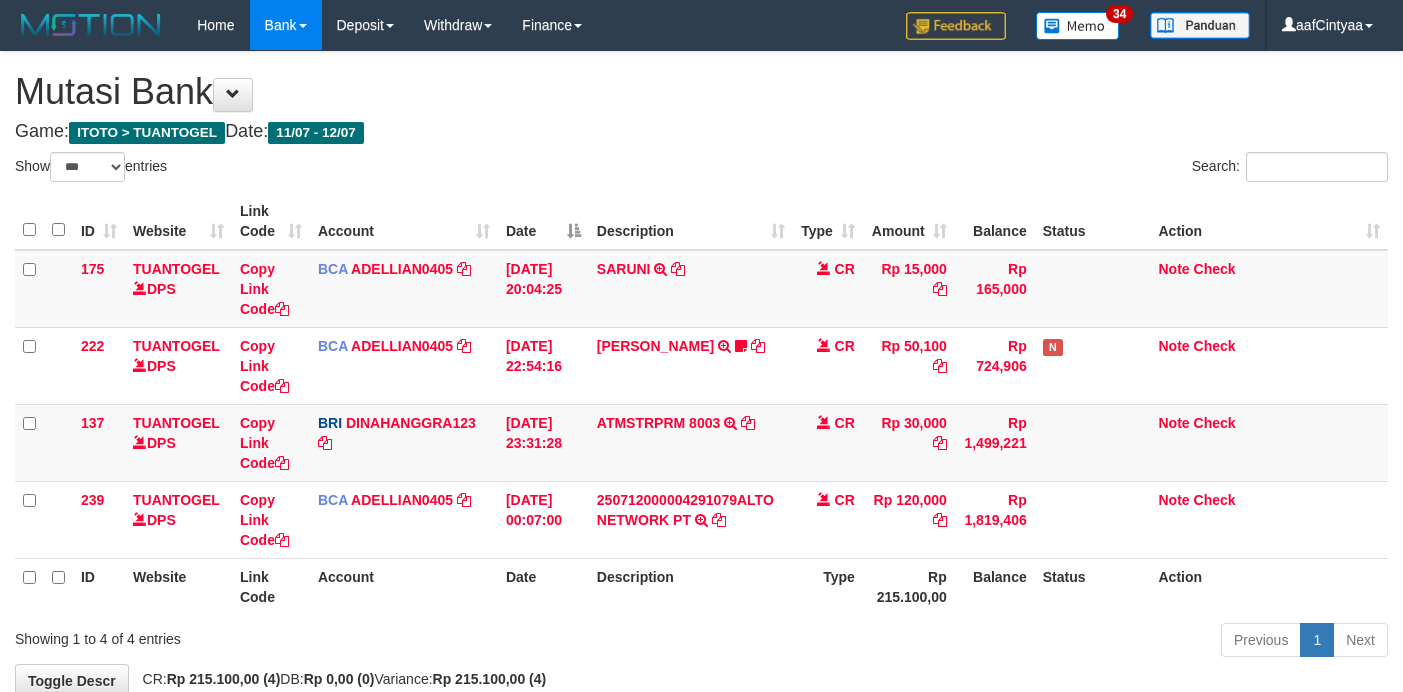scroll, scrollTop: 70, scrollLeft: 0, axis: vertical 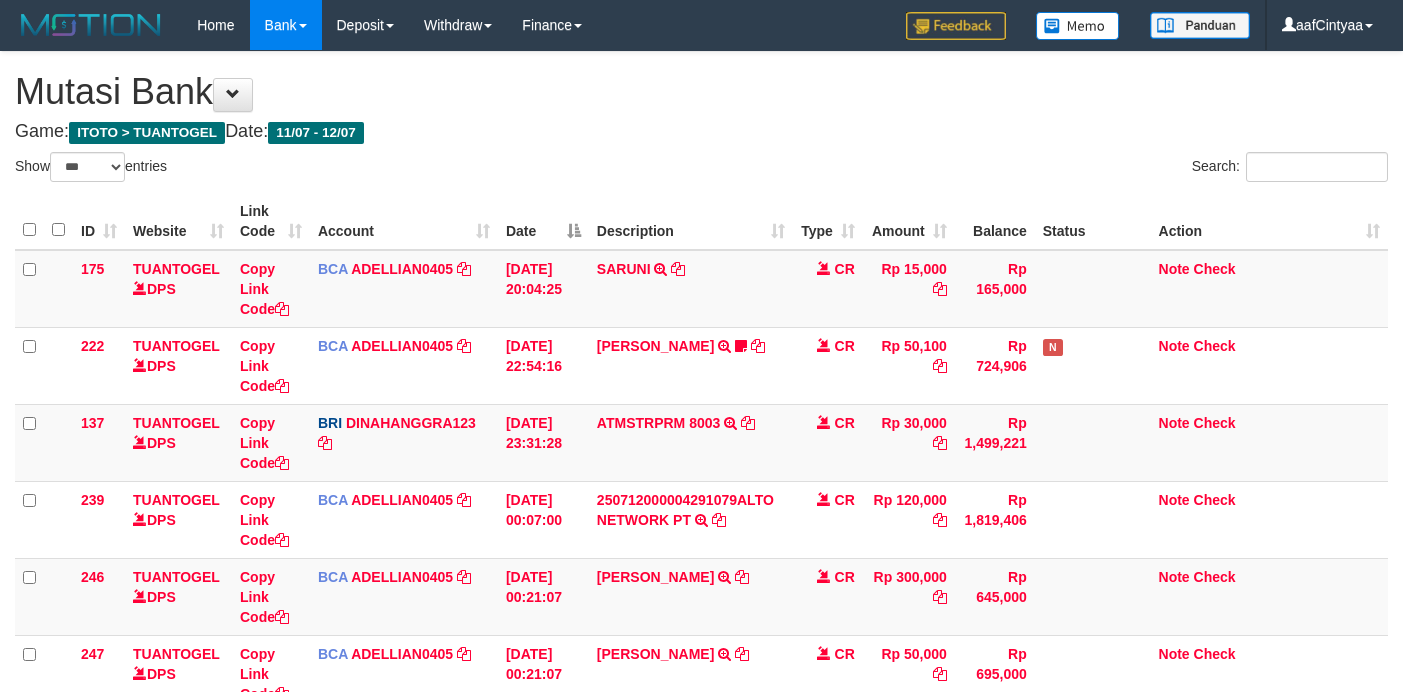 select on "***" 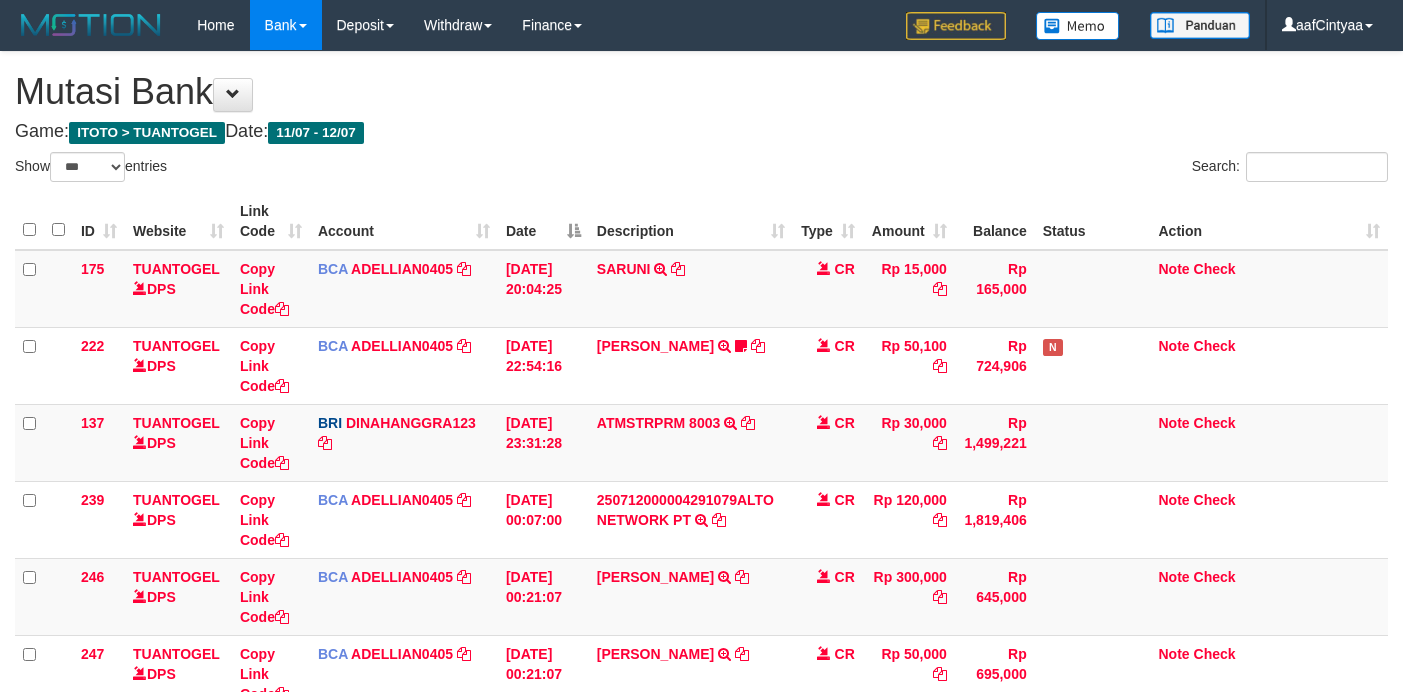 scroll, scrollTop: 70, scrollLeft: 0, axis: vertical 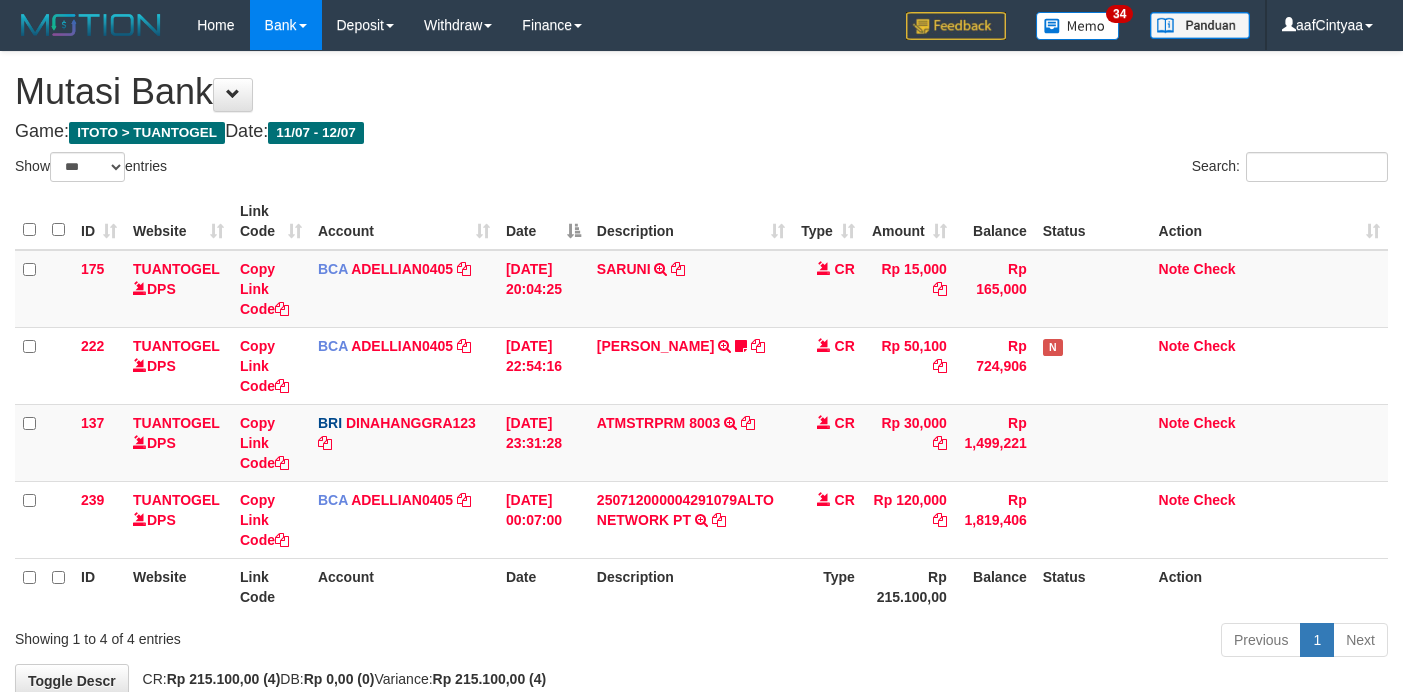select on "***" 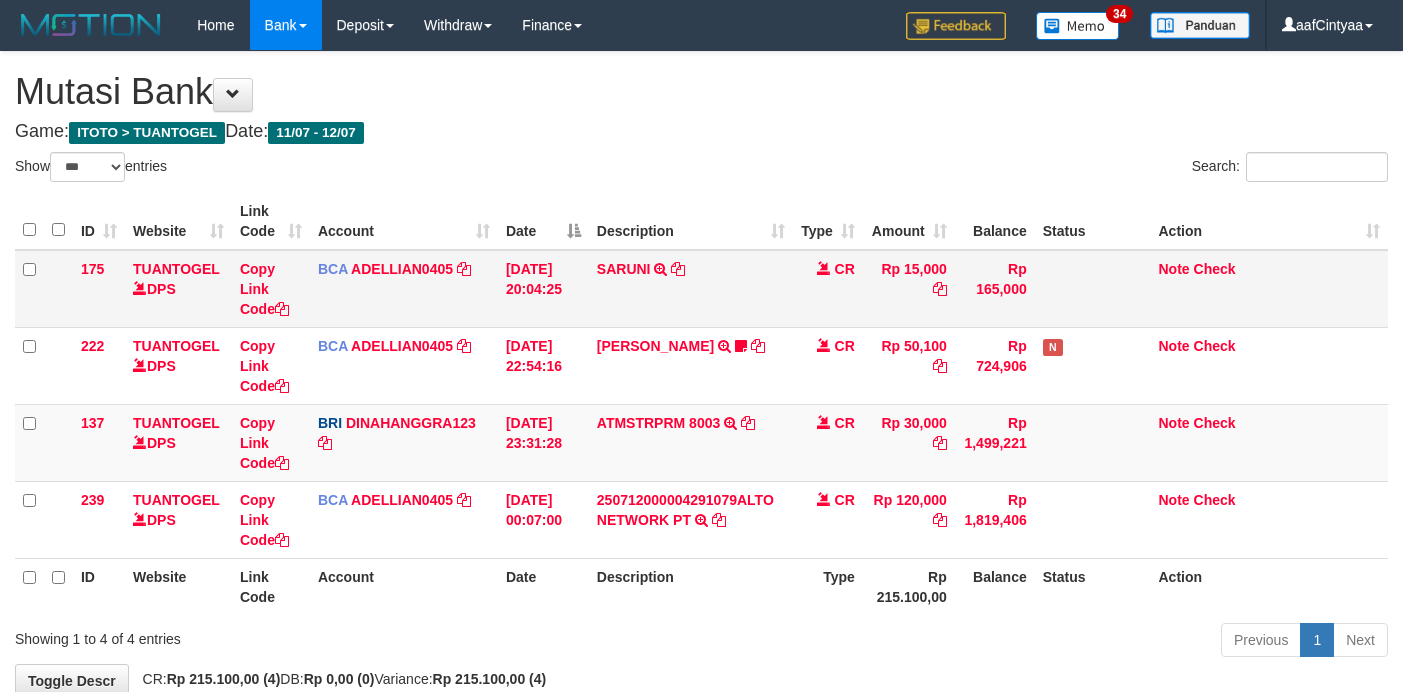 scroll, scrollTop: 70, scrollLeft: 0, axis: vertical 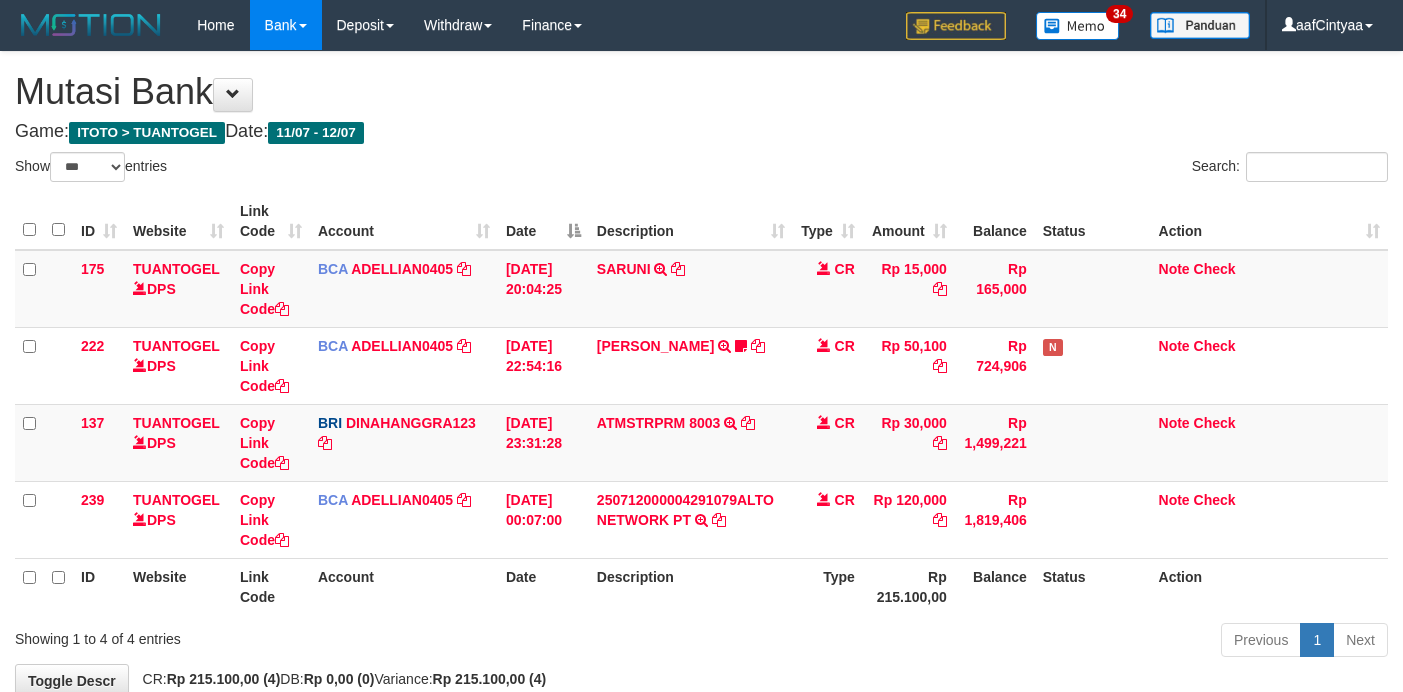 select on "***" 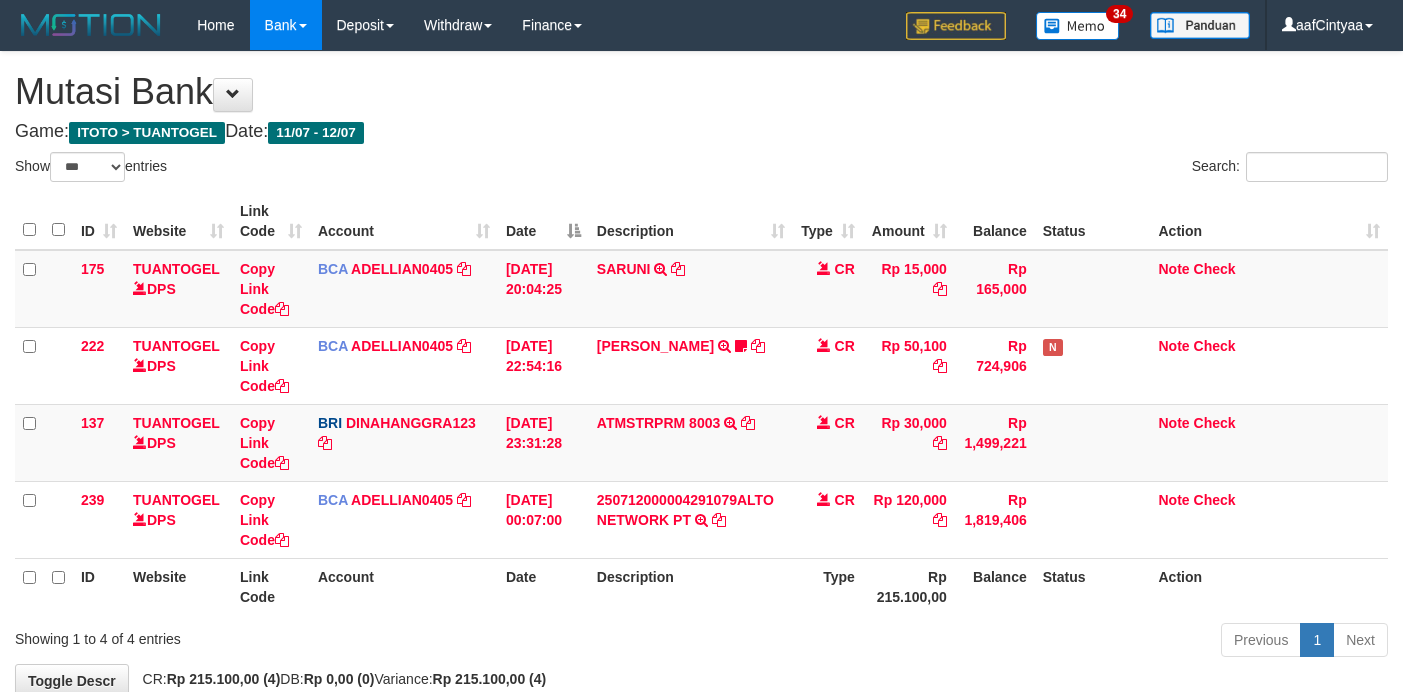scroll, scrollTop: 70, scrollLeft: 0, axis: vertical 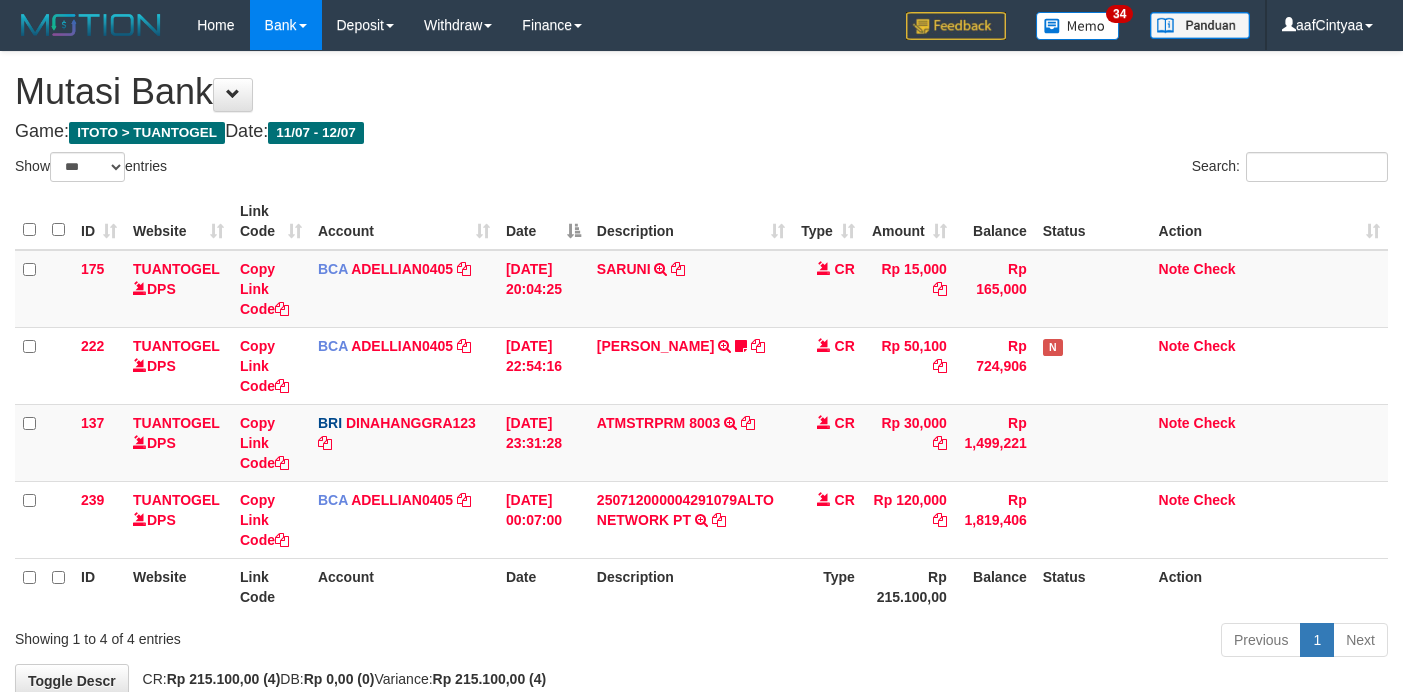select on "***" 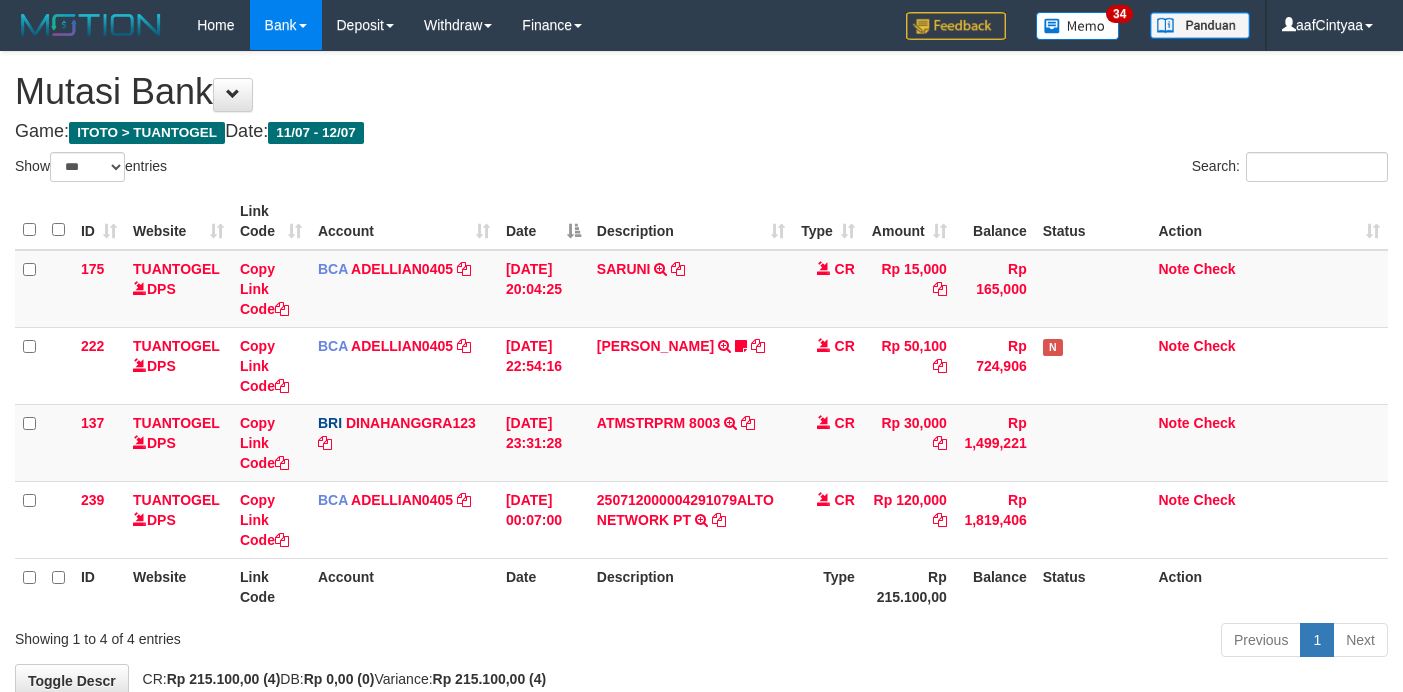 scroll, scrollTop: 70, scrollLeft: 0, axis: vertical 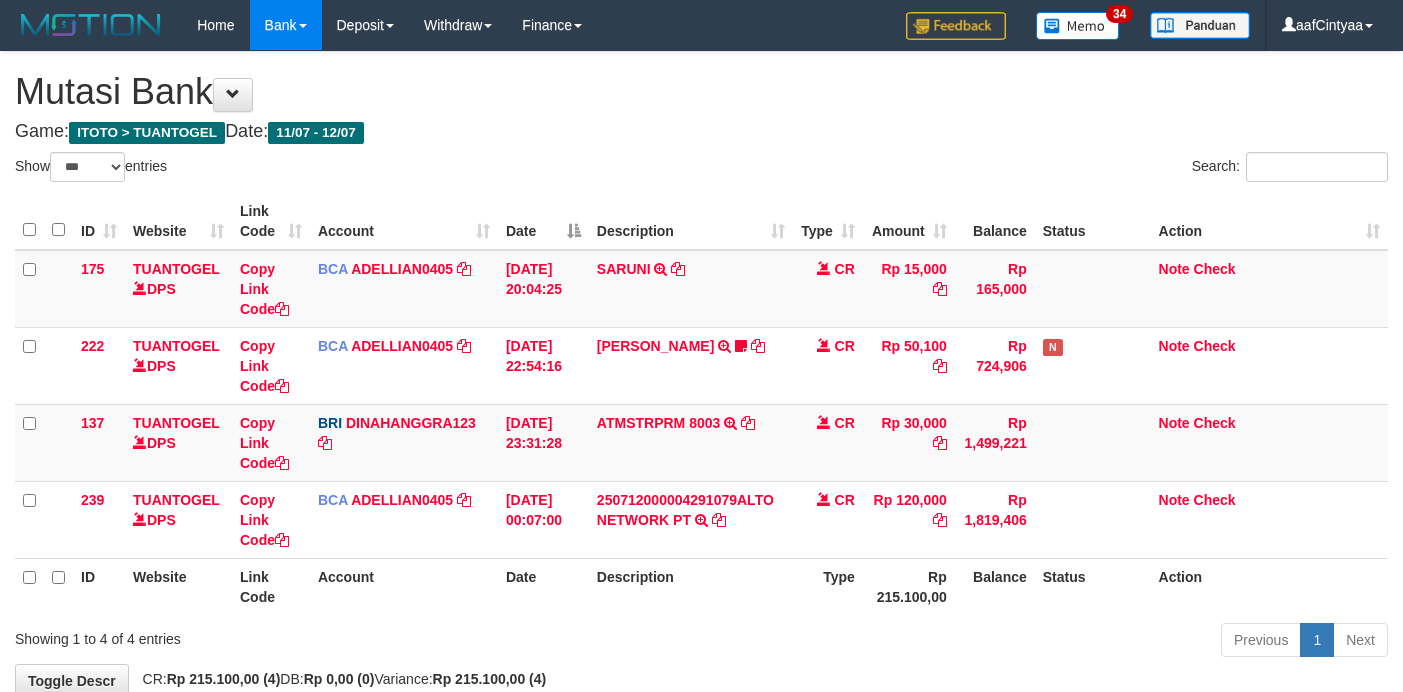 select on "***" 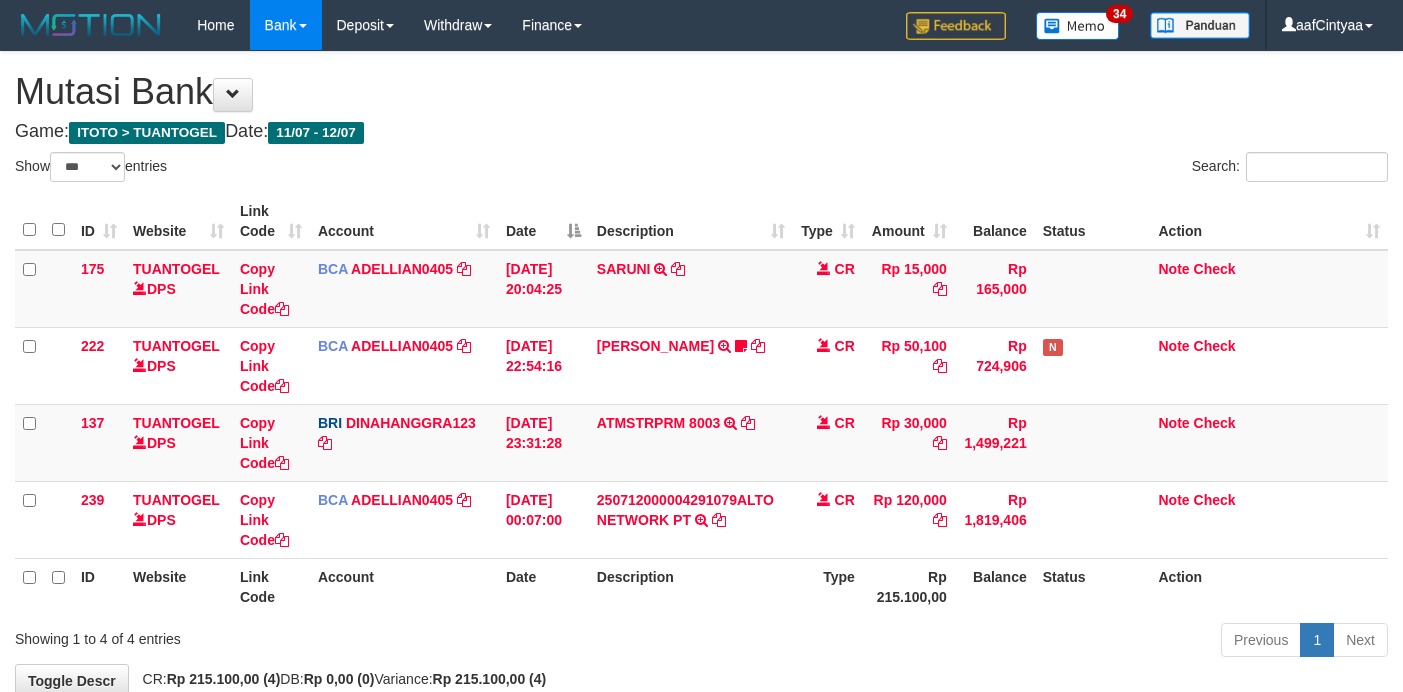 scroll, scrollTop: 70, scrollLeft: 0, axis: vertical 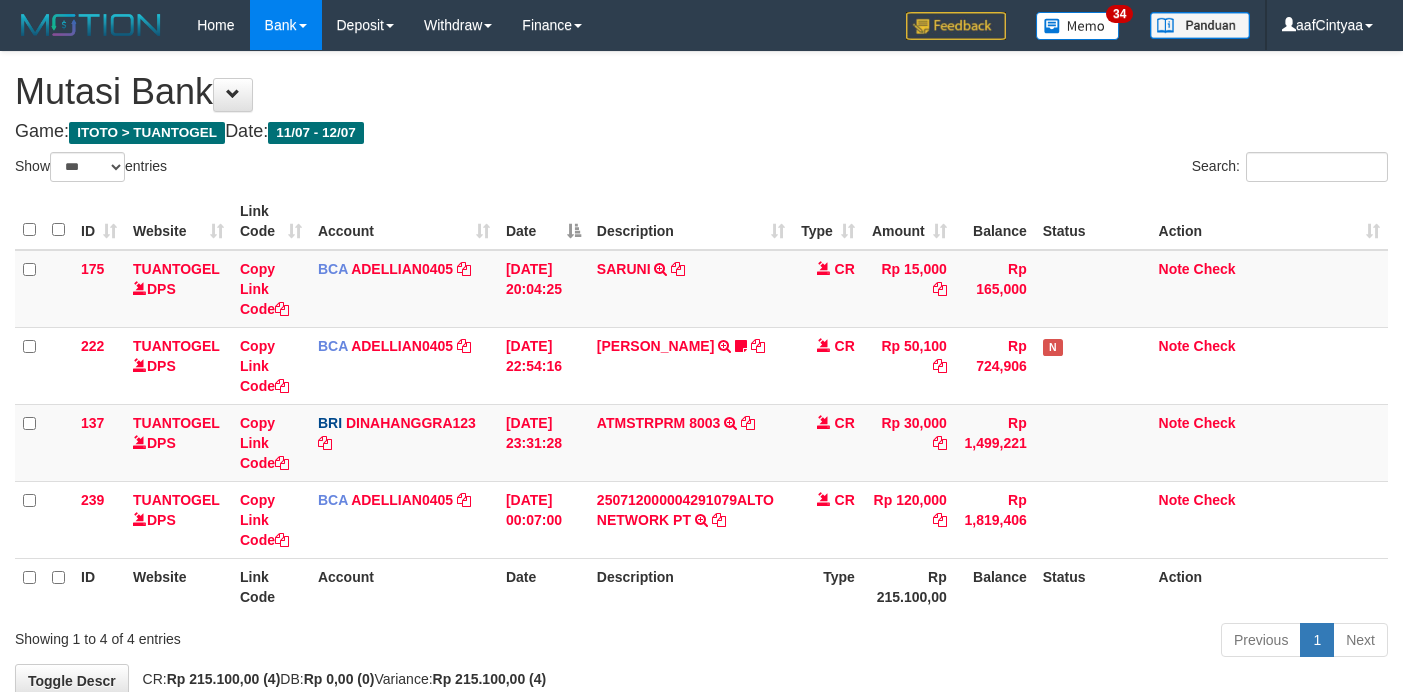 select on "***" 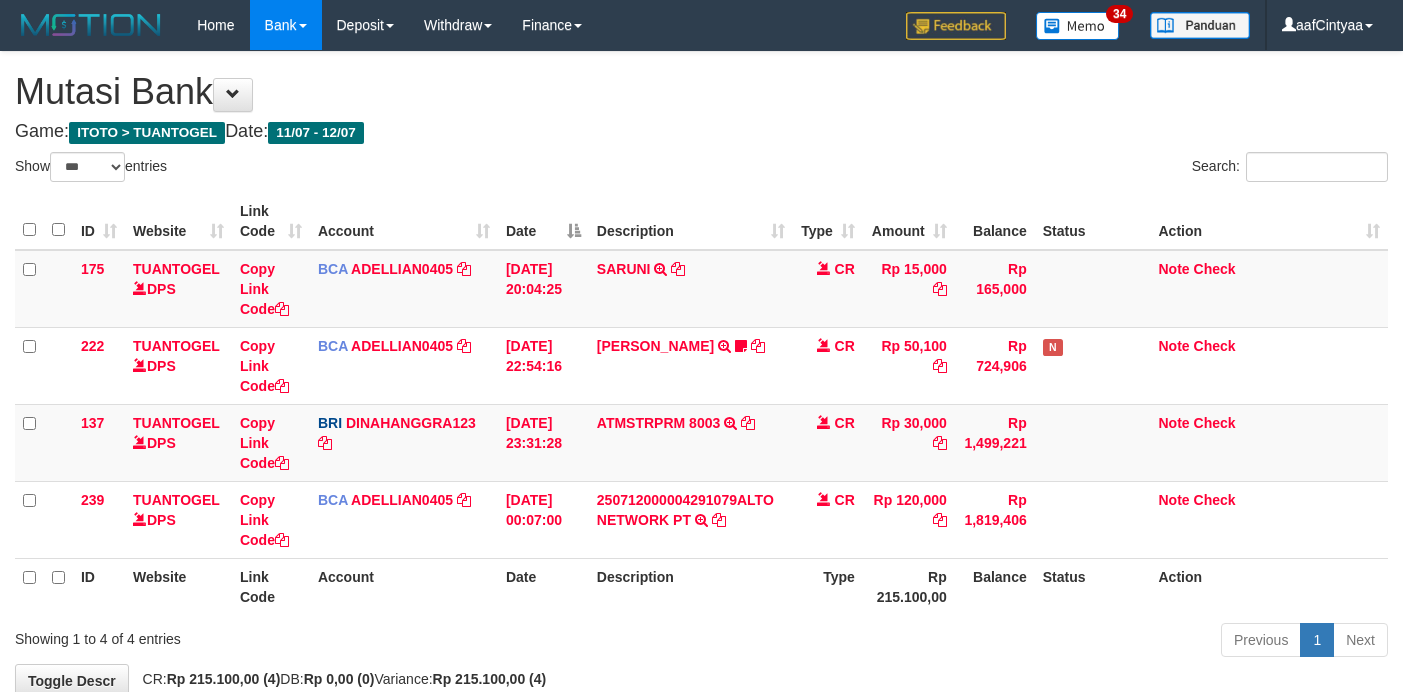 scroll, scrollTop: 70, scrollLeft: 0, axis: vertical 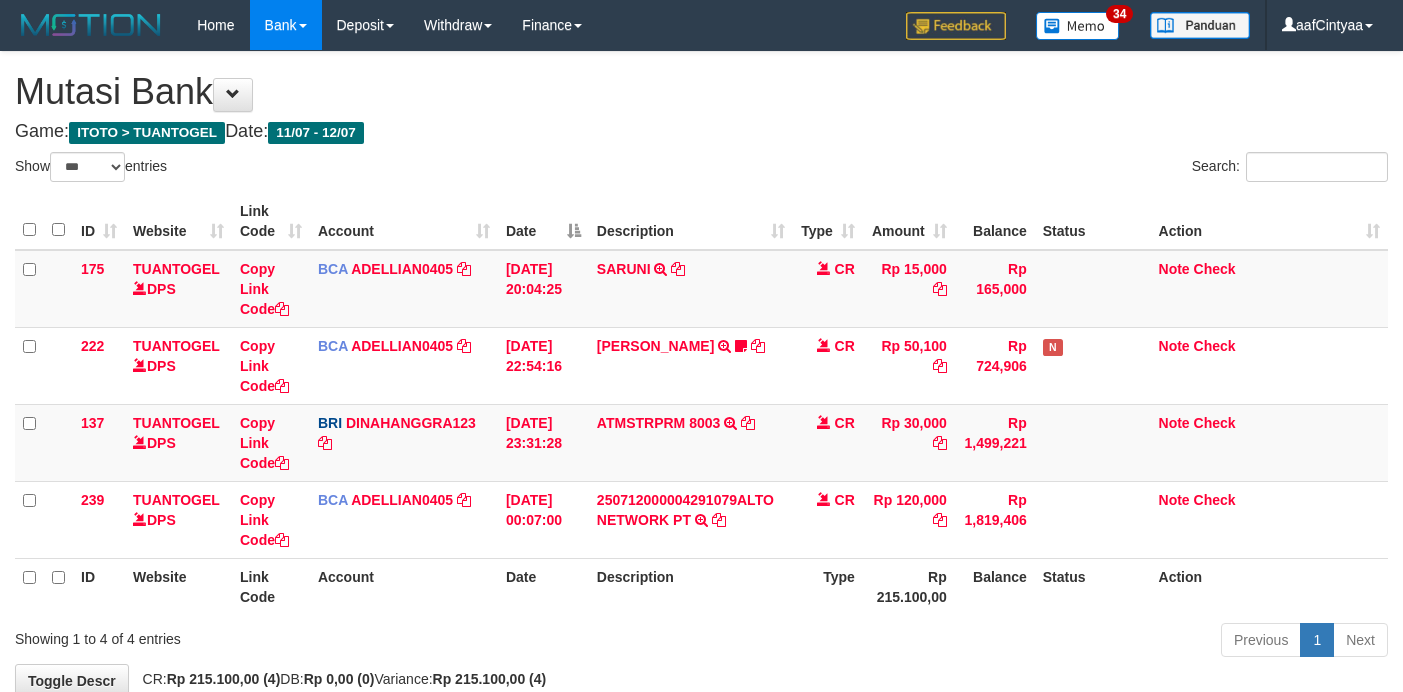select on "***" 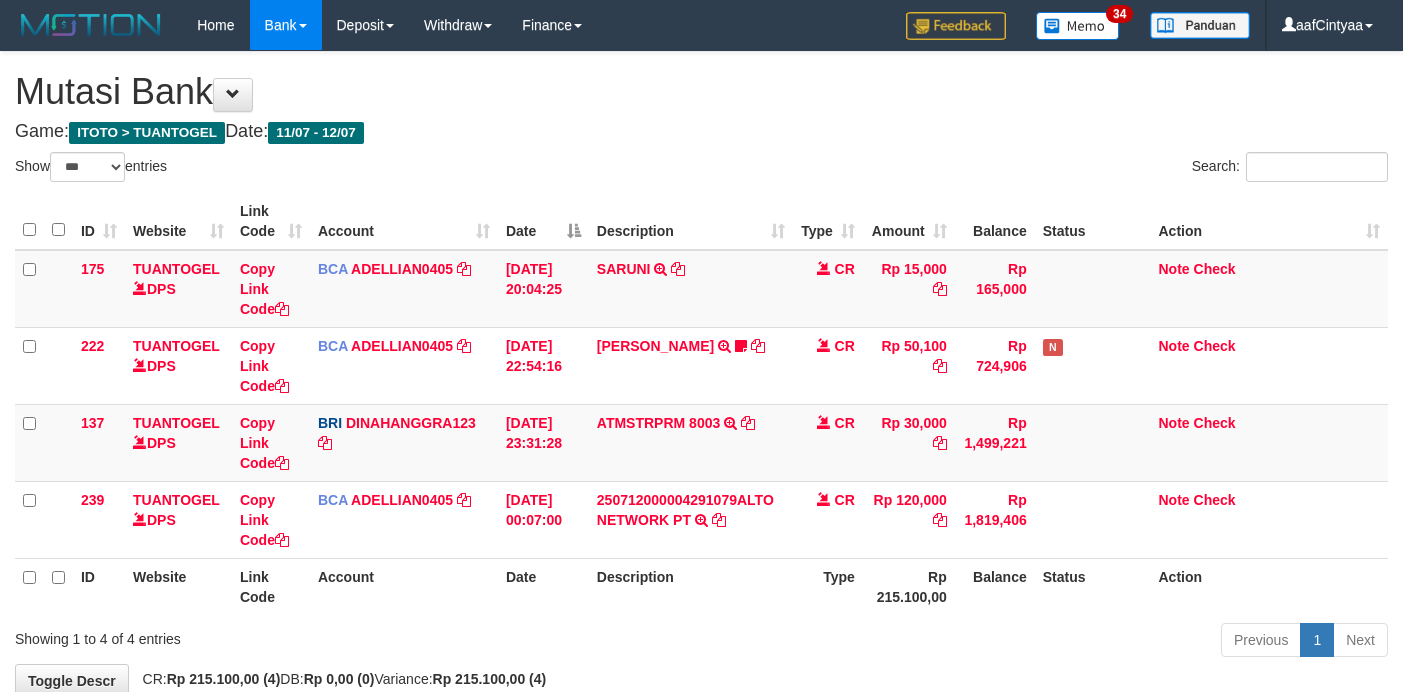 scroll, scrollTop: 70, scrollLeft: 0, axis: vertical 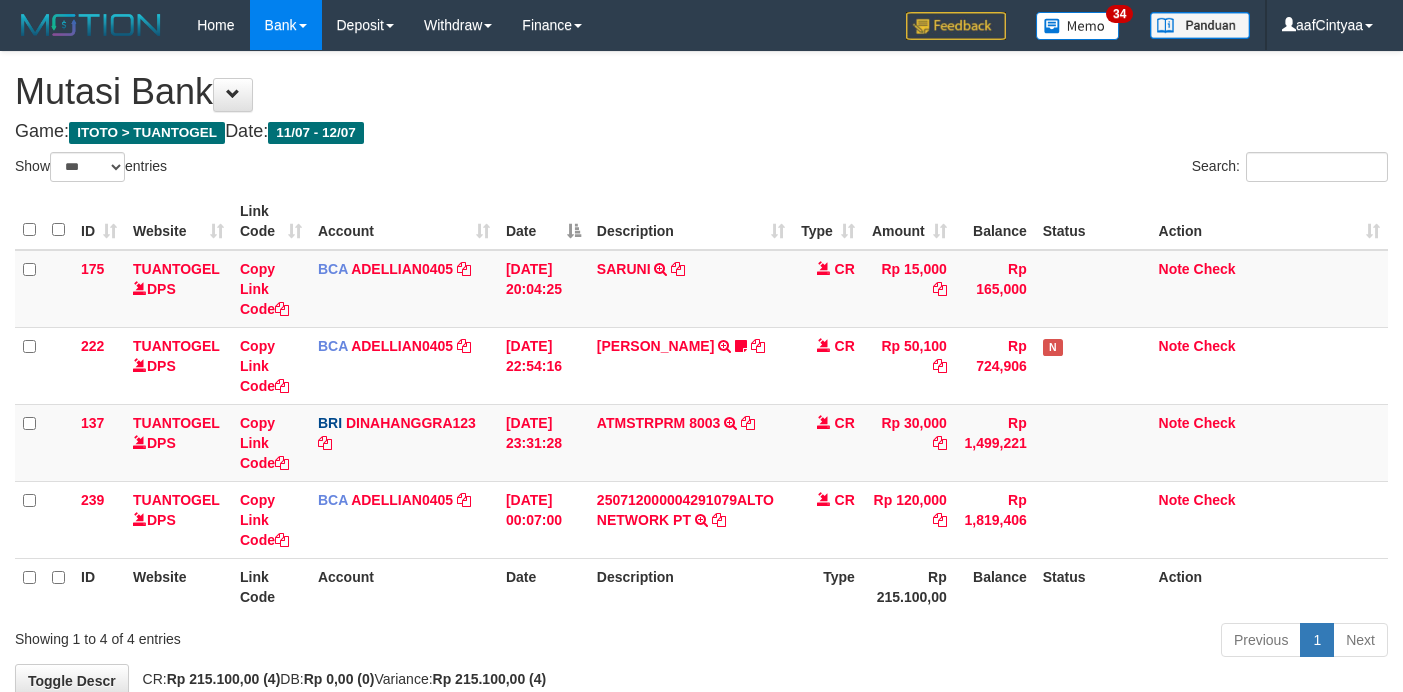 select on "***" 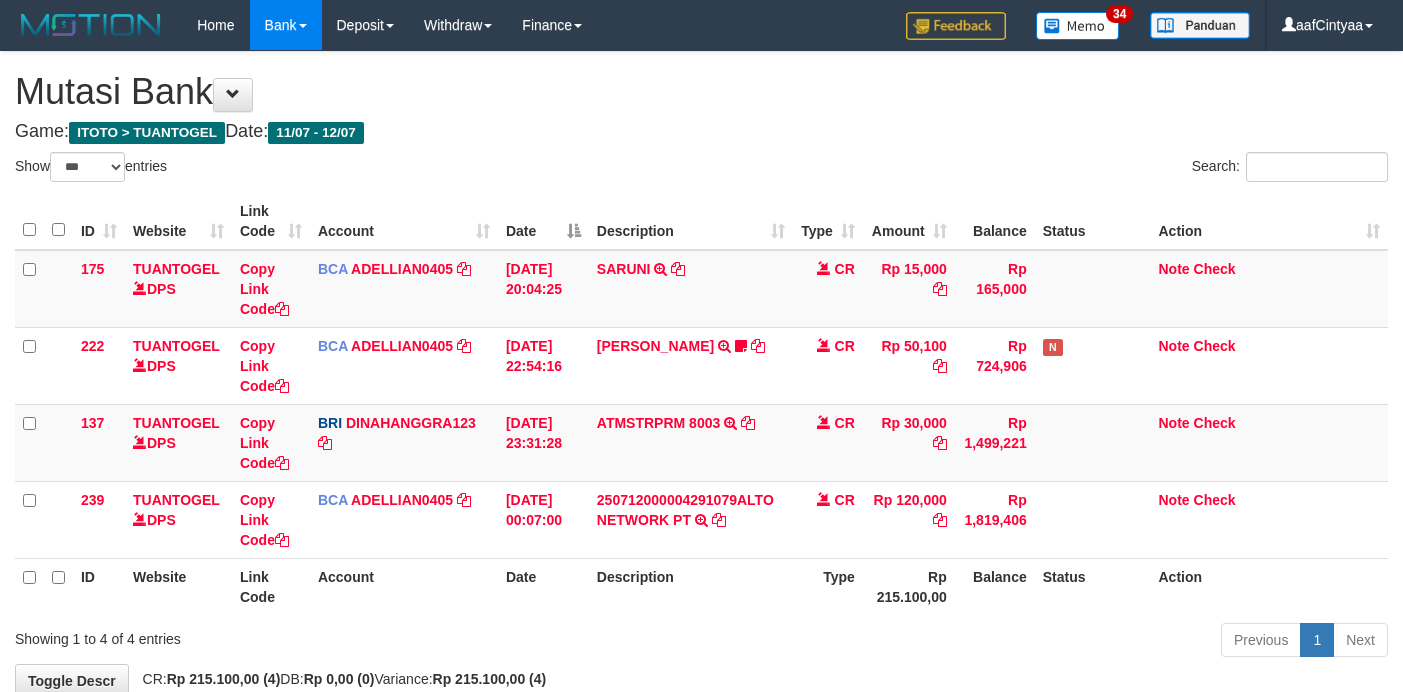 scroll, scrollTop: 70, scrollLeft: 0, axis: vertical 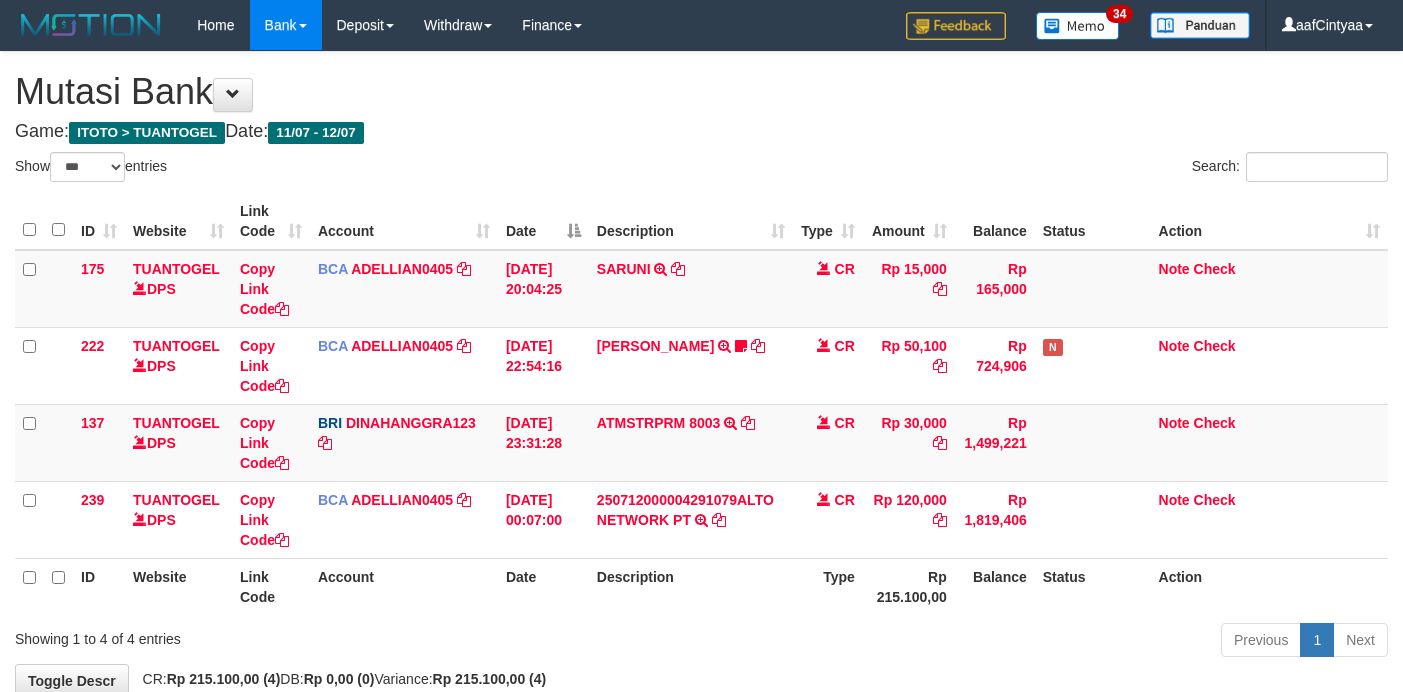 select on "***" 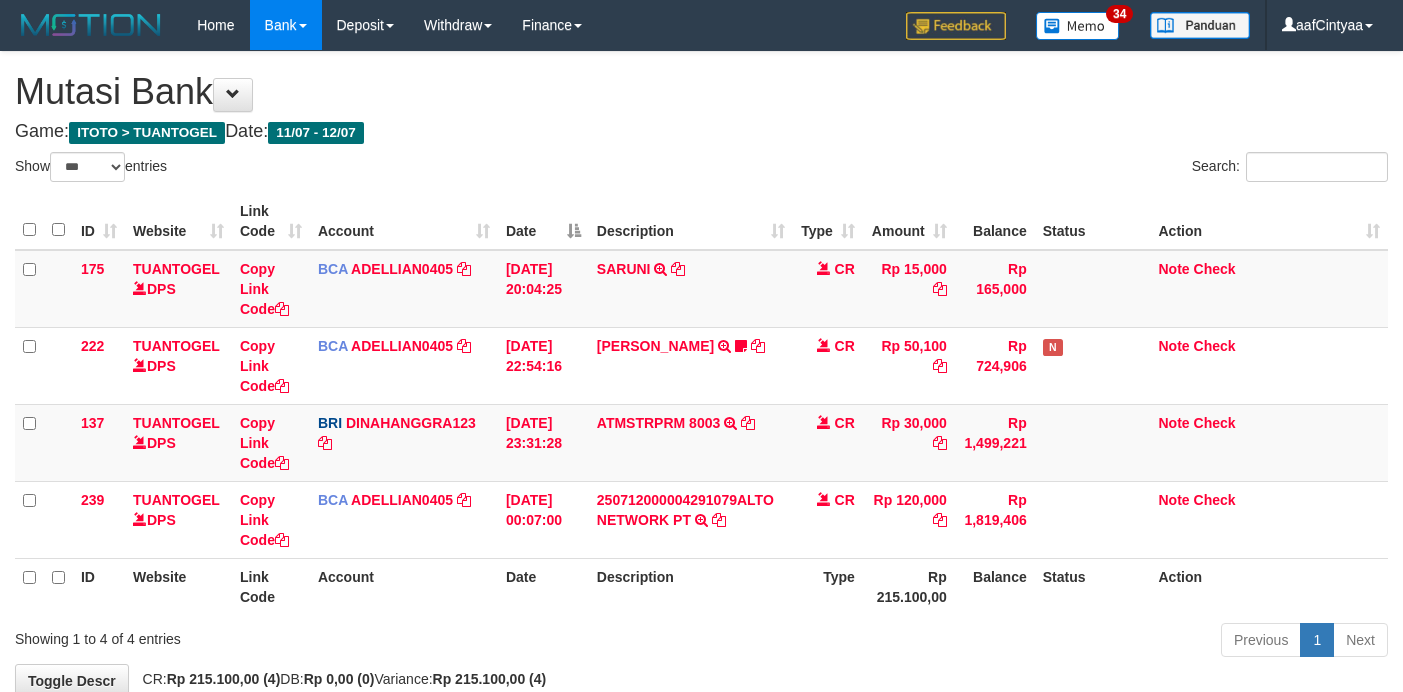 scroll, scrollTop: 70, scrollLeft: 0, axis: vertical 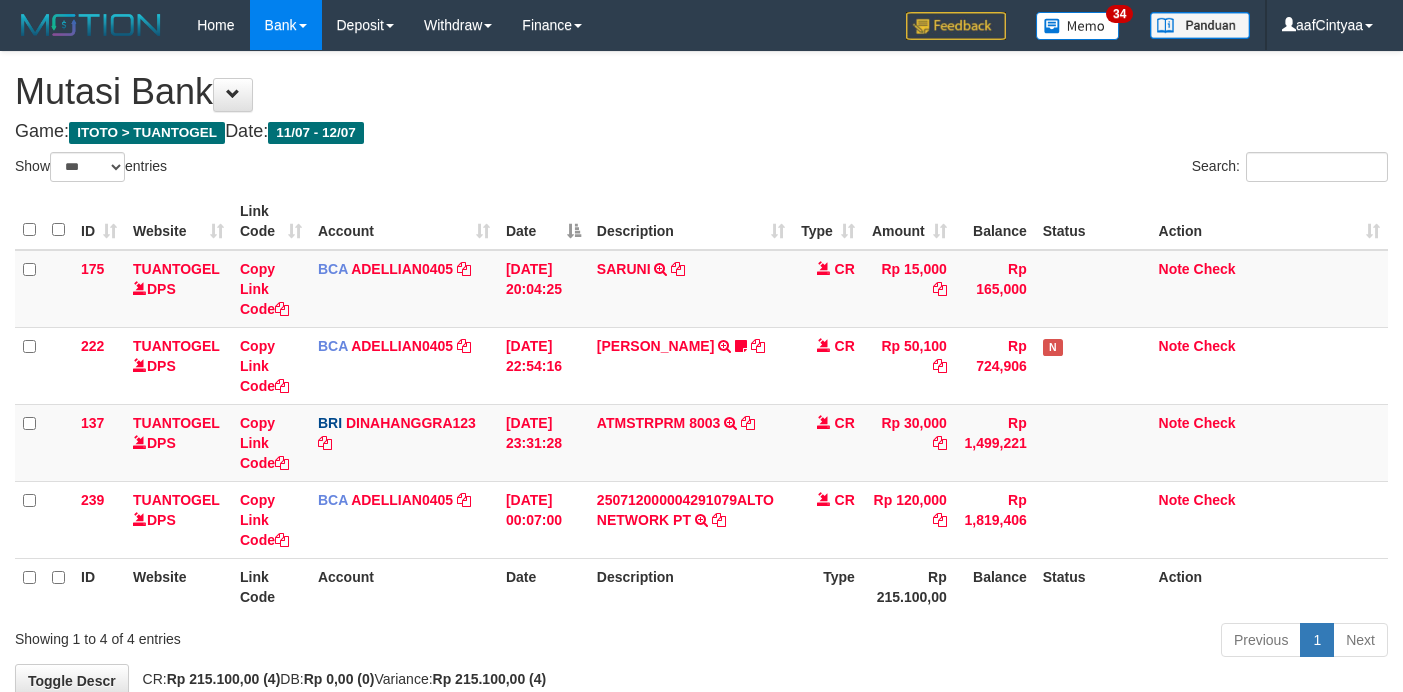 select on "***" 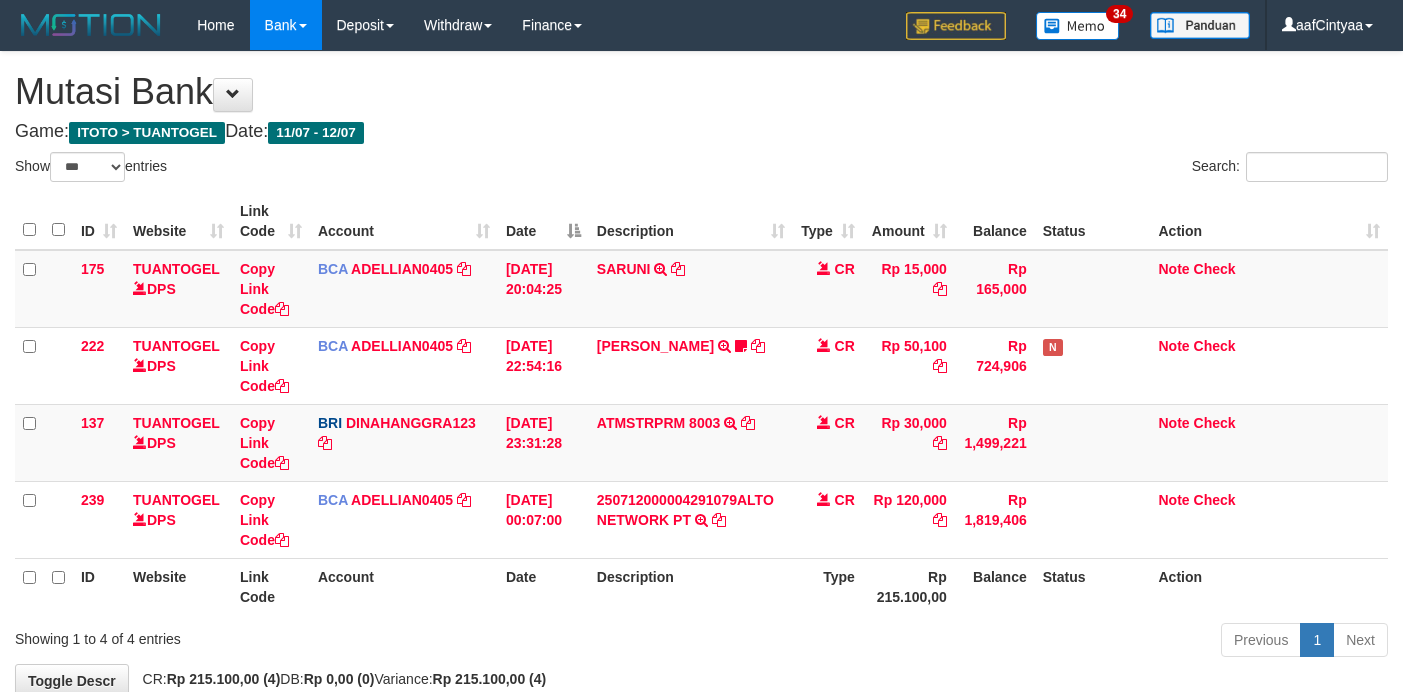 scroll, scrollTop: 70, scrollLeft: 0, axis: vertical 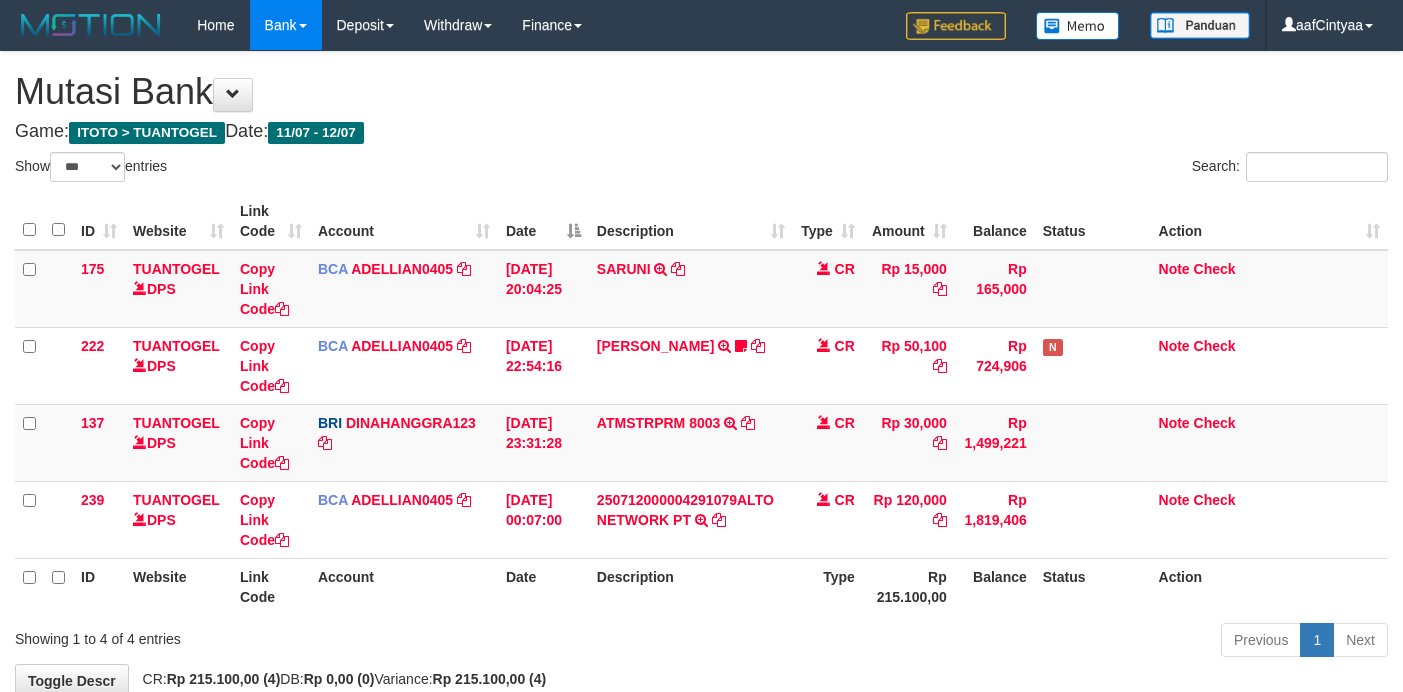select on "***" 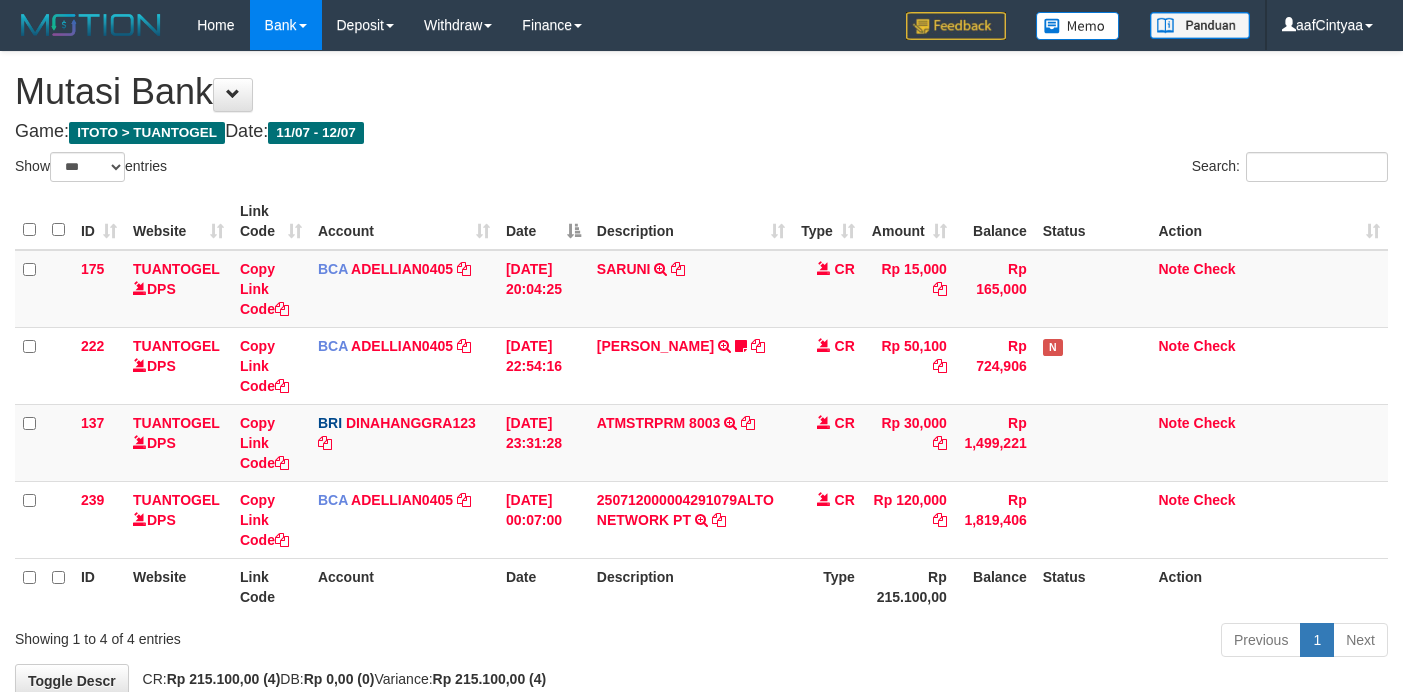 scroll, scrollTop: 70, scrollLeft: 0, axis: vertical 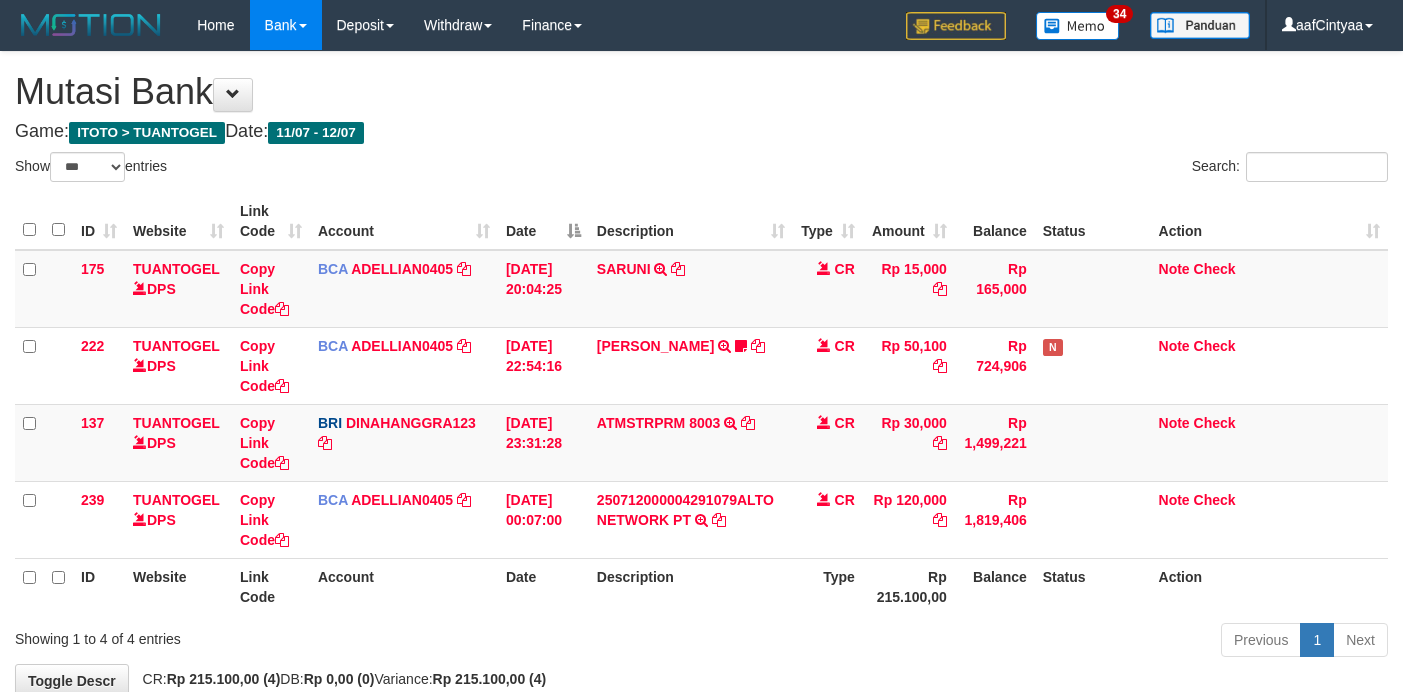 select on "***" 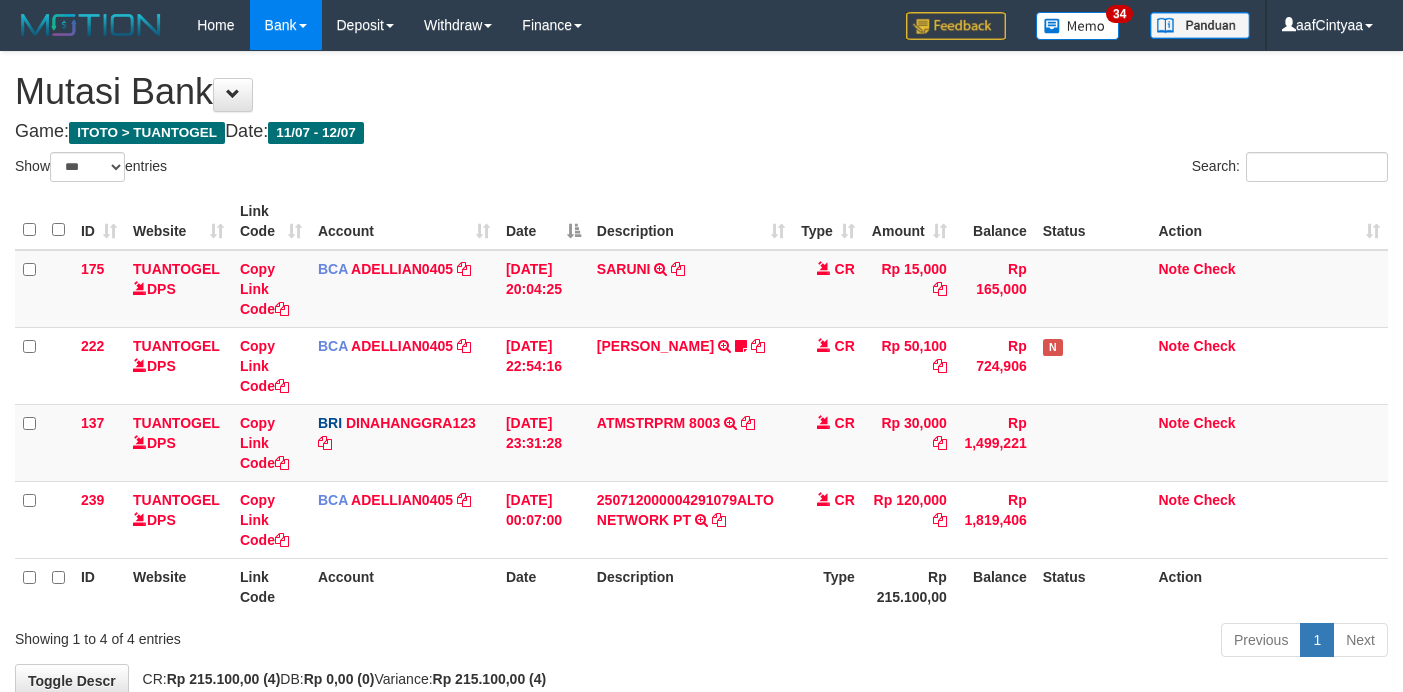scroll, scrollTop: 70, scrollLeft: 0, axis: vertical 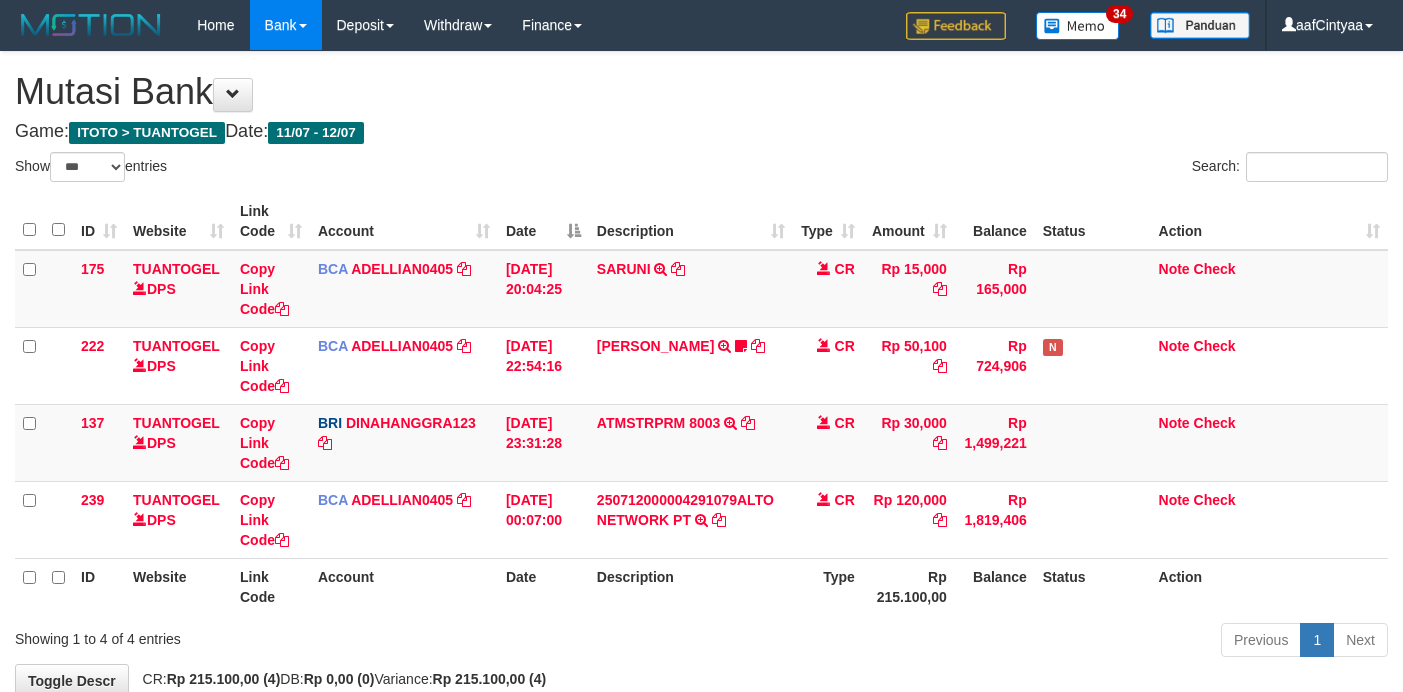 select on "***" 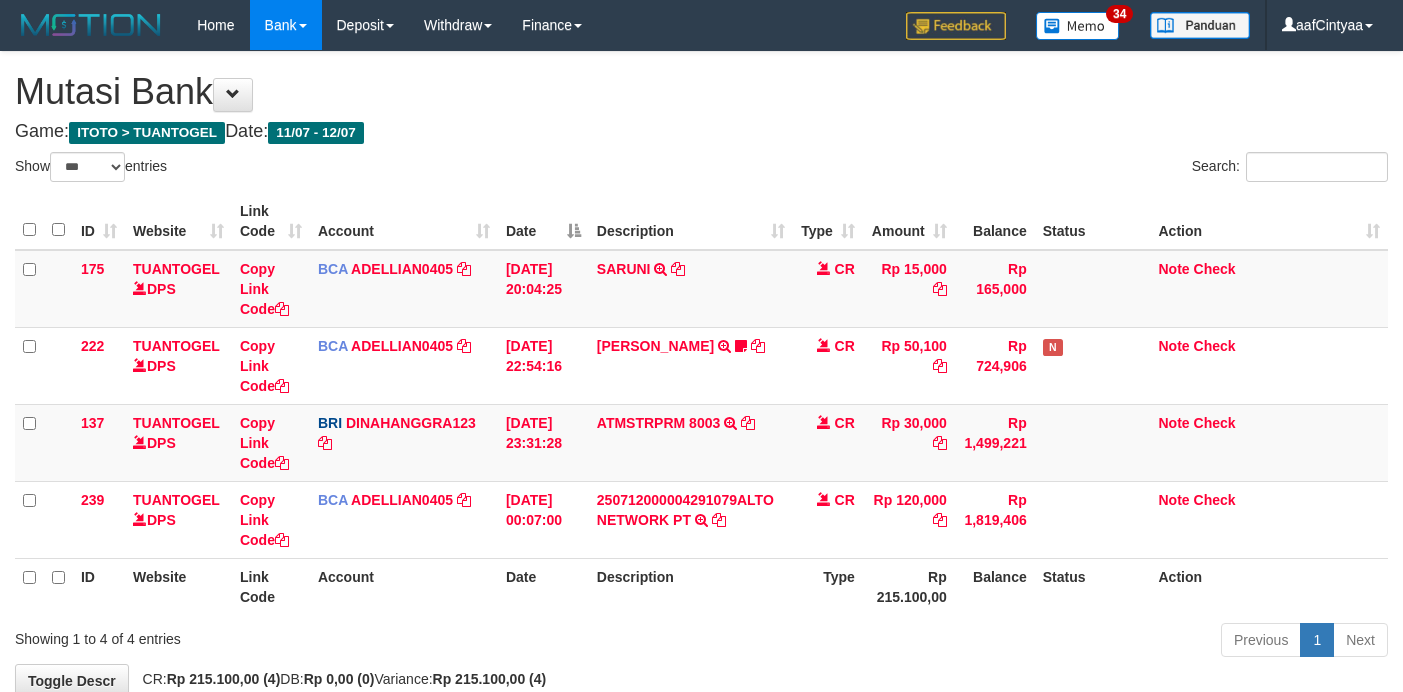 scroll, scrollTop: 70, scrollLeft: 0, axis: vertical 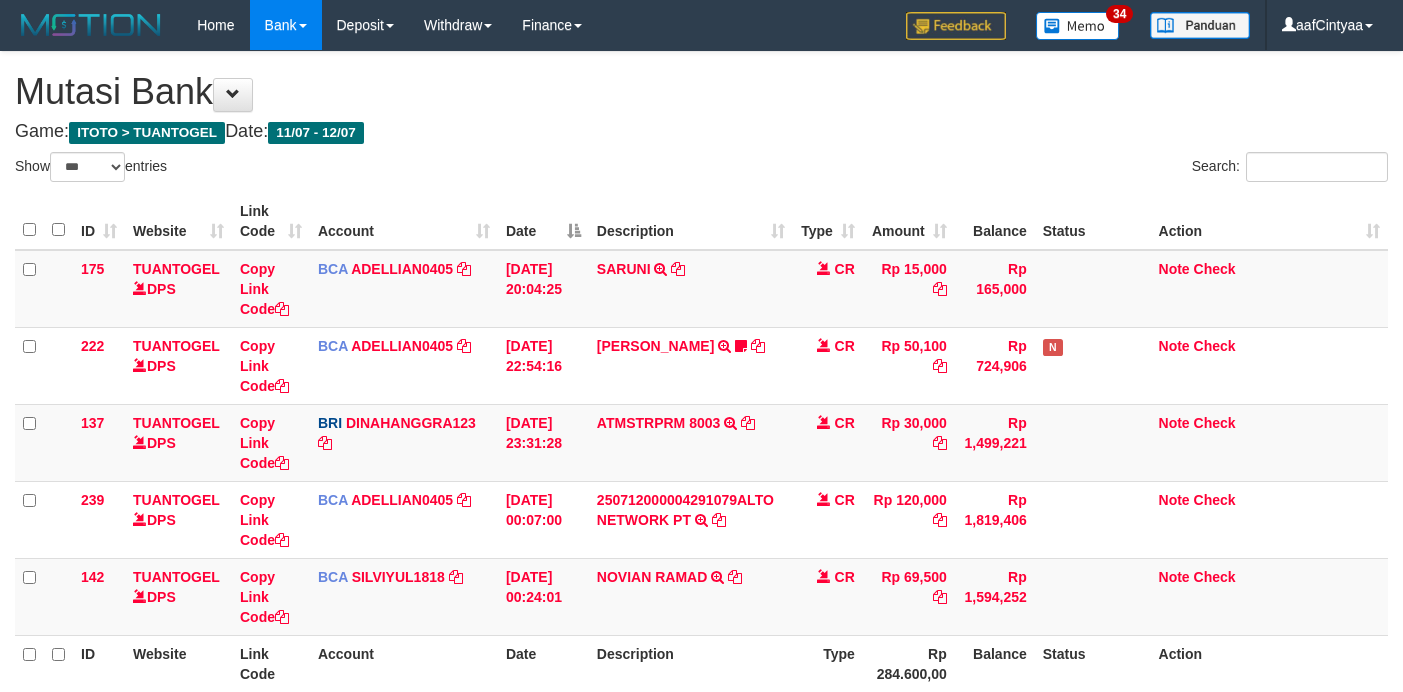 select on "***" 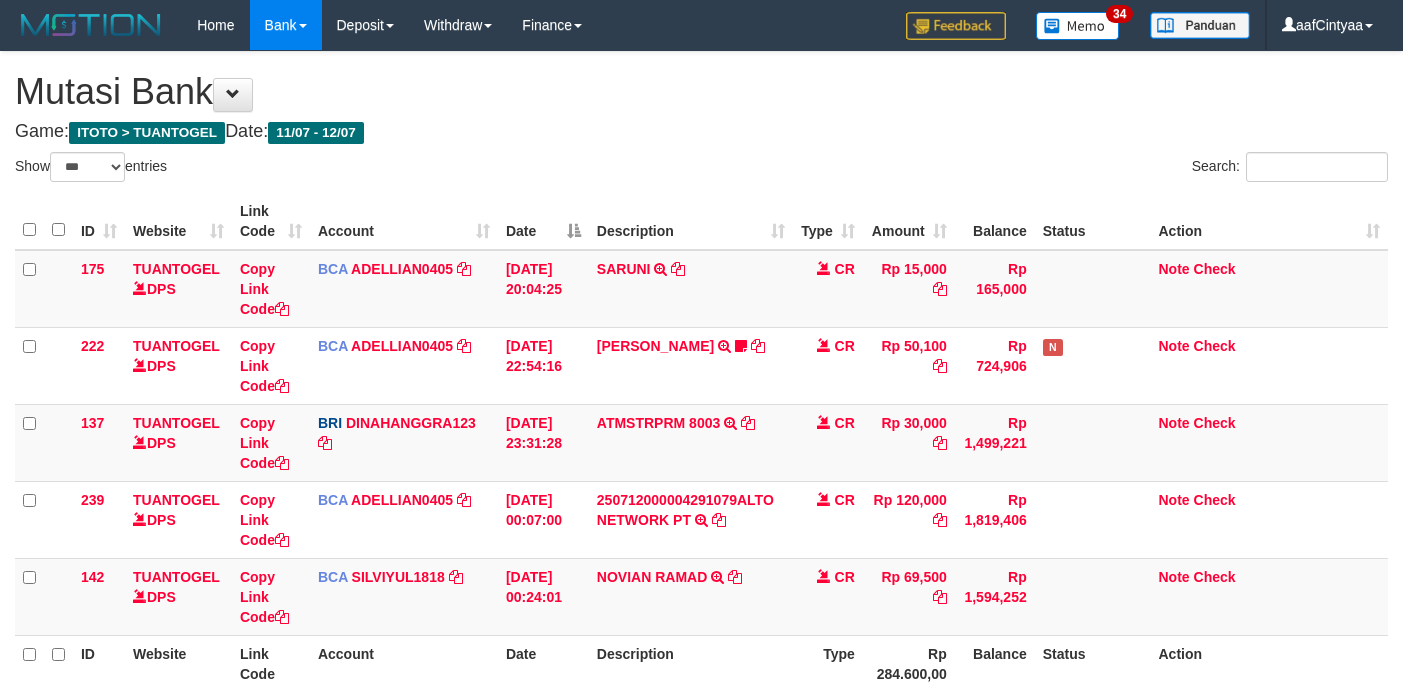 scroll, scrollTop: 70, scrollLeft: 0, axis: vertical 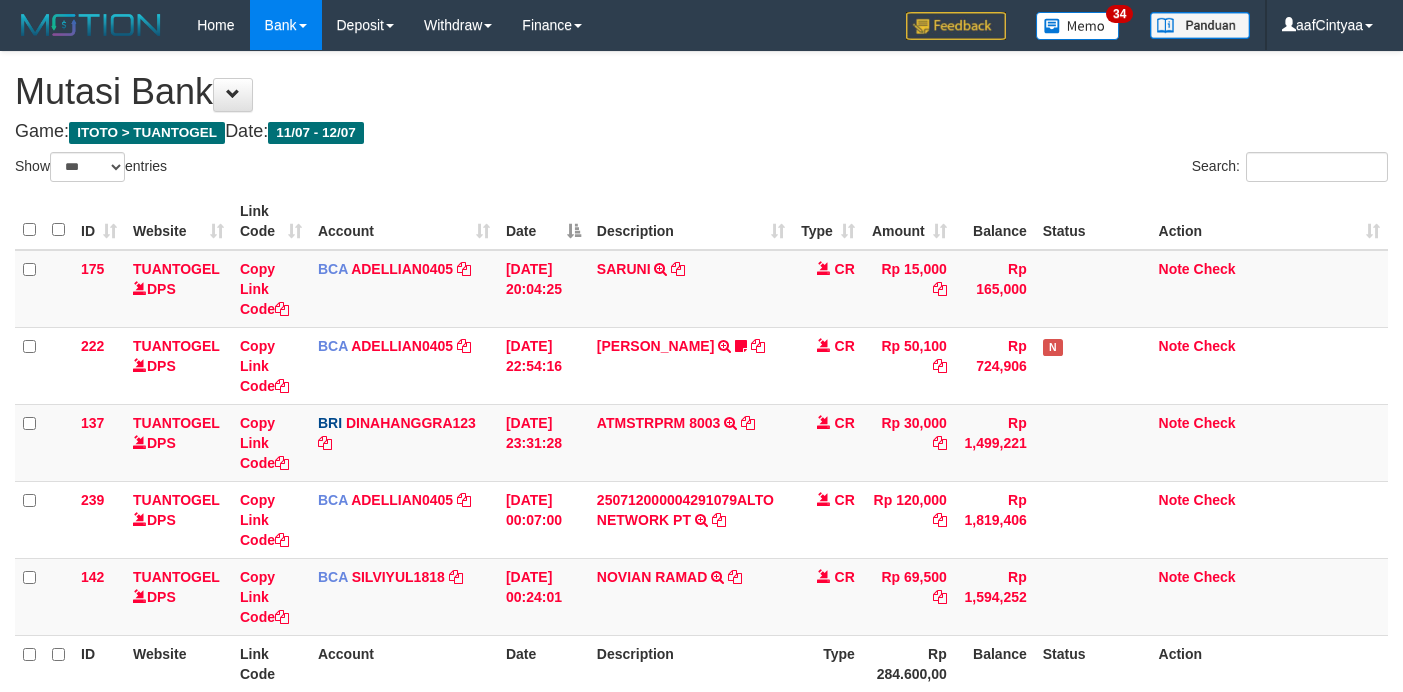select on "***" 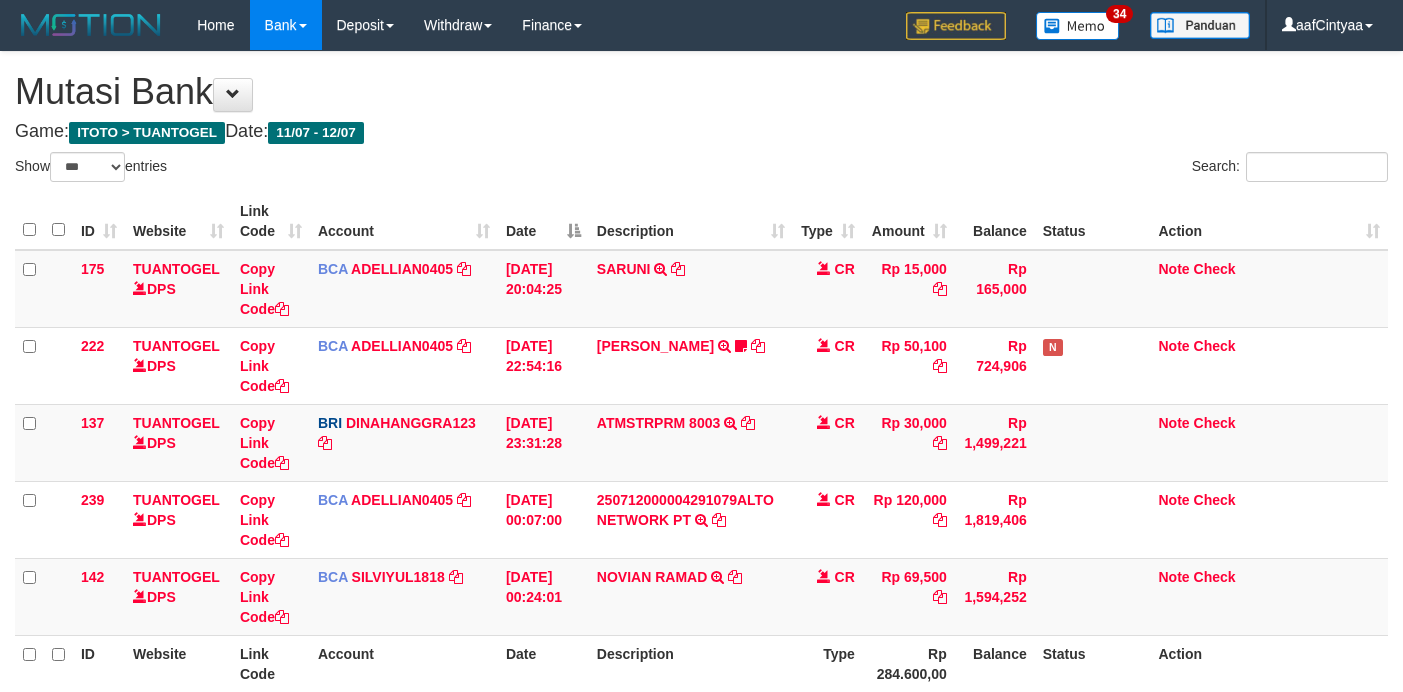 scroll, scrollTop: 70, scrollLeft: 0, axis: vertical 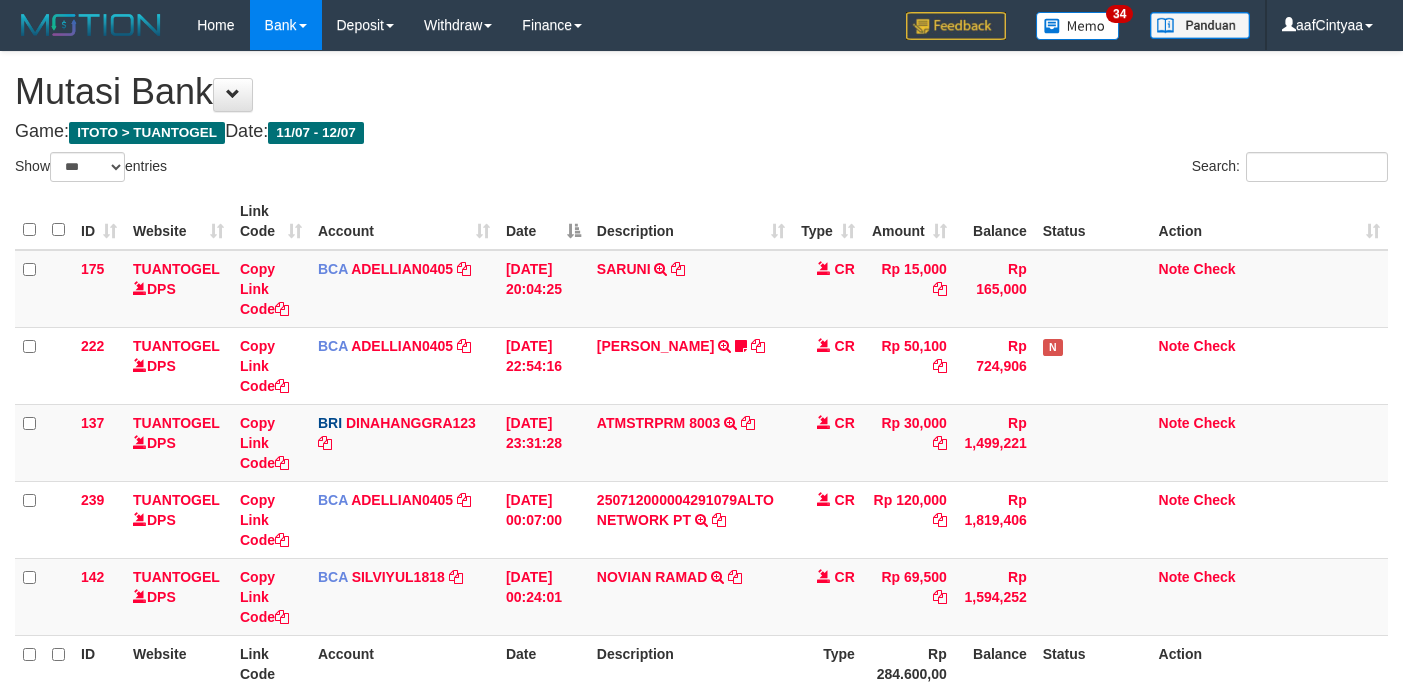 select on "***" 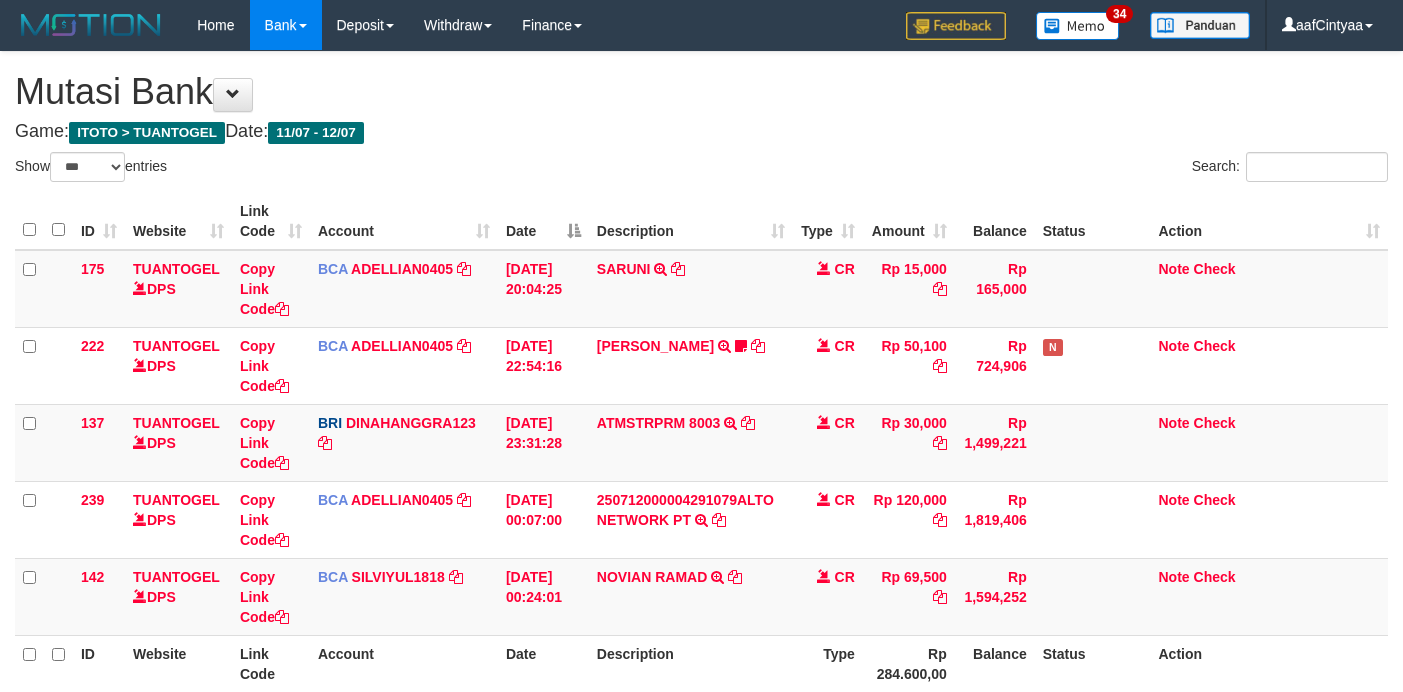 scroll, scrollTop: 70, scrollLeft: 0, axis: vertical 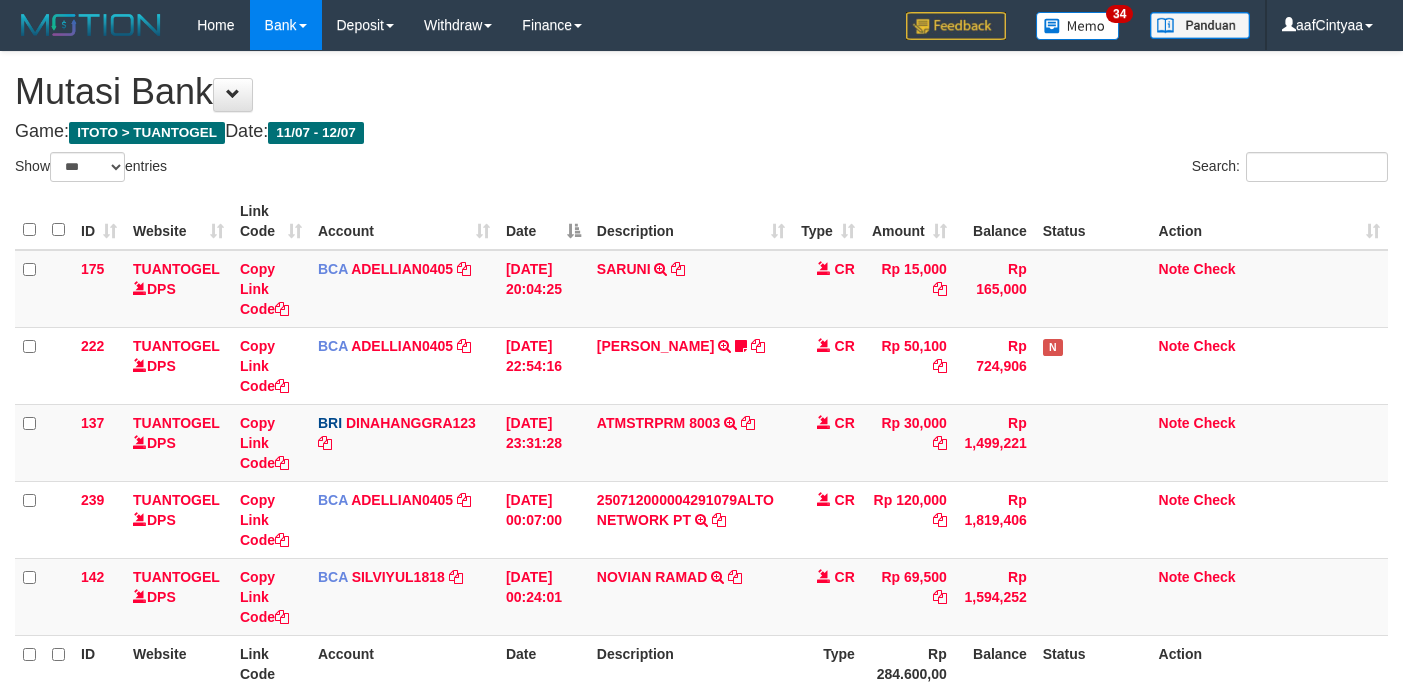 select on "***" 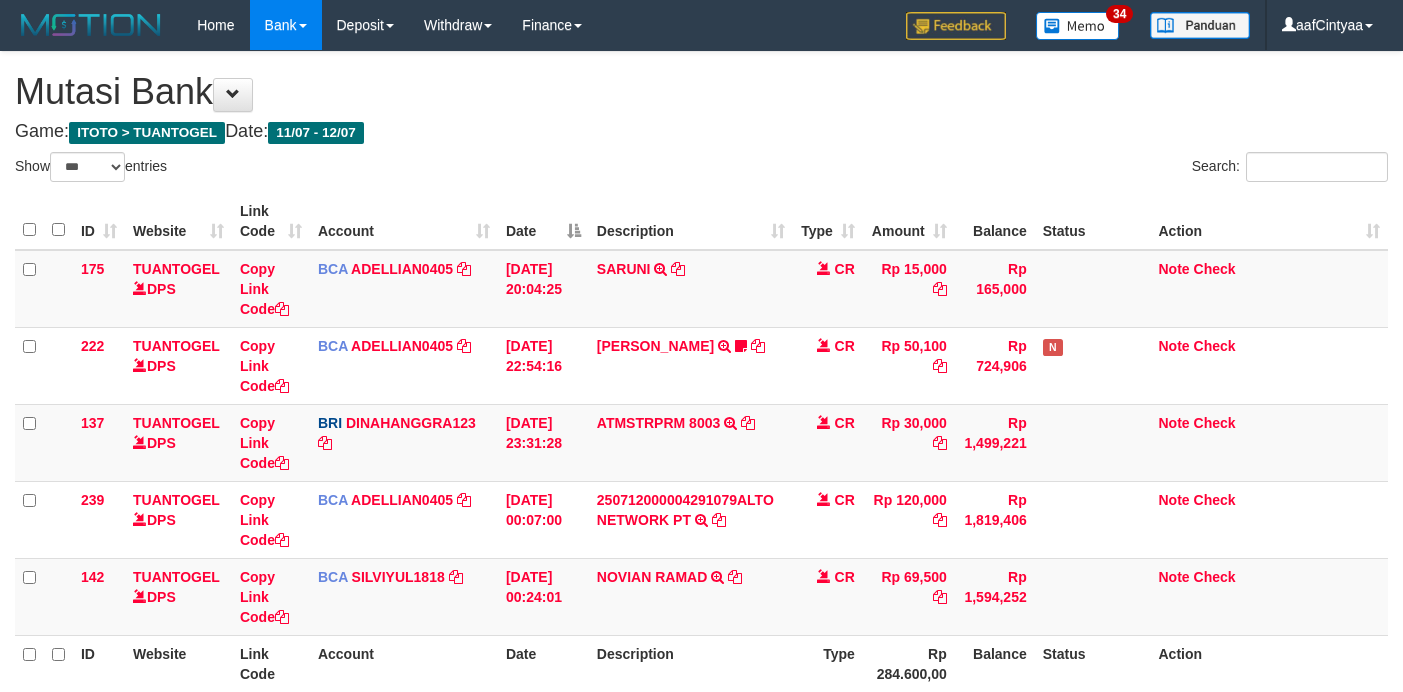 scroll, scrollTop: 70, scrollLeft: 0, axis: vertical 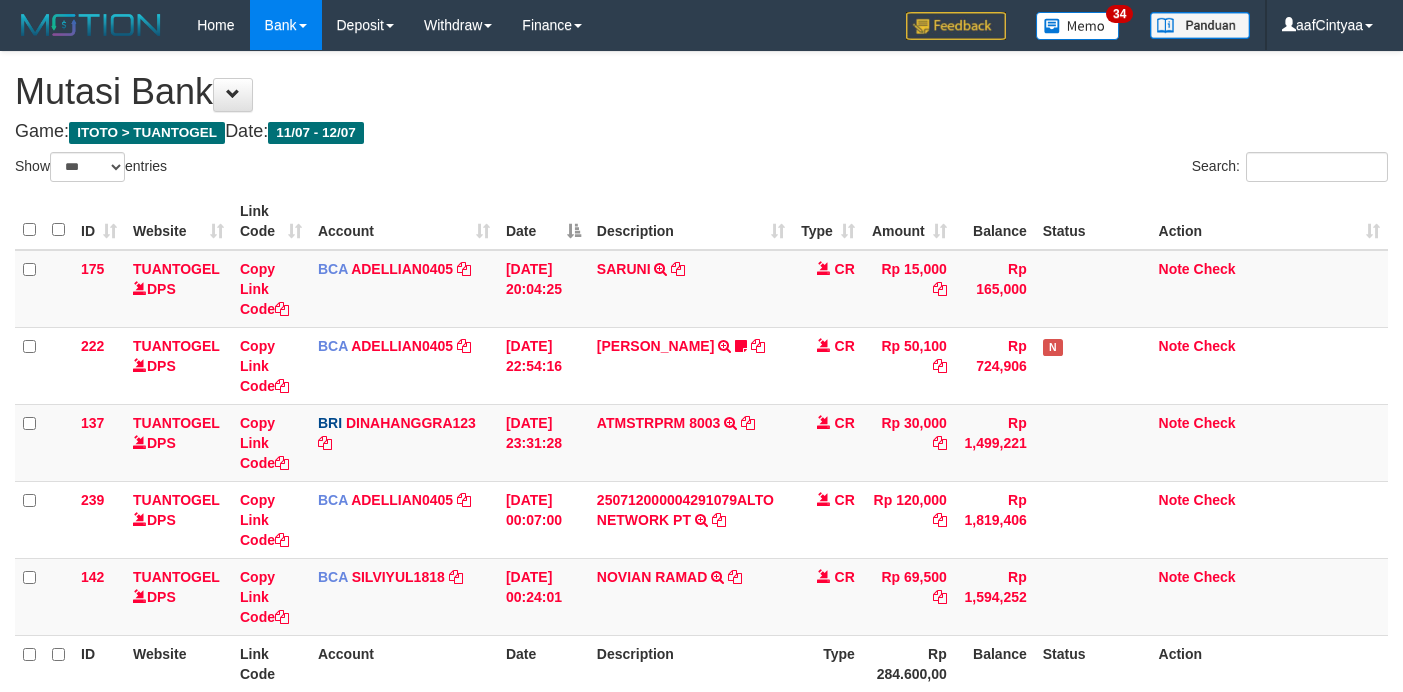 select on "***" 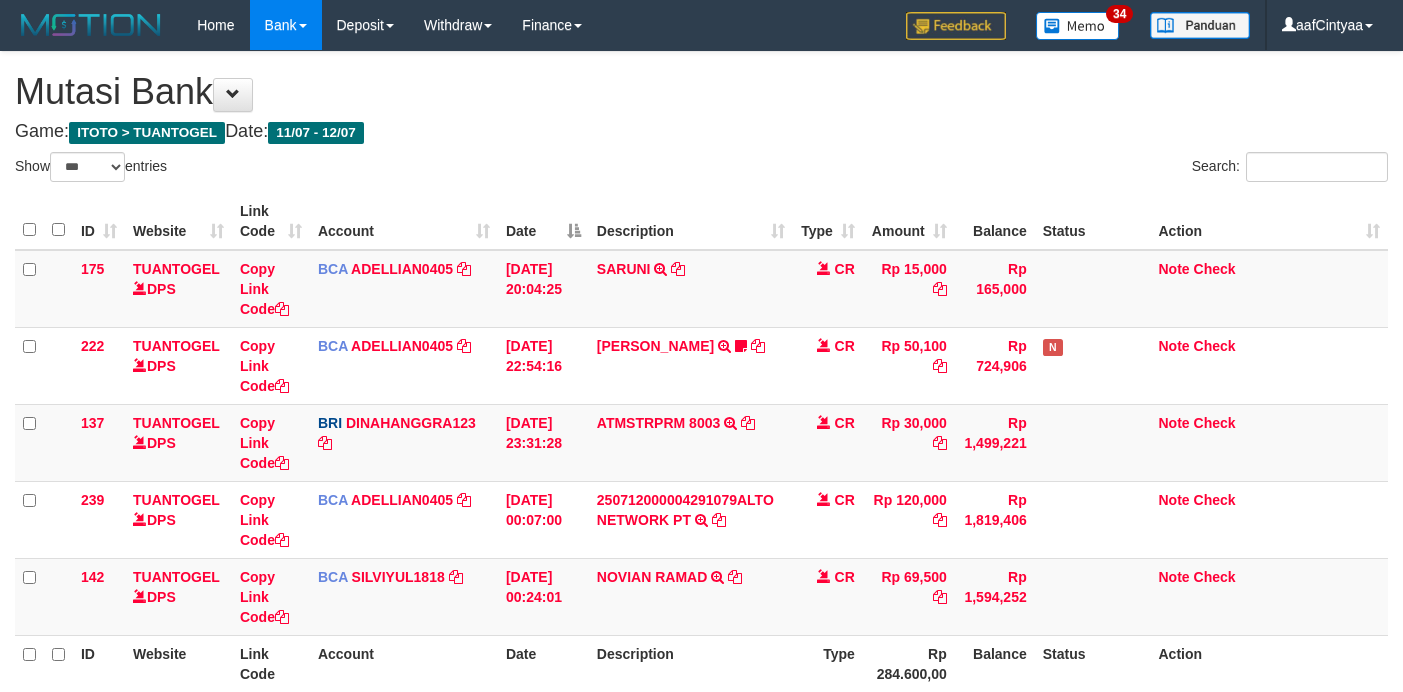scroll, scrollTop: 70, scrollLeft: 0, axis: vertical 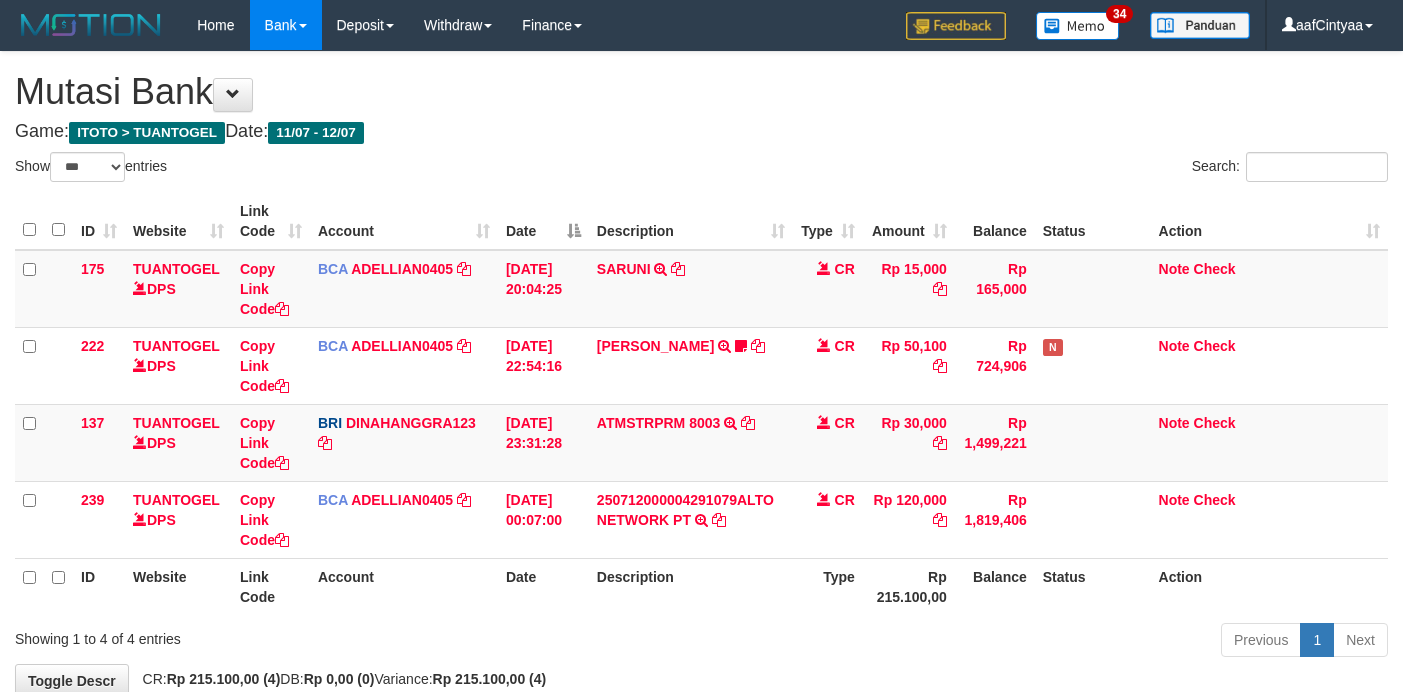 select on "***" 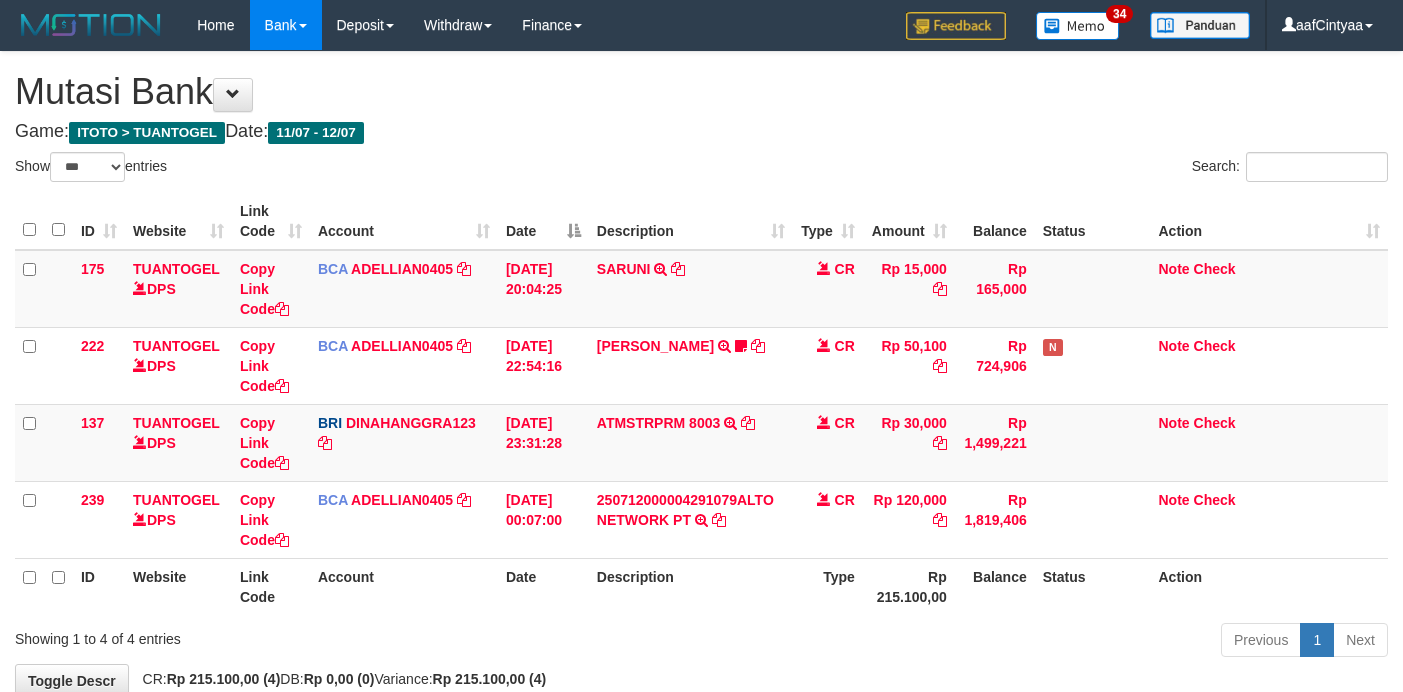 scroll, scrollTop: 70, scrollLeft: 0, axis: vertical 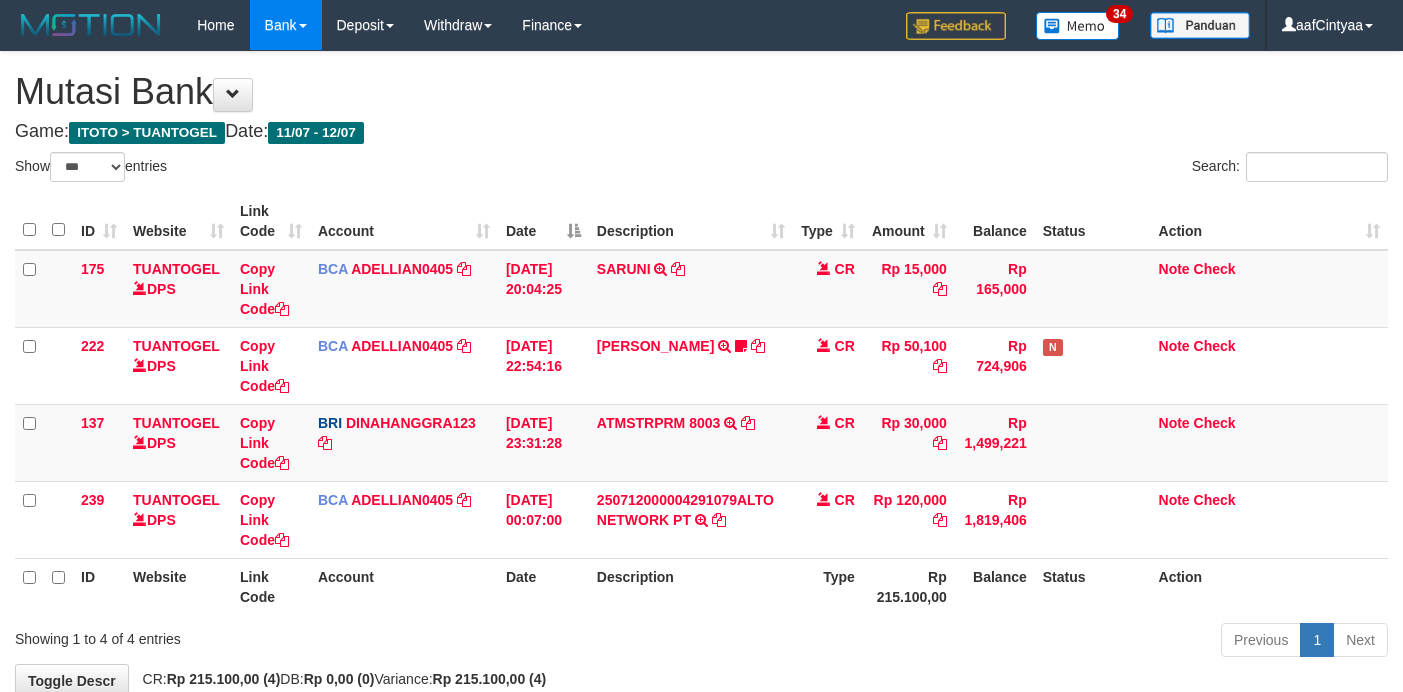 select on "***" 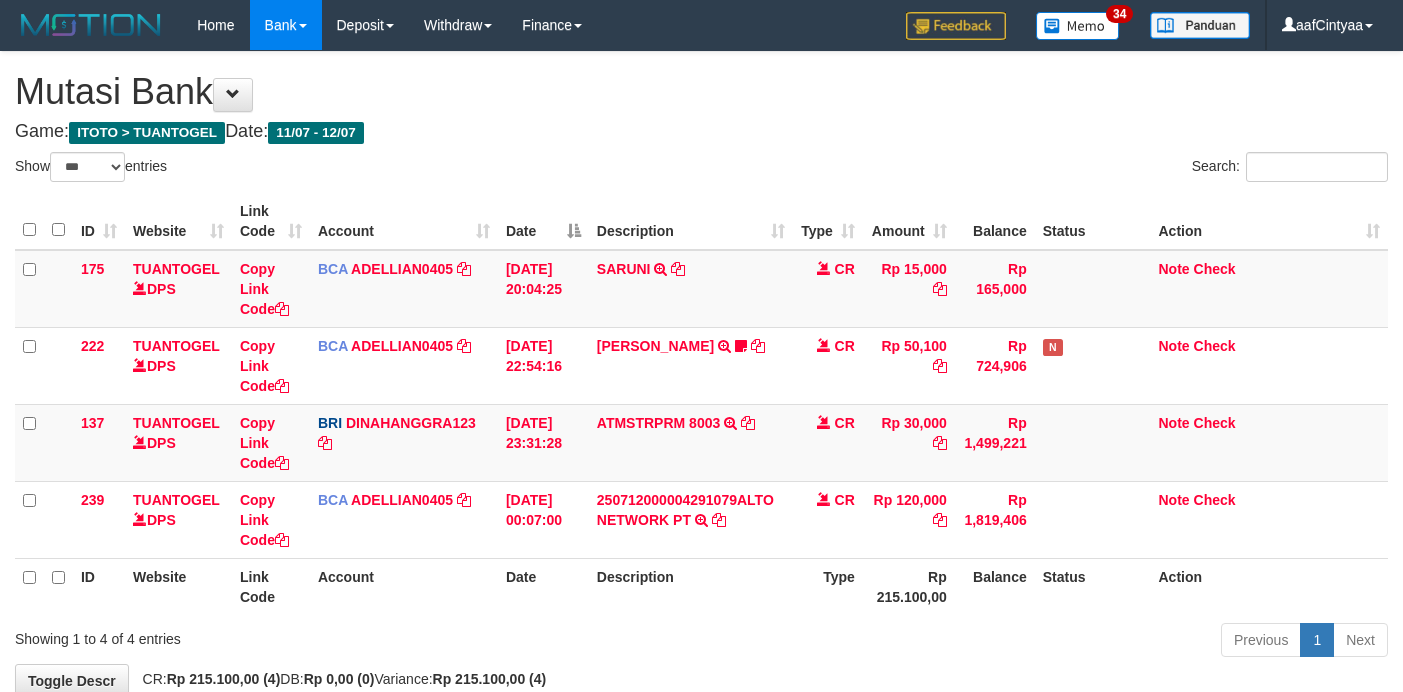 scroll, scrollTop: 70, scrollLeft: 0, axis: vertical 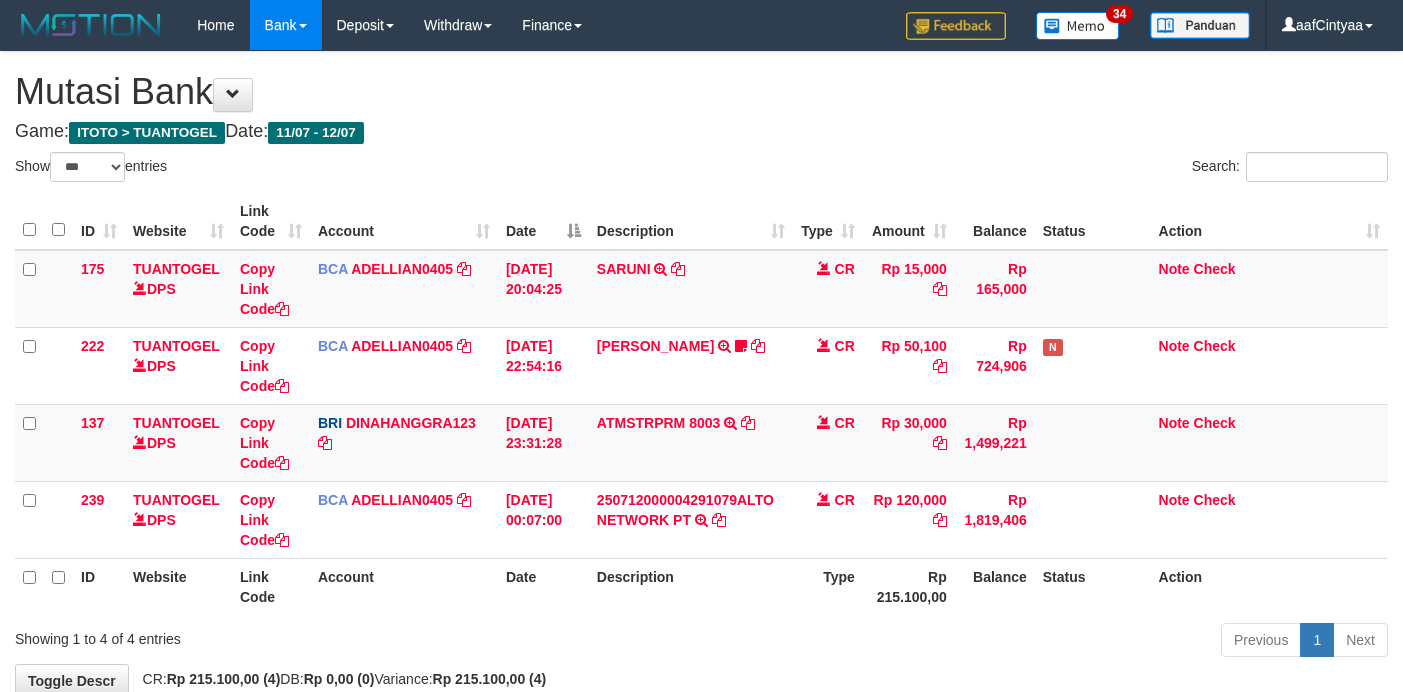 select on "***" 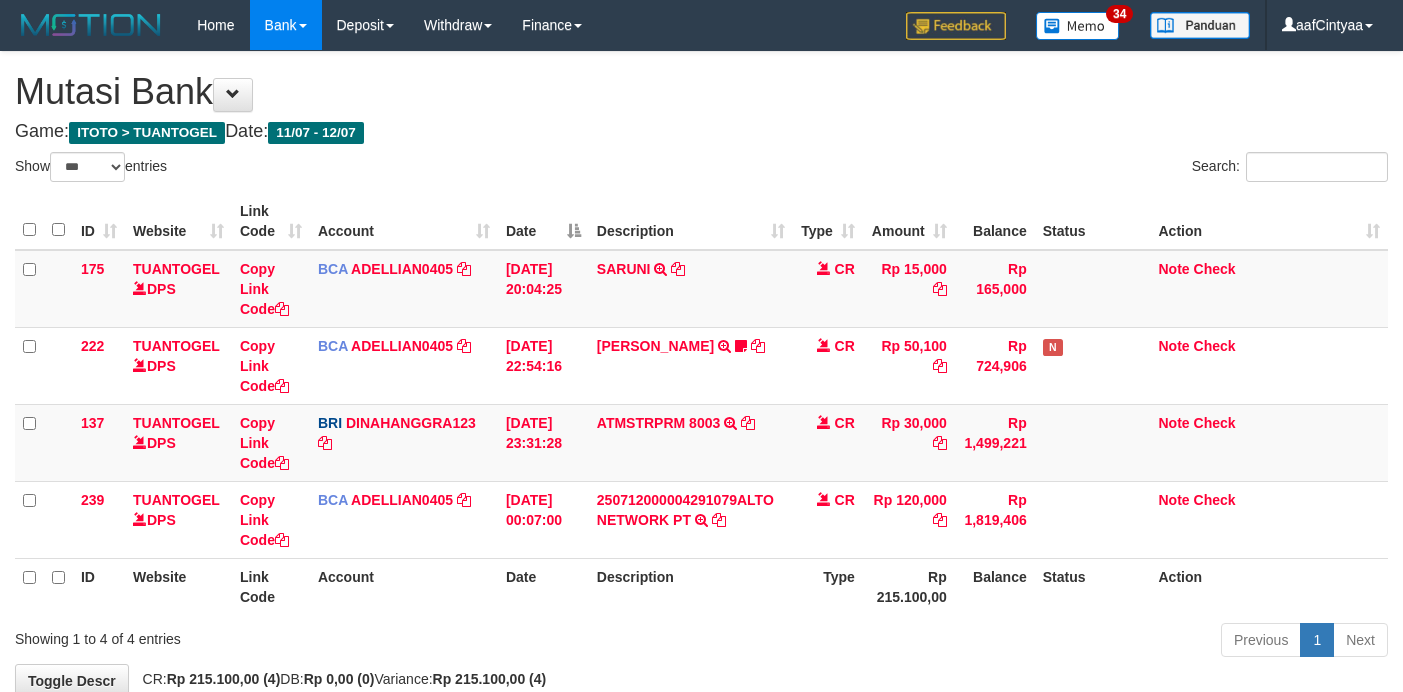 scroll, scrollTop: 70, scrollLeft: 0, axis: vertical 